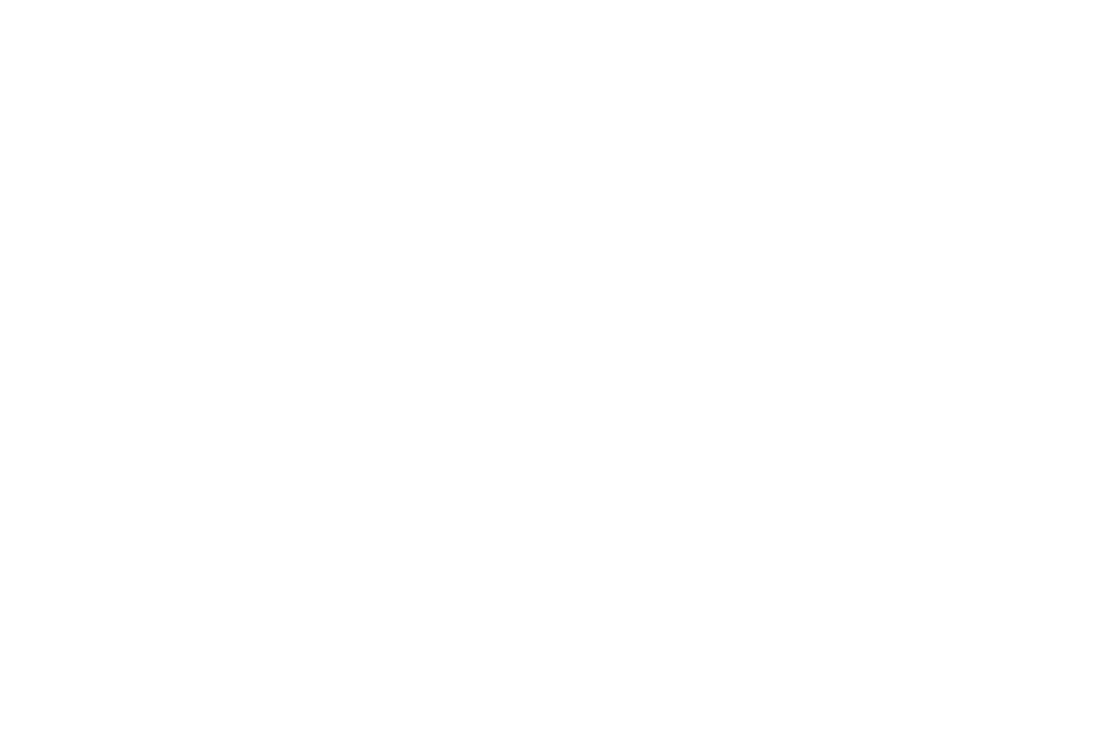 scroll, scrollTop: 0, scrollLeft: 0, axis: both 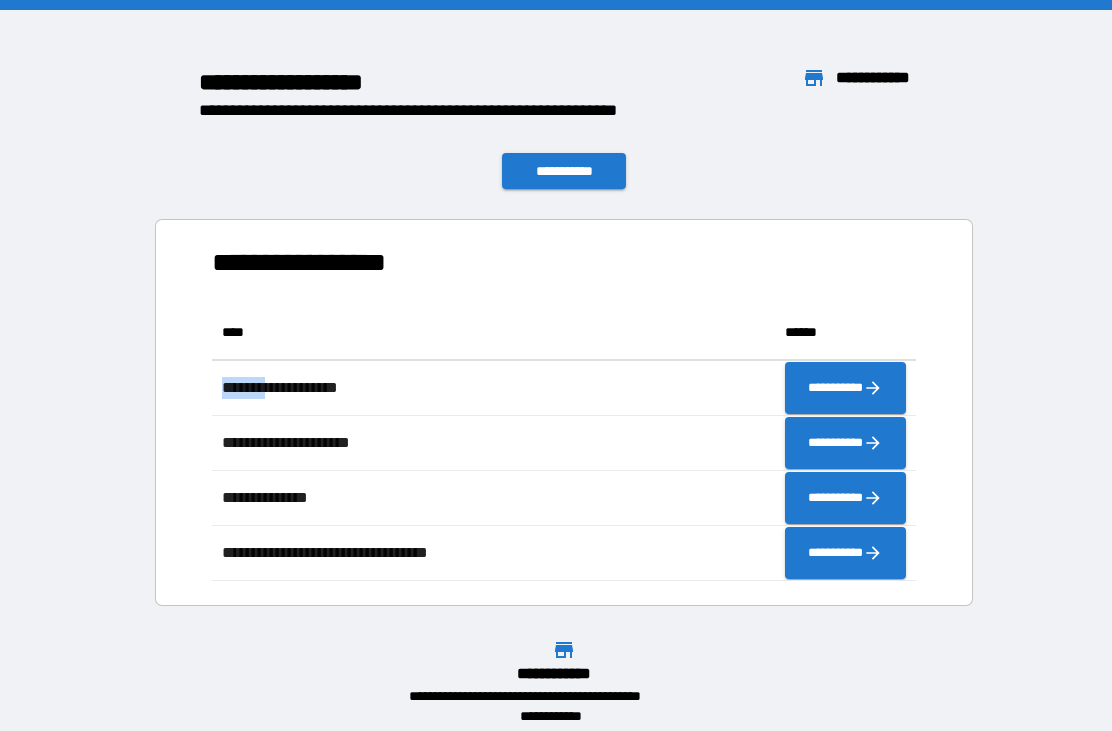 click on "**********" at bounding box center [564, 412] 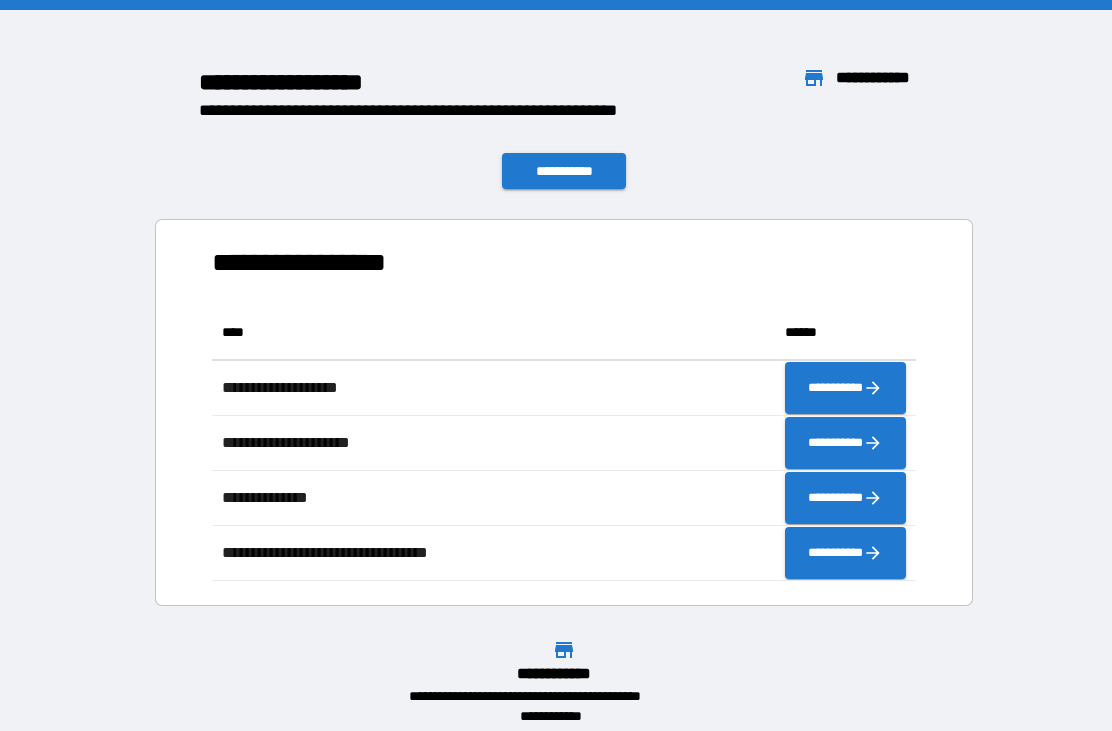click on "**********" at bounding box center (564, 412) 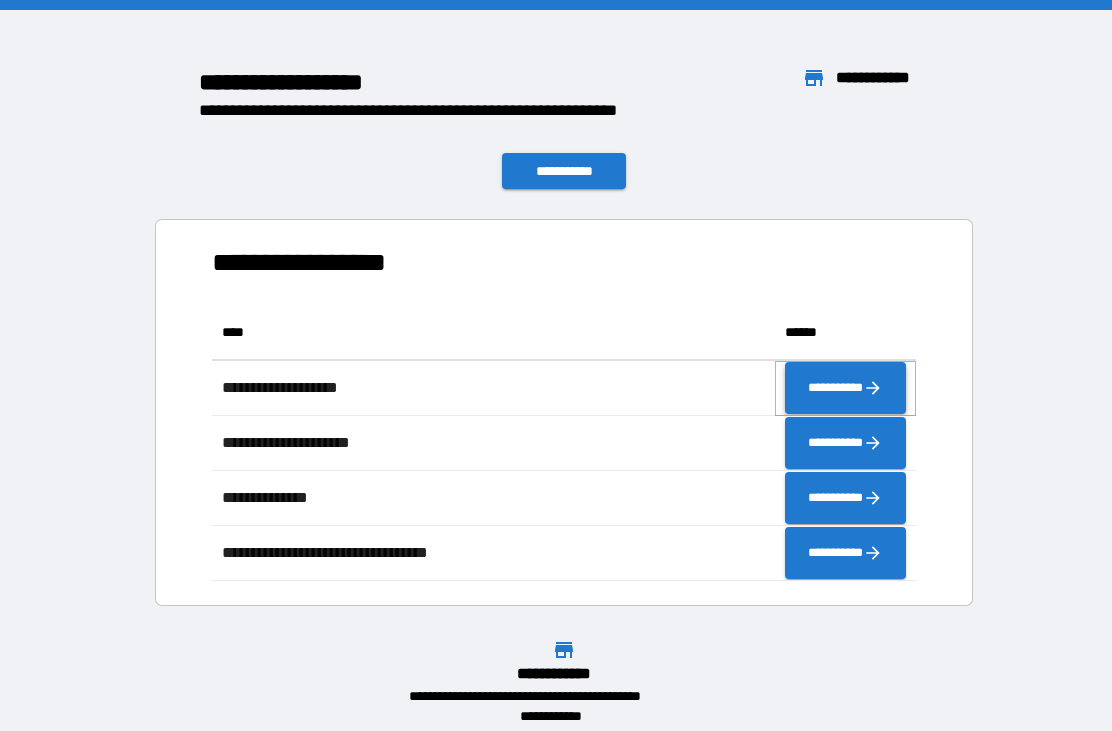 click on "**********" at bounding box center (845, 388) 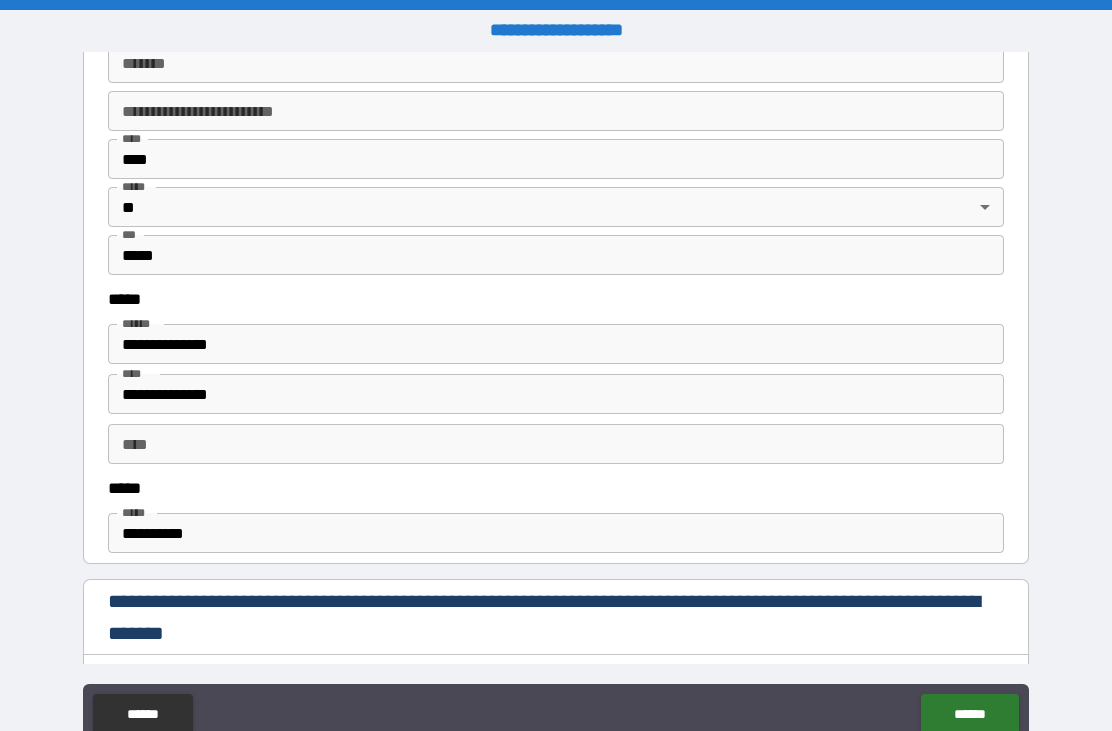scroll, scrollTop: 847, scrollLeft: 0, axis: vertical 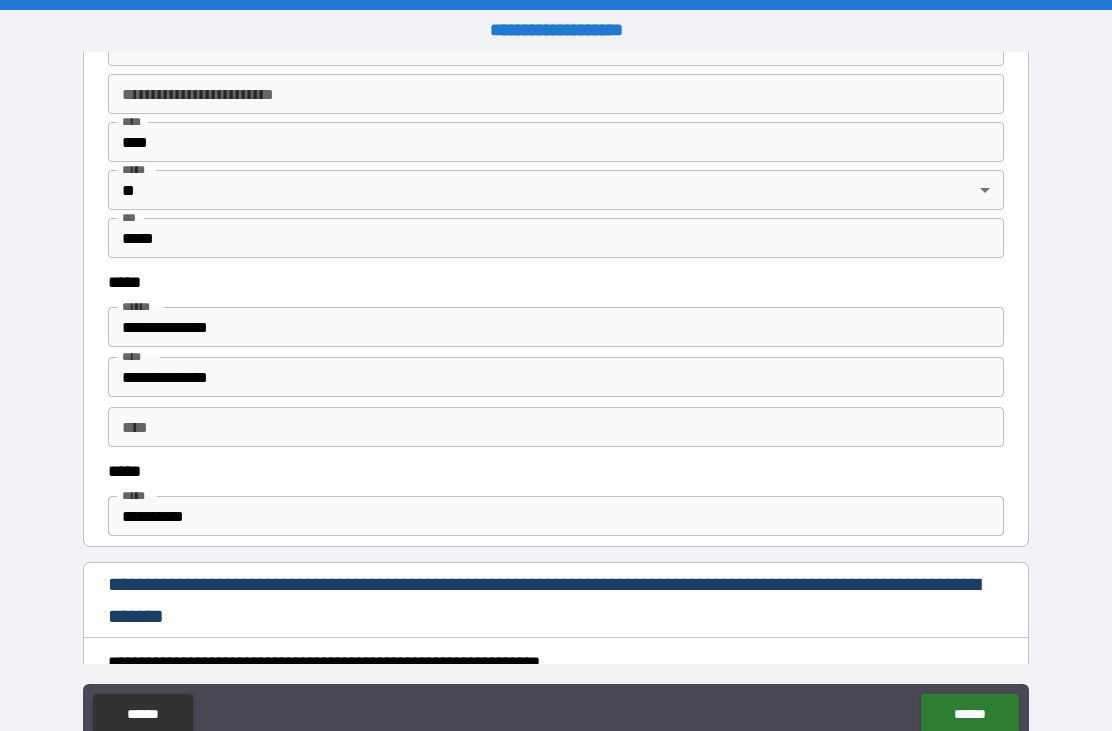 click on "**********" at bounding box center (556, 516) 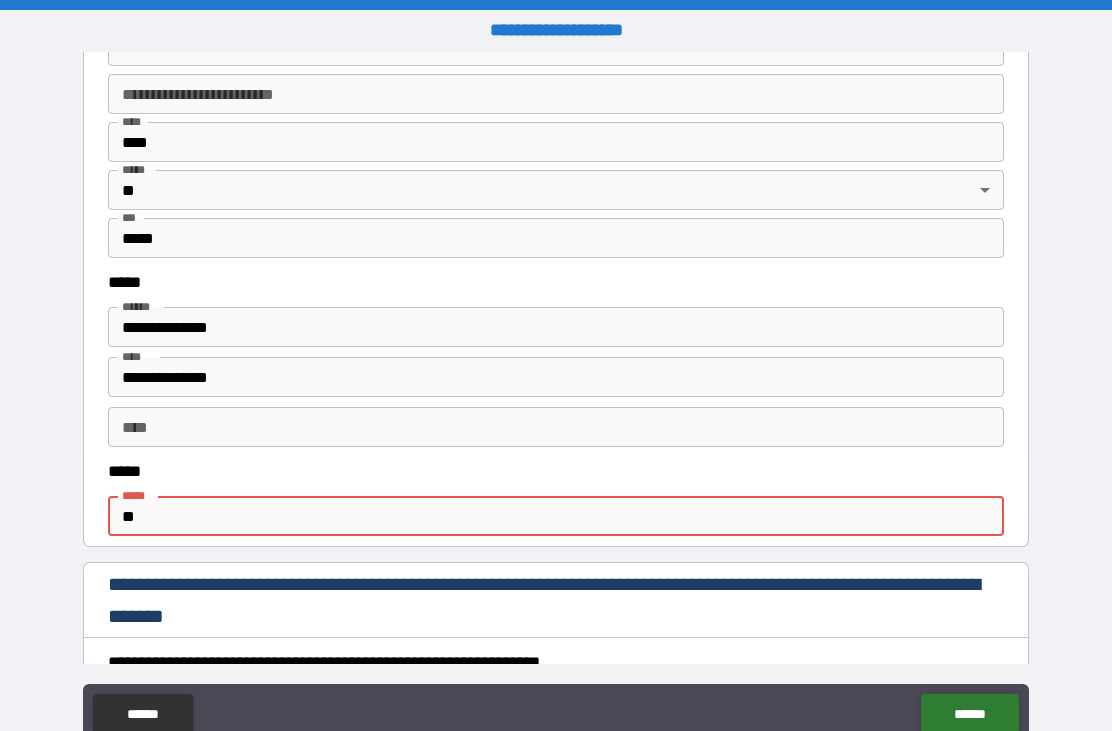 type on "*" 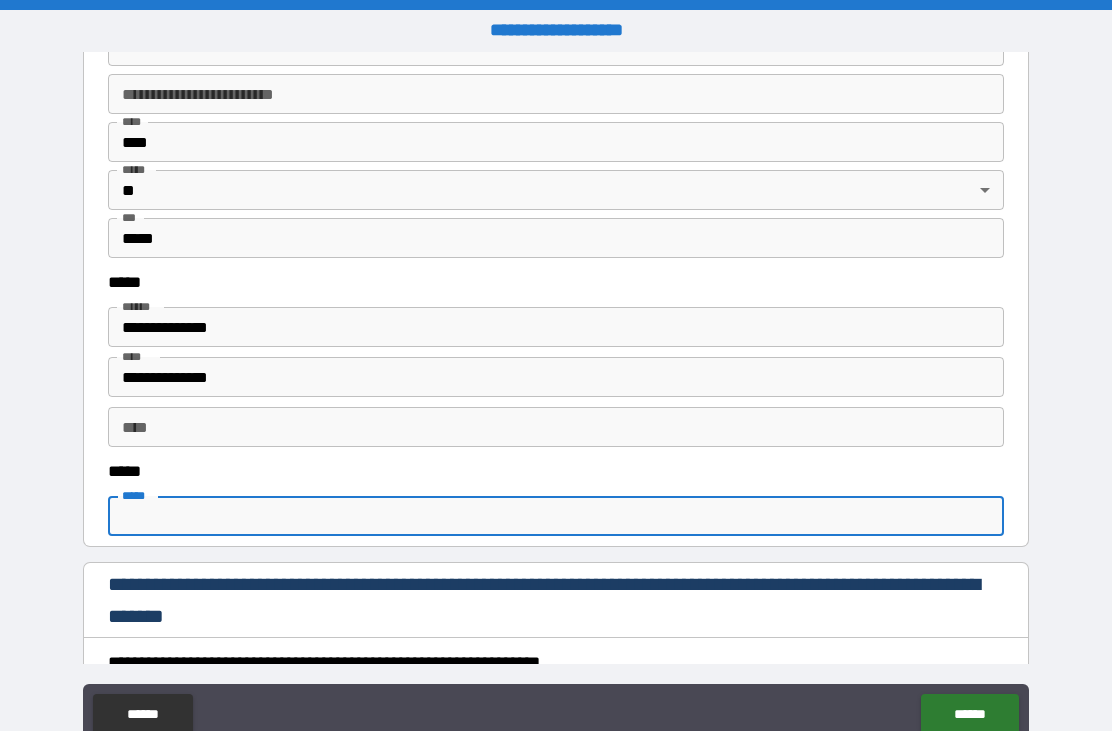 type 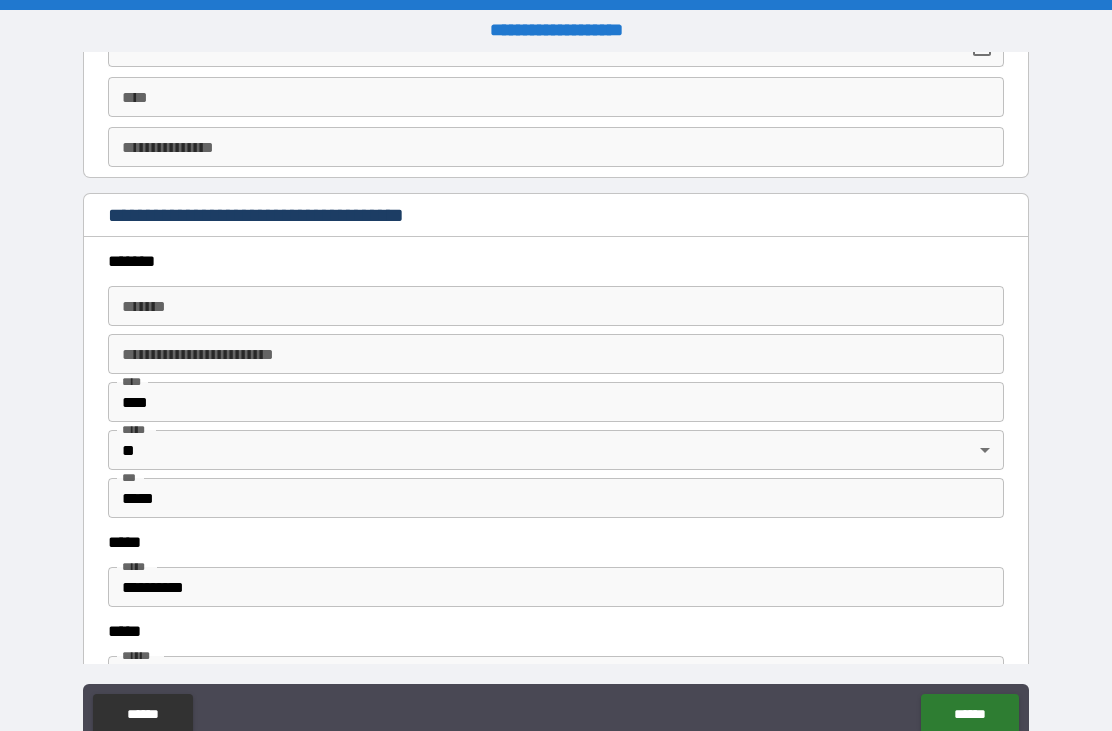 scroll, scrollTop: 2192, scrollLeft: 0, axis: vertical 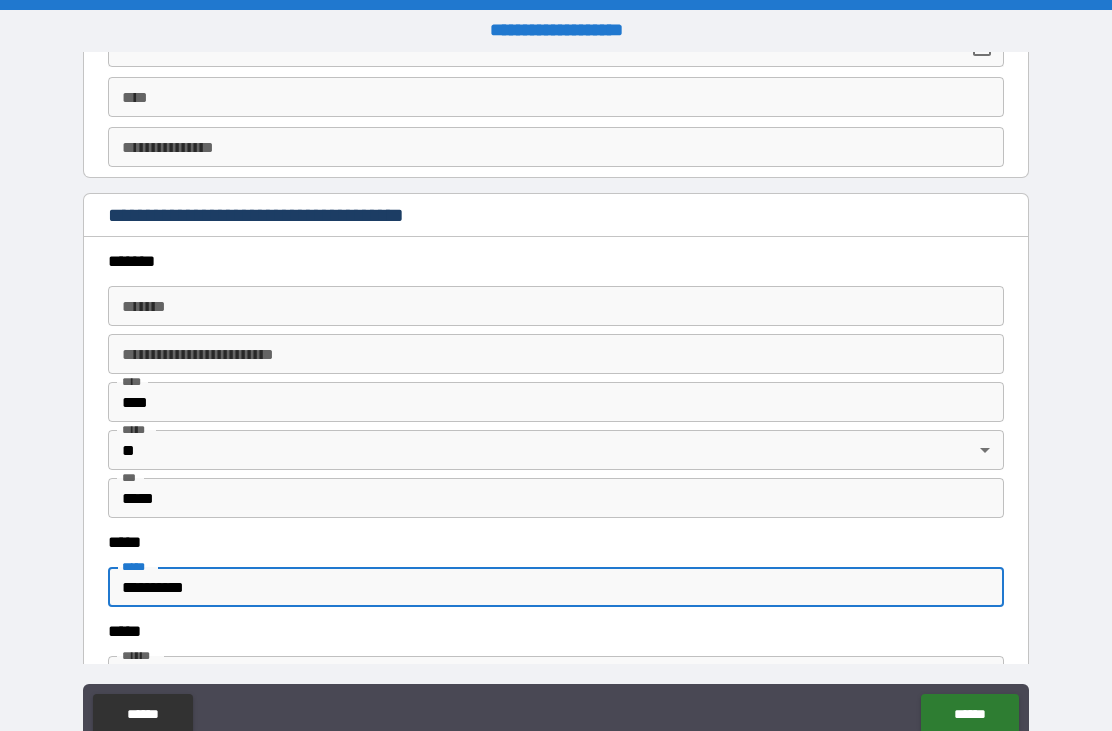 click on "**********" at bounding box center [556, 587] 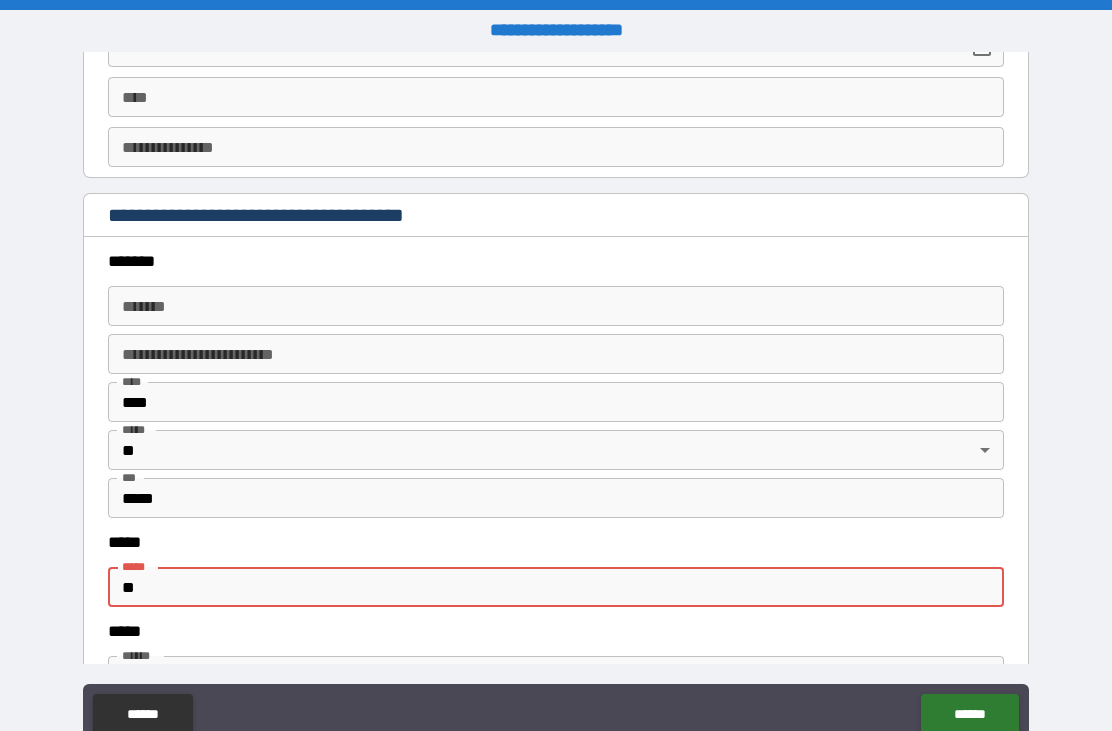 type on "*" 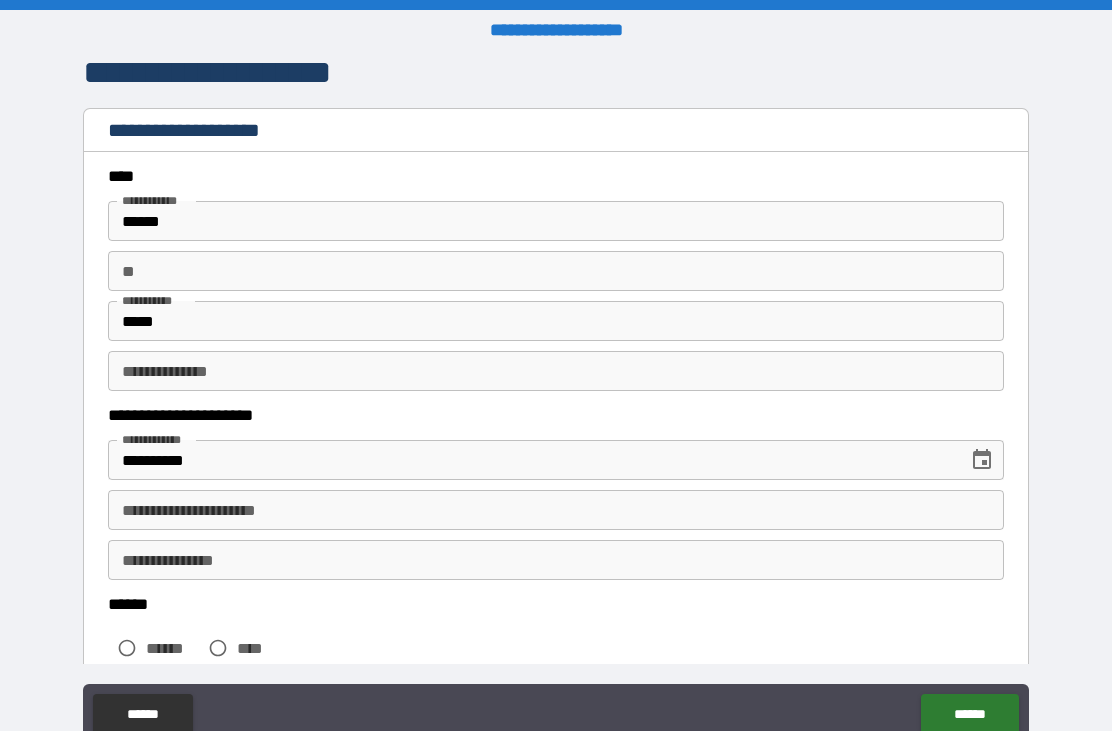 scroll, scrollTop: 0, scrollLeft: 0, axis: both 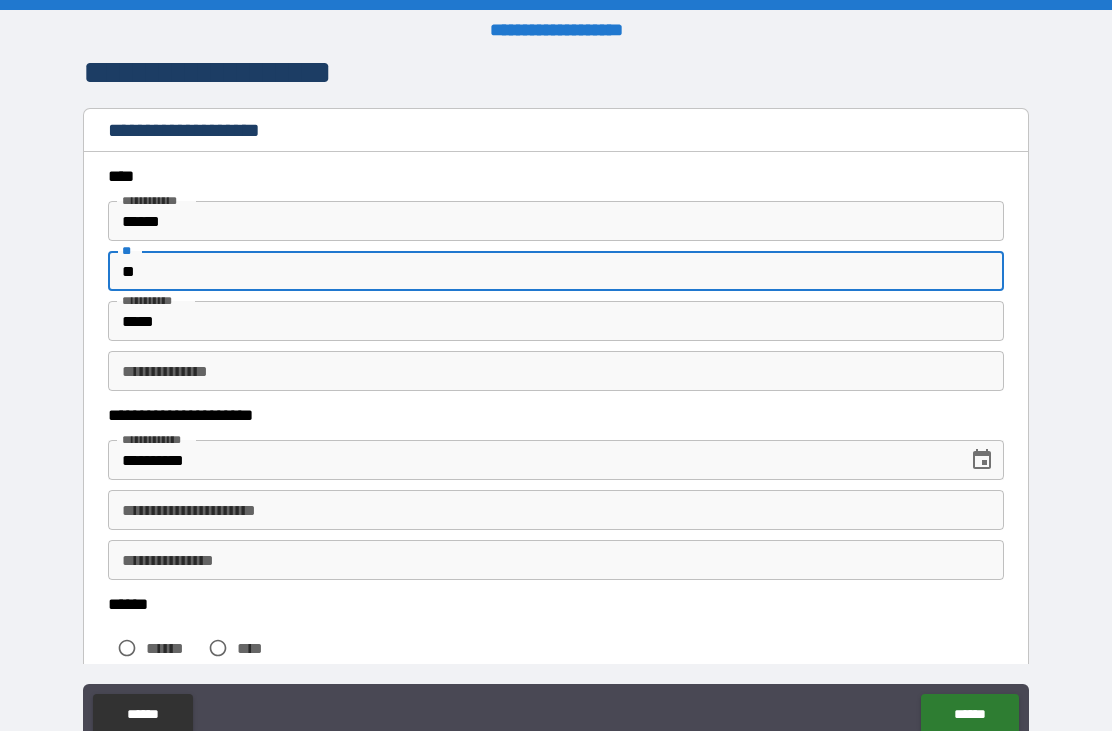 type on "*" 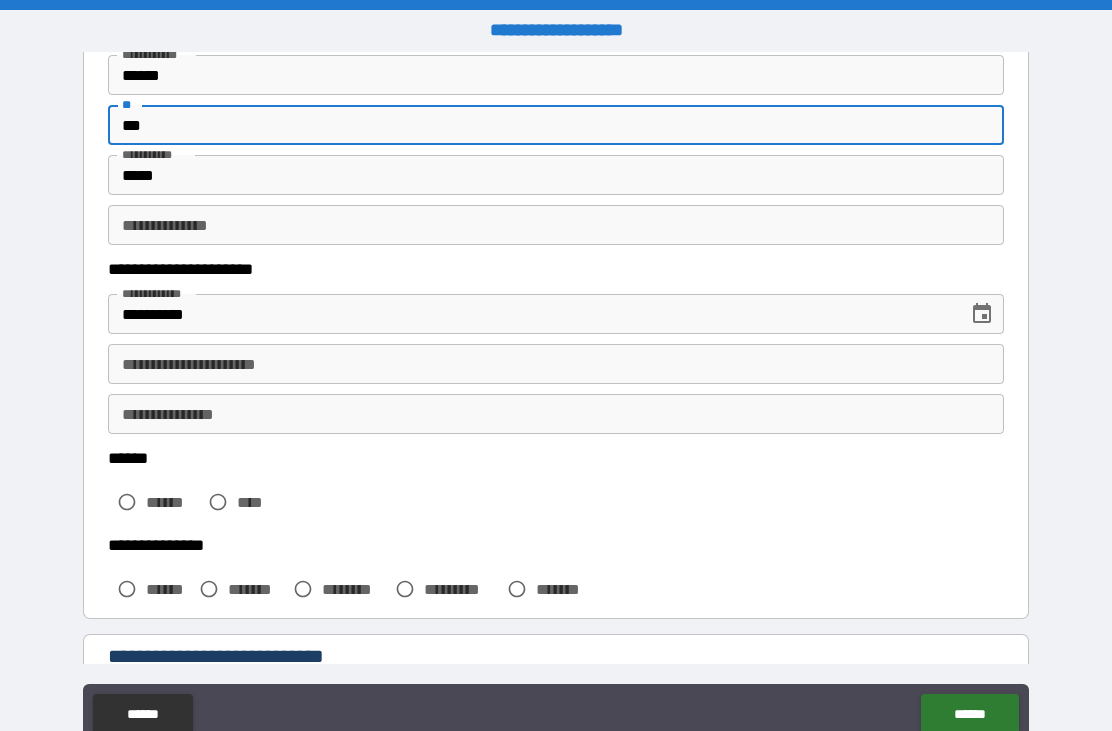 scroll, scrollTop: 145, scrollLeft: 0, axis: vertical 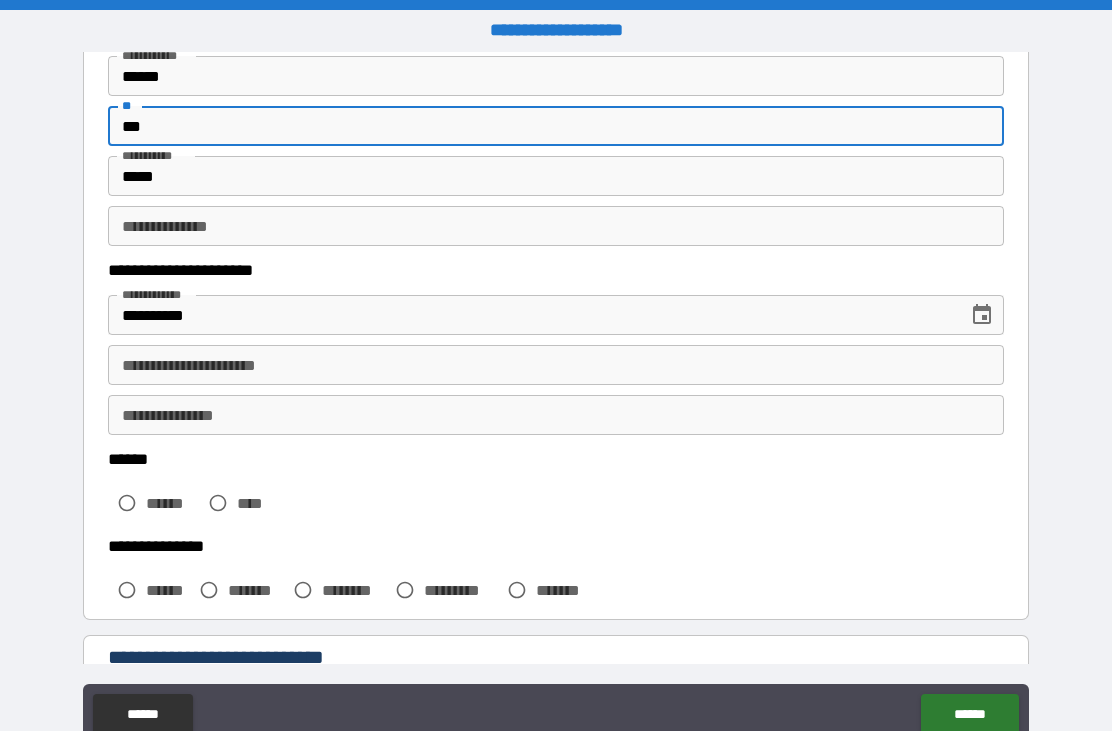 type on "***" 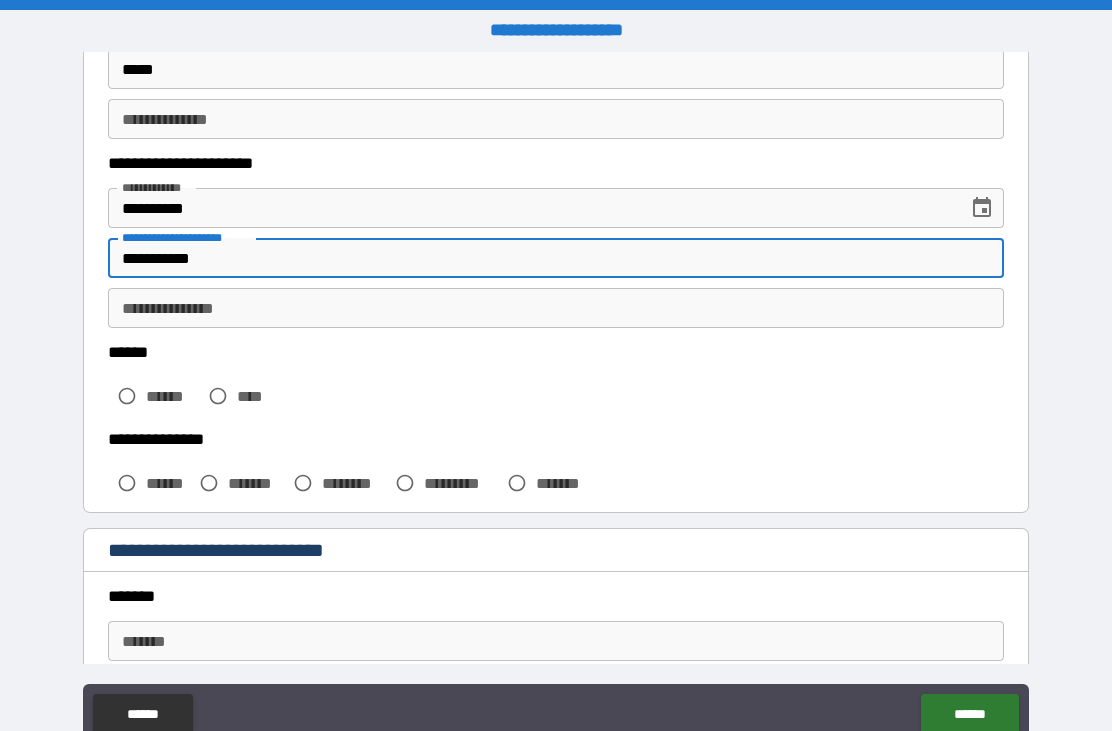 scroll, scrollTop: 254, scrollLeft: 0, axis: vertical 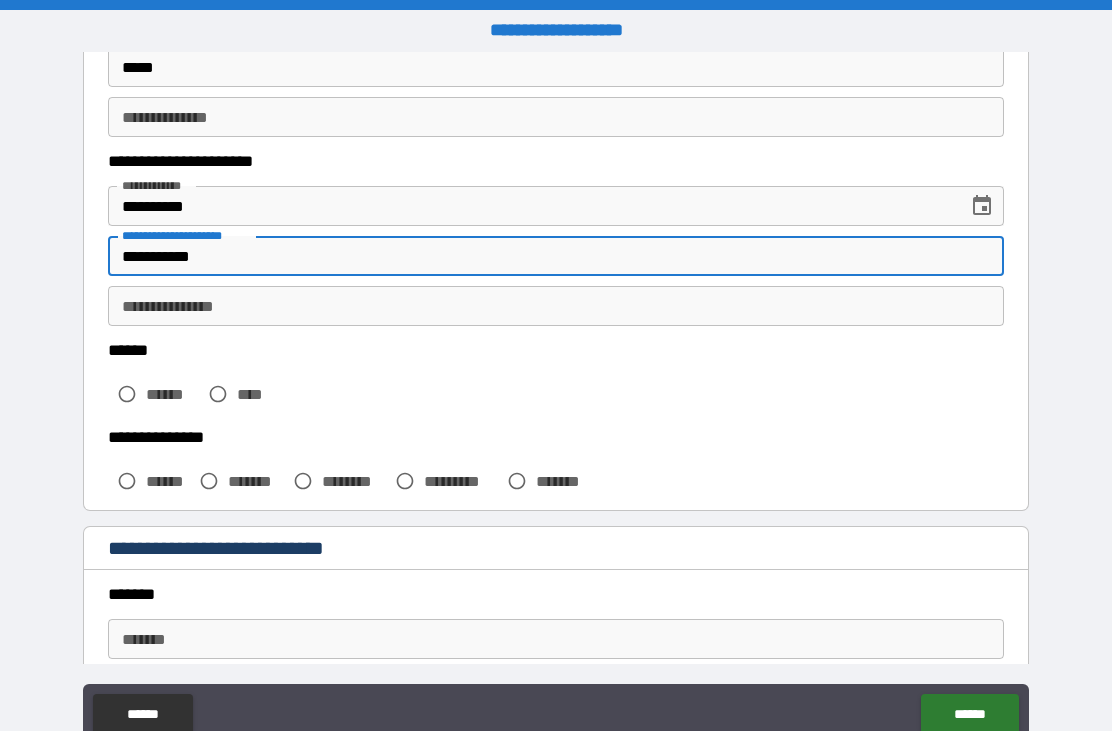type on "**********" 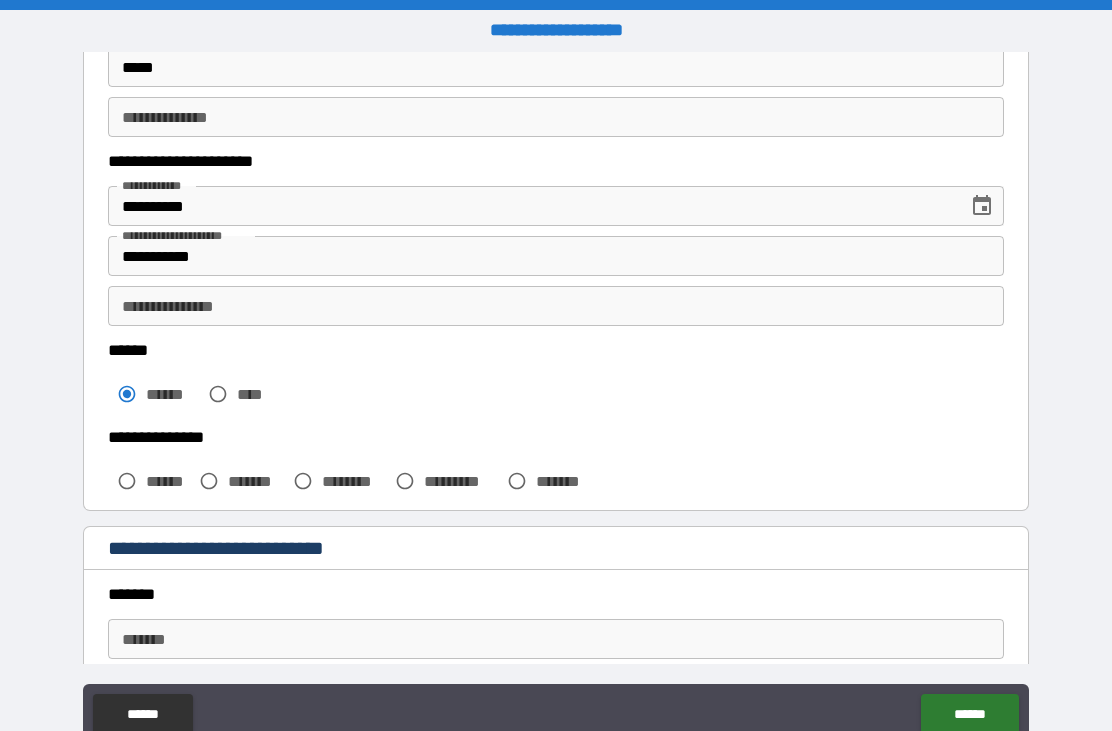 click on "******" at bounding box center (168, 481) 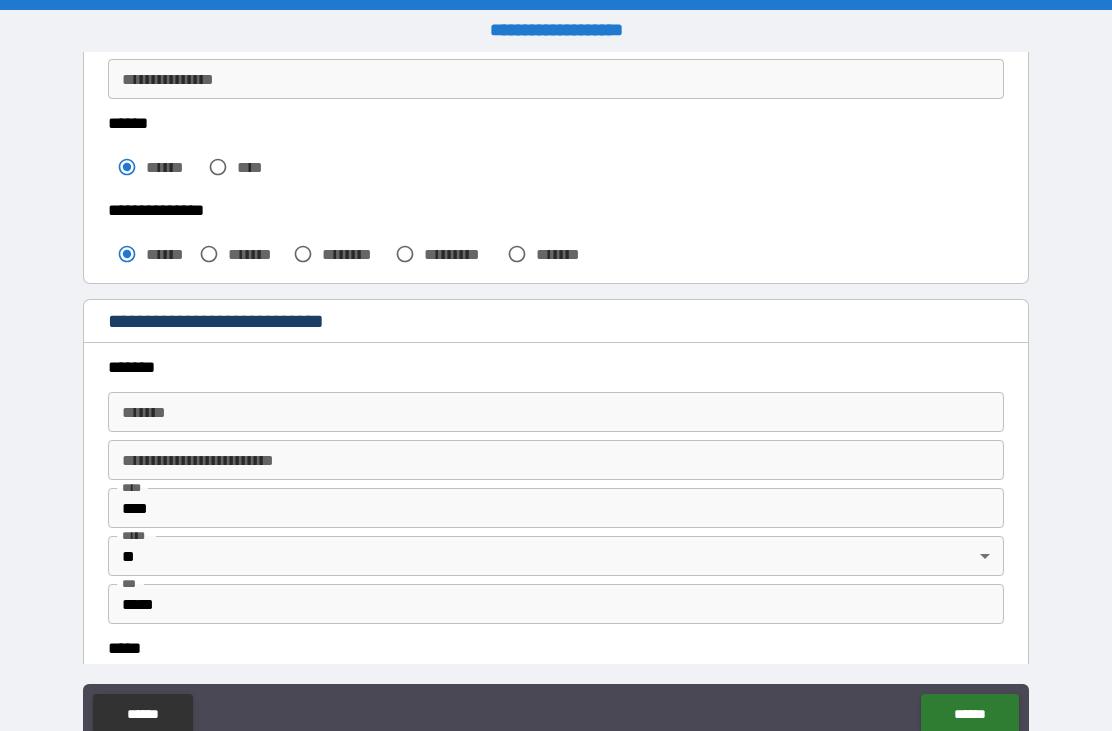 scroll, scrollTop: 484, scrollLeft: 0, axis: vertical 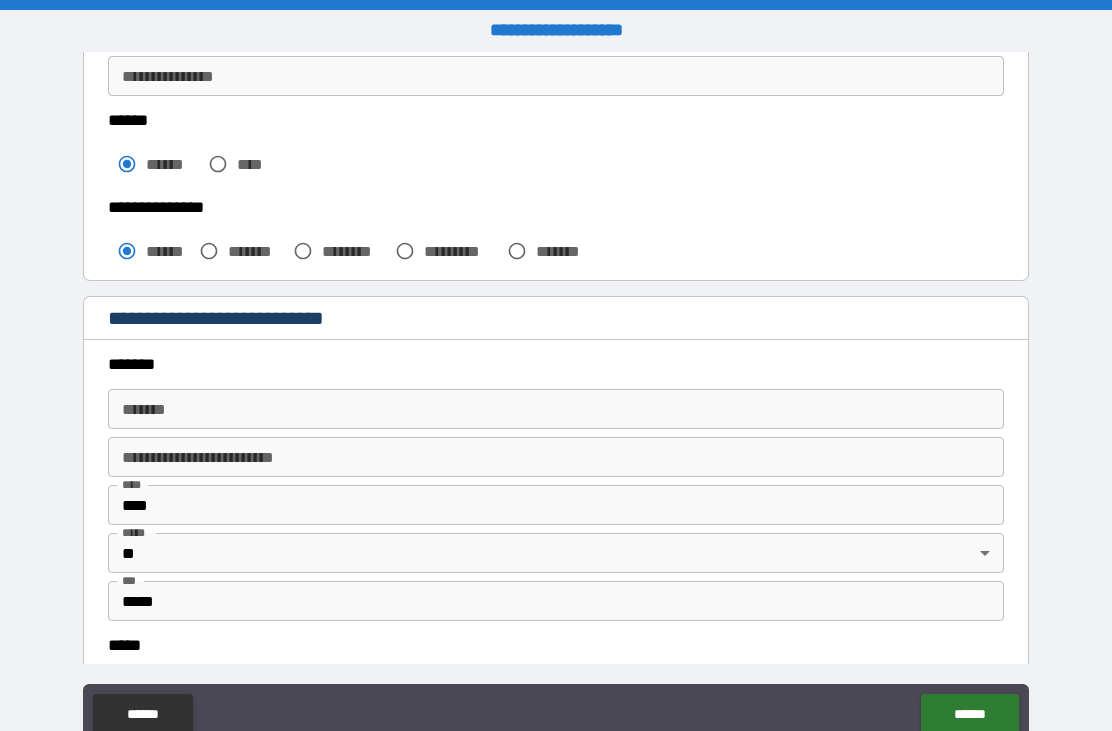 click on "*******" at bounding box center [556, 409] 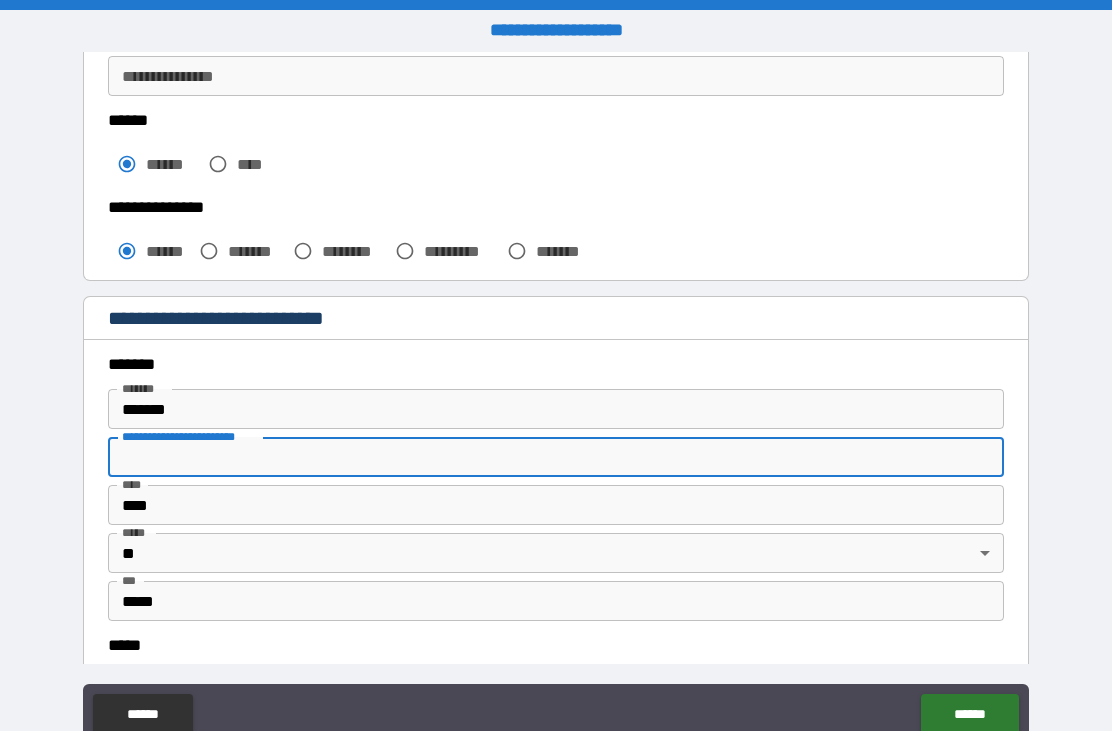 type on "**********" 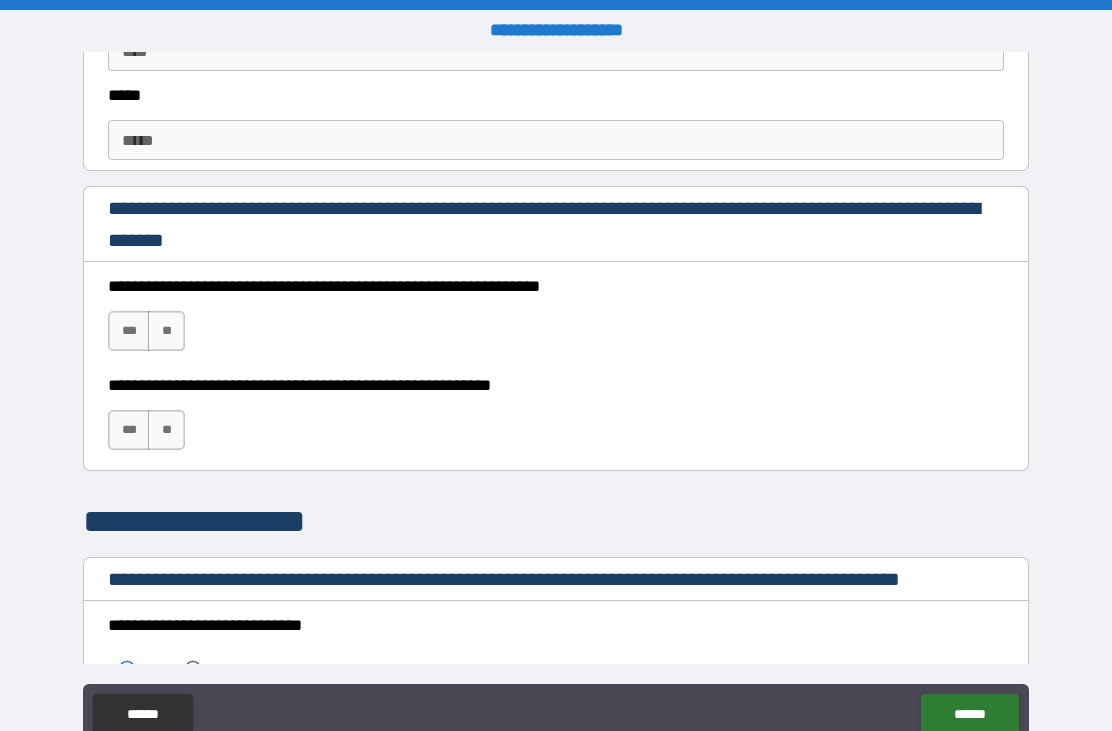 scroll, scrollTop: 1225, scrollLeft: 0, axis: vertical 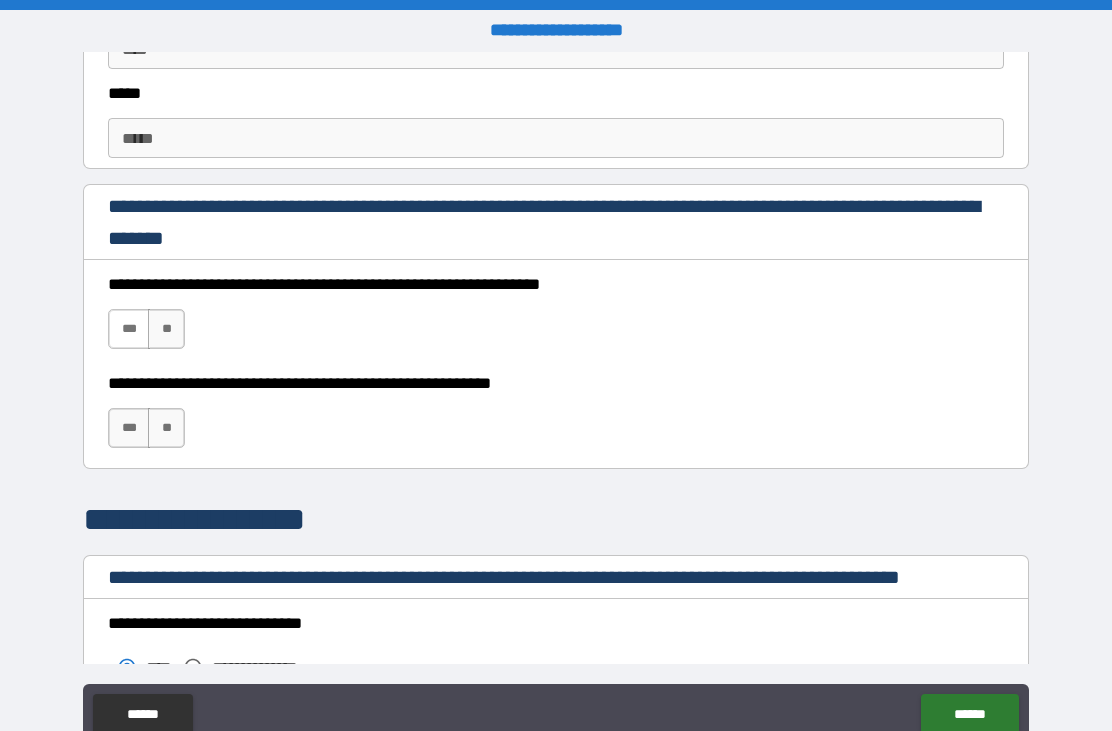 click on "***" at bounding box center (129, 329) 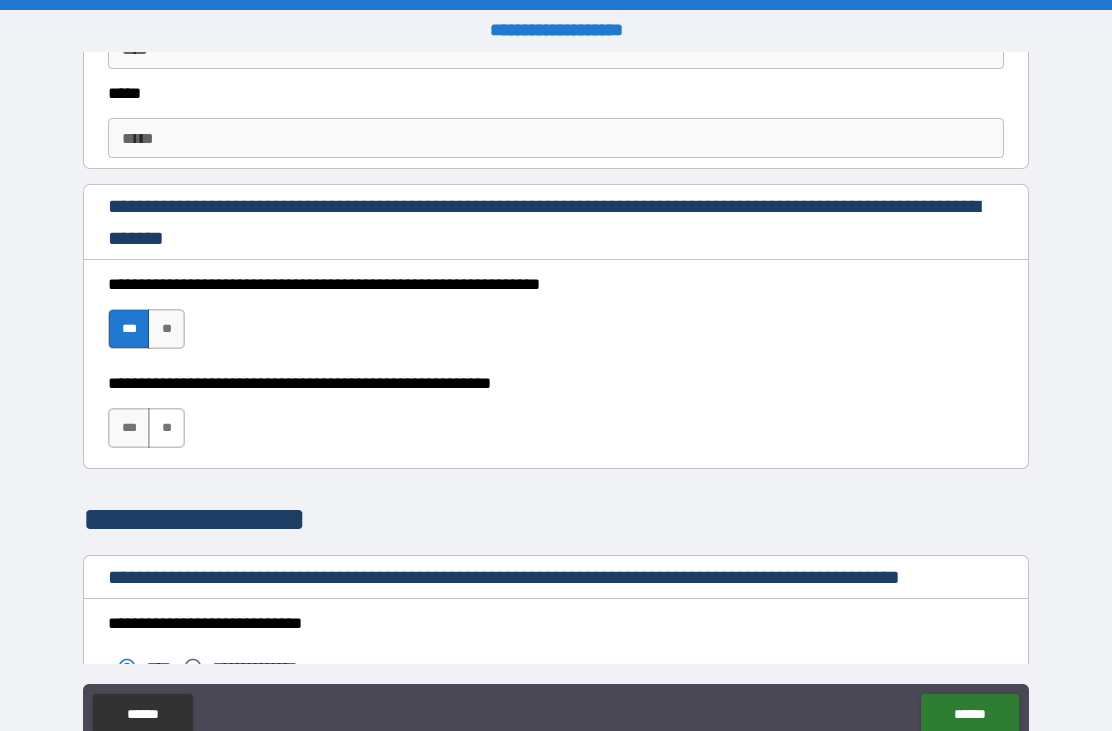 click on "**" at bounding box center [166, 428] 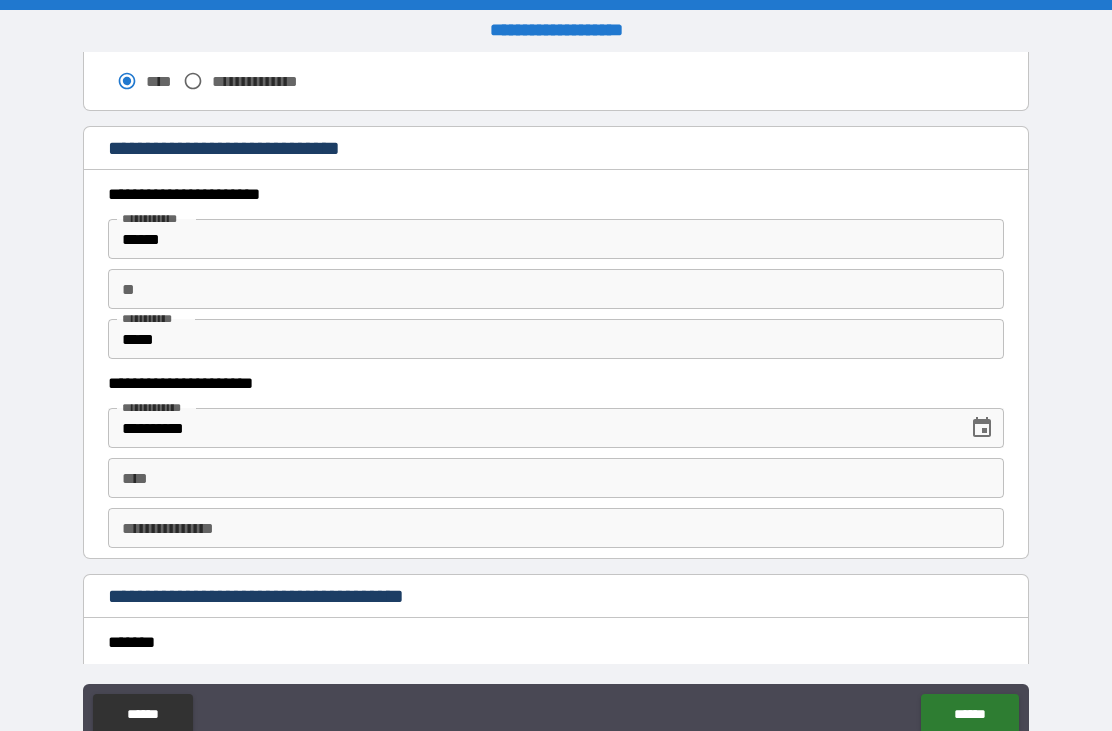 scroll, scrollTop: 1812, scrollLeft: 0, axis: vertical 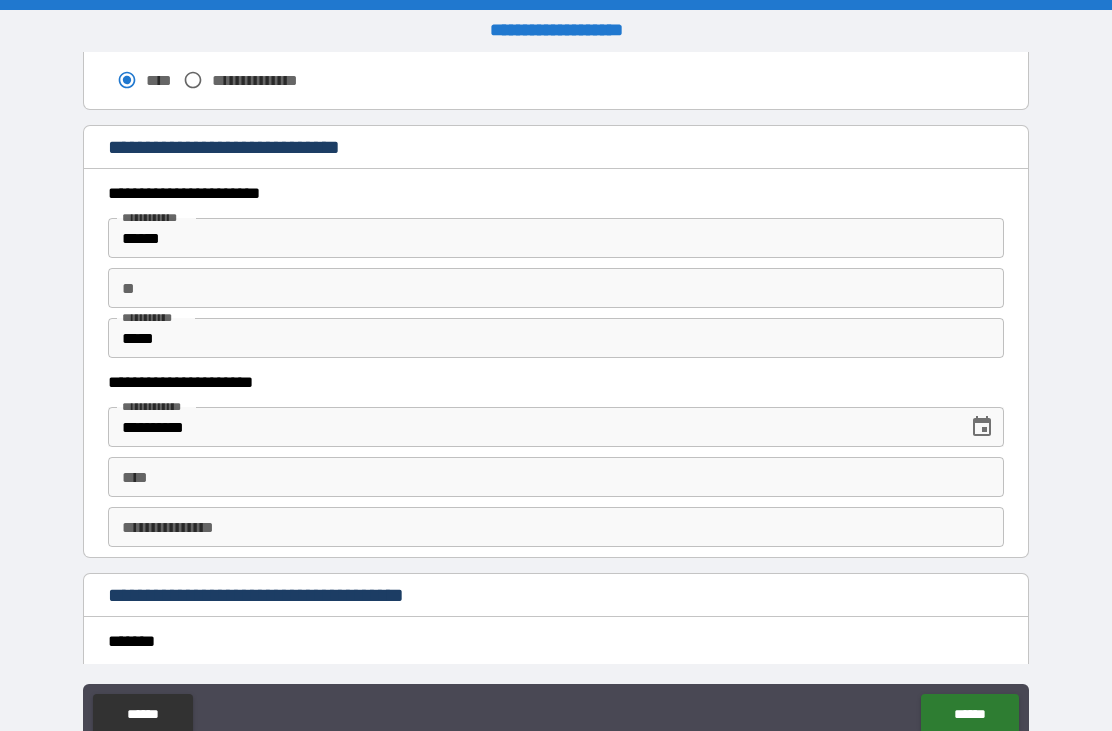 click on "**" at bounding box center (556, 288) 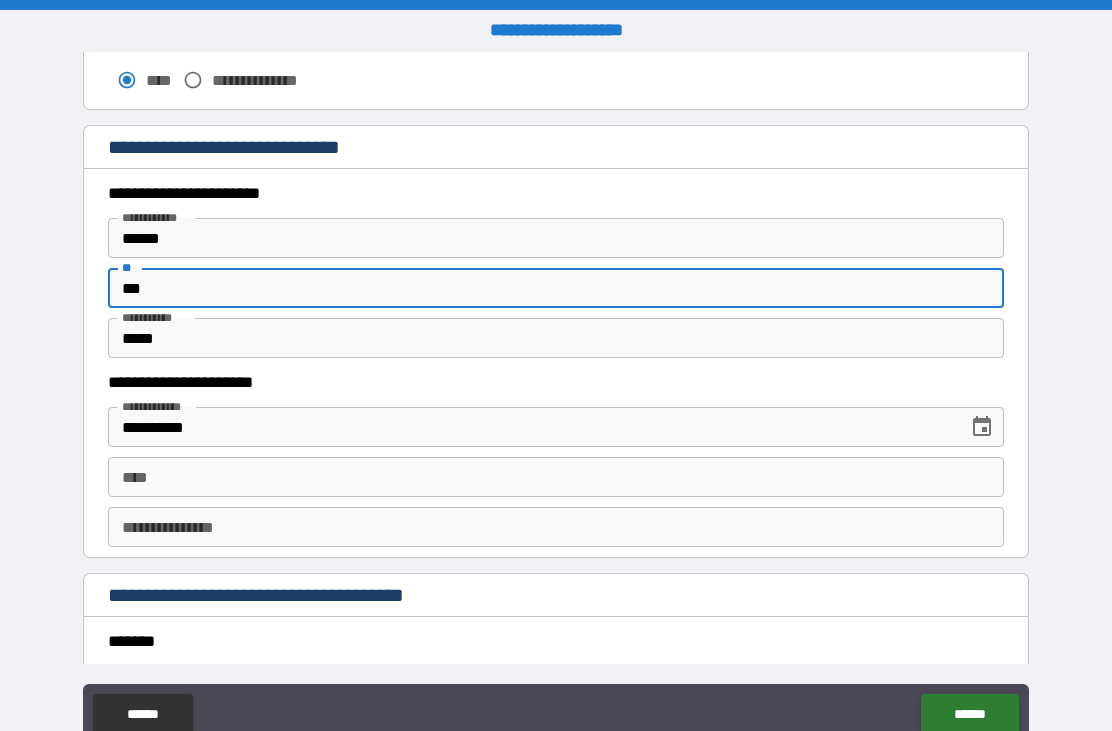 type on "***" 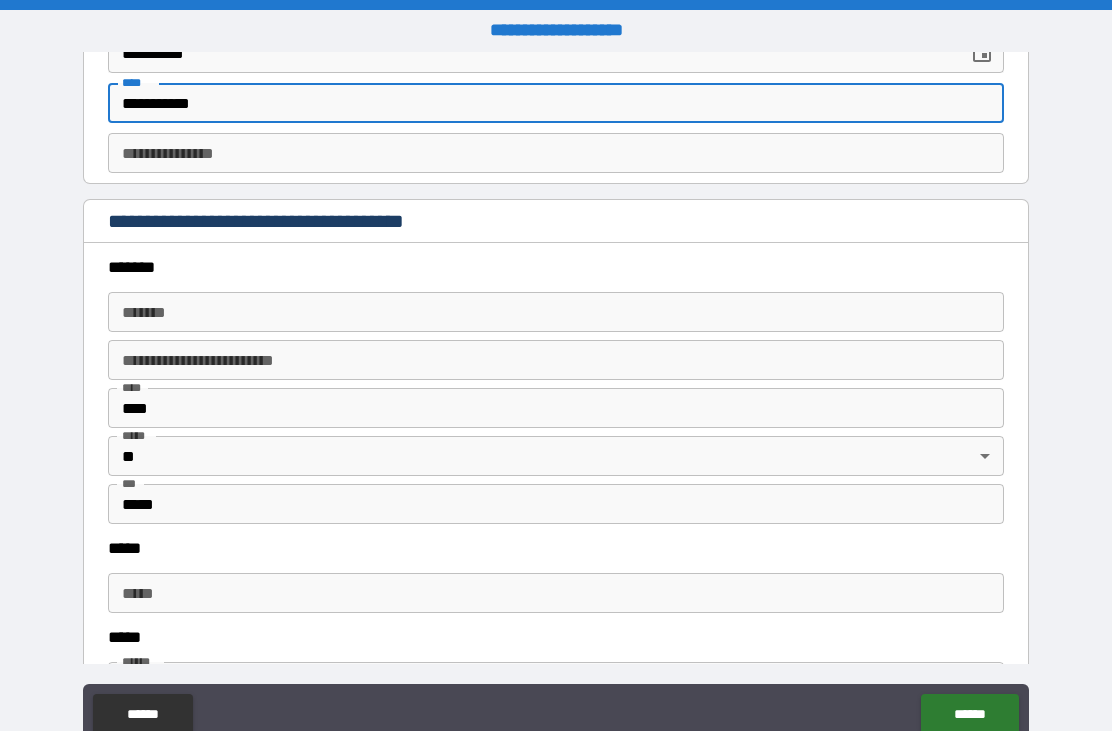 scroll, scrollTop: 2190, scrollLeft: 0, axis: vertical 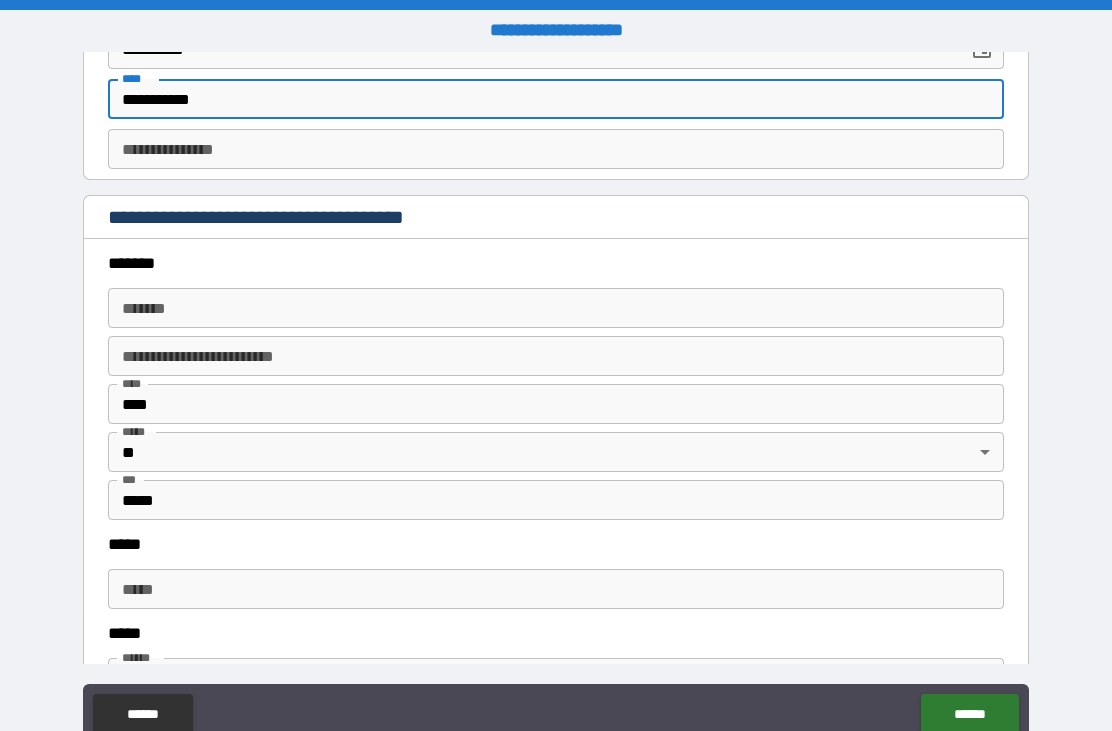 type on "**********" 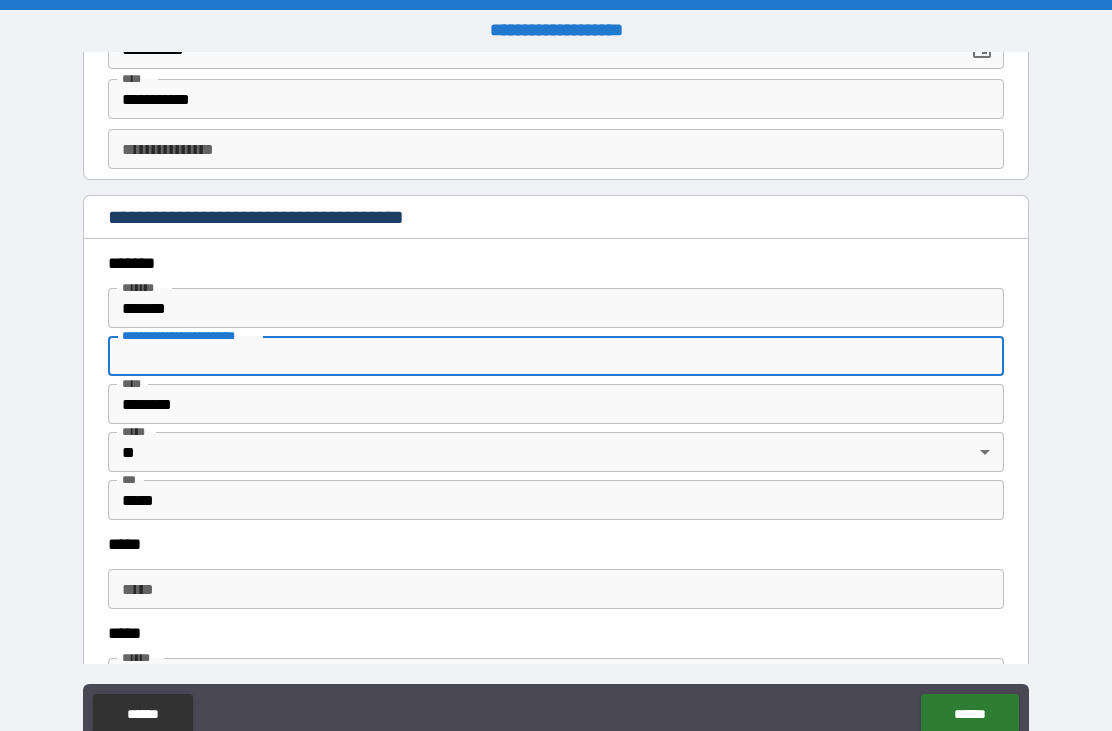 type on "**********" 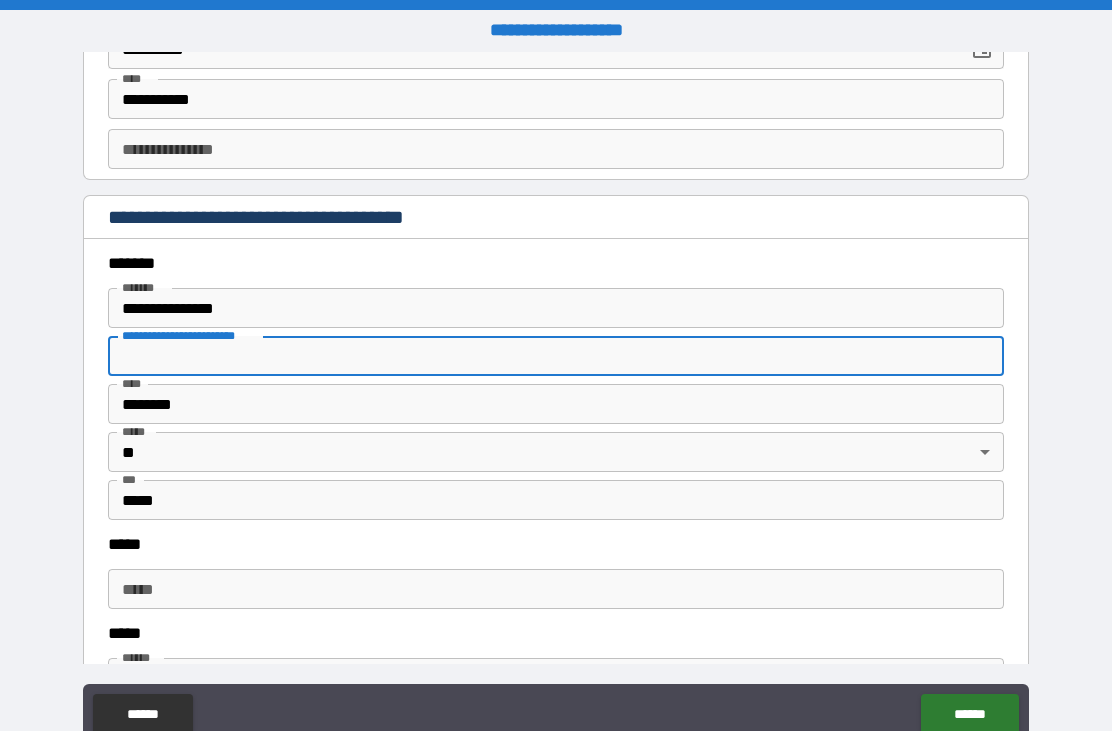 click on "**********" at bounding box center [556, 356] 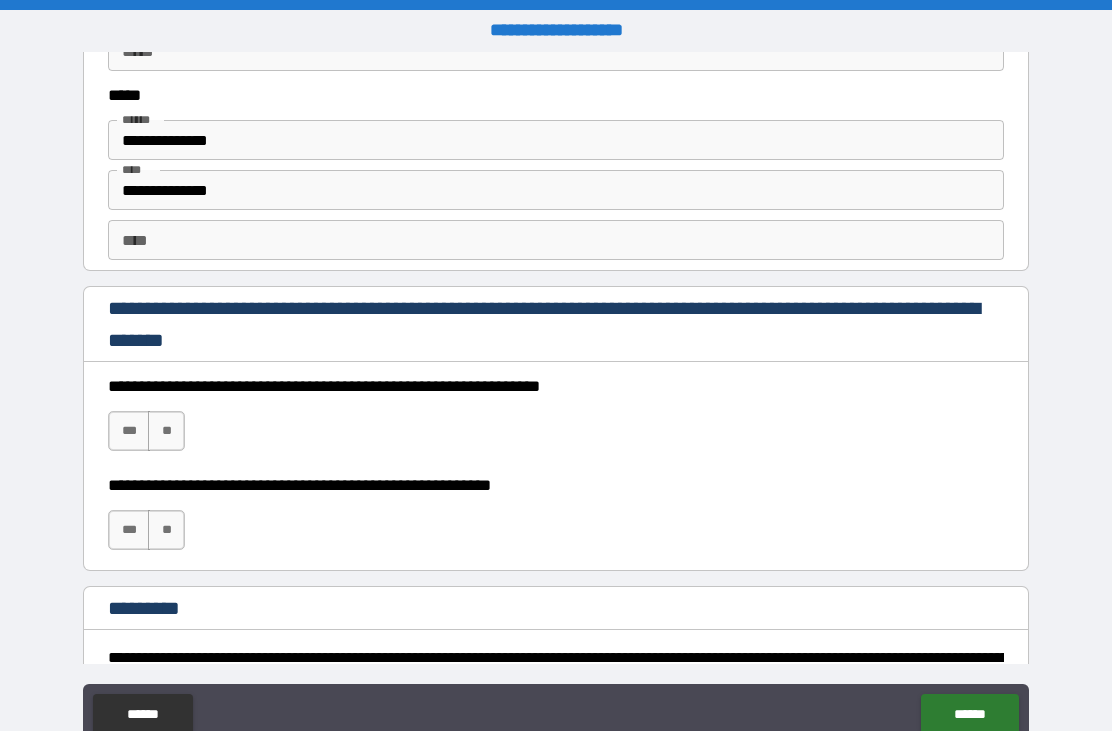 scroll, scrollTop: 2756, scrollLeft: 0, axis: vertical 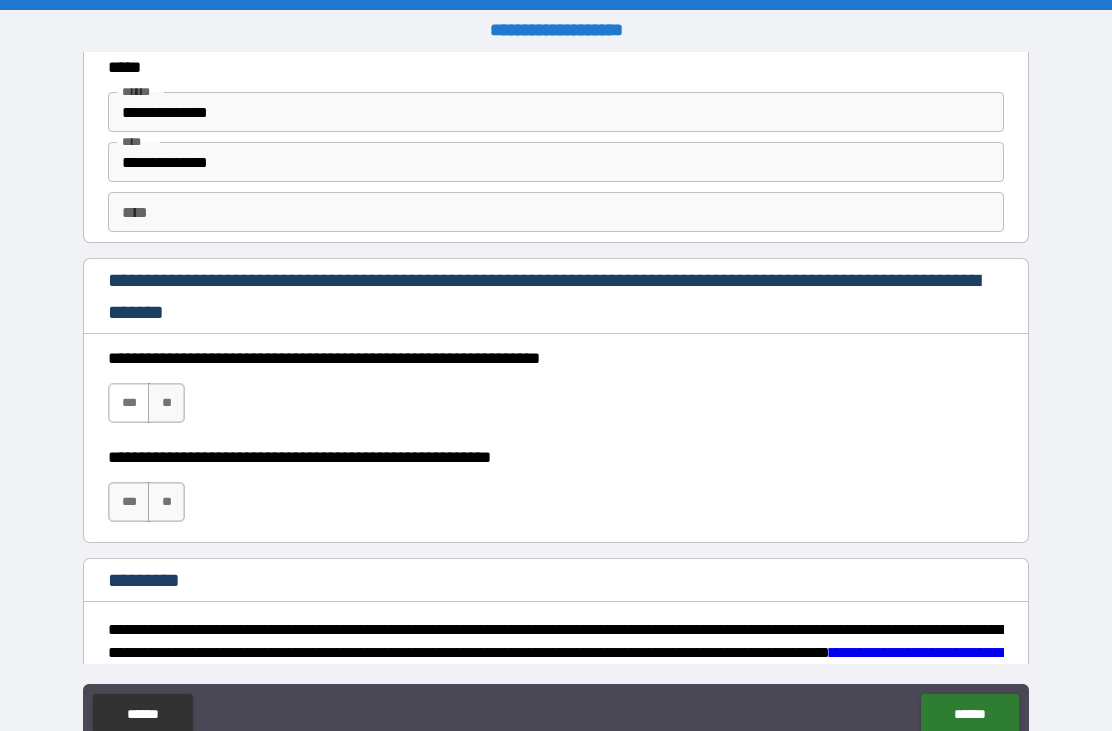 click on "***" at bounding box center (129, 403) 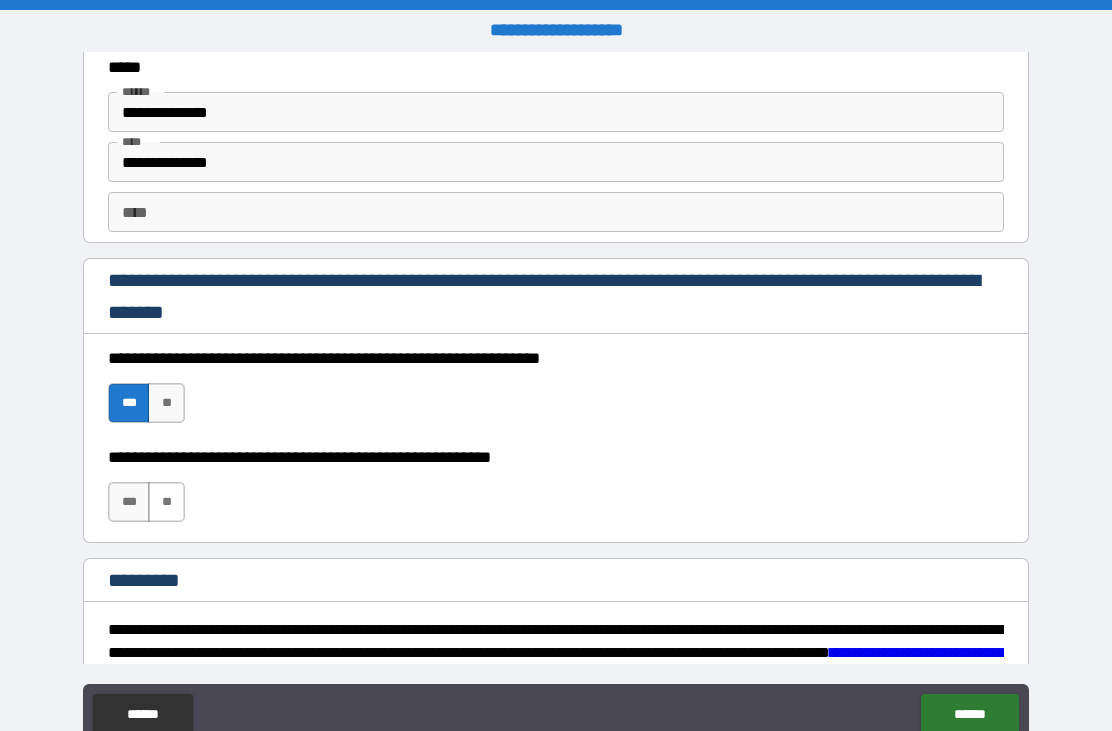 click on "**" at bounding box center [166, 502] 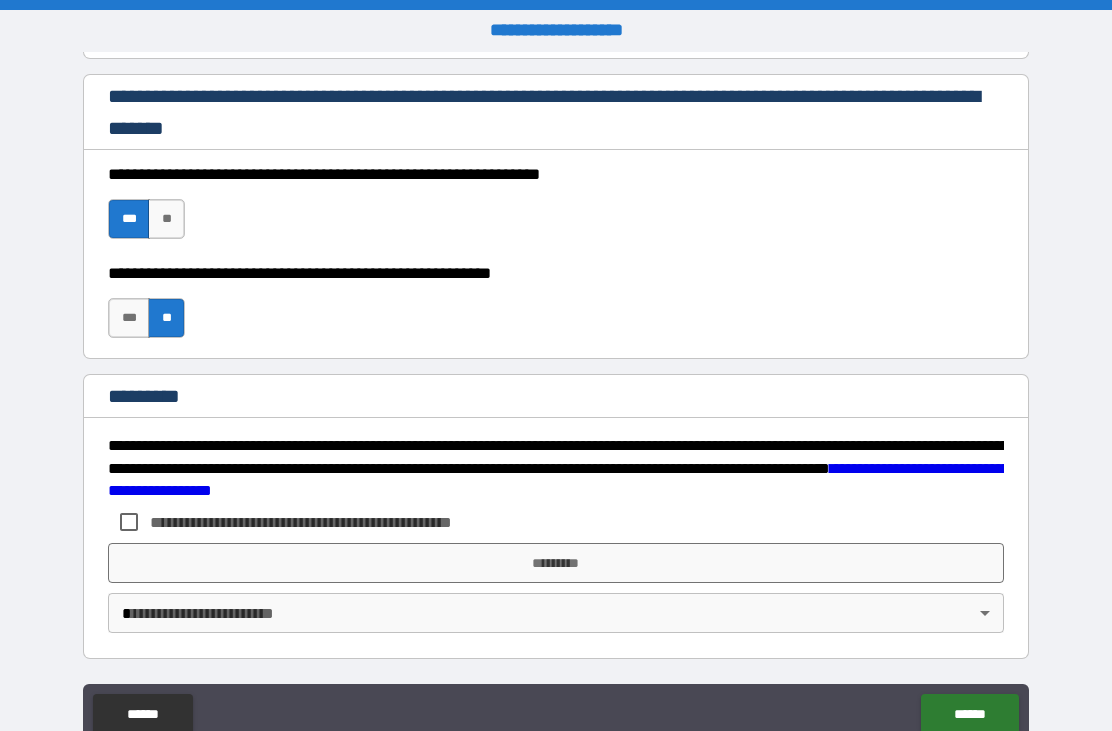 scroll, scrollTop: 2940, scrollLeft: 0, axis: vertical 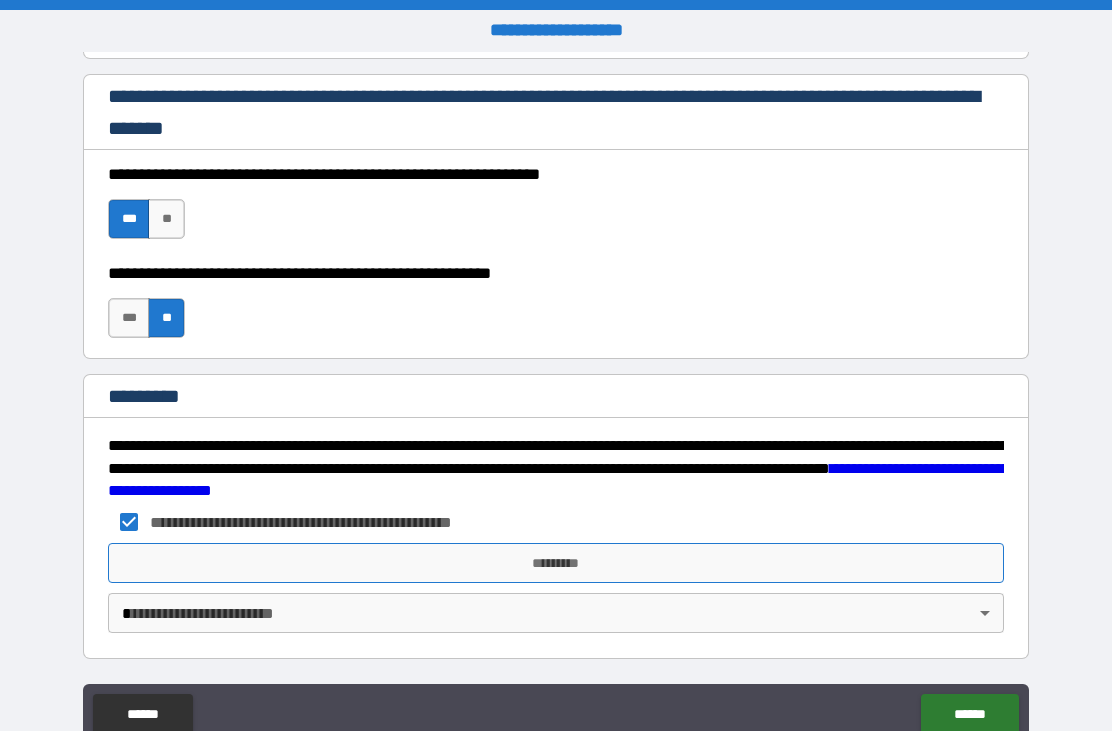 click on "*********" at bounding box center [556, 563] 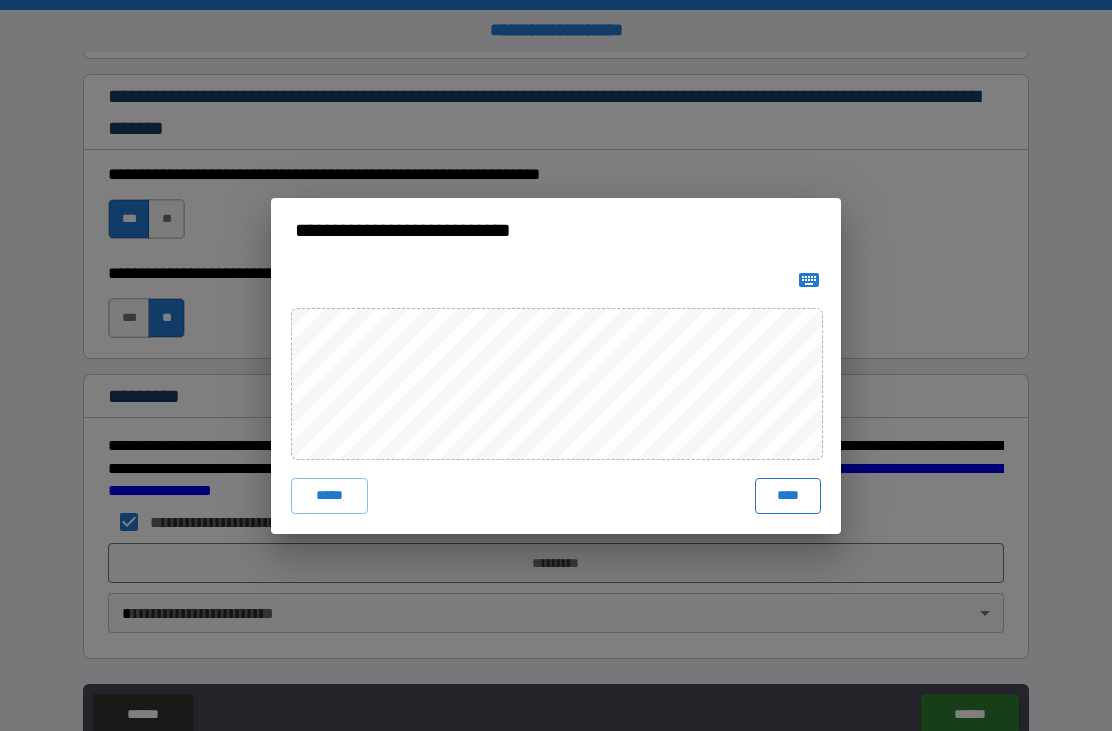 click on "****" at bounding box center [788, 496] 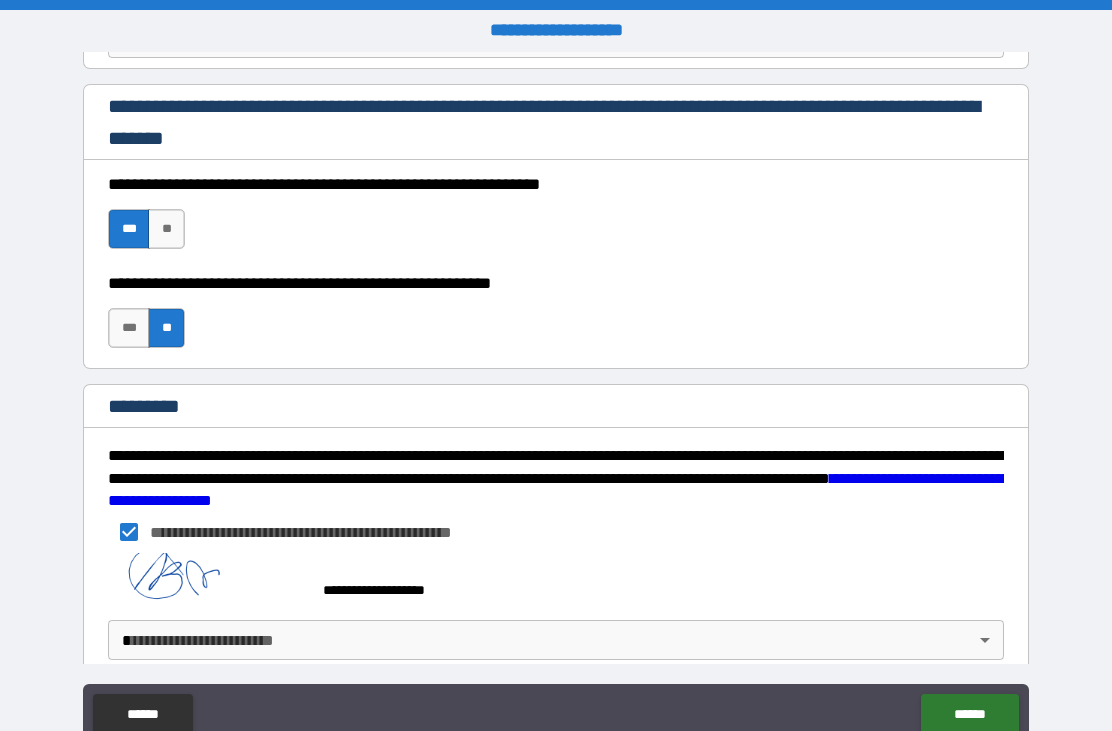 click on "**********" at bounding box center [556, 399] 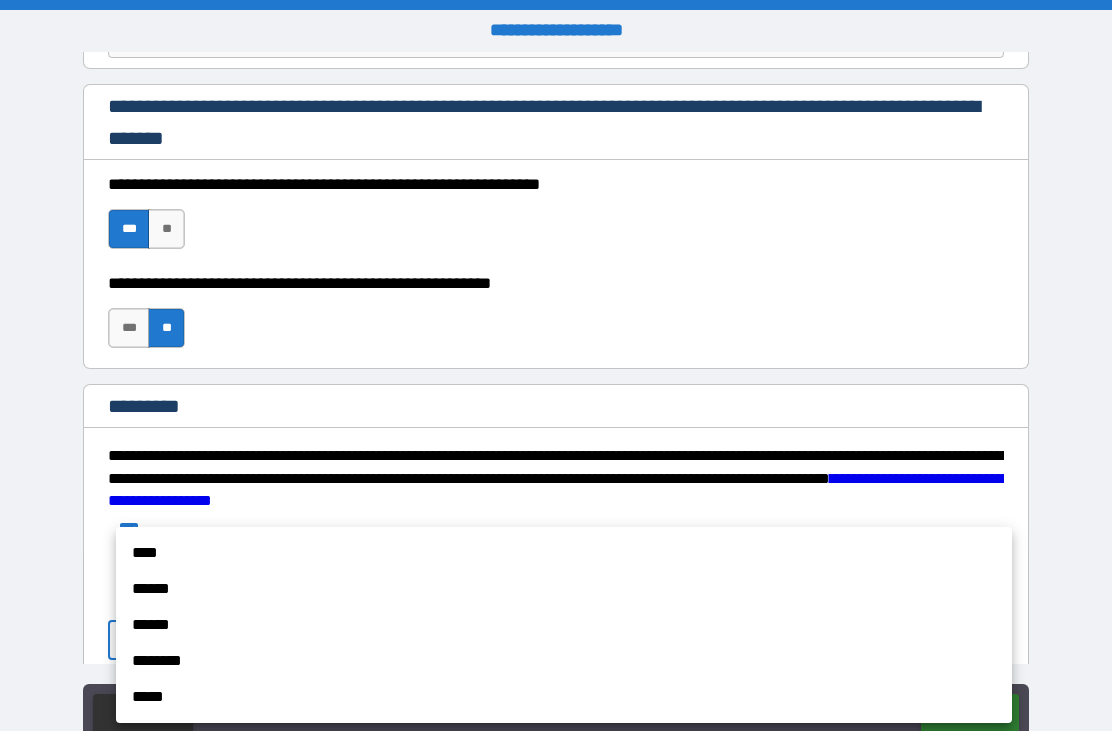 click on "****" at bounding box center [564, 553] 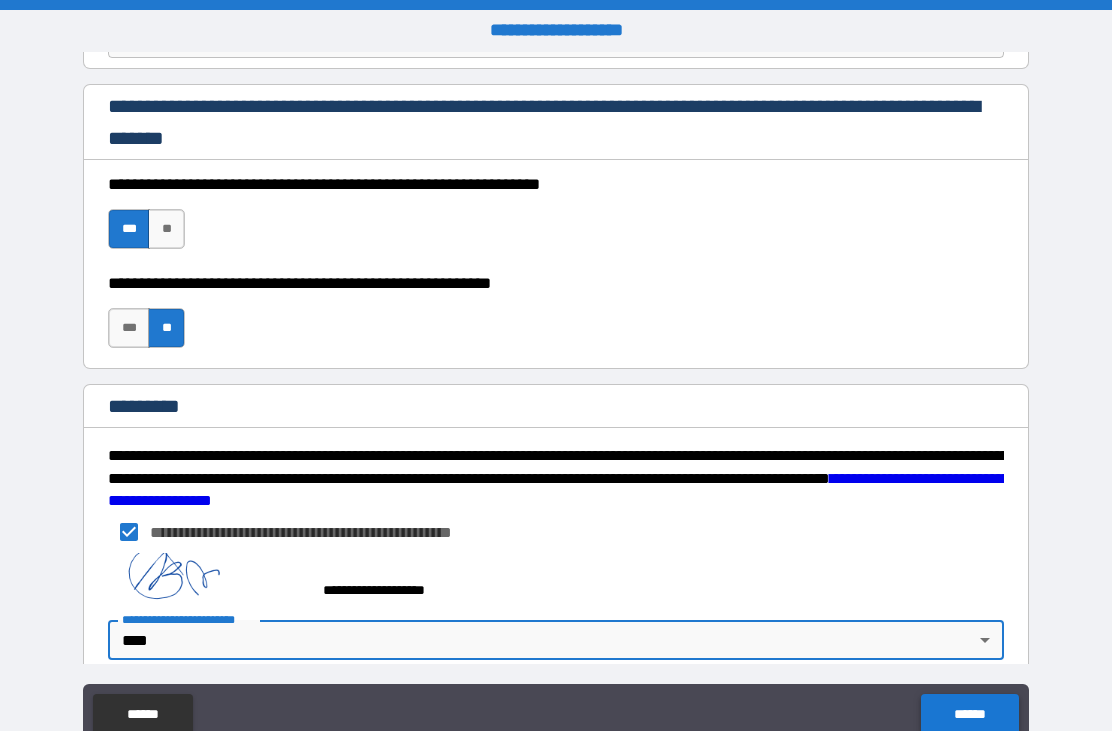 click on "******" at bounding box center (969, 714) 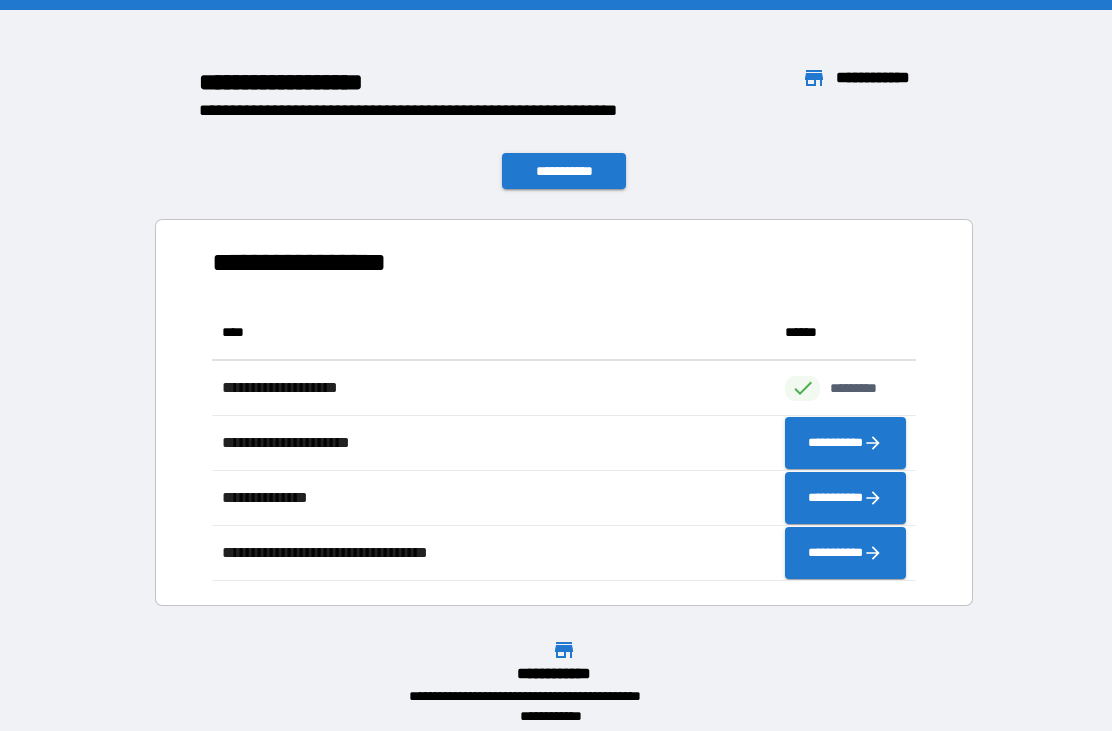 scroll, scrollTop: 276, scrollLeft: 704, axis: both 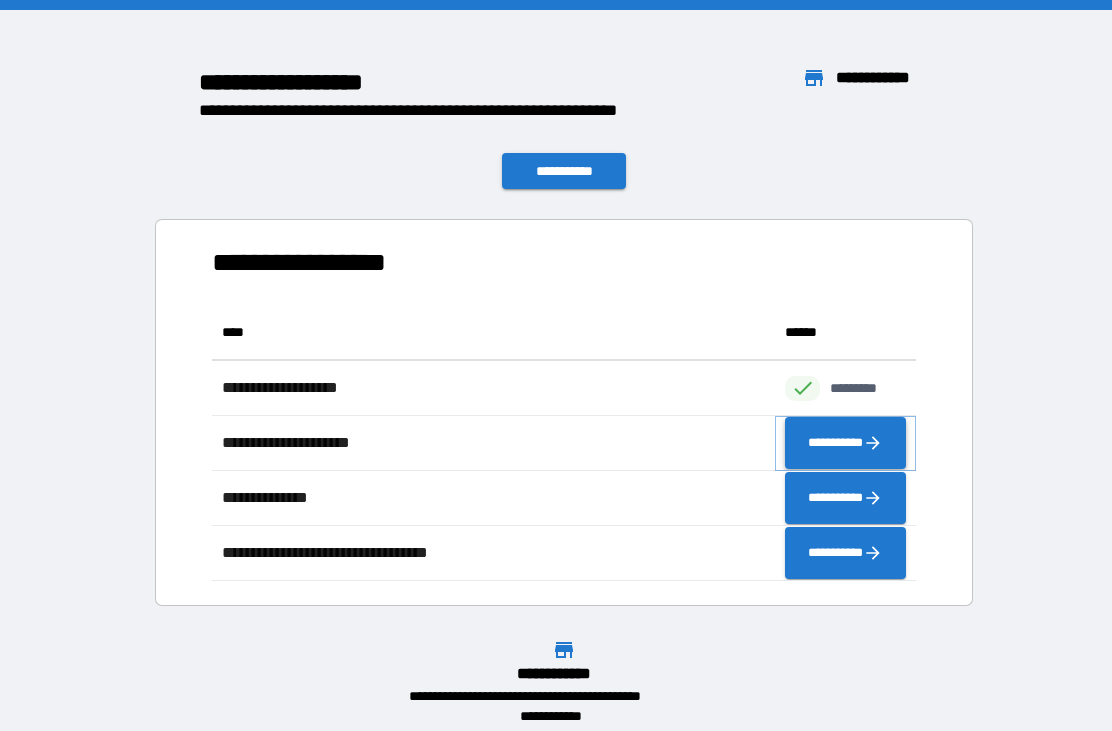 click on "**********" at bounding box center (845, 443) 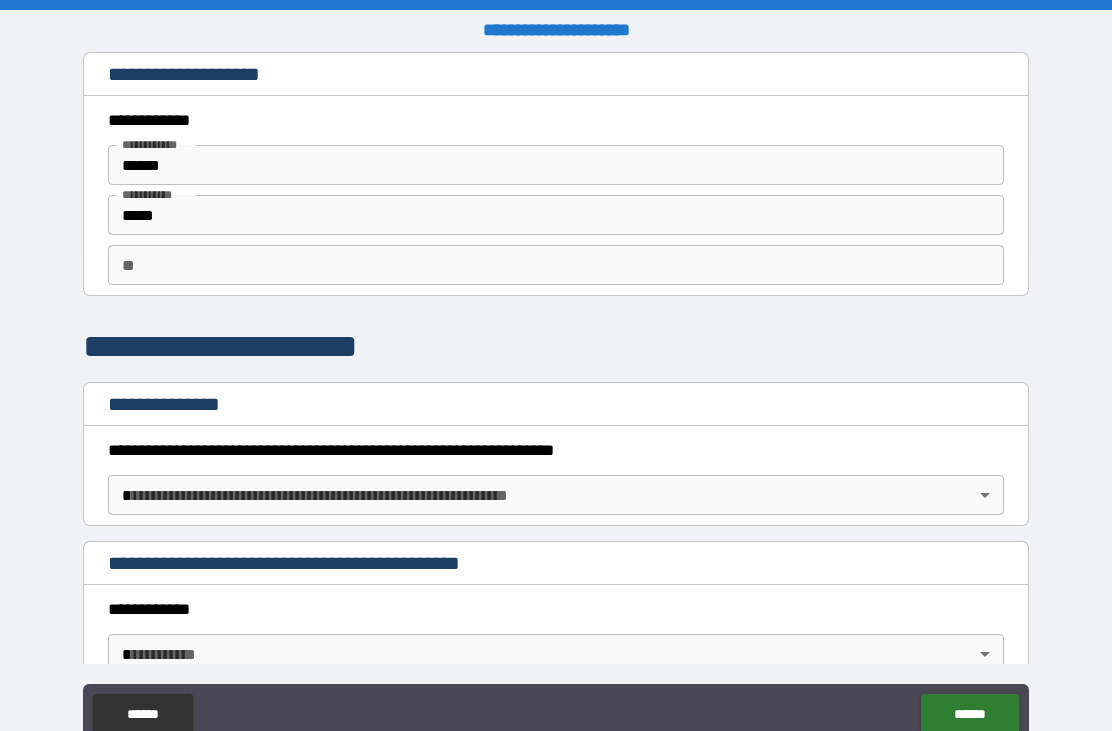 click on "**" at bounding box center [556, 265] 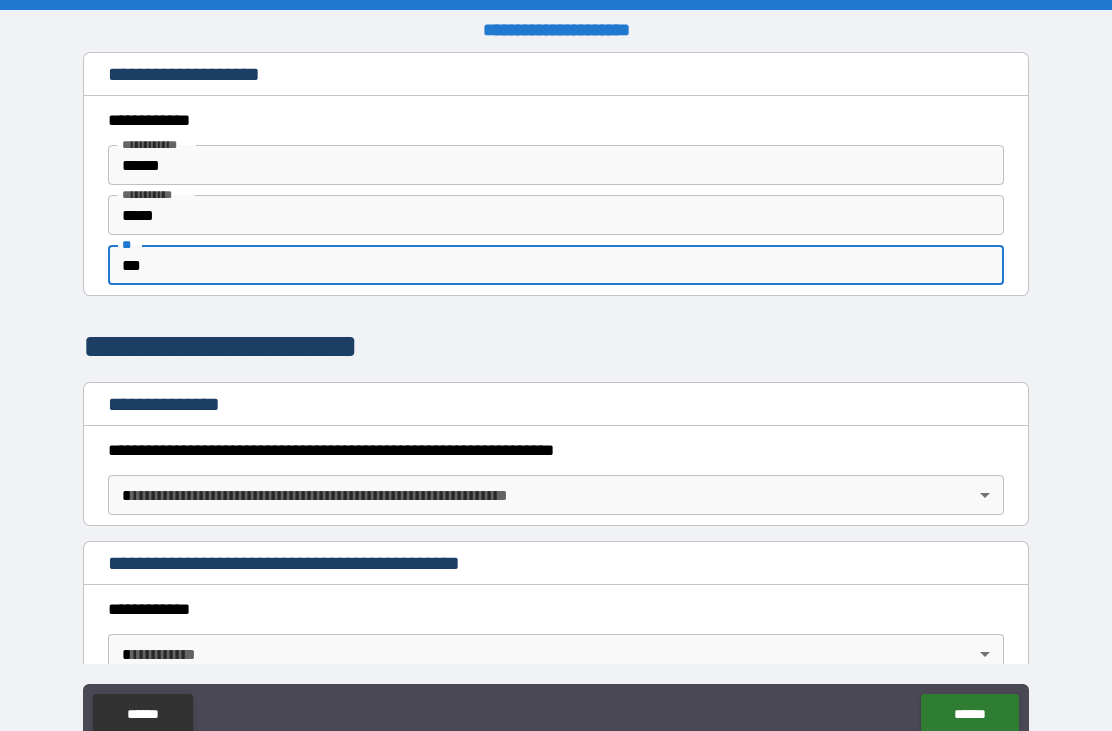 type on "***" 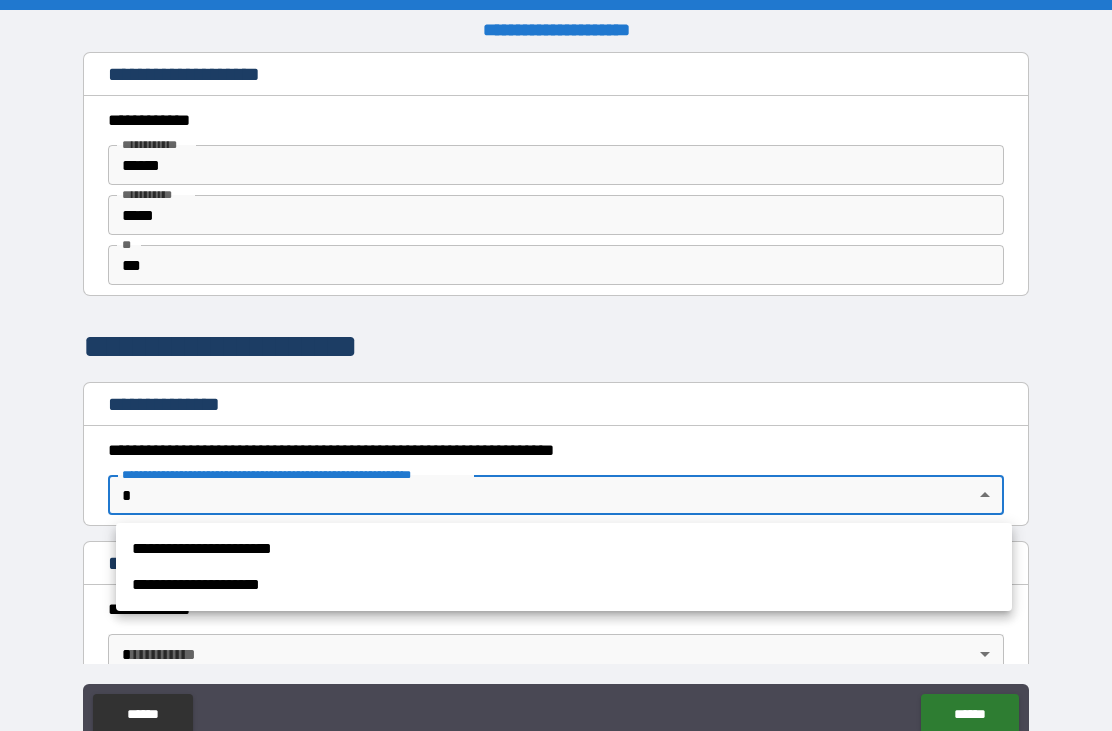 click on "**********" at bounding box center (564, 549) 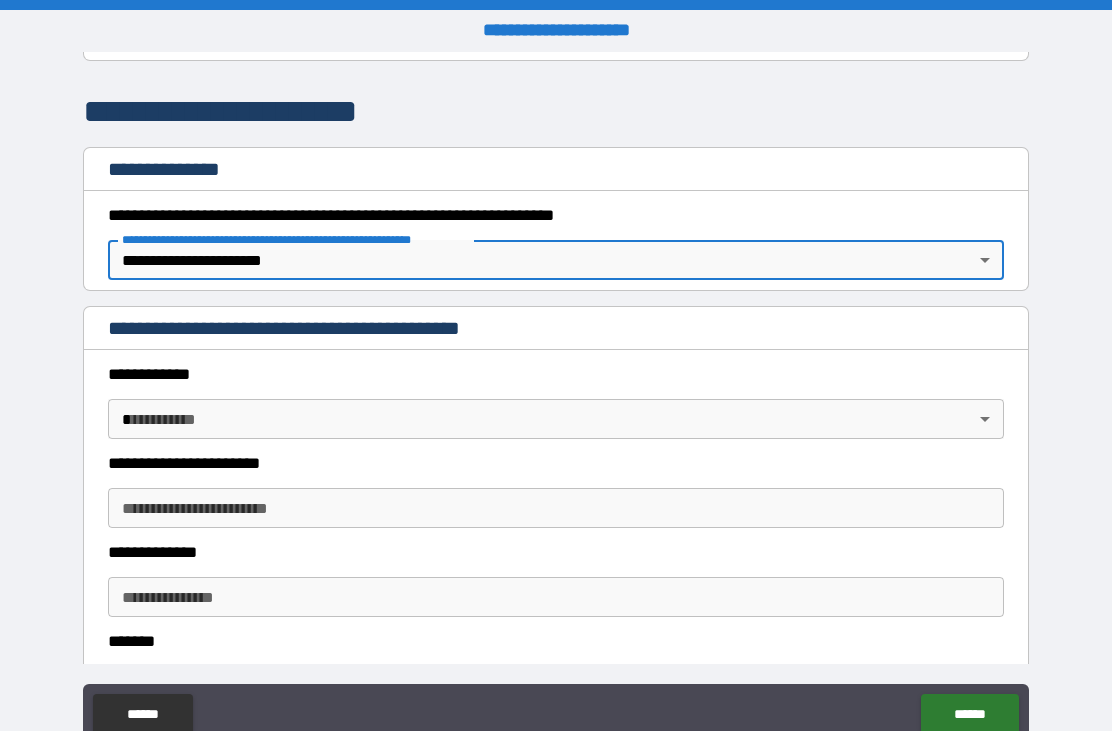 scroll, scrollTop: 236, scrollLeft: 0, axis: vertical 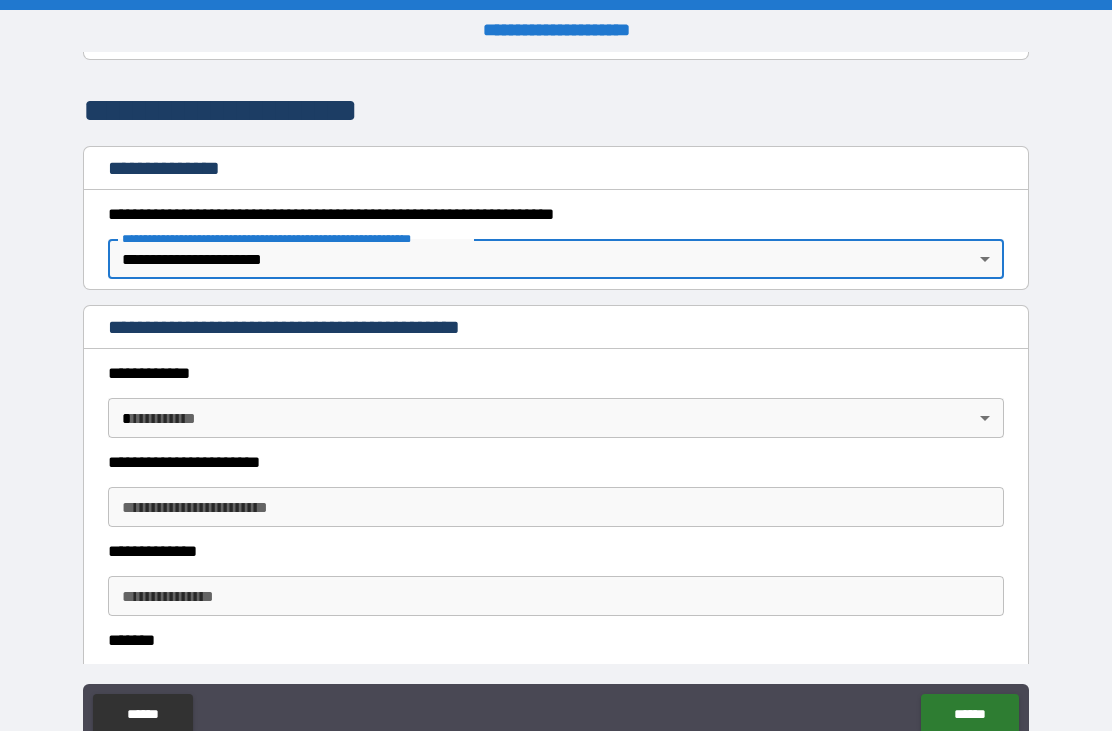 click on "**********" at bounding box center (556, 399) 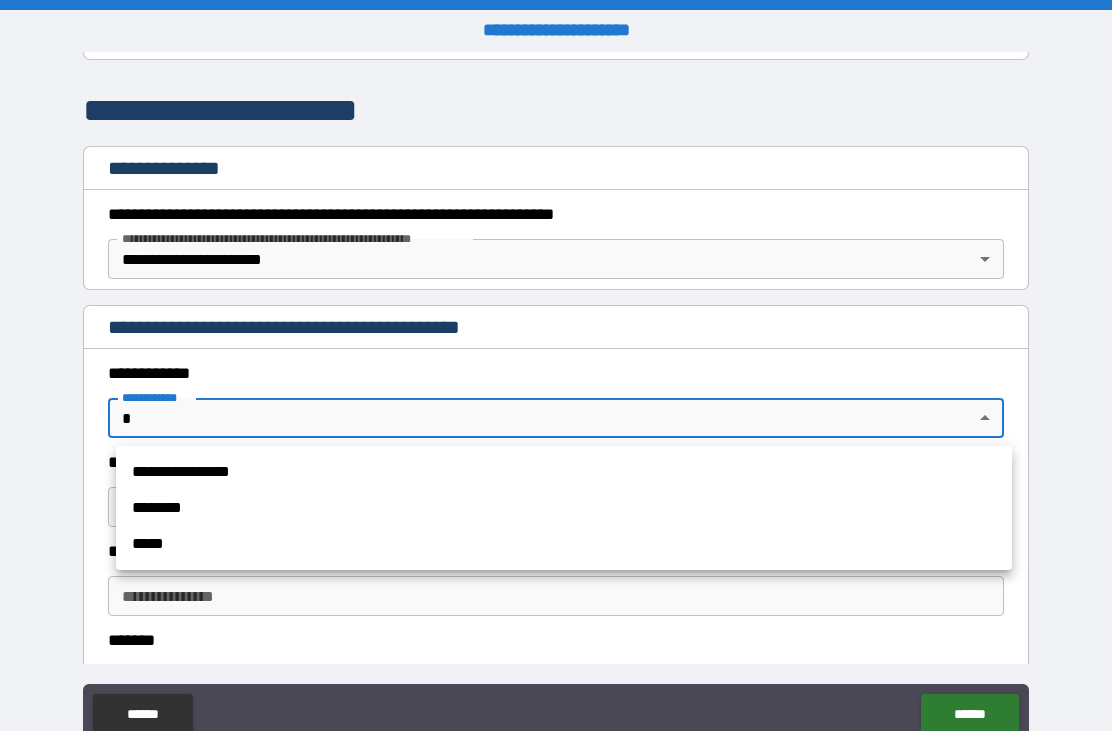 click on "**********" at bounding box center [564, 472] 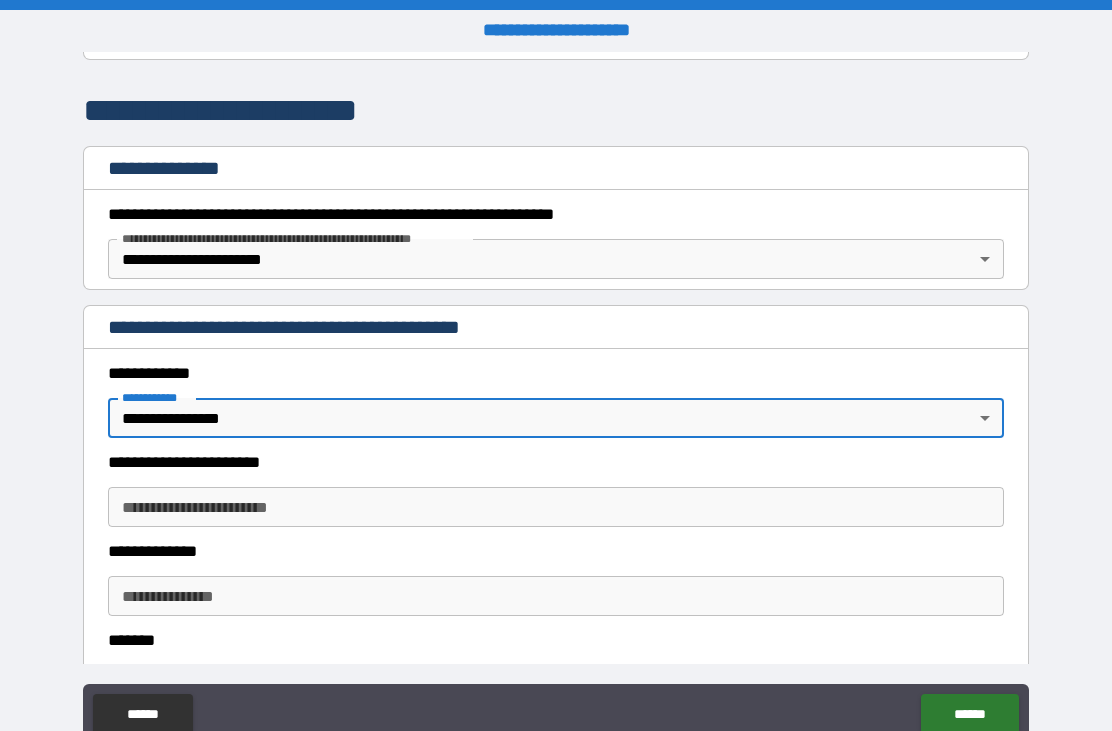 click on "**********" at bounding box center [556, 507] 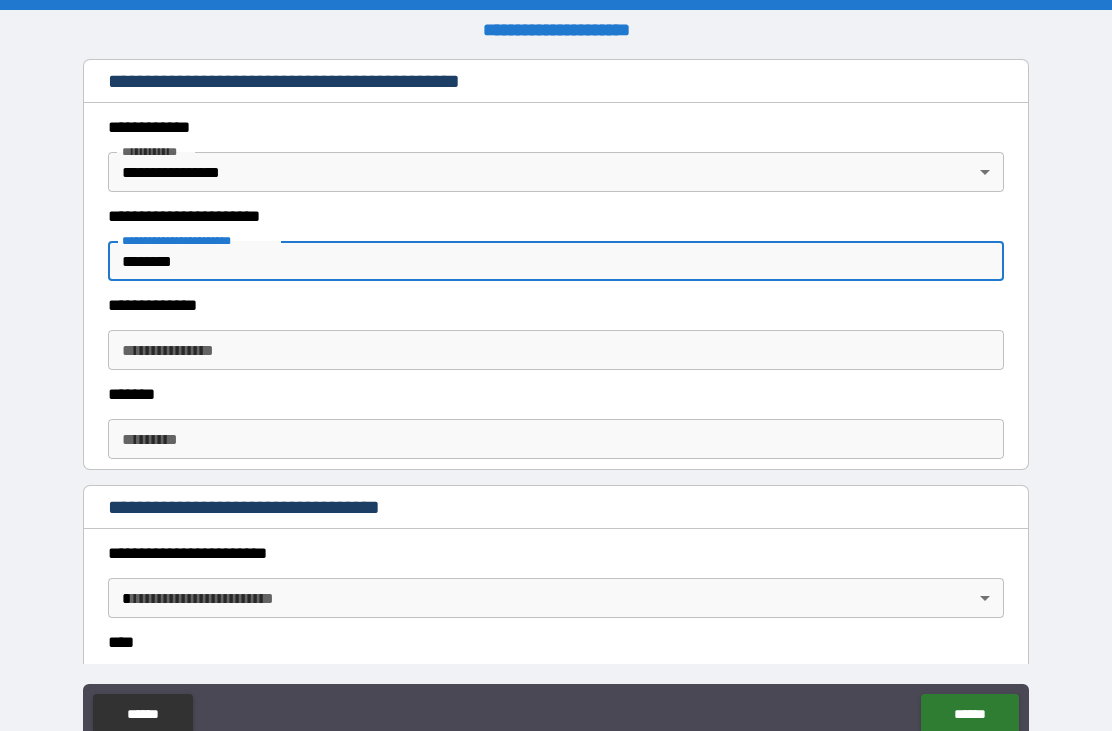 scroll, scrollTop: 486, scrollLeft: 0, axis: vertical 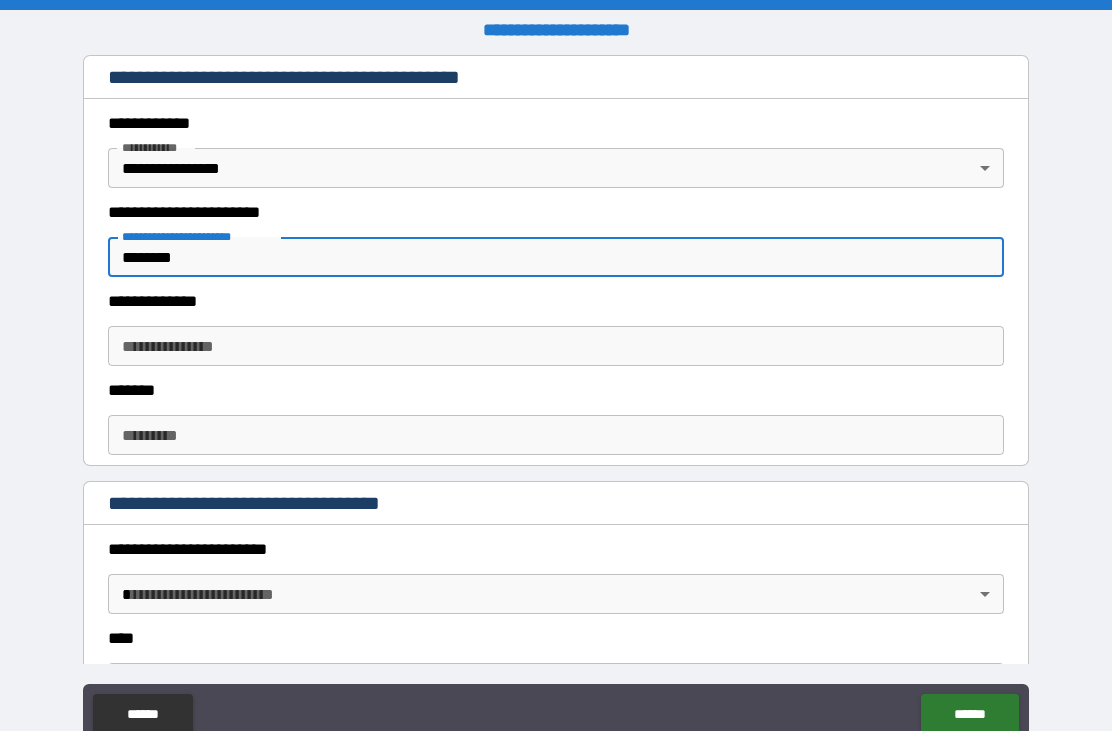 type on "********" 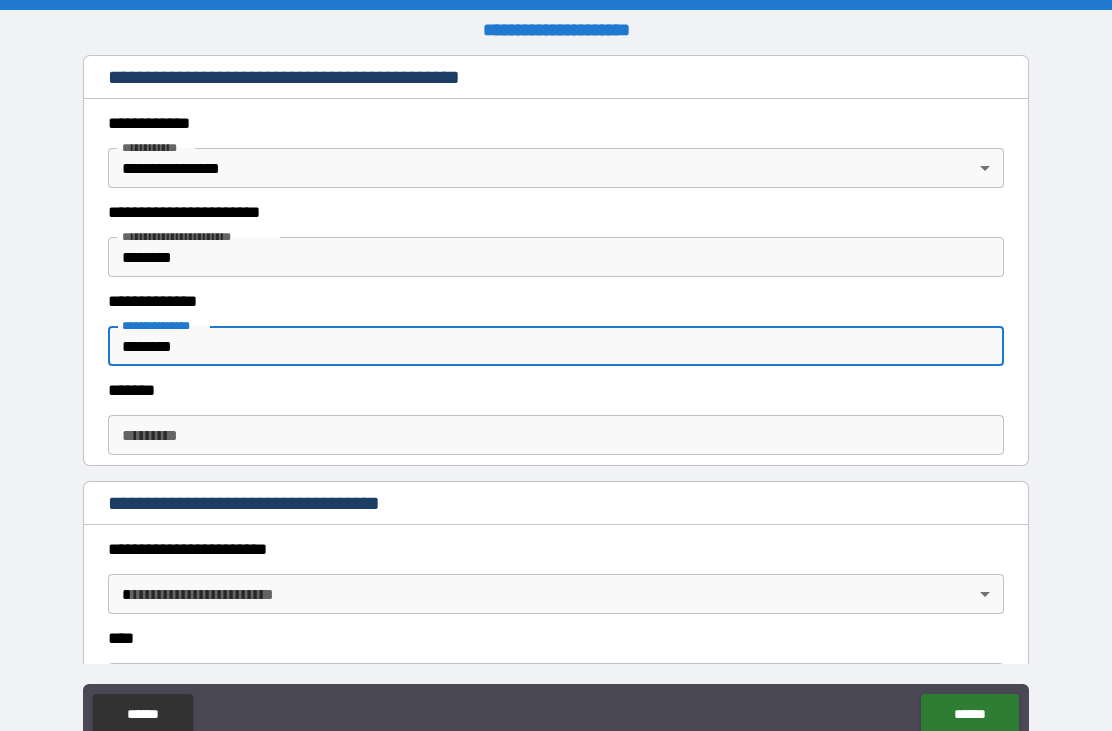 type on "********" 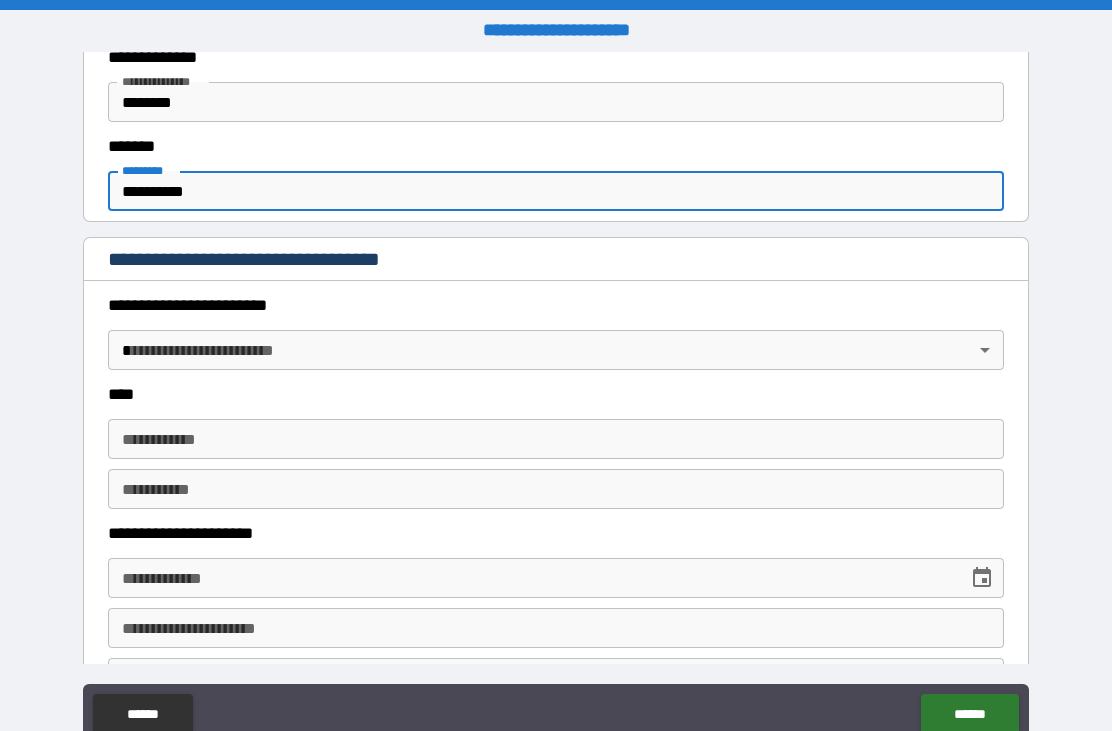 scroll, scrollTop: 743, scrollLeft: 0, axis: vertical 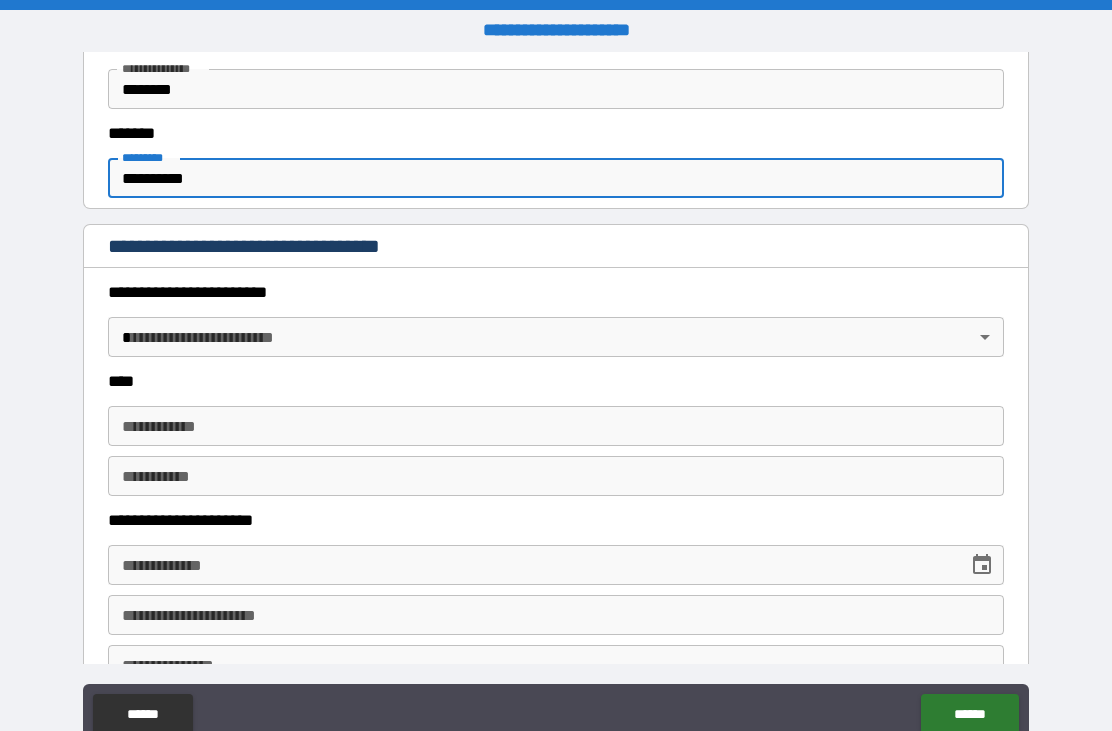 type on "**********" 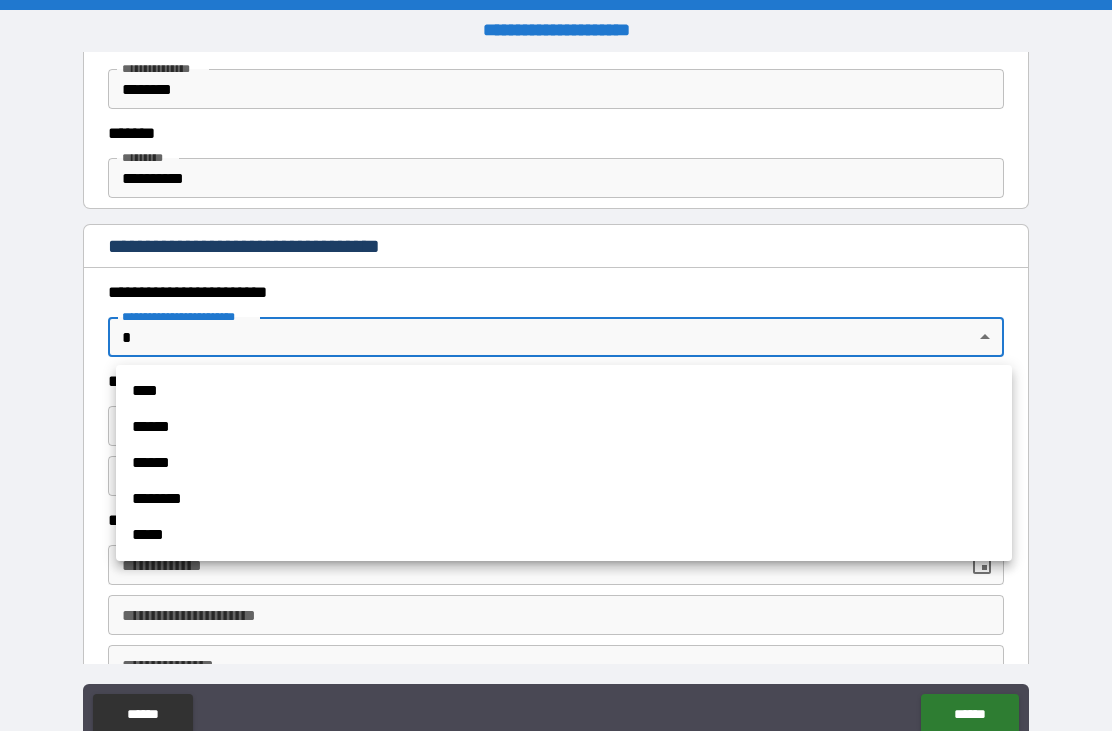 click on "******" at bounding box center (564, 427) 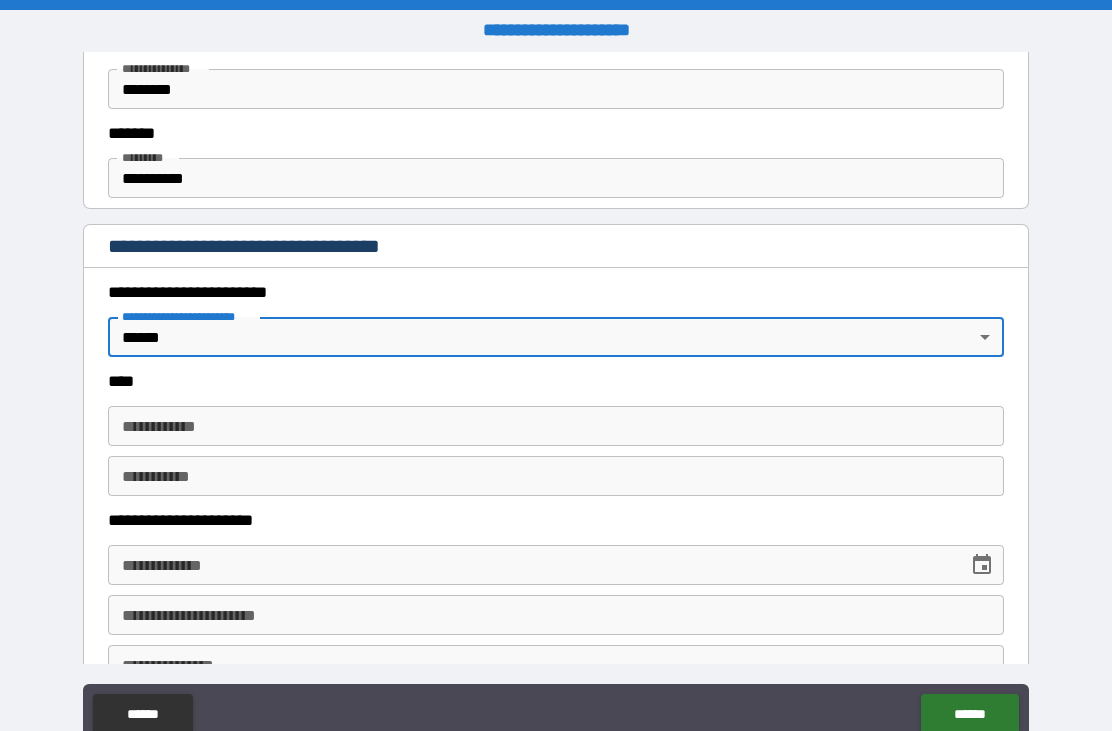 type on "*" 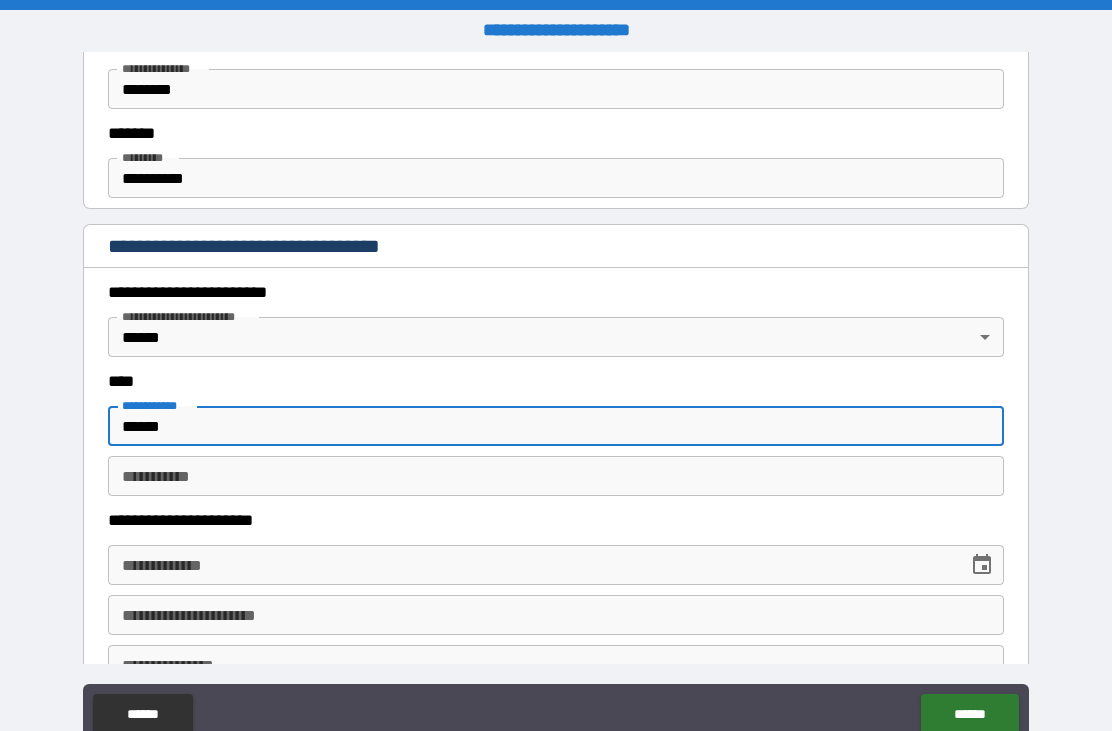 type on "******" 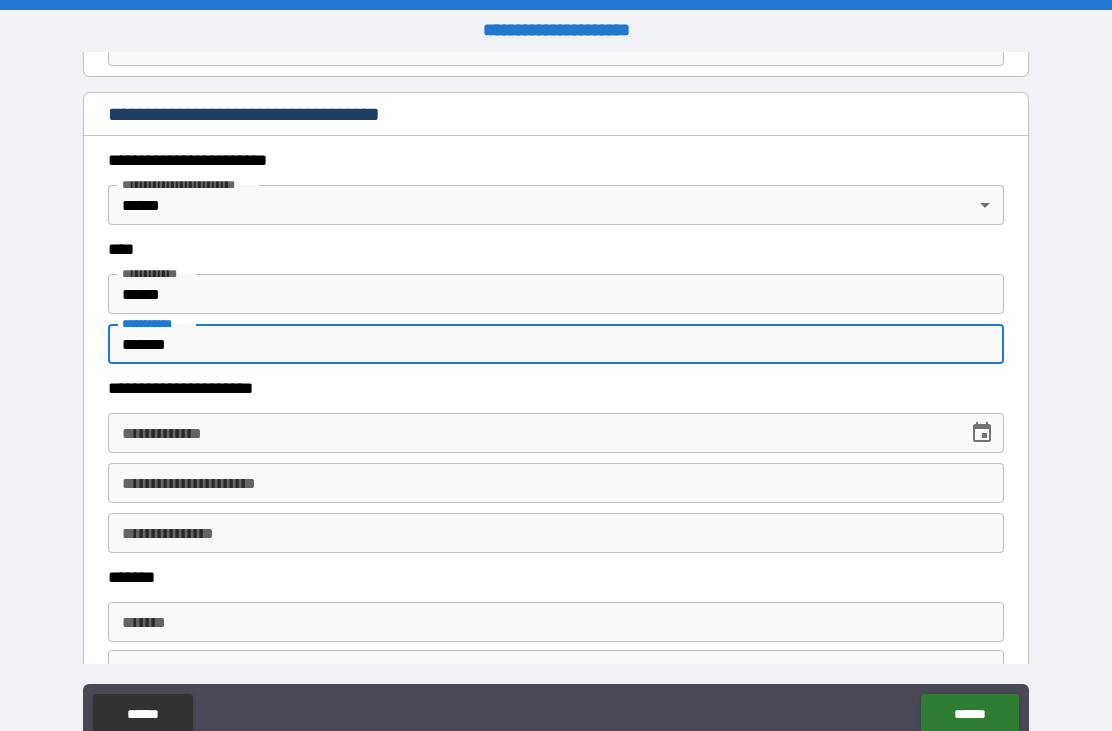 scroll, scrollTop: 883, scrollLeft: 0, axis: vertical 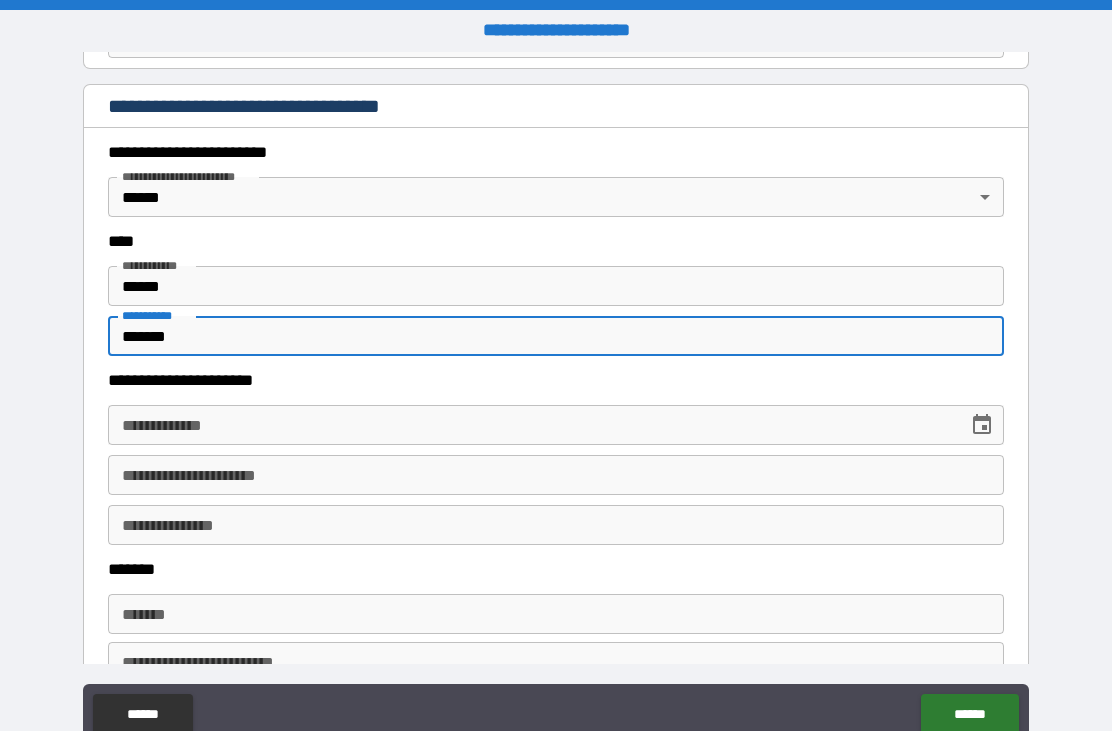 type on "*******" 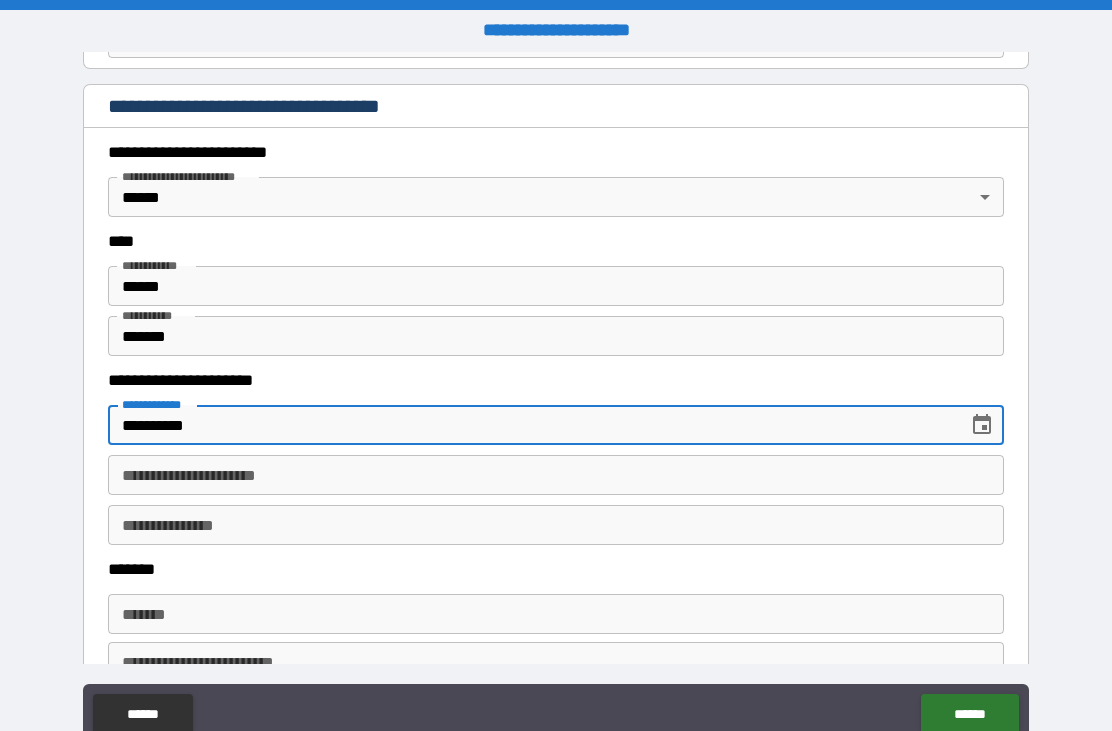 type on "**********" 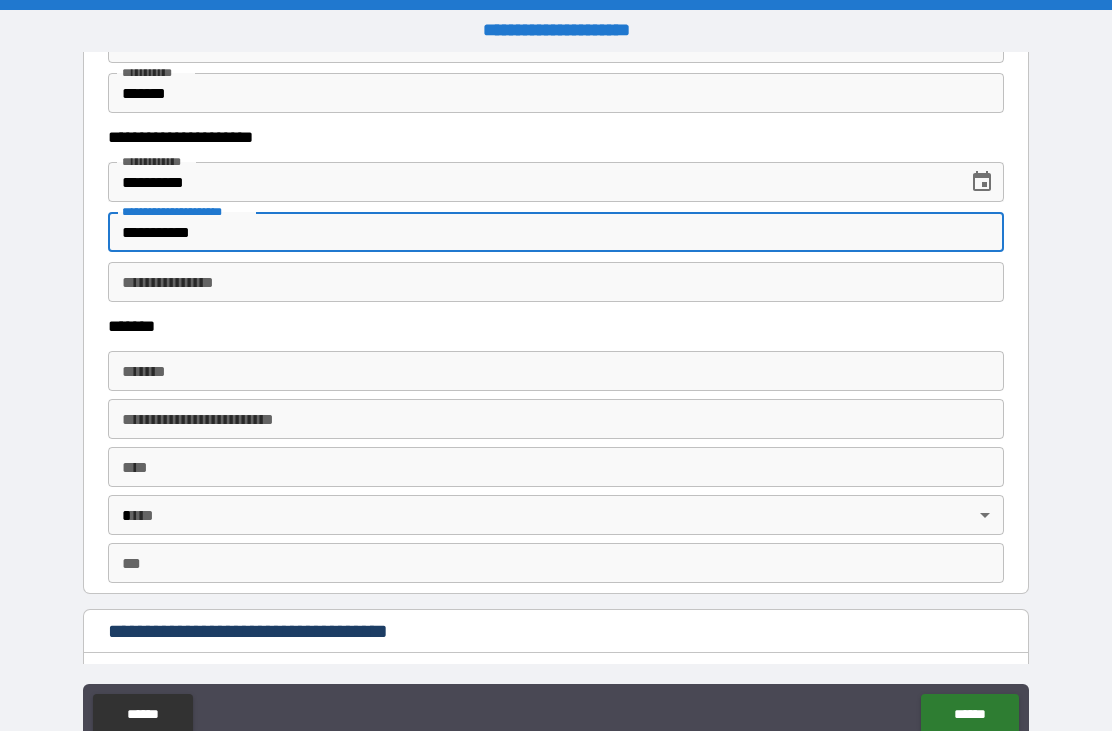 scroll, scrollTop: 1145, scrollLeft: 0, axis: vertical 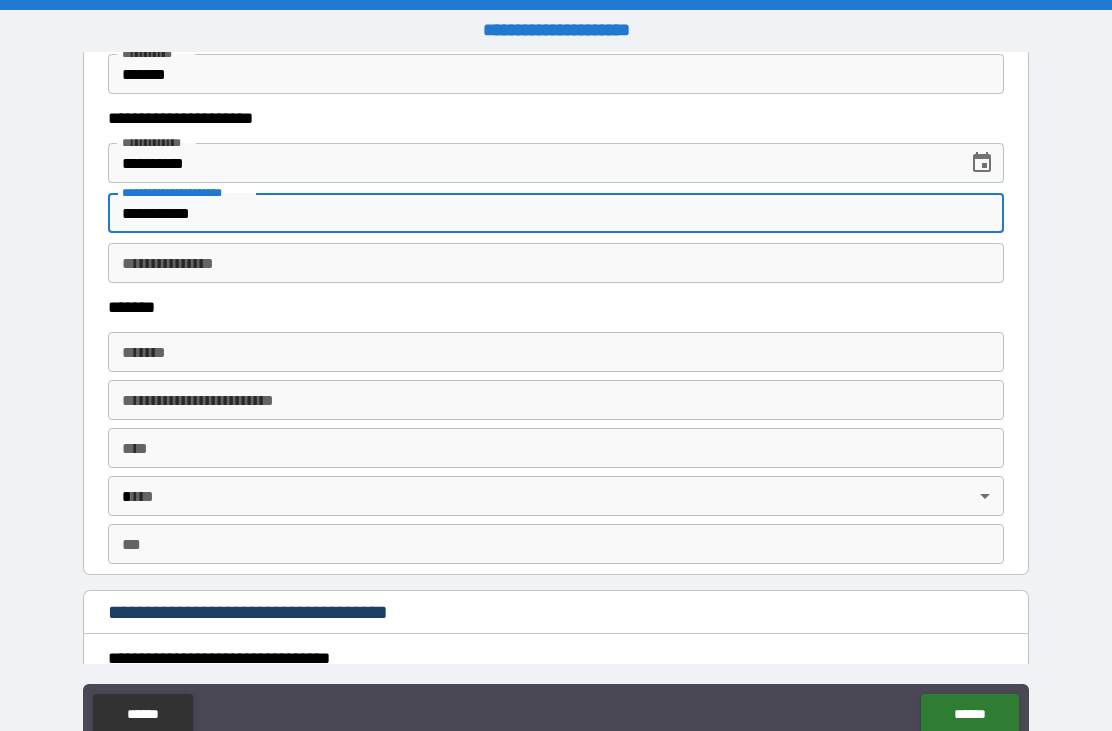 type on "**********" 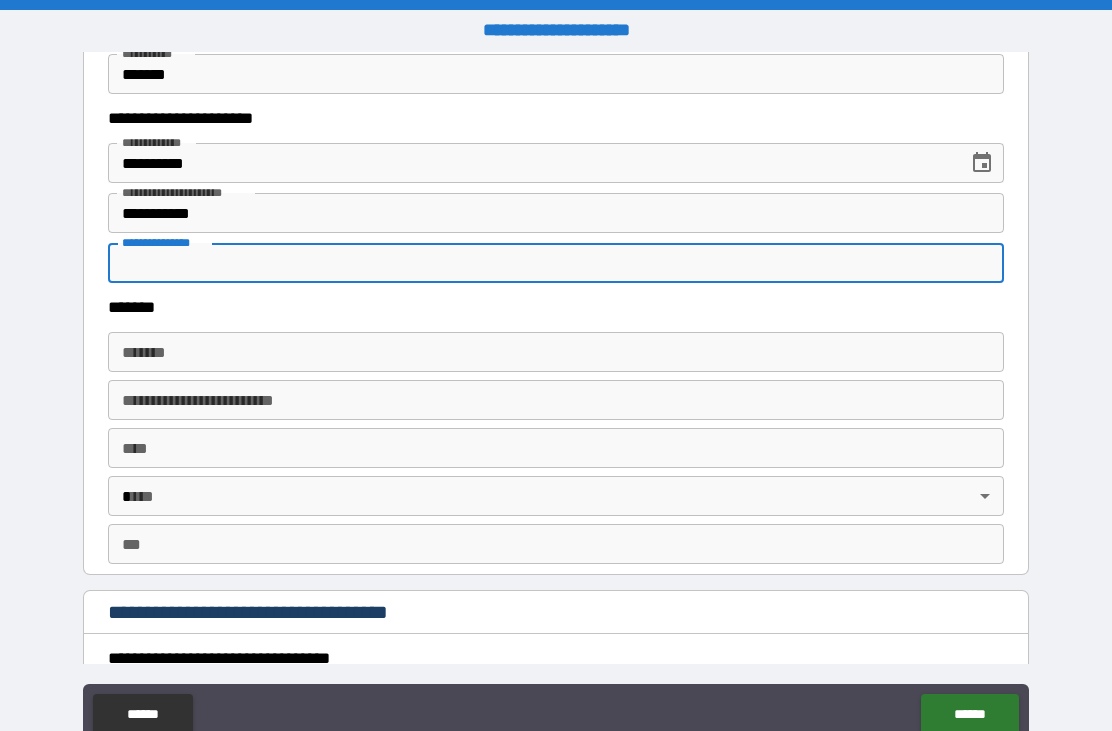 click on "*******" at bounding box center (556, 352) 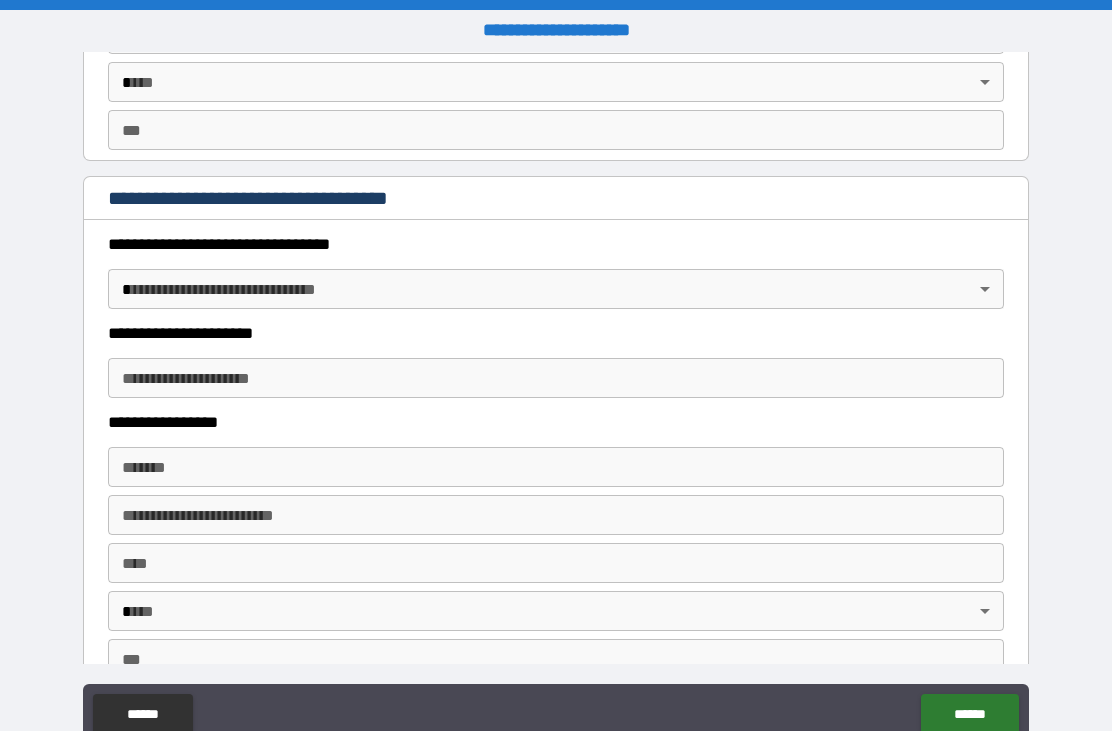 scroll, scrollTop: 1564, scrollLeft: 0, axis: vertical 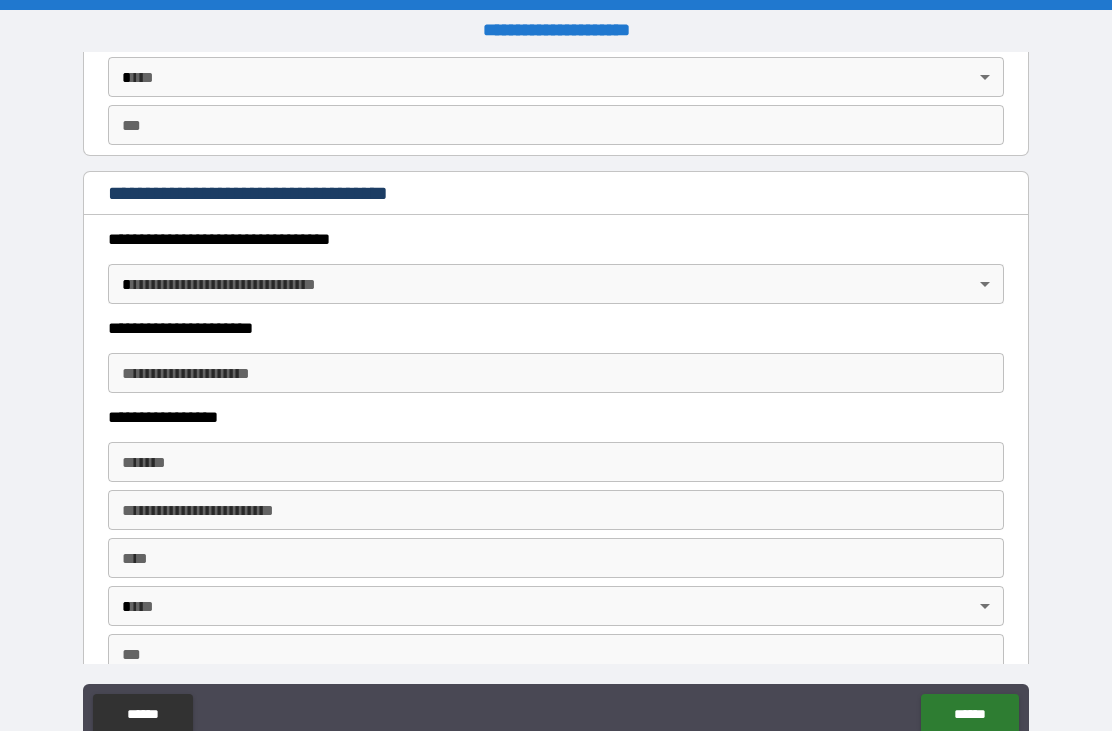 click on "**********" at bounding box center (556, 399) 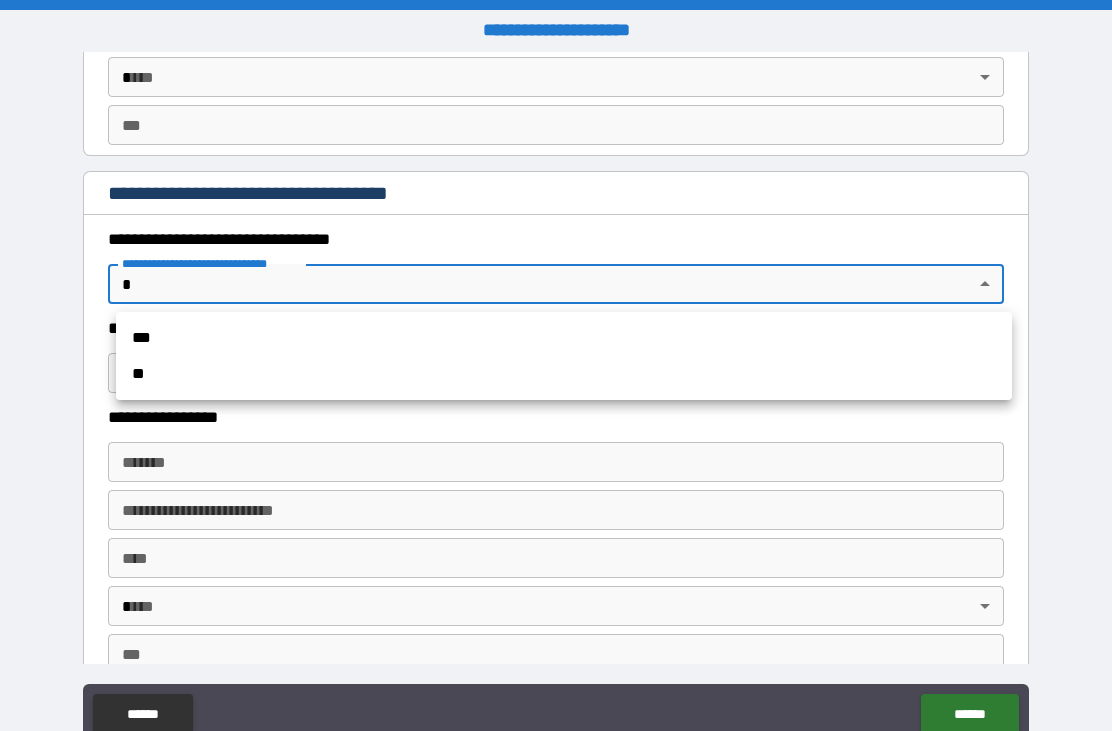 click on "***" at bounding box center (564, 338) 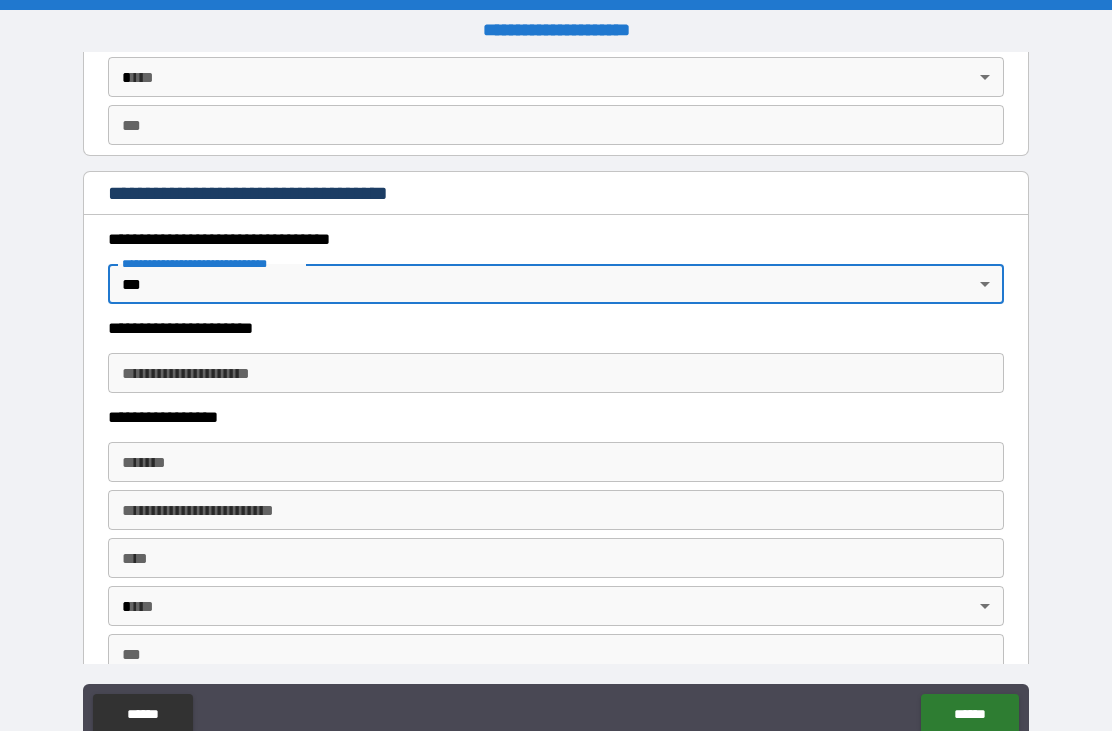 click on "**********" at bounding box center [556, 373] 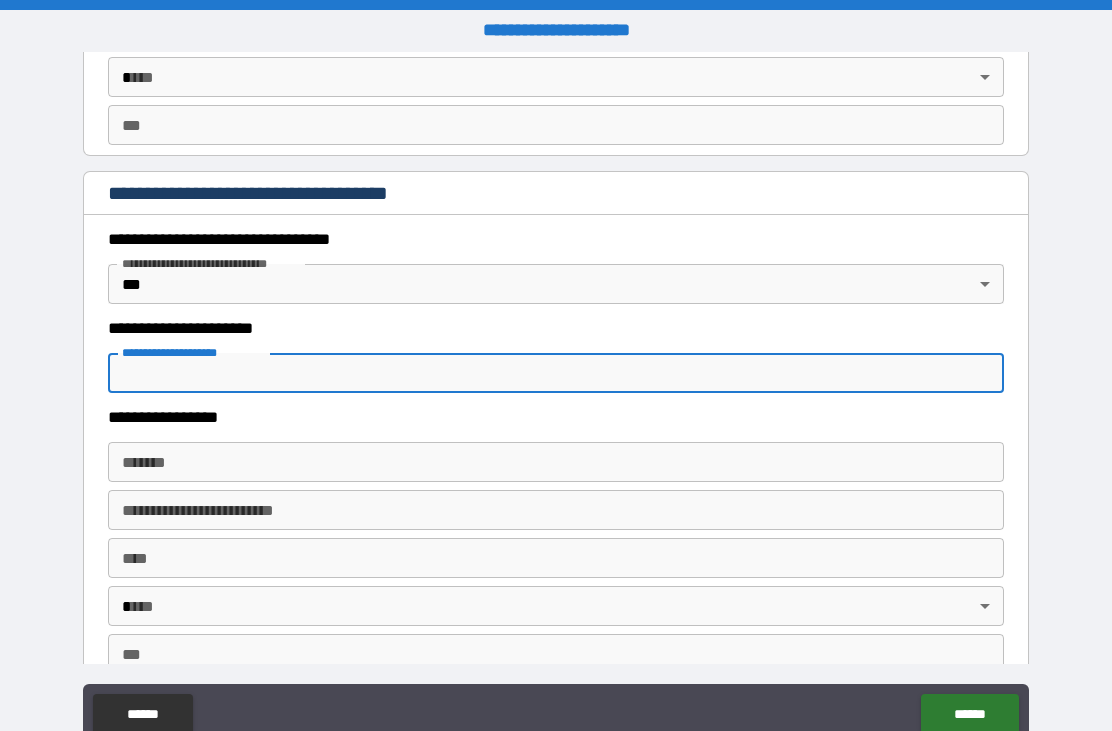 click on "**********" at bounding box center [556, 401] 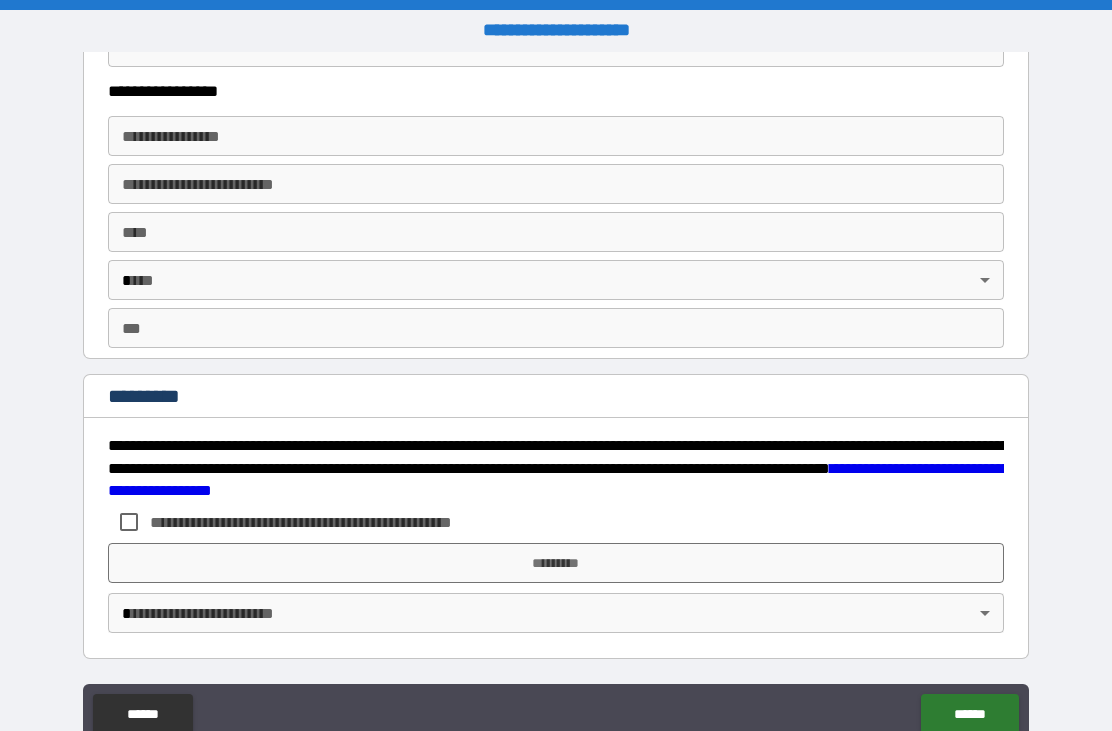 scroll, scrollTop: 3702, scrollLeft: 0, axis: vertical 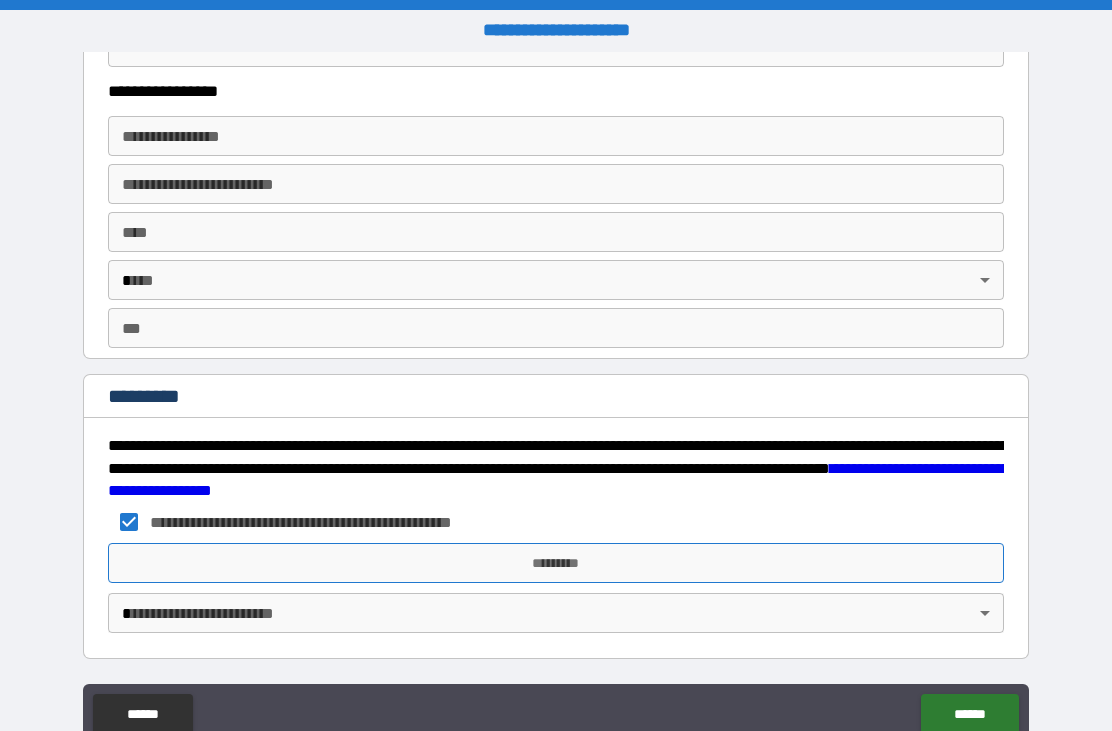 click on "*********" at bounding box center (556, 563) 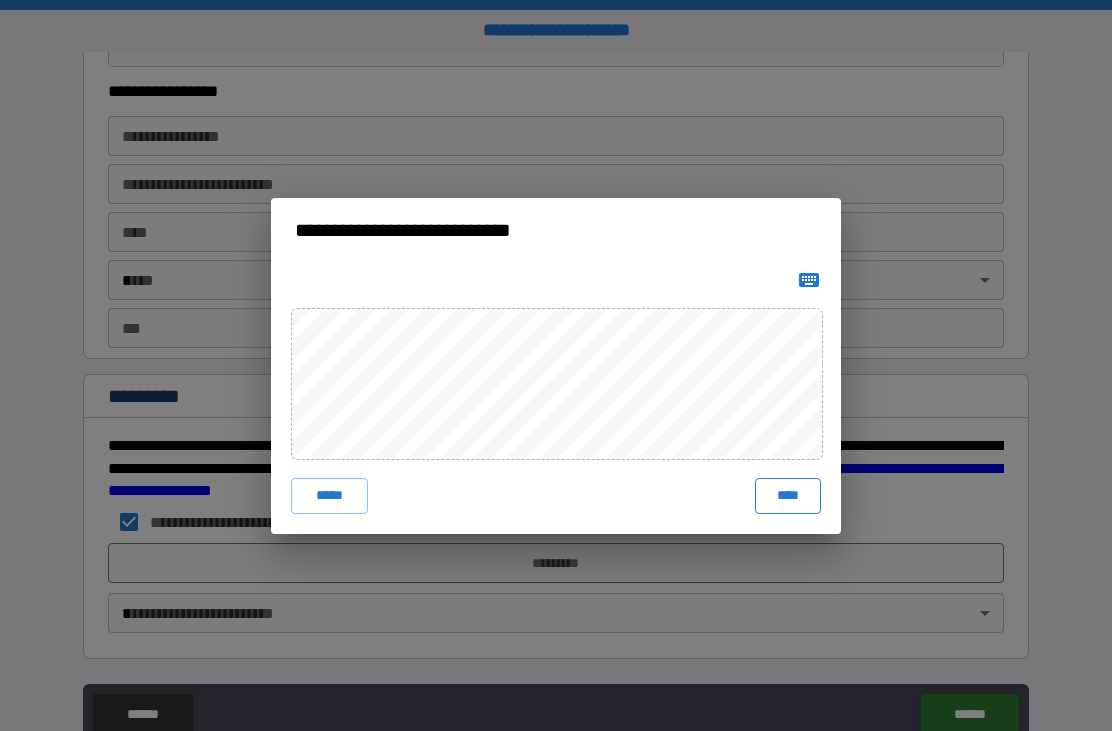 click on "****" at bounding box center (788, 496) 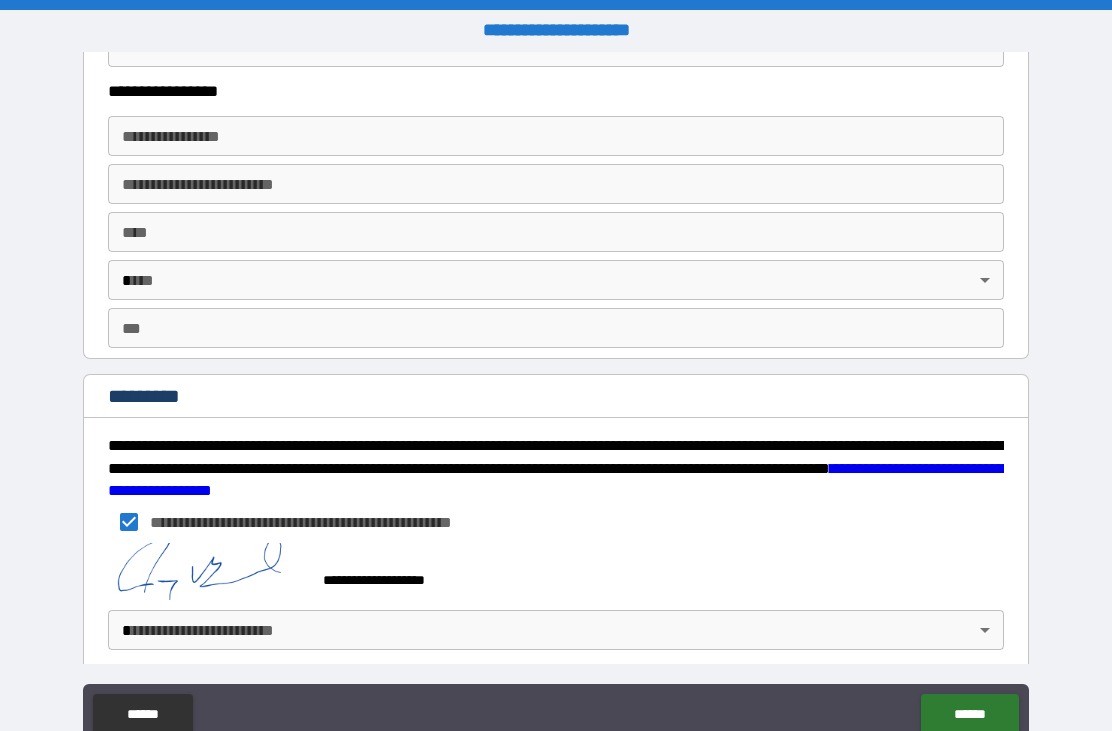 scroll, scrollTop: 3692, scrollLeft: 0, axis: vertical 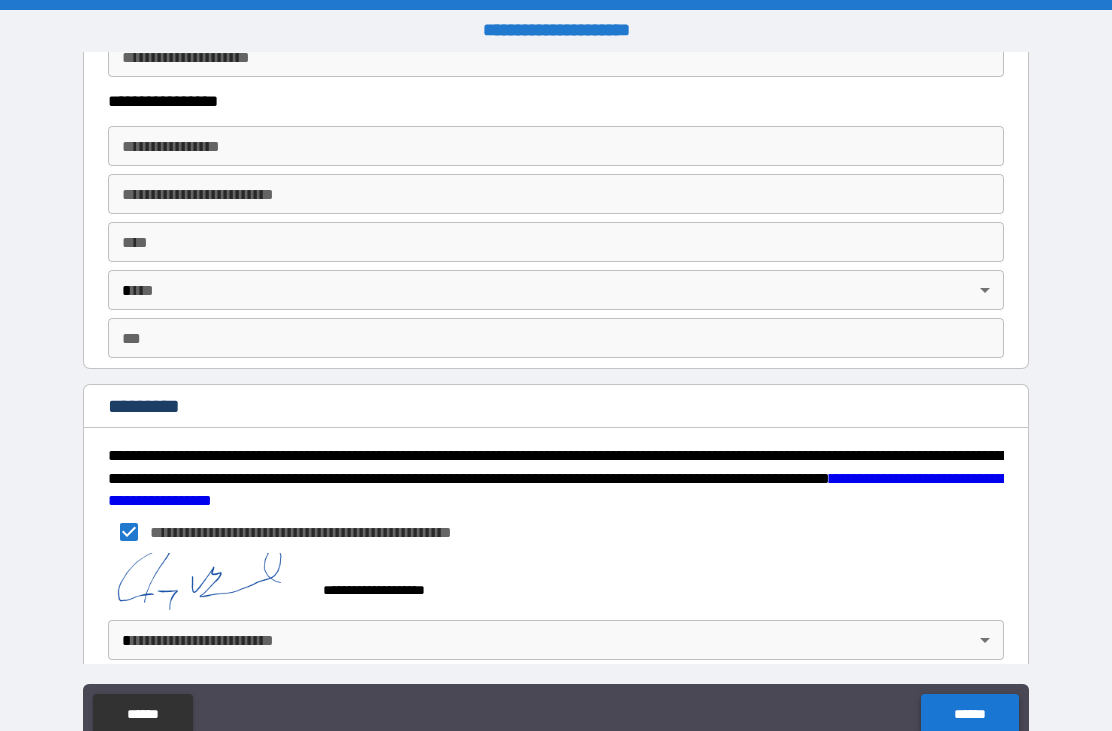 click on "******" at bounding box center (969, 714) 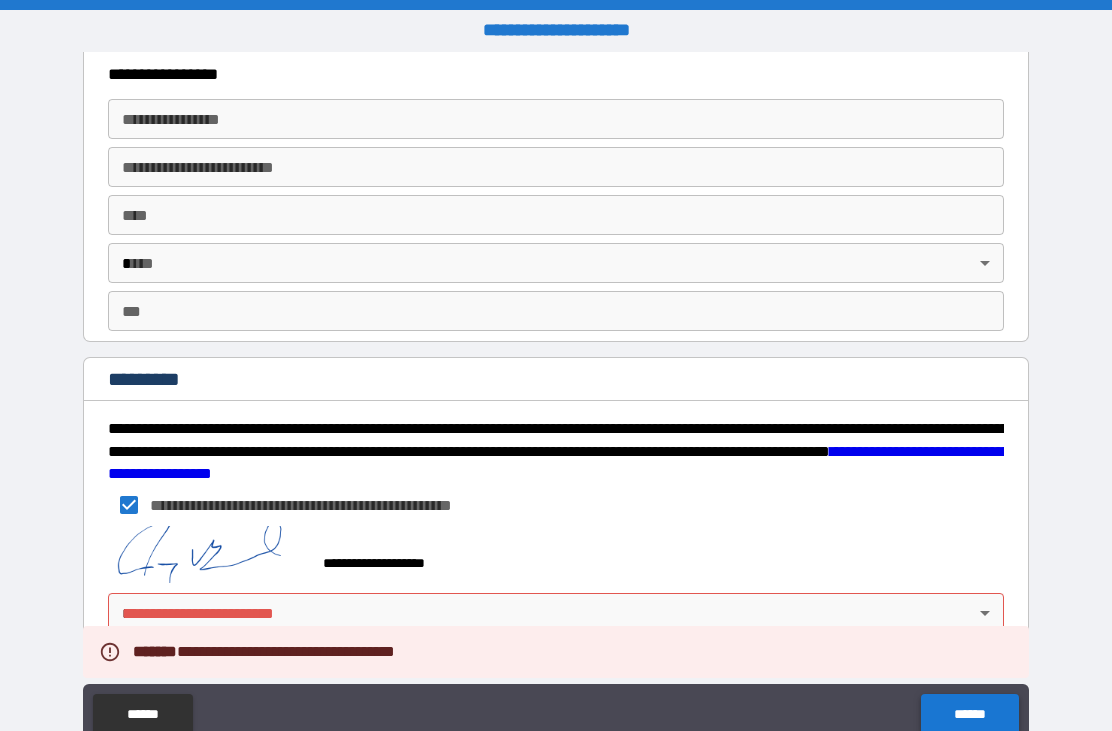 scroll, scrollTop: 3719, scrollLeft: 0, axis: vertical 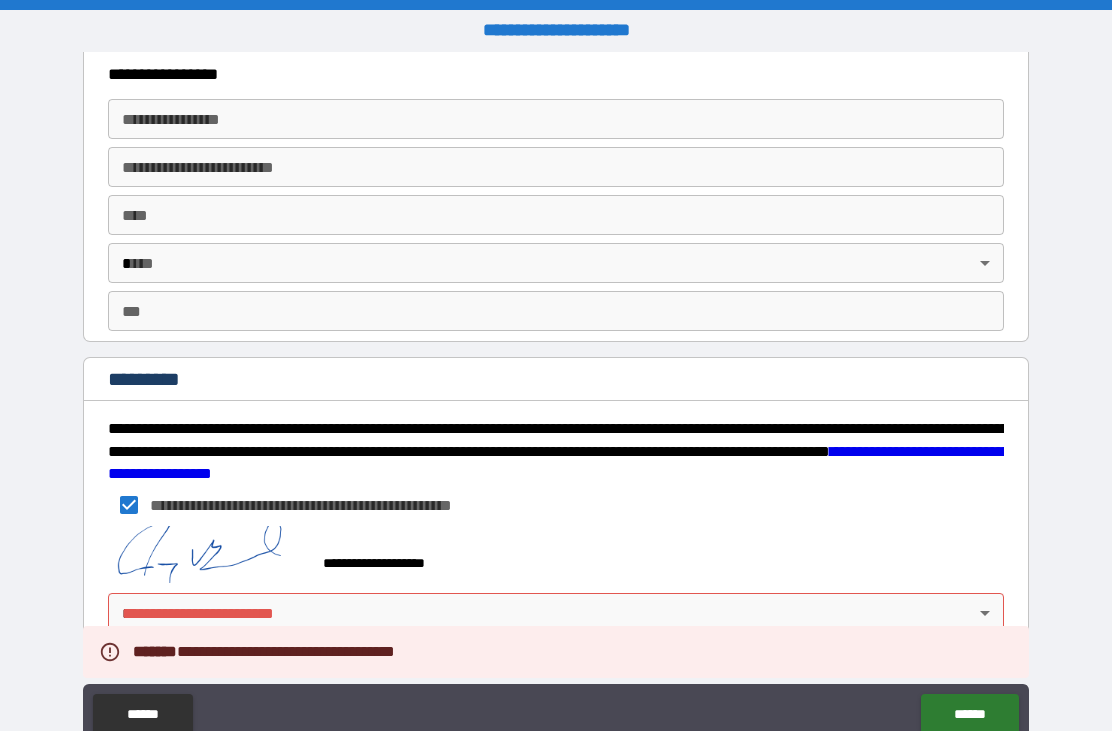 click on "**********" at bounding box center (556, 399) 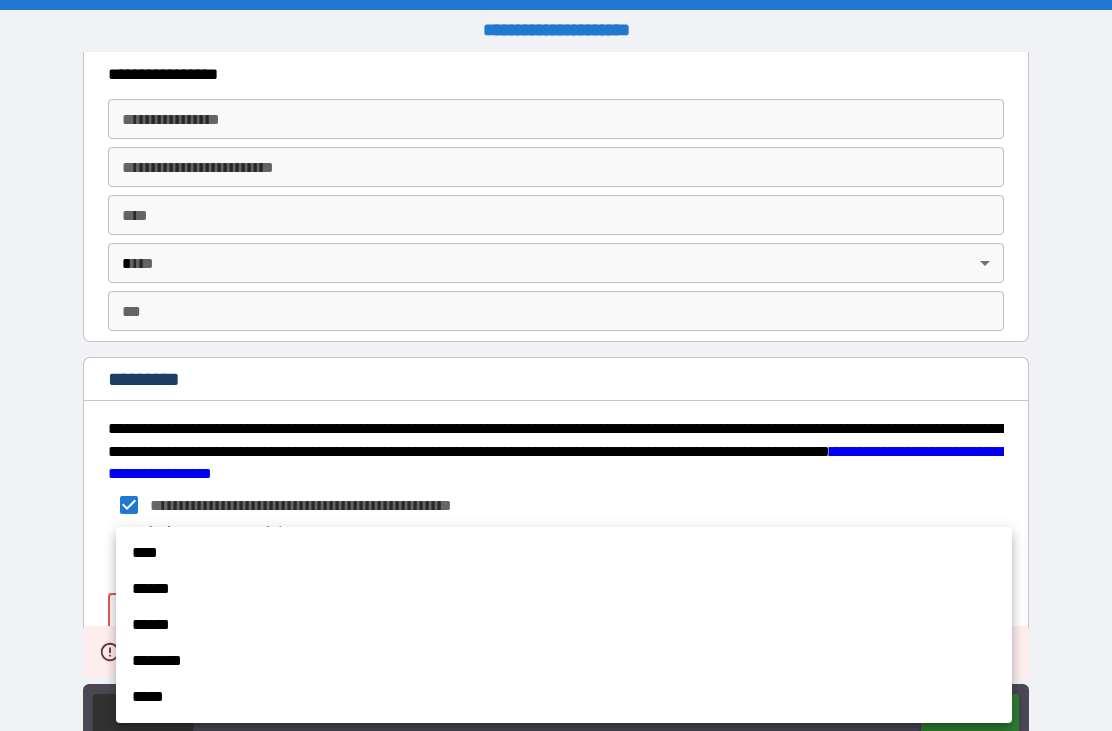 click on "******" at bounding box center (564, 589) 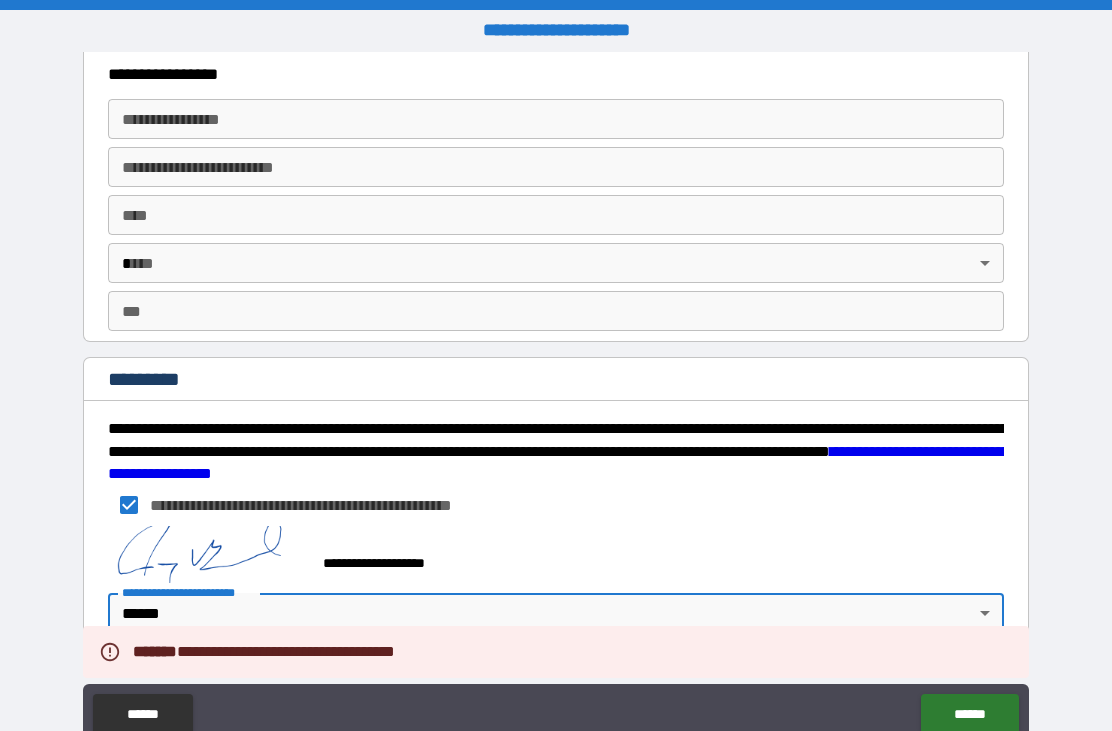 type on "*" 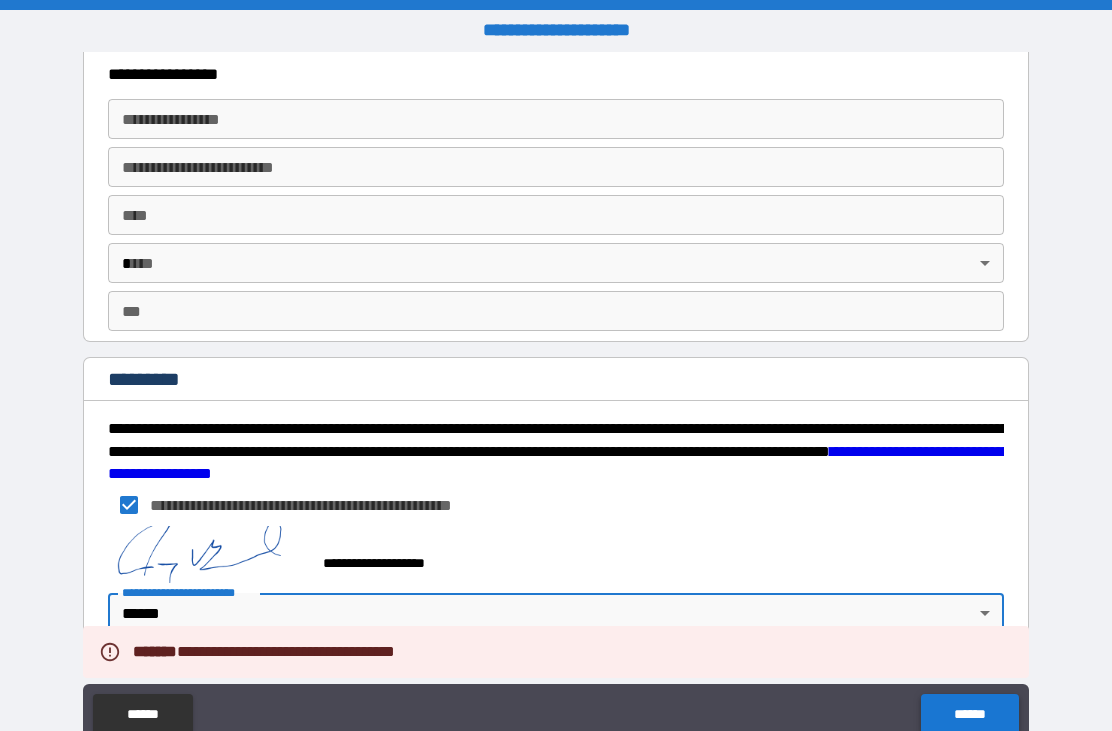 click on "******" at bounding box center [969, 714] 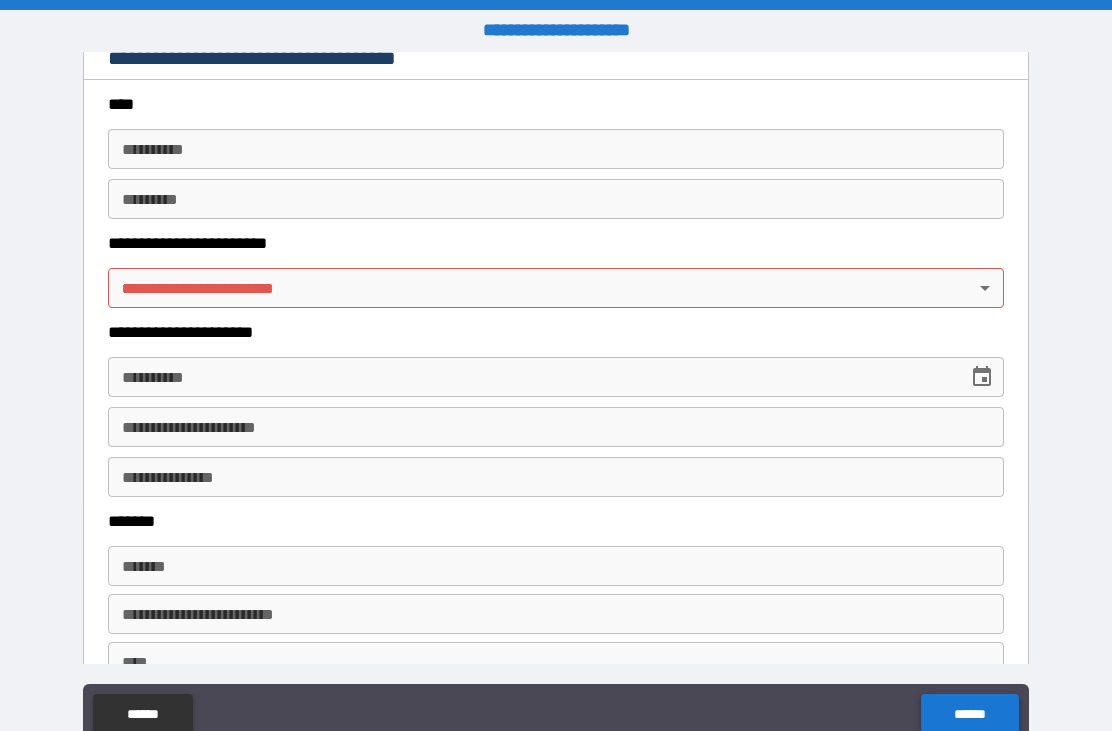 scroll, scrollTop: 2743, scrollLeft: 0, axis: vertical 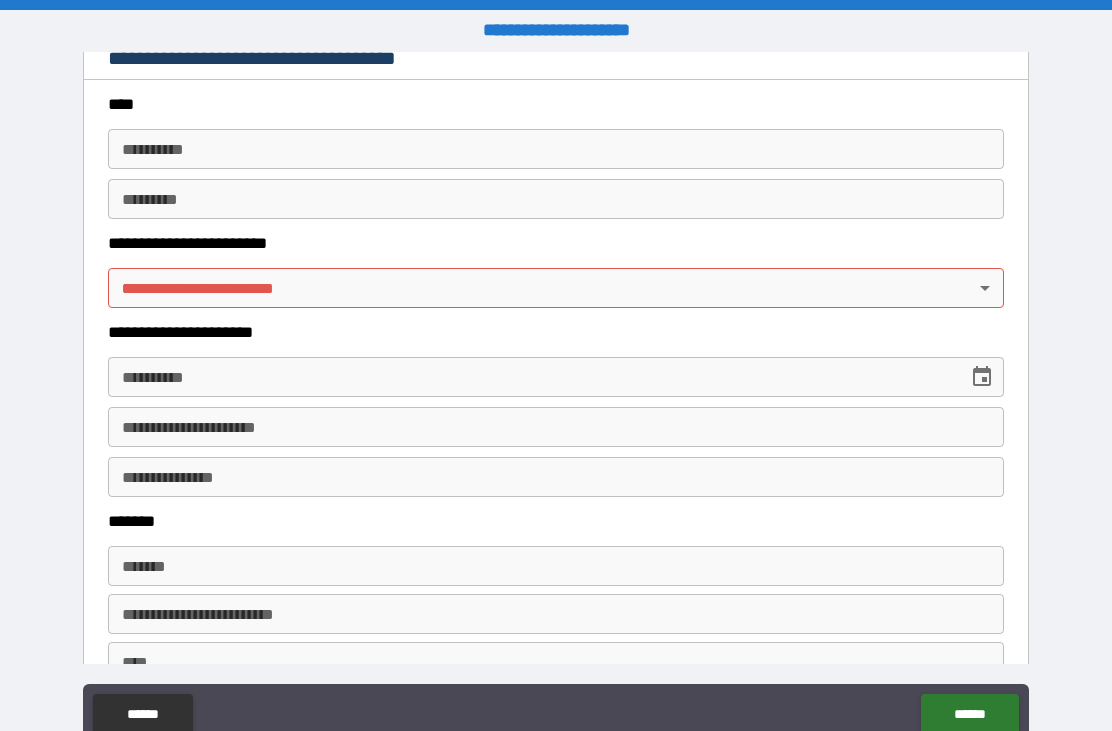 click on "**********" at bounding box center (556, 399) 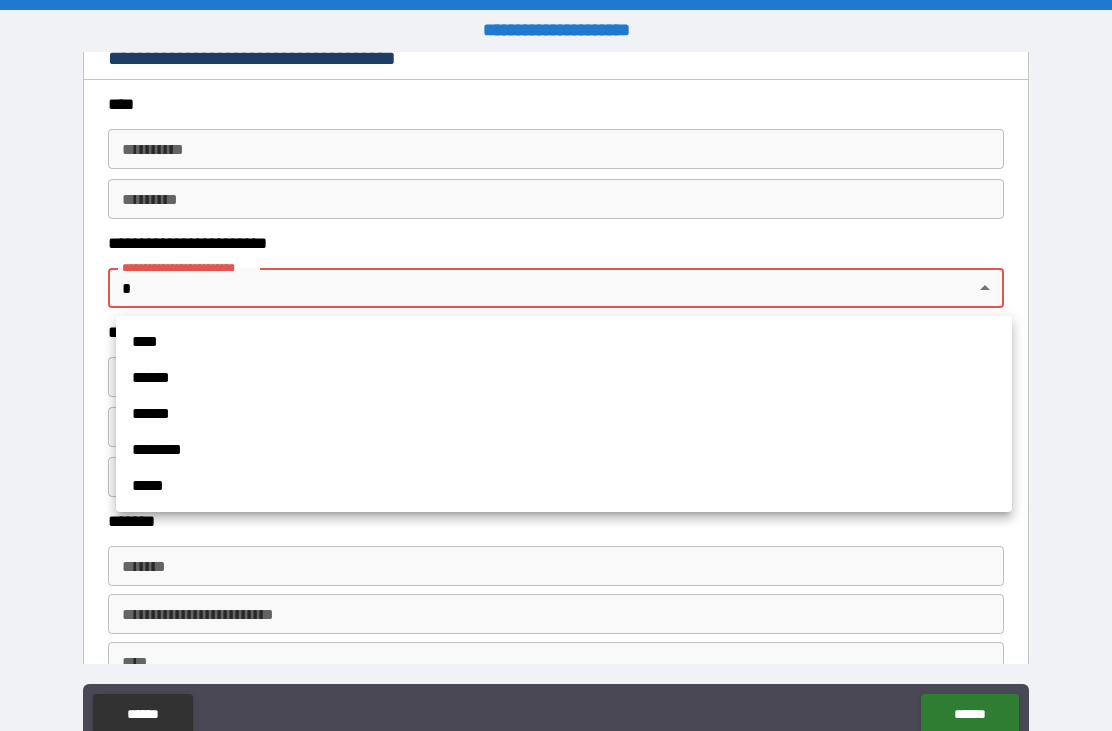 click at bounding box center [556, 365] 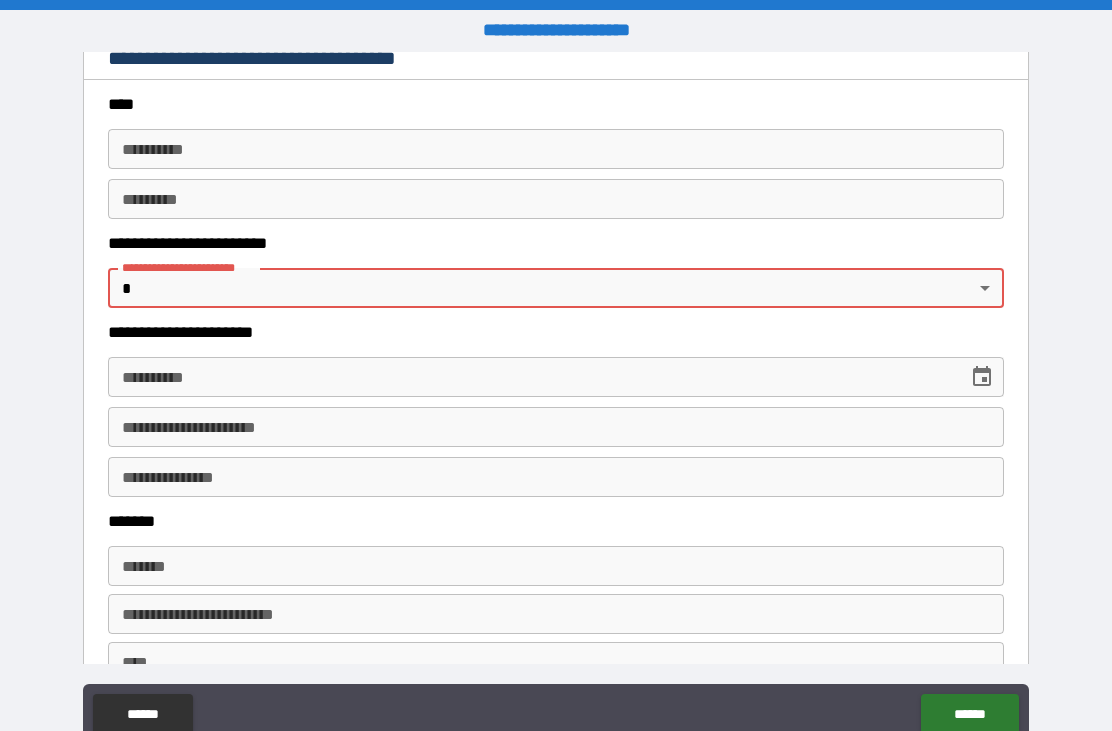 click on "**********" at bounding box center [556, 399] 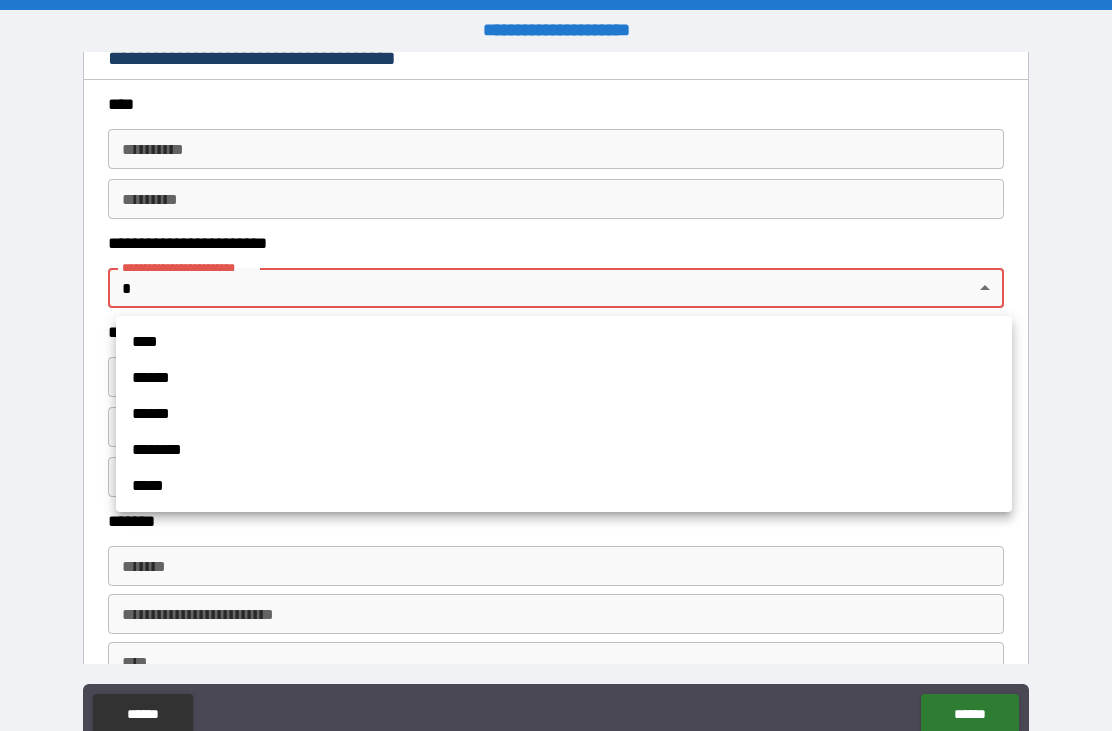 click on "****" at bounding box center [564, 342] 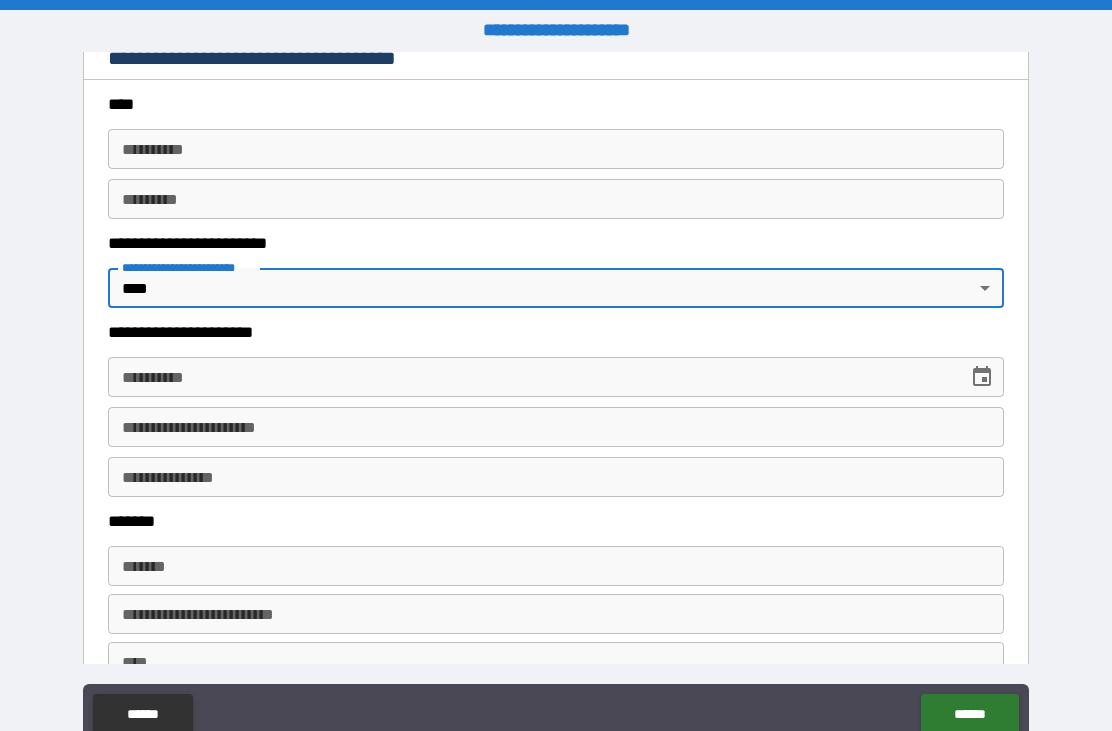 type on "*" 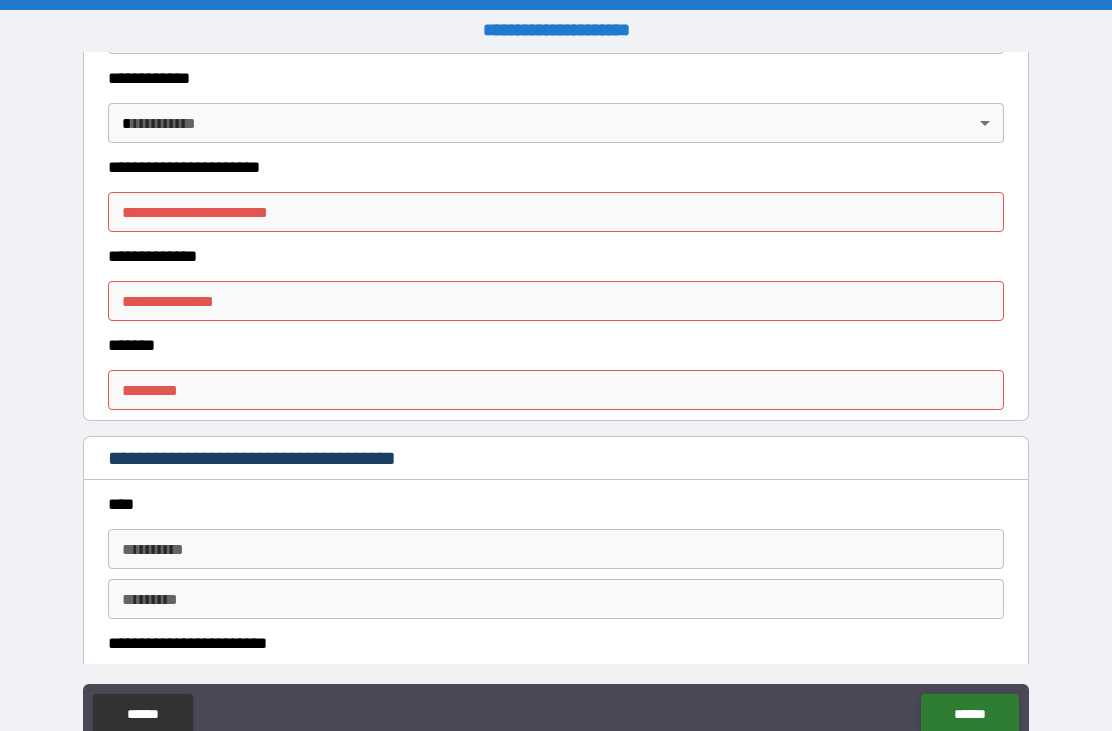 scroll, scrollTop: 2339, scrollLeft: 0, axis: vertical 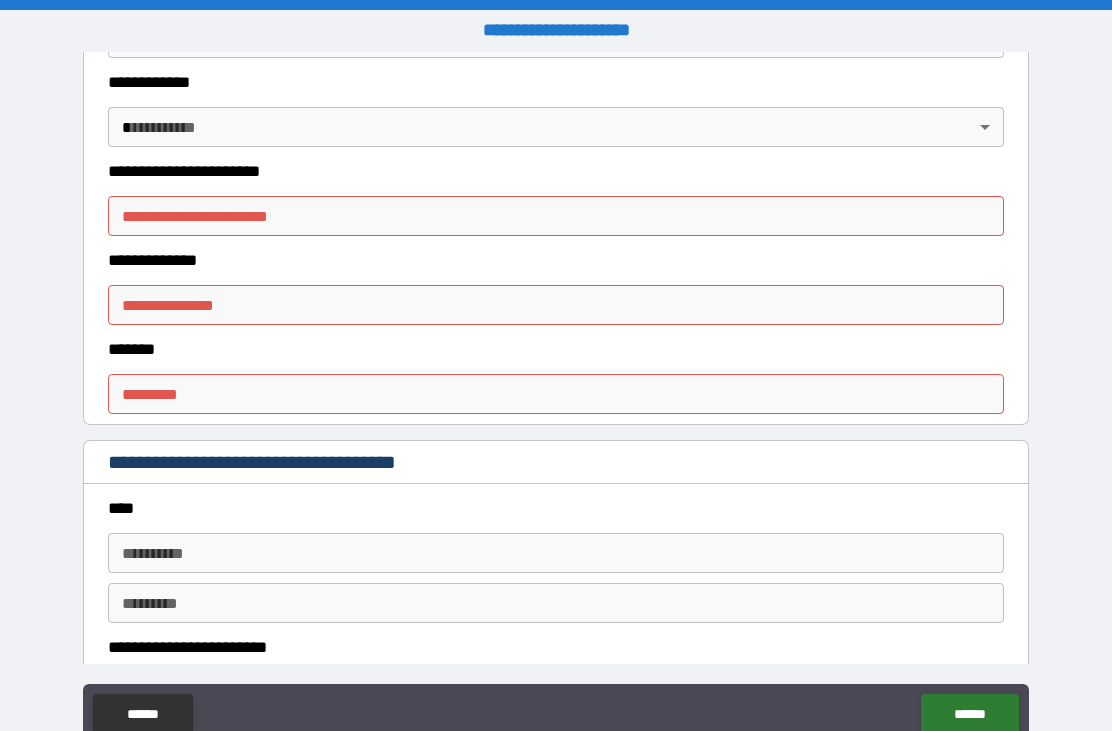 click on "**********" at bounding box center [556, 216] 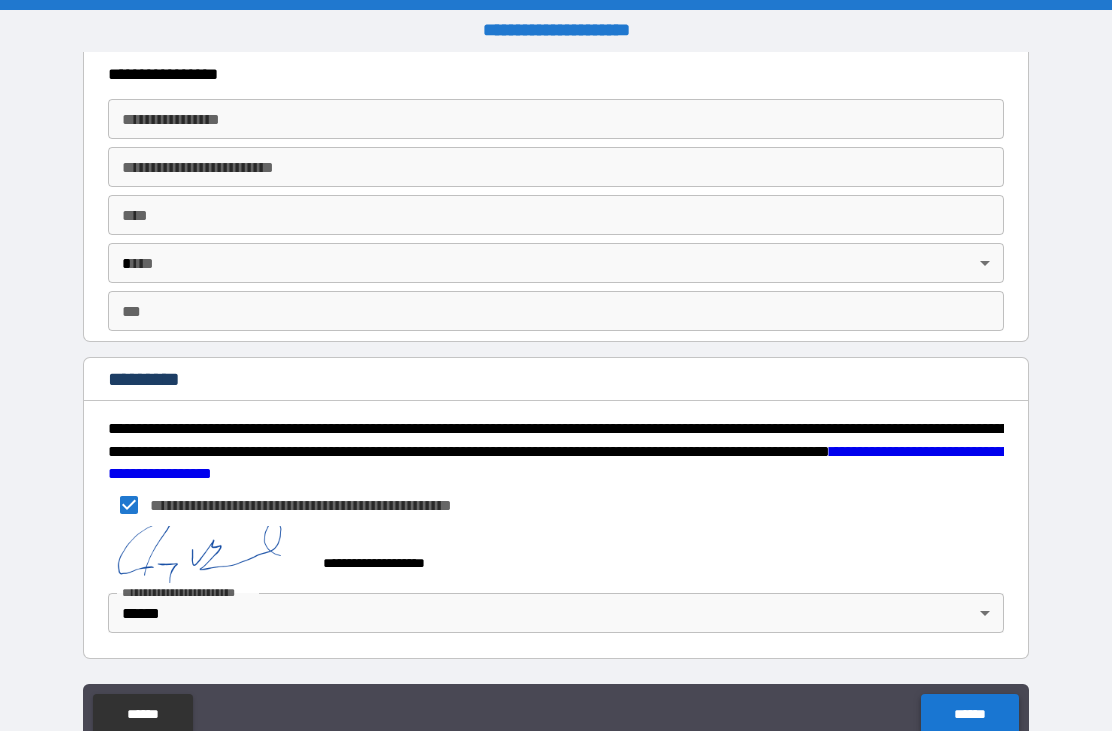 click on "******" at bounding box center (969, 714) 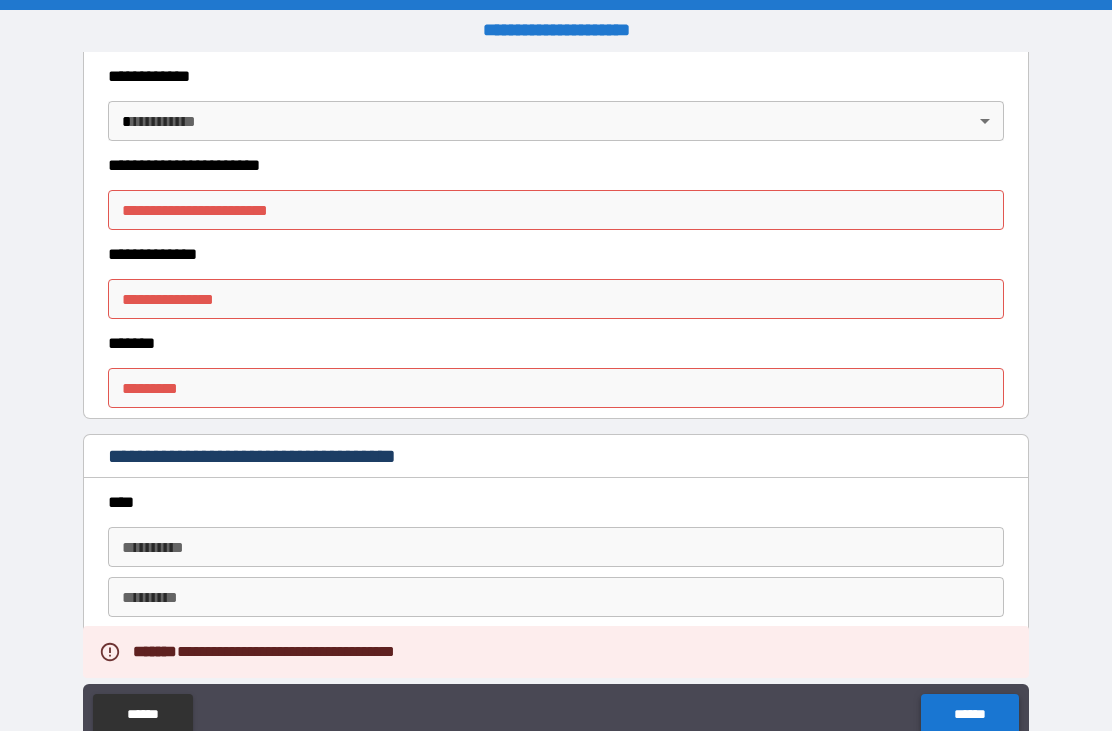 scroll, scrollTop: 2334, scrollLeft: 0, axis: vertical 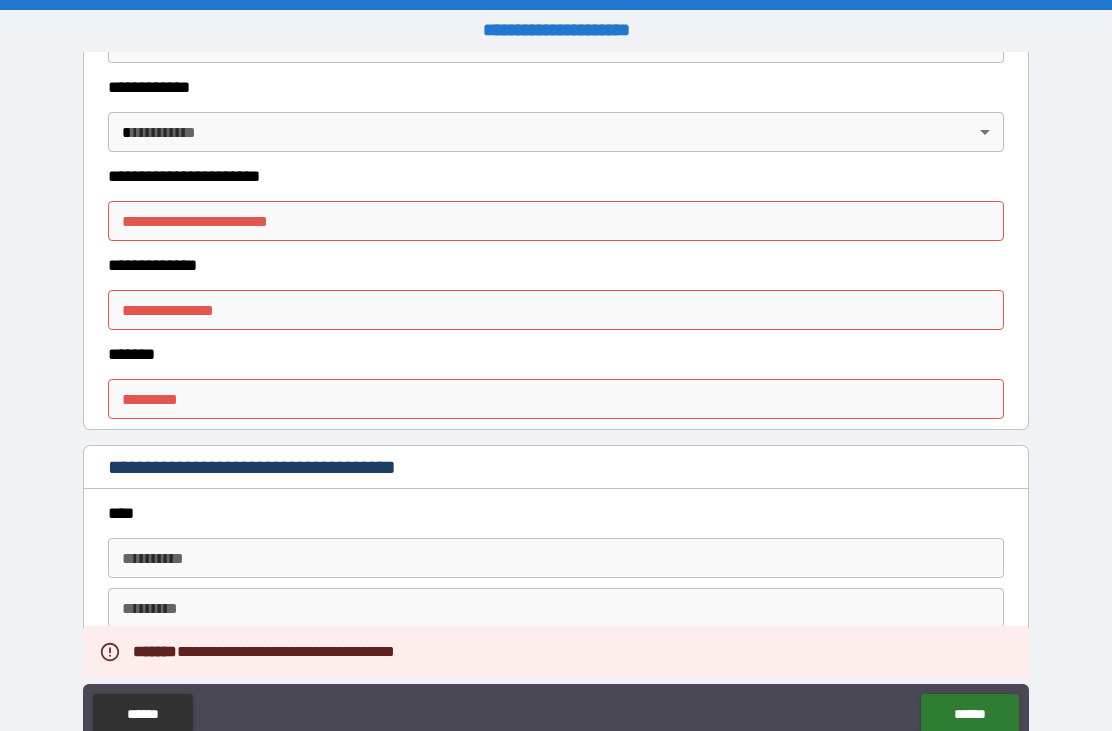 click on "**********" at bounding box center (556, 221) 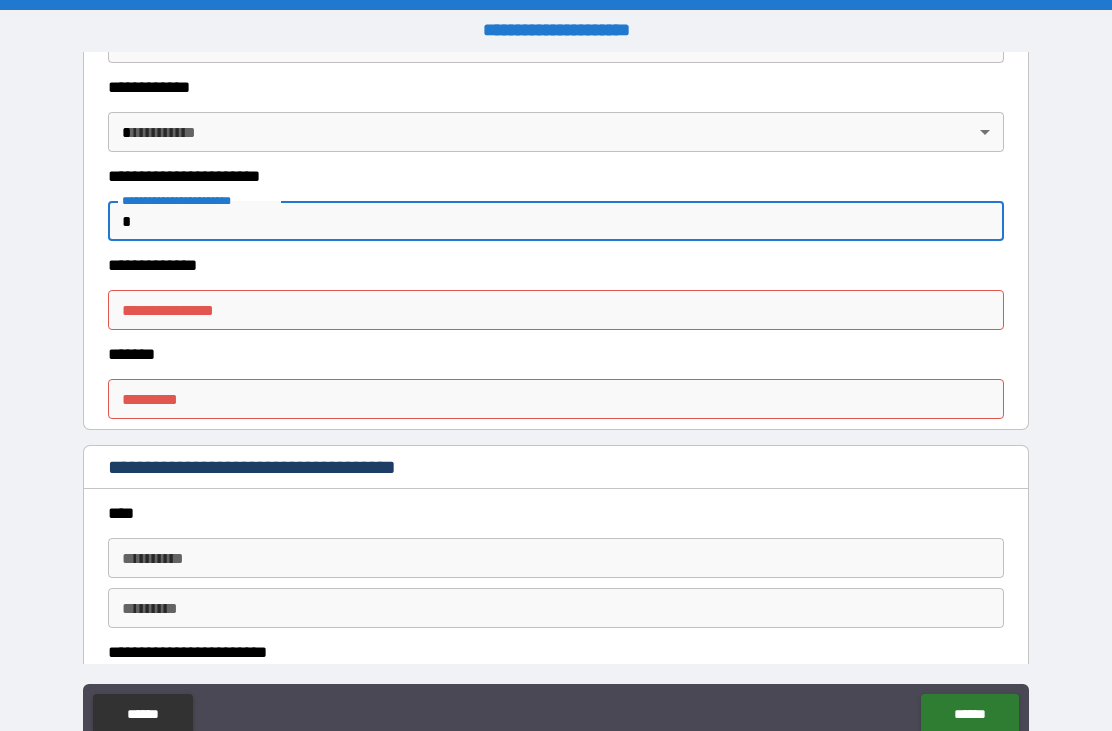 type on "*" 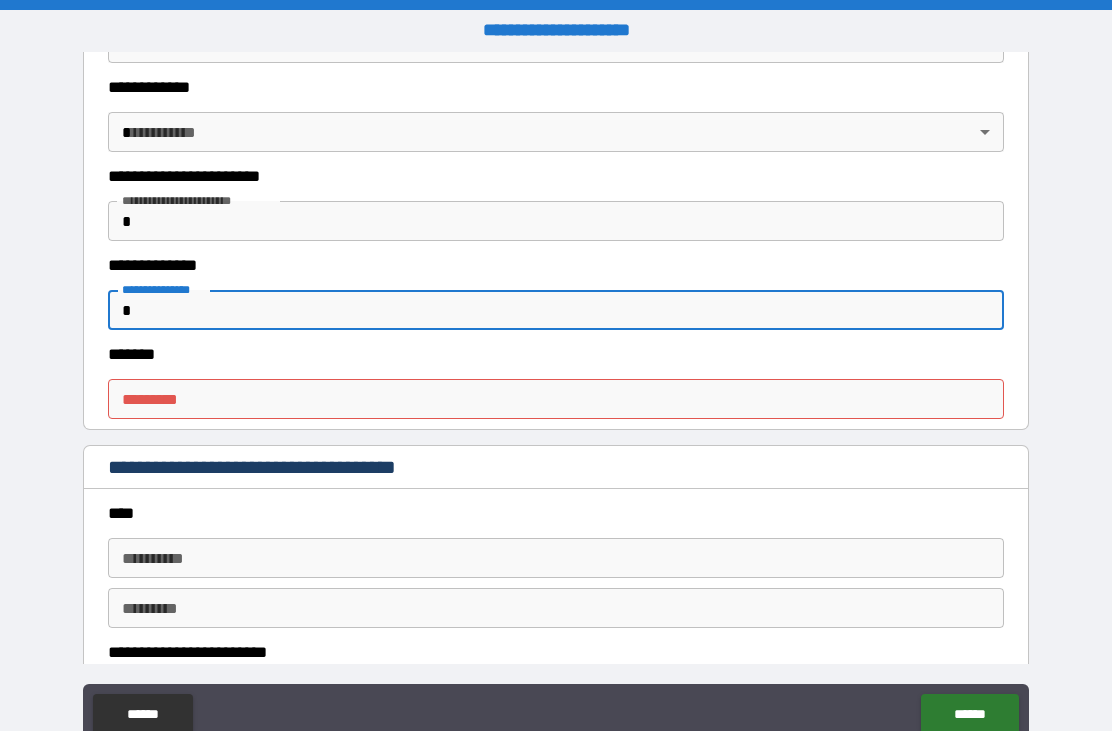 type on "*" 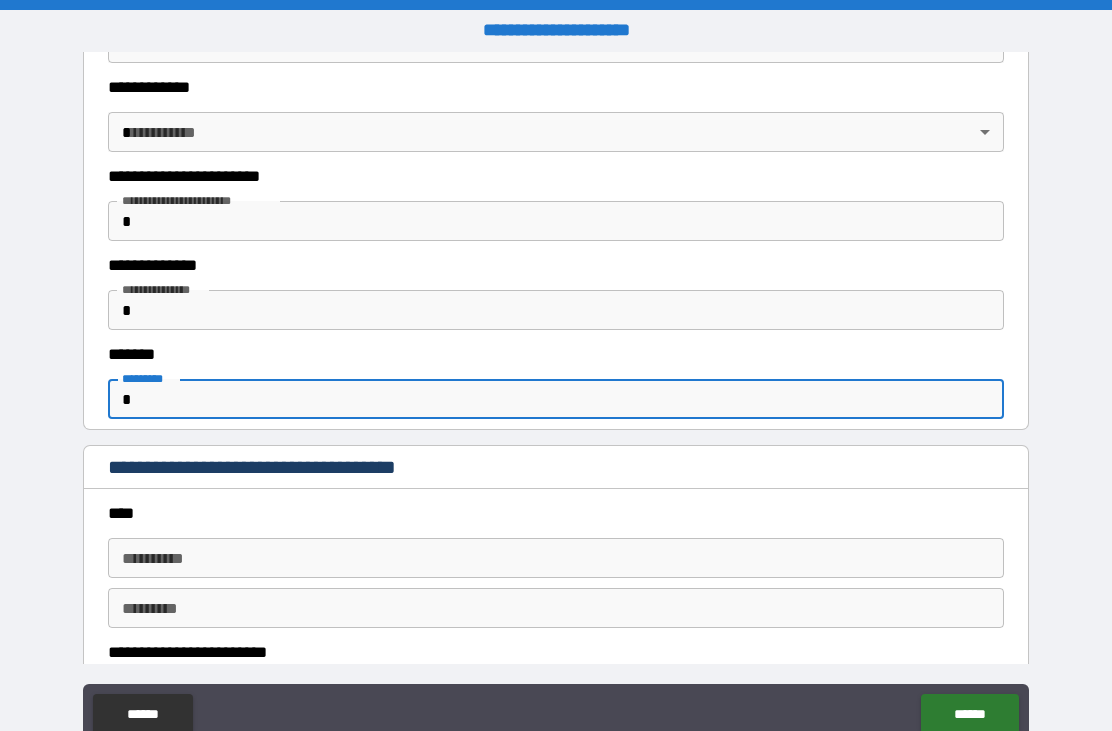 type on "*" 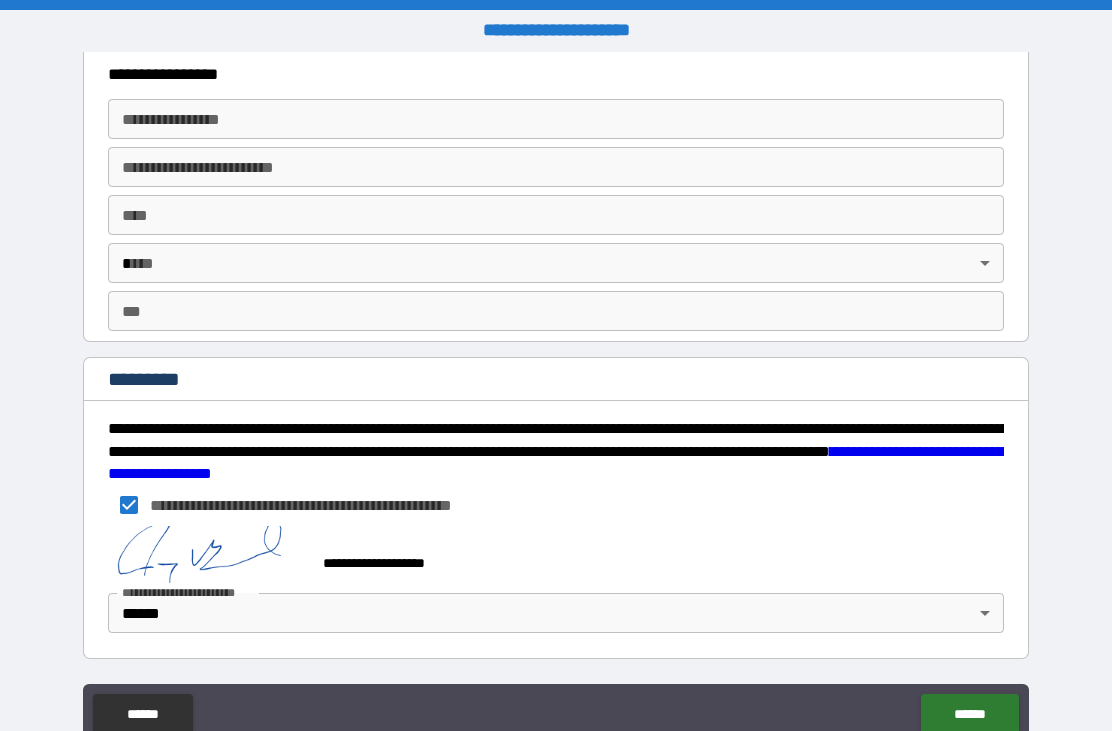 scroll, scrollTop: 3719, scrollLeft: 0, axis: vertical 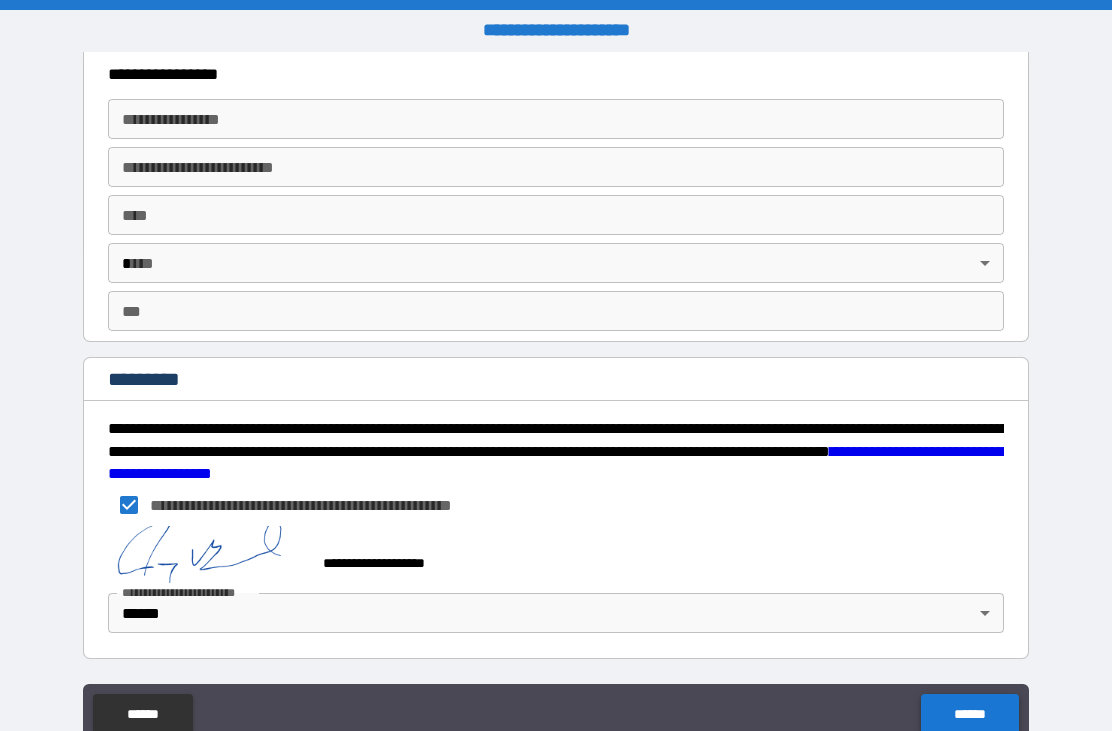 click on "******" at bounding box center (969, 714) 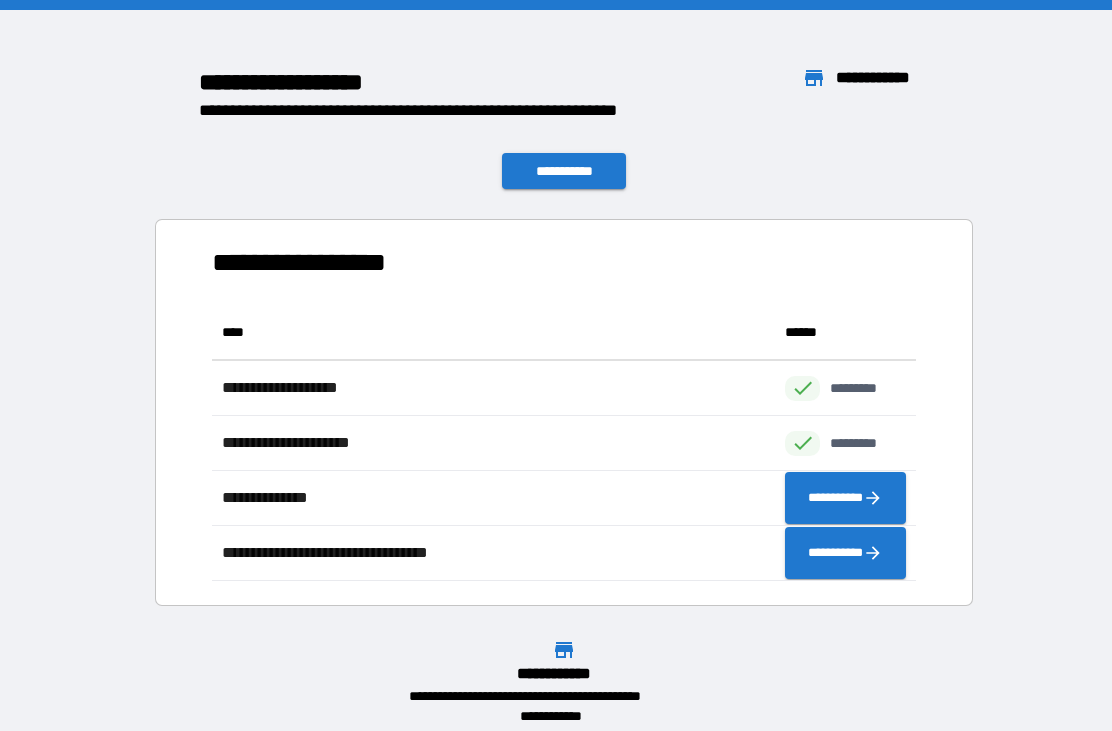 scroll, scrollTop: 1, scrollLeft: 1, axis: both 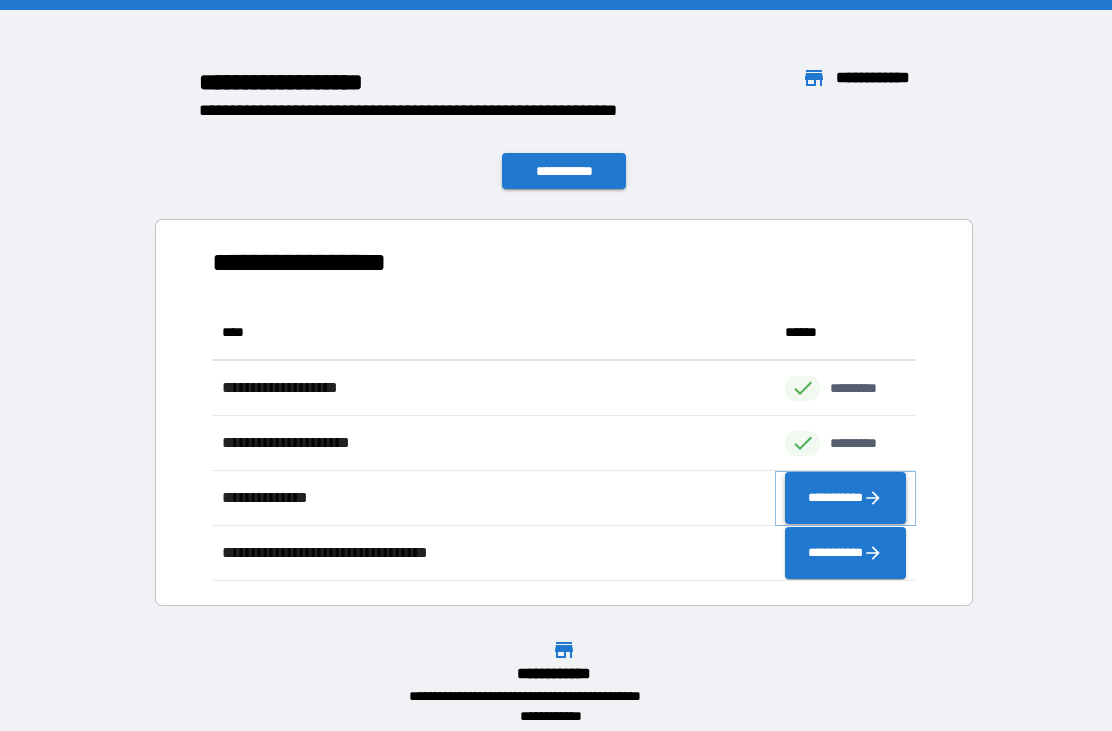 click on "**********" at bounding box center [845, 498] 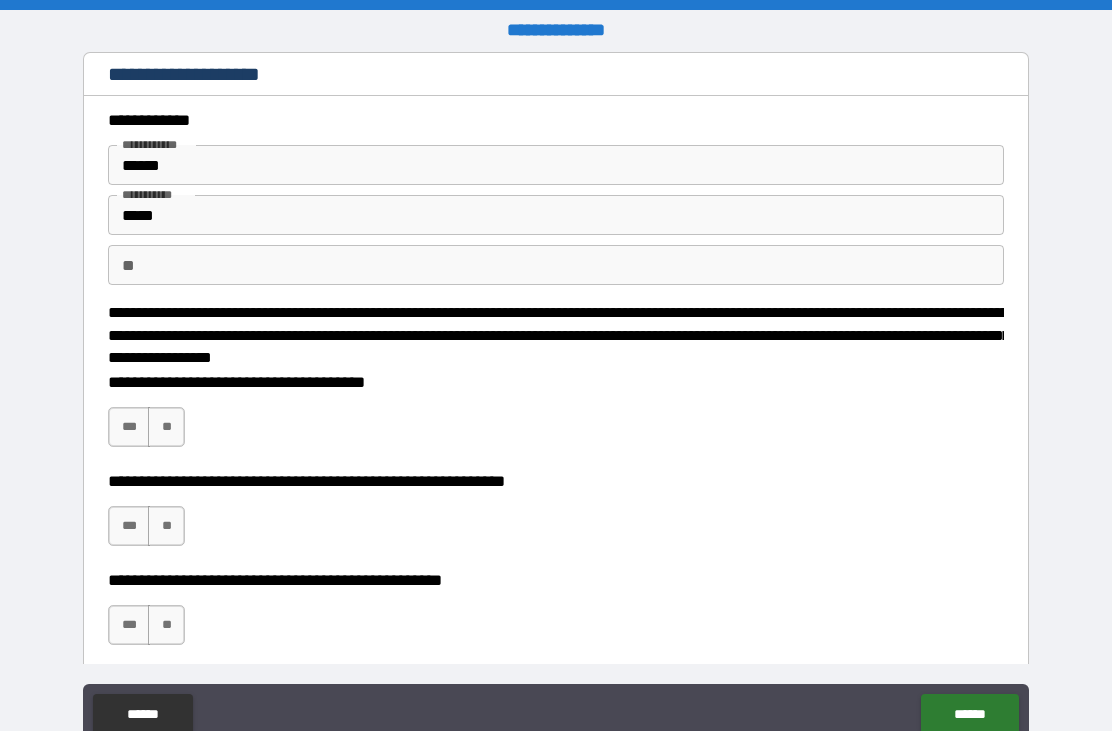click on "**" at bounding box center (556, 265) 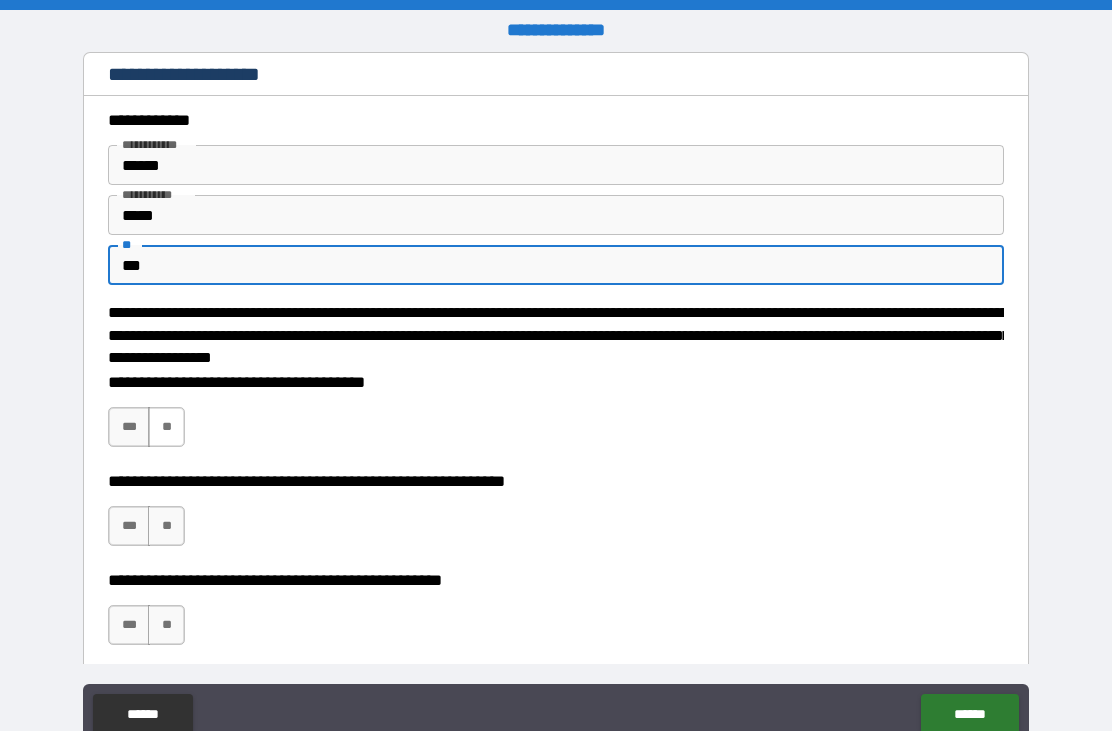type on "***" 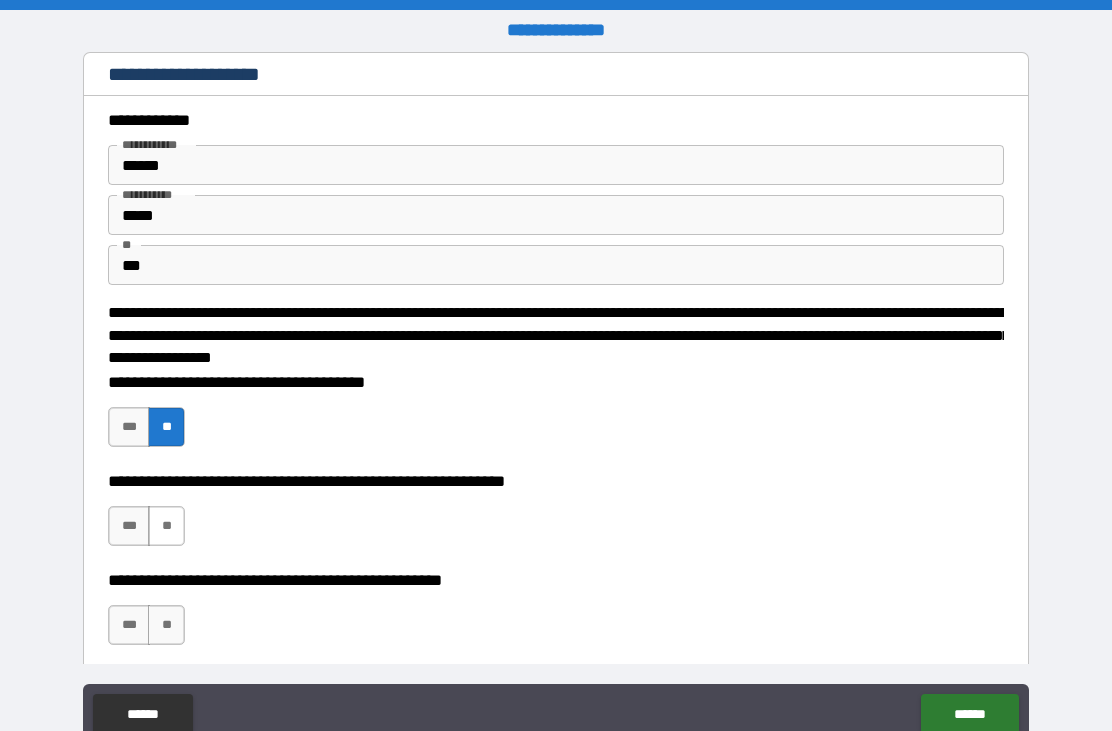 click on "**" at bounding box center [166, 526] 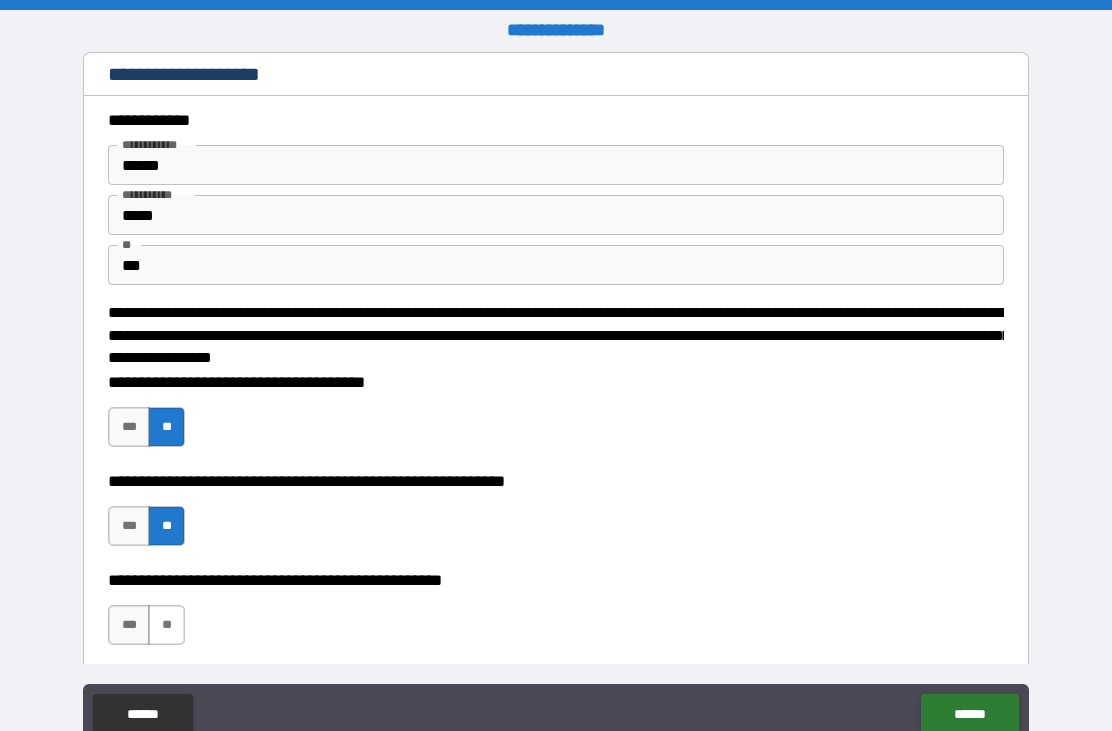 click on "**" at bounding box center [166, 625] 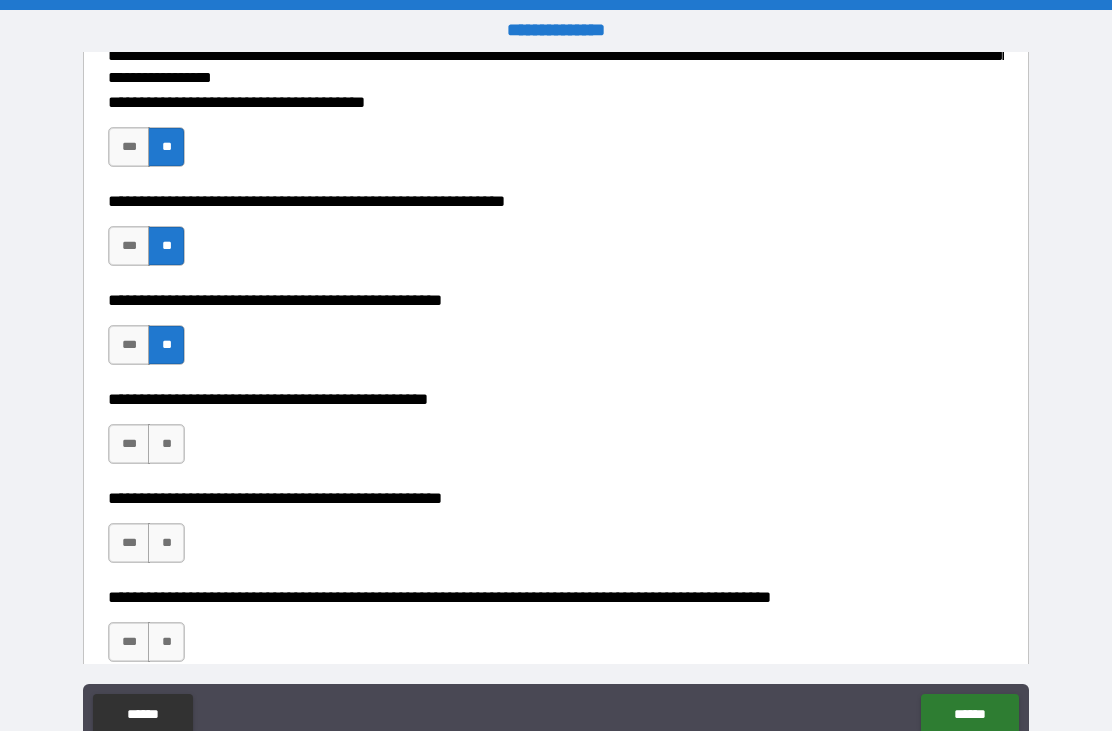 scroll, scrollTop: 279, scrollLeft: 0, axis: vertical 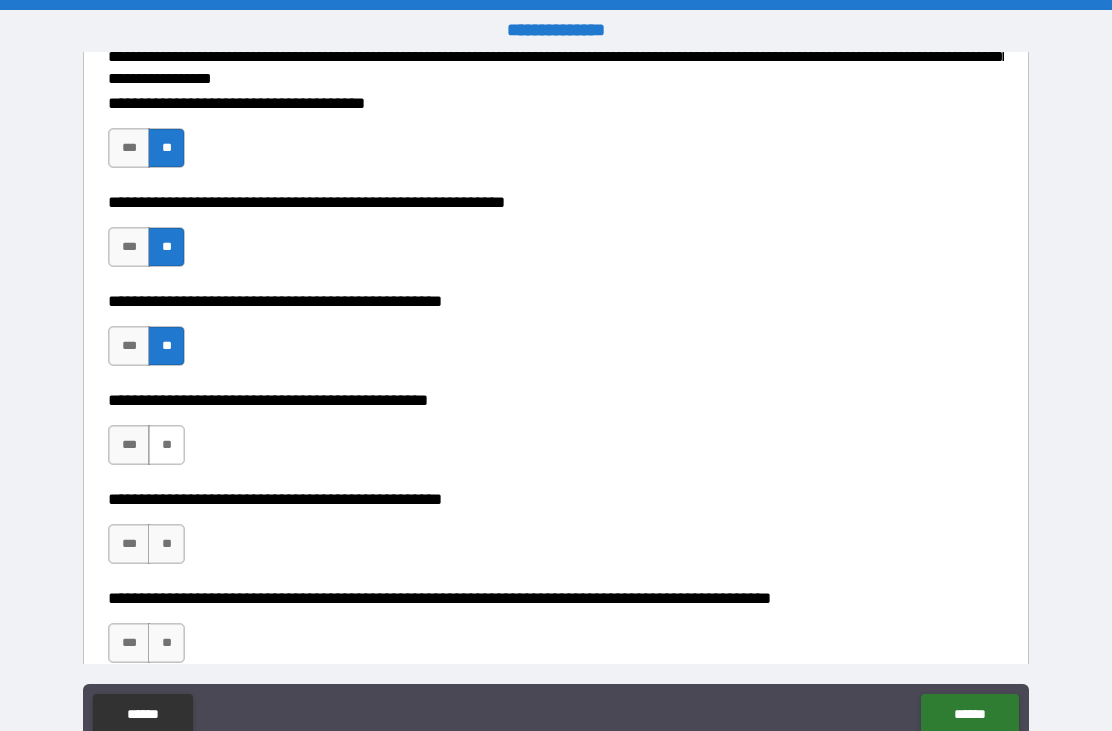 click on "**" at bounding box center [166, 445] 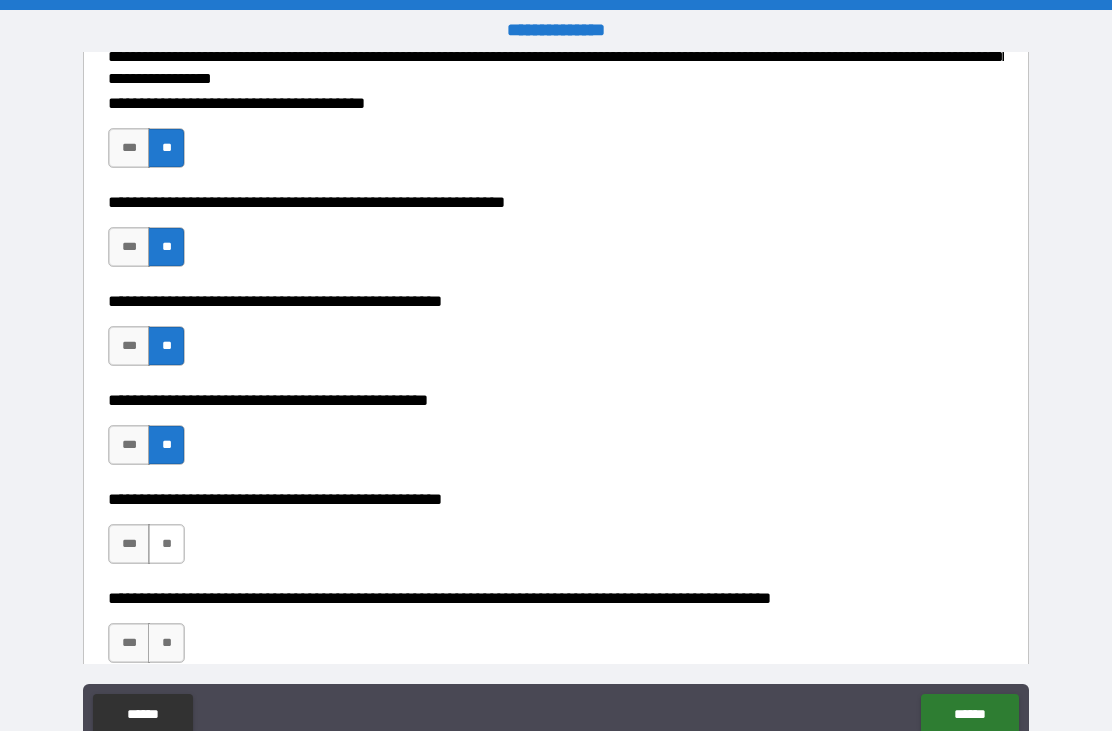 click on "**" at bounding box center [166, 544] 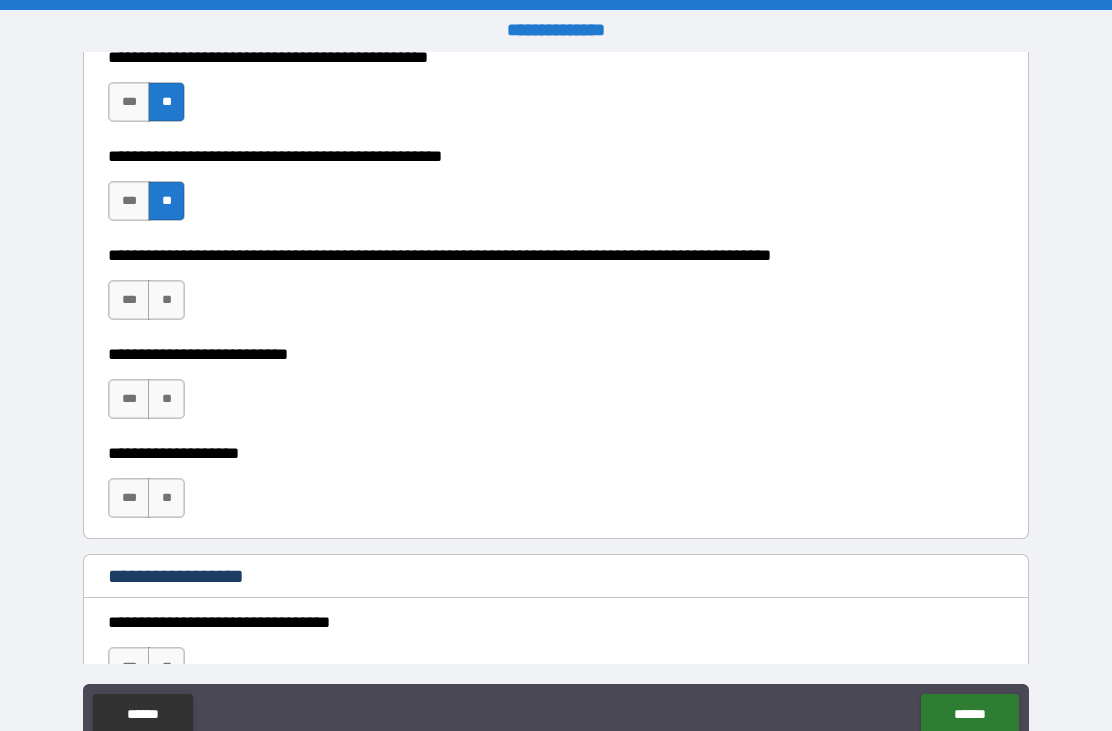 scroll, scrollTop: 650, scrollLeft: 0, axis: vertical 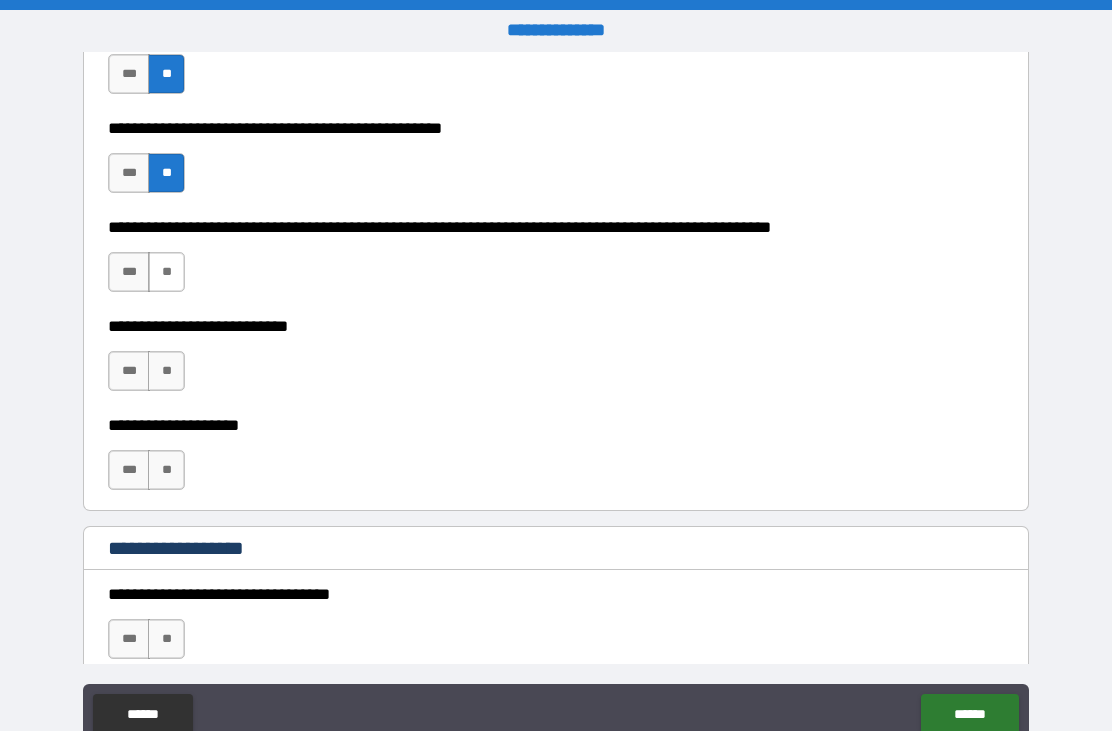 click on "**" at bounding box center [166, 272] 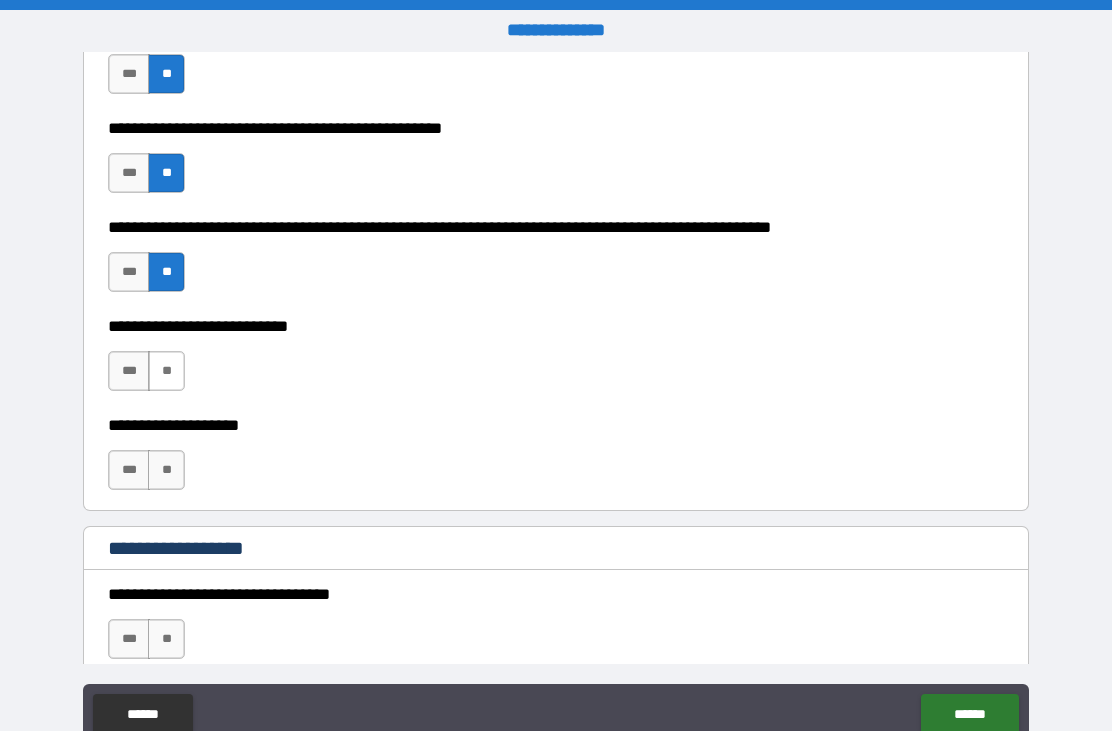 click on "**" at bounding box center [166, 371] 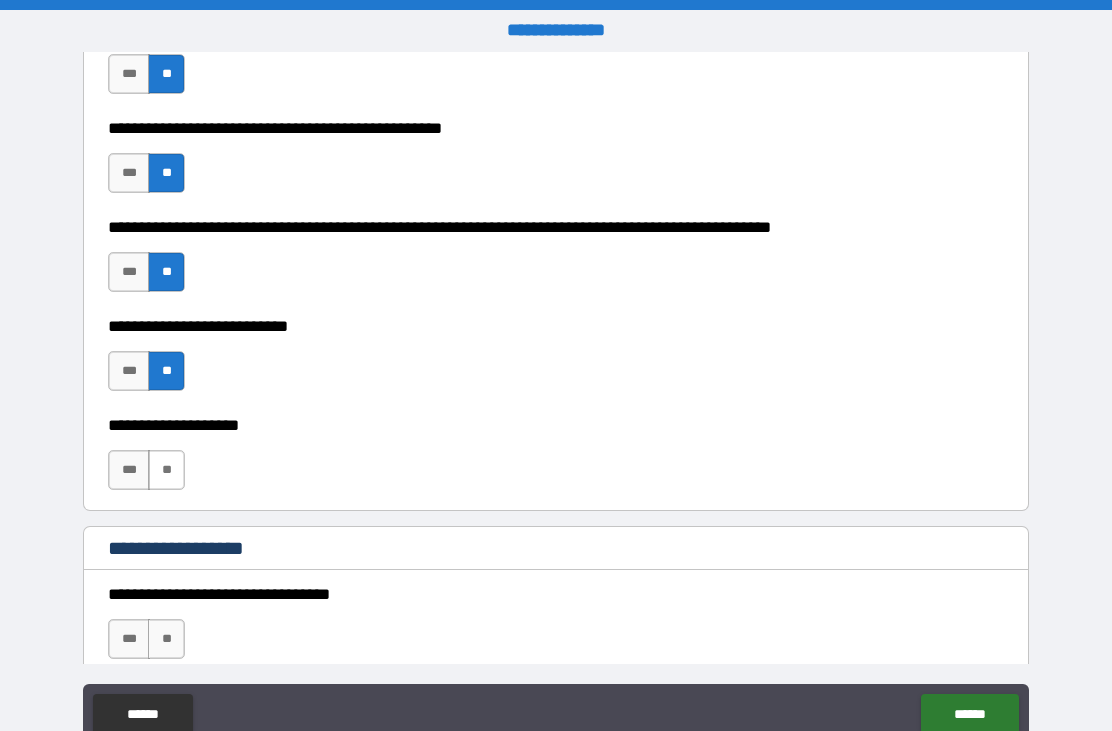 click on "**" at bounding box center [166, 470] 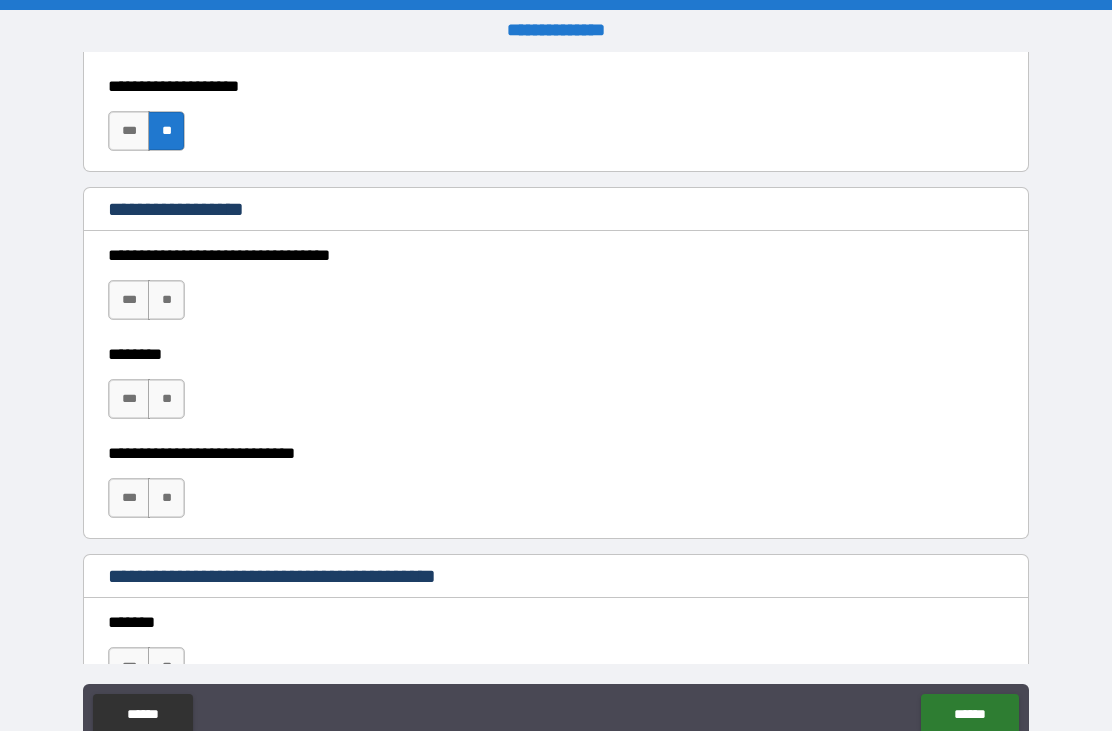 scroll, scrollTop: 990, scrollLeft: 0, axis: vertical 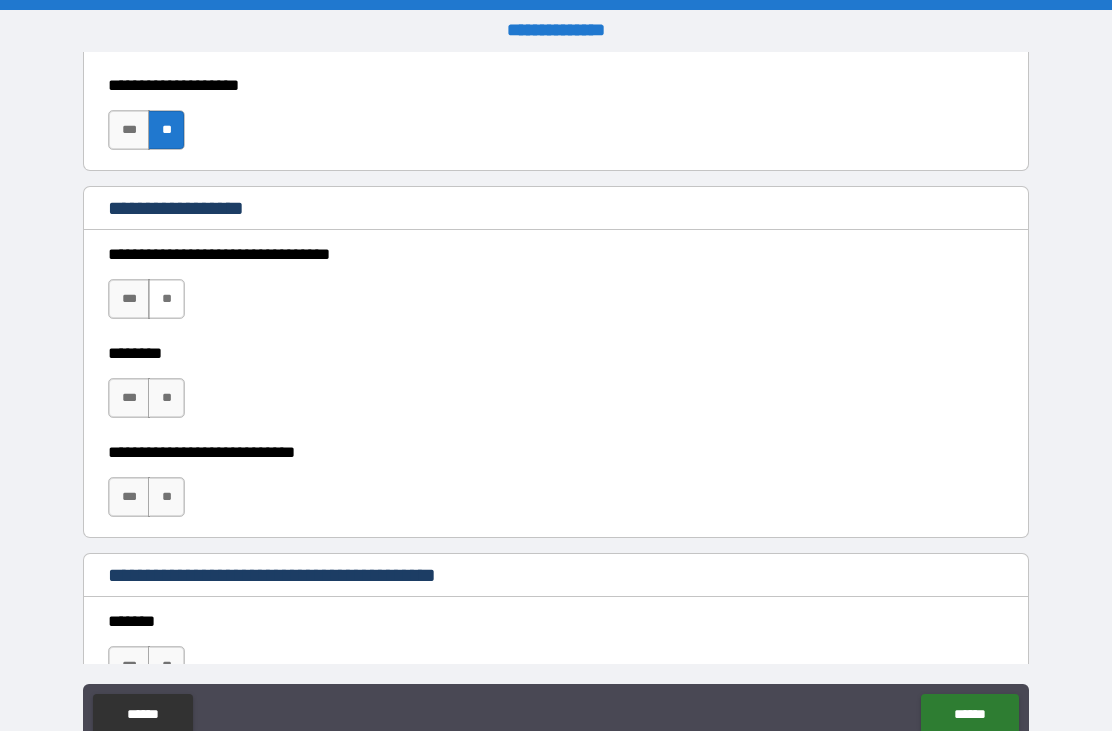 click on "**" at bounding box center (166, 299) 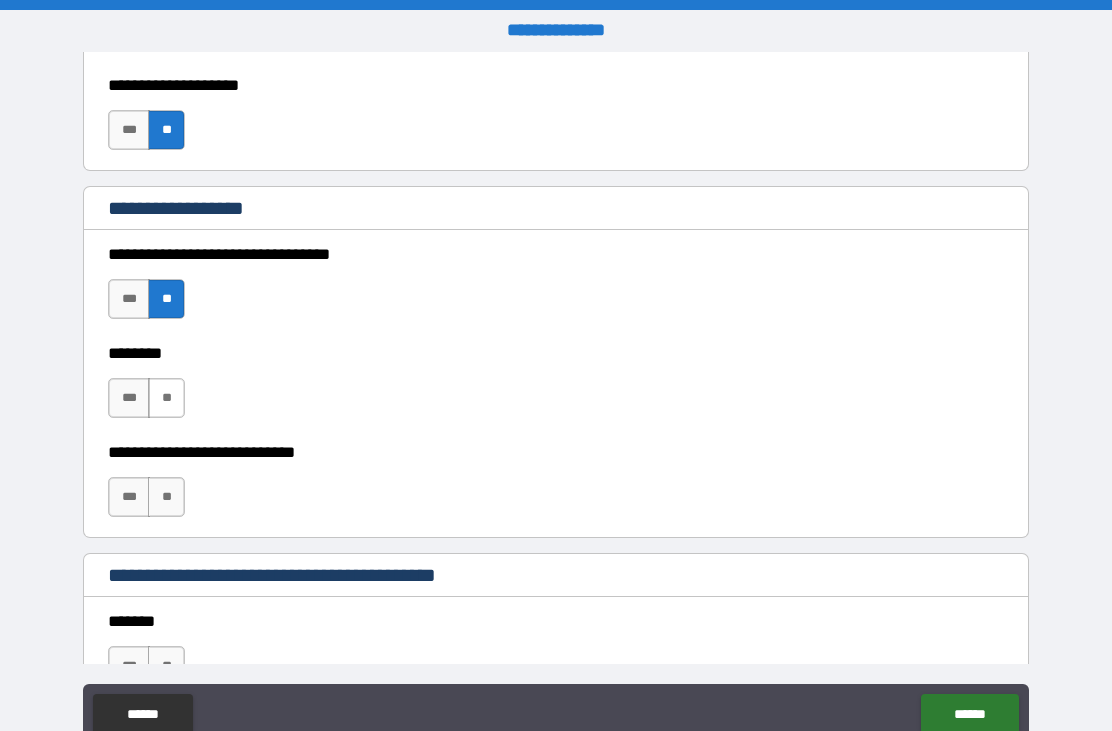 click on "**" at bounding box center [166, 398] 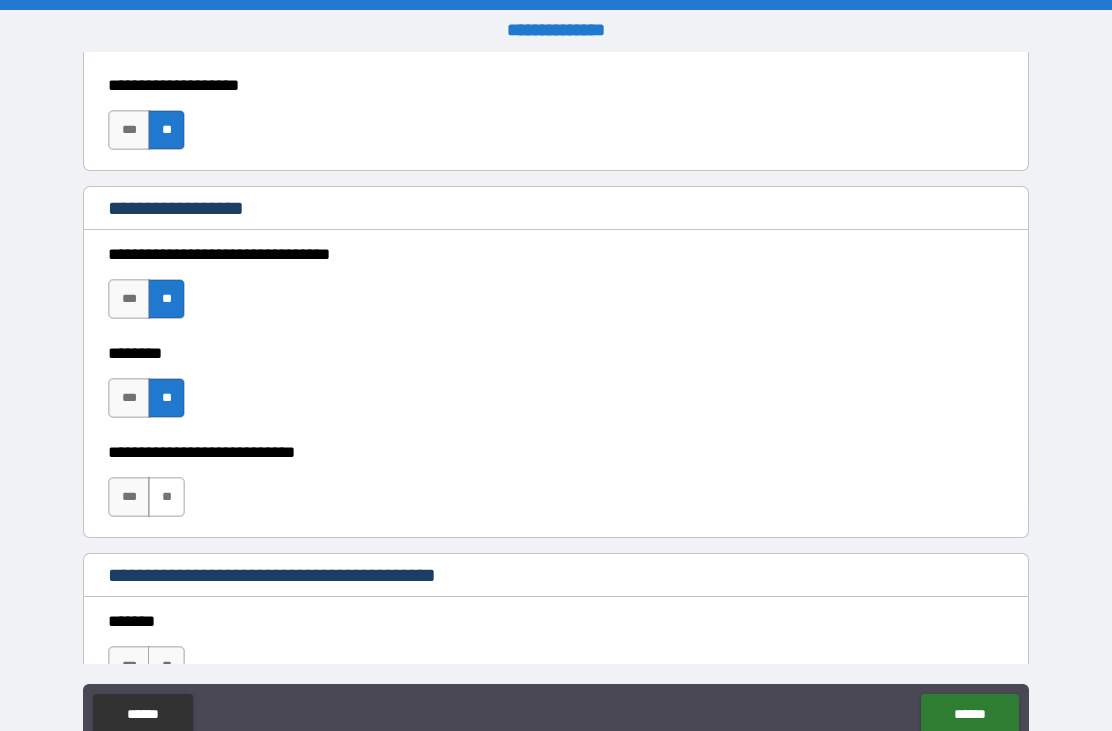 click on "**" at bounding box center (166, 497) 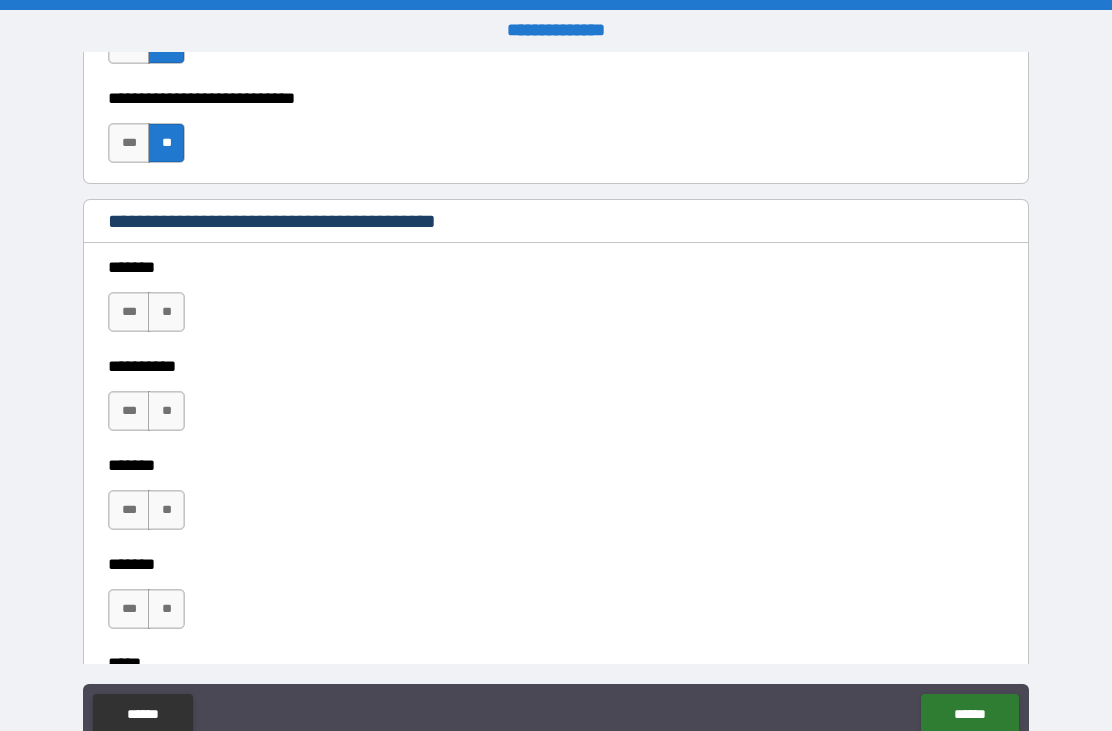 scroll, scrollTop: 1356, scrollLeft: 0, axis: vertical 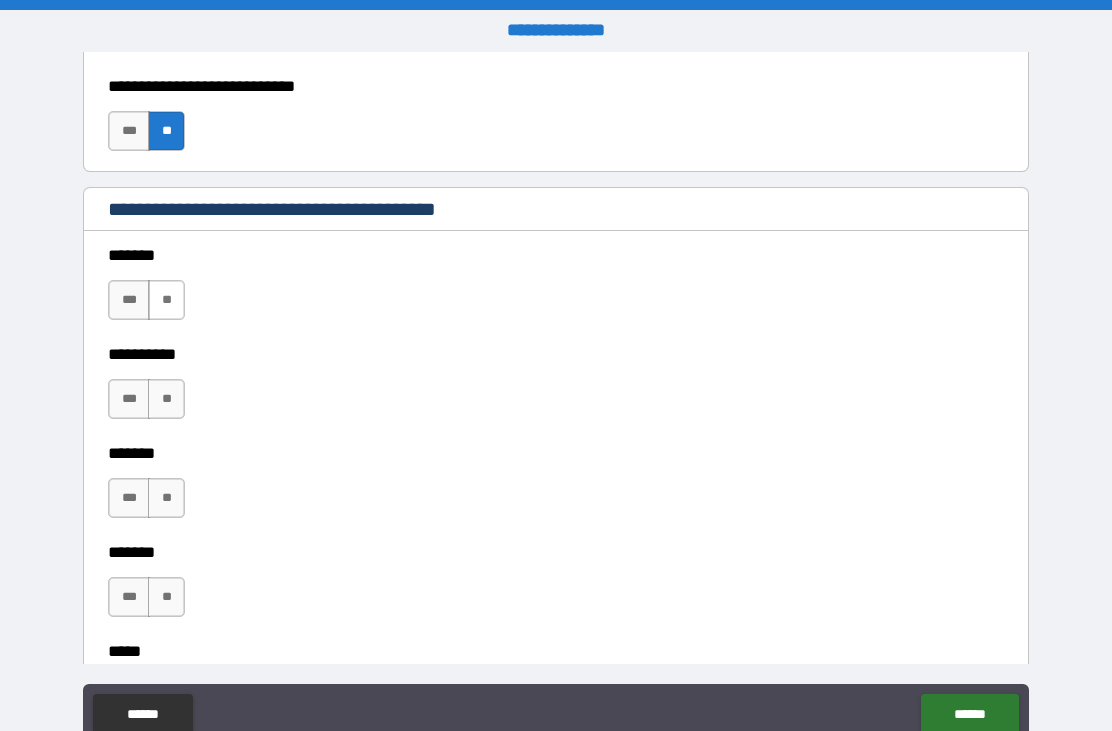 click on "**" at bounding box center [166, 300] 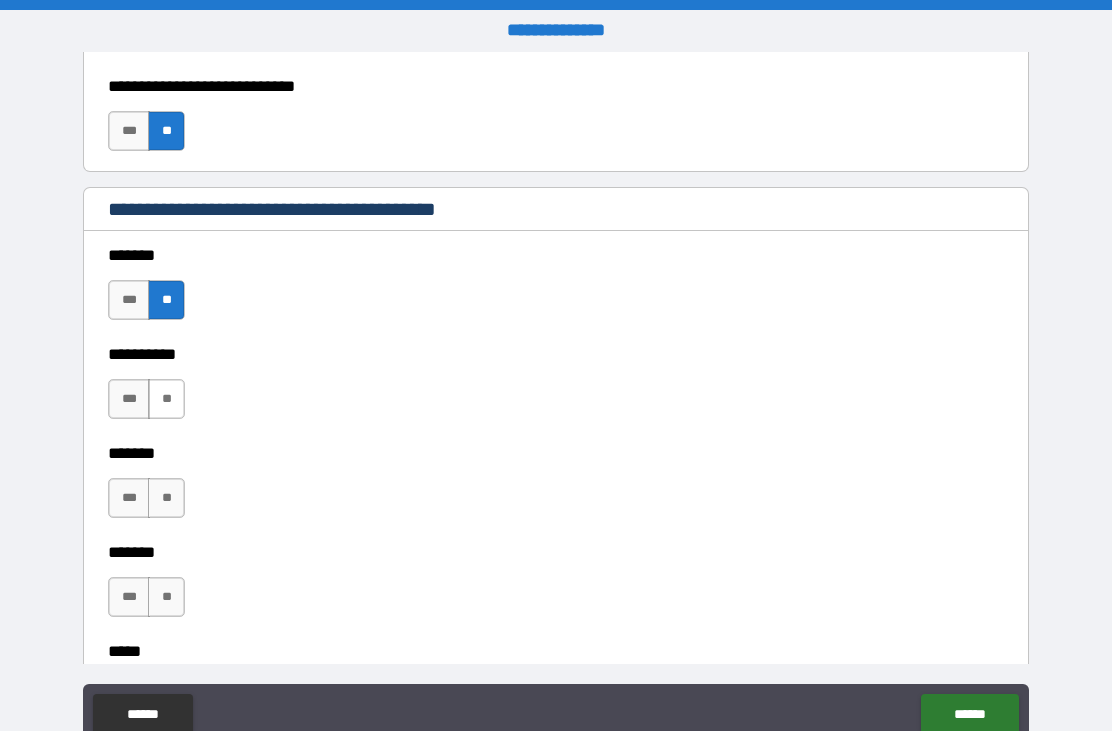 click on "**" at bounding box center [166, 399] 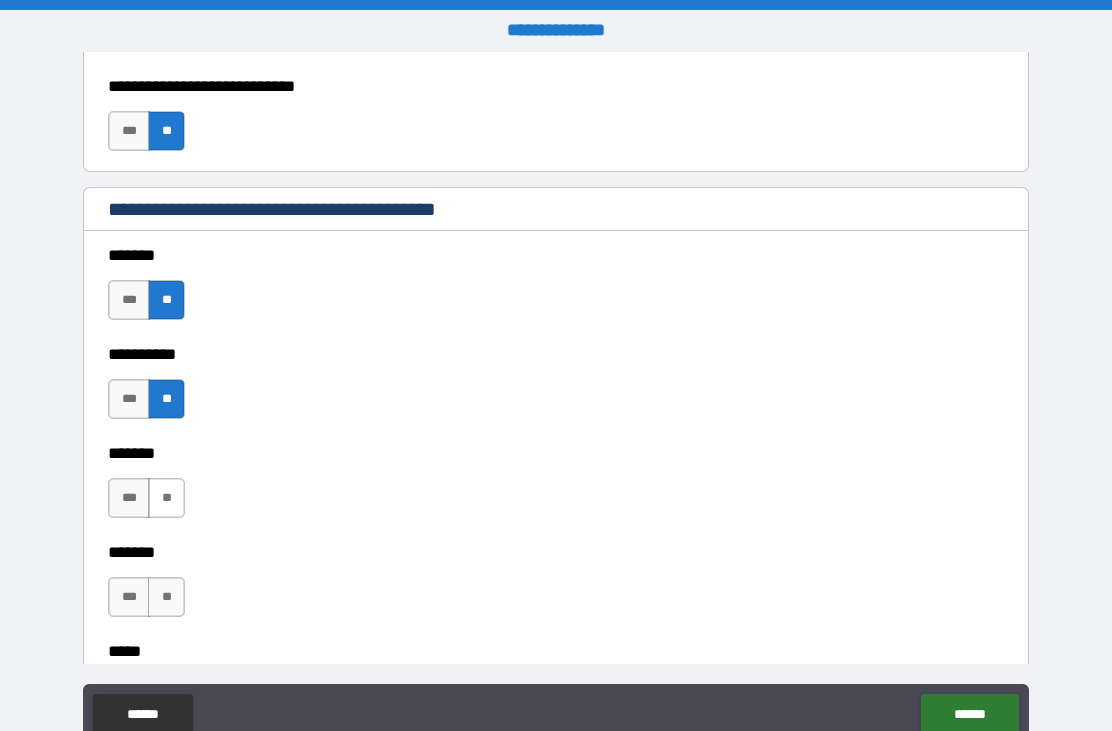click on "**" at bounding box center [166, 498] 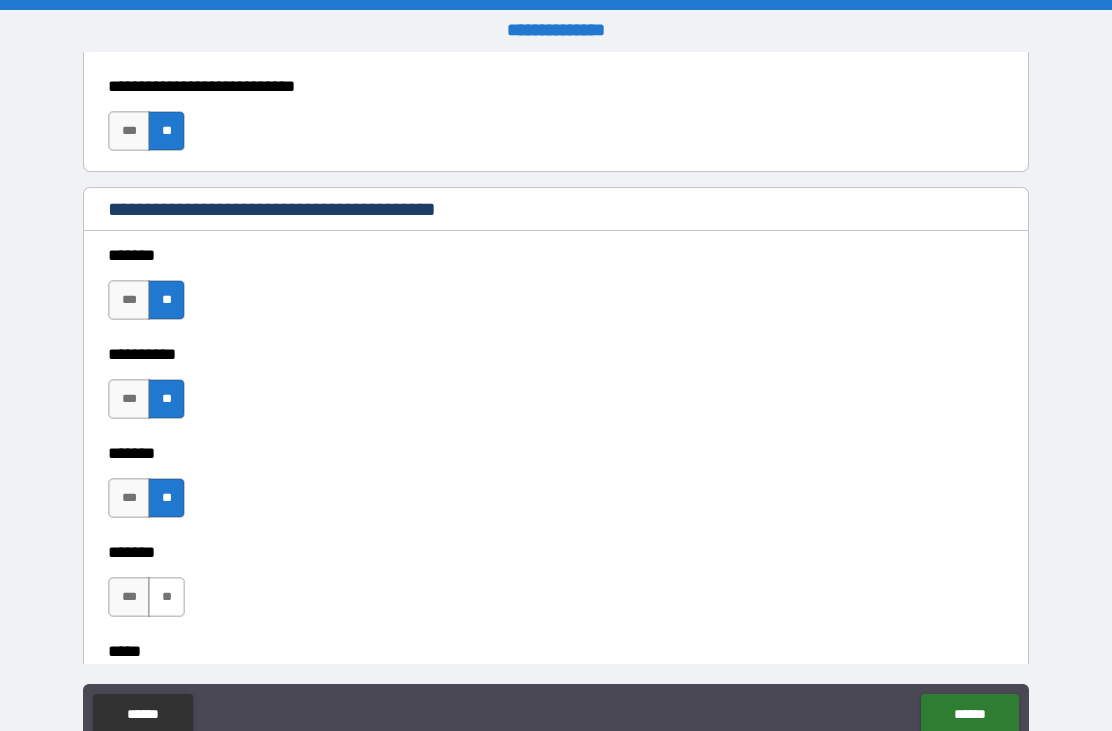 click on "**" at bounding box center (166, 597) 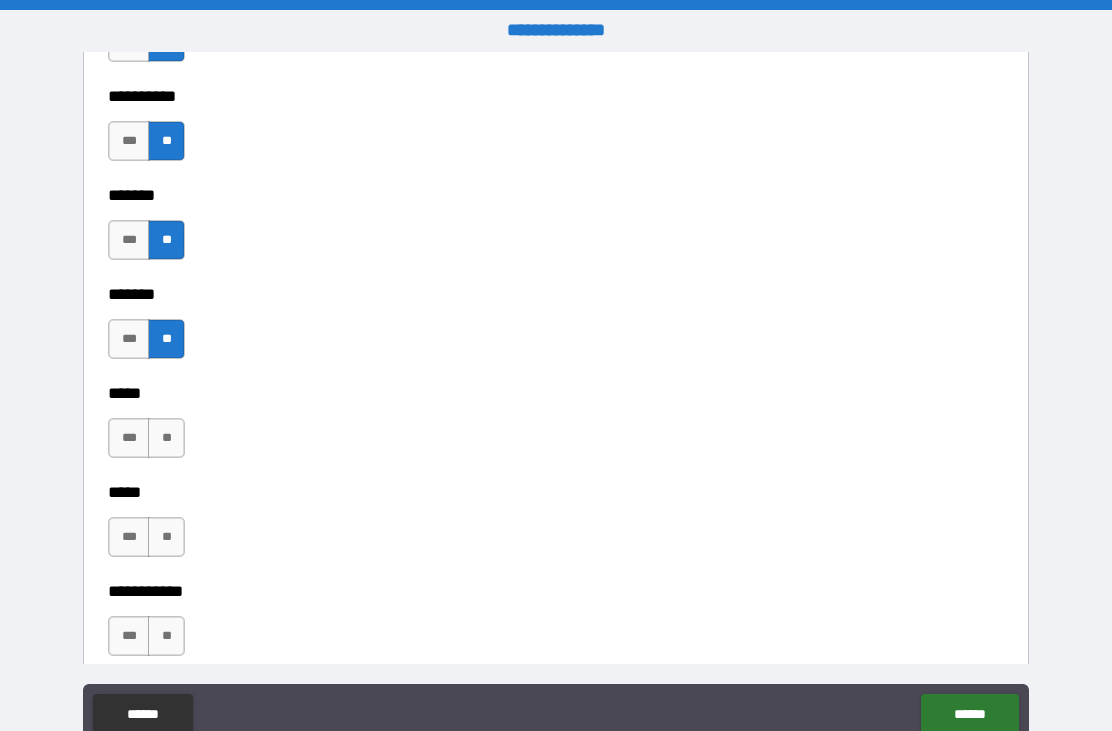 scroll, scrollTop: 1619, scrollLeft: 0, axis: vertical 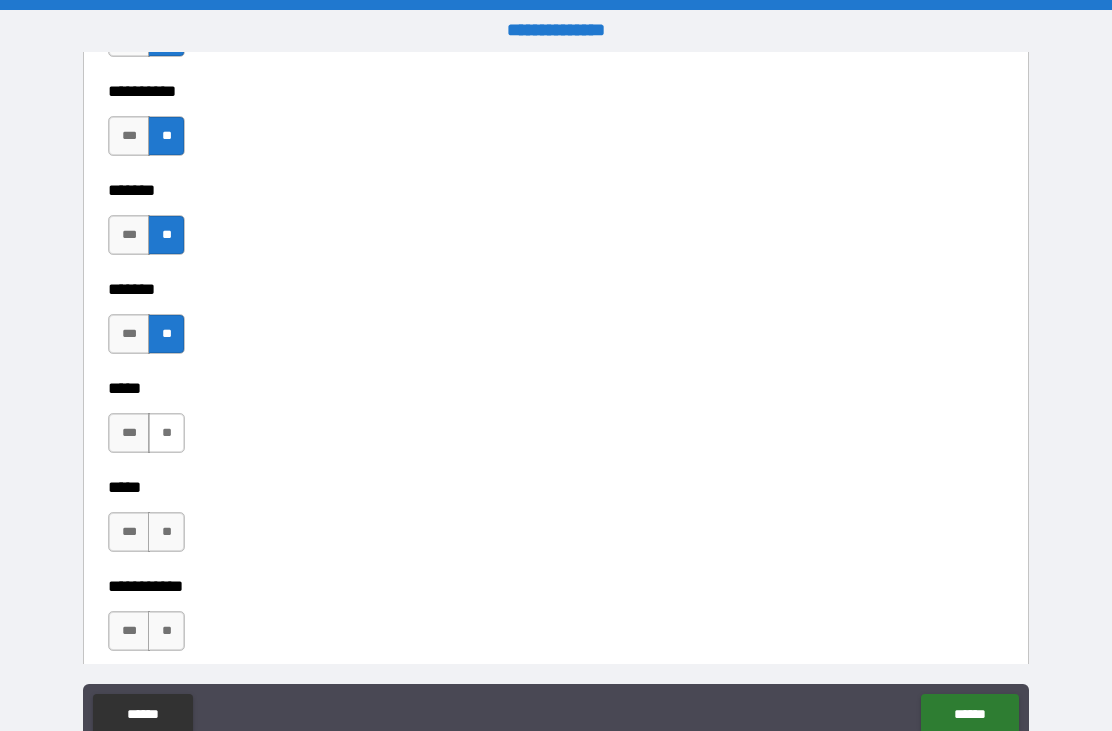 click on "**" at bounding box center (166, 433) 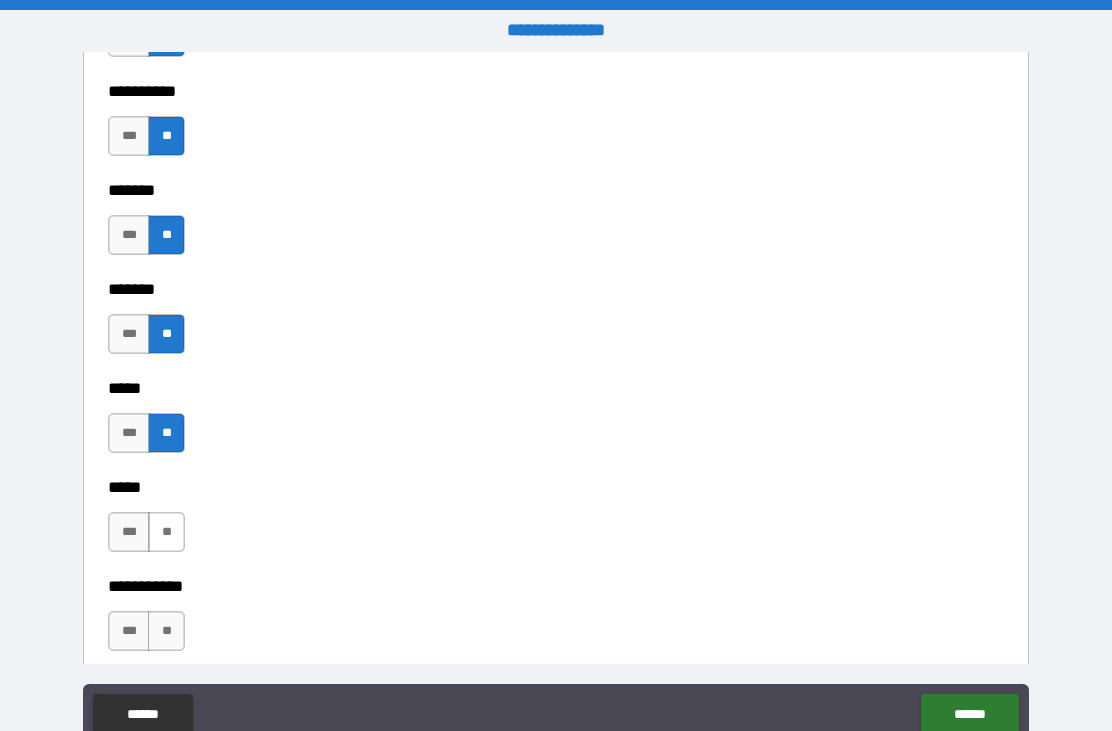 click on "**" at bounding box center (166, 532) 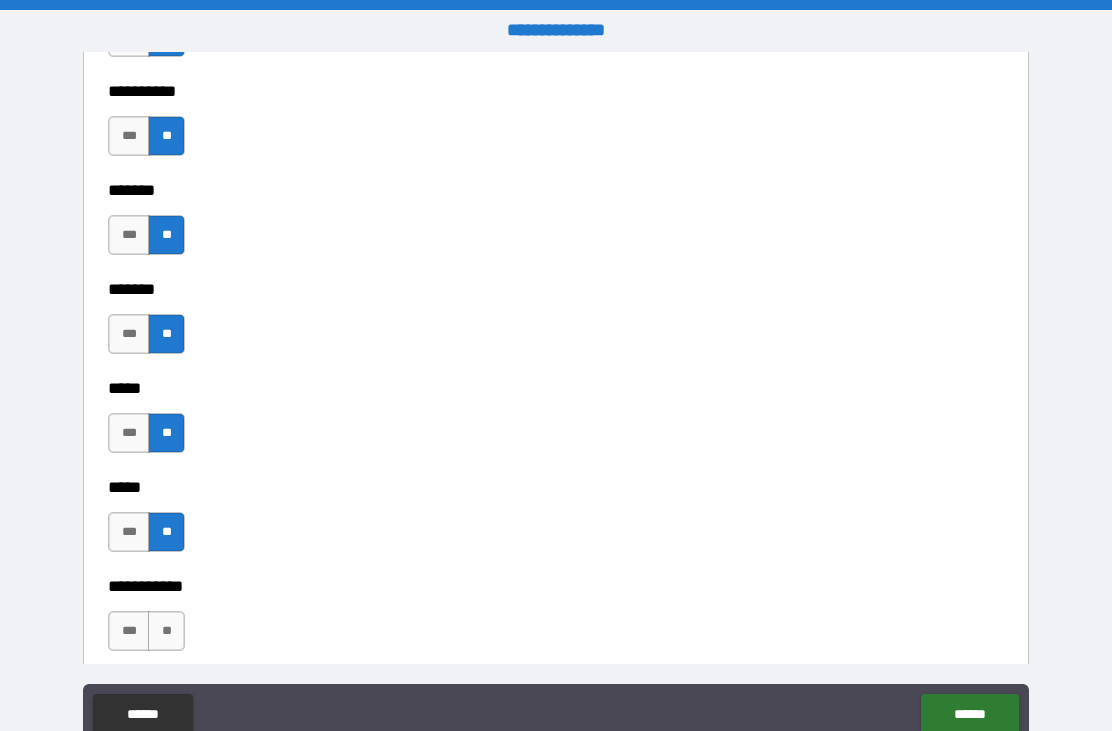 click on "**********" at bounding box center (556, 671) 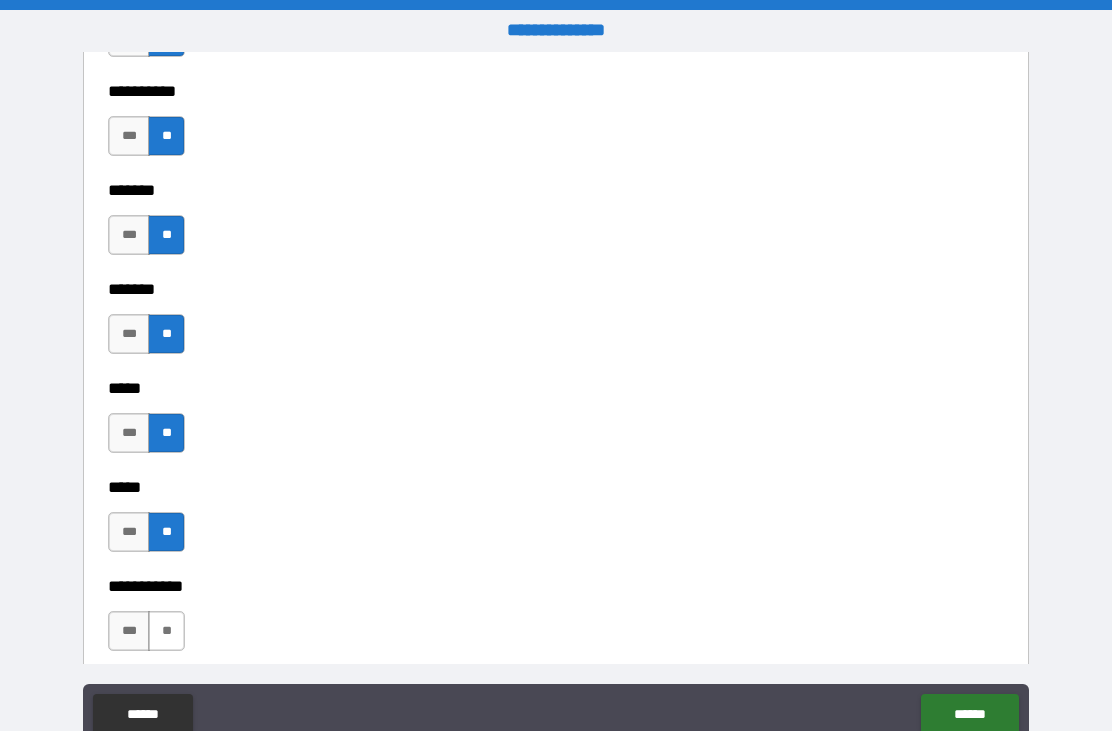 click on "**" at bounding box center [166, 631] 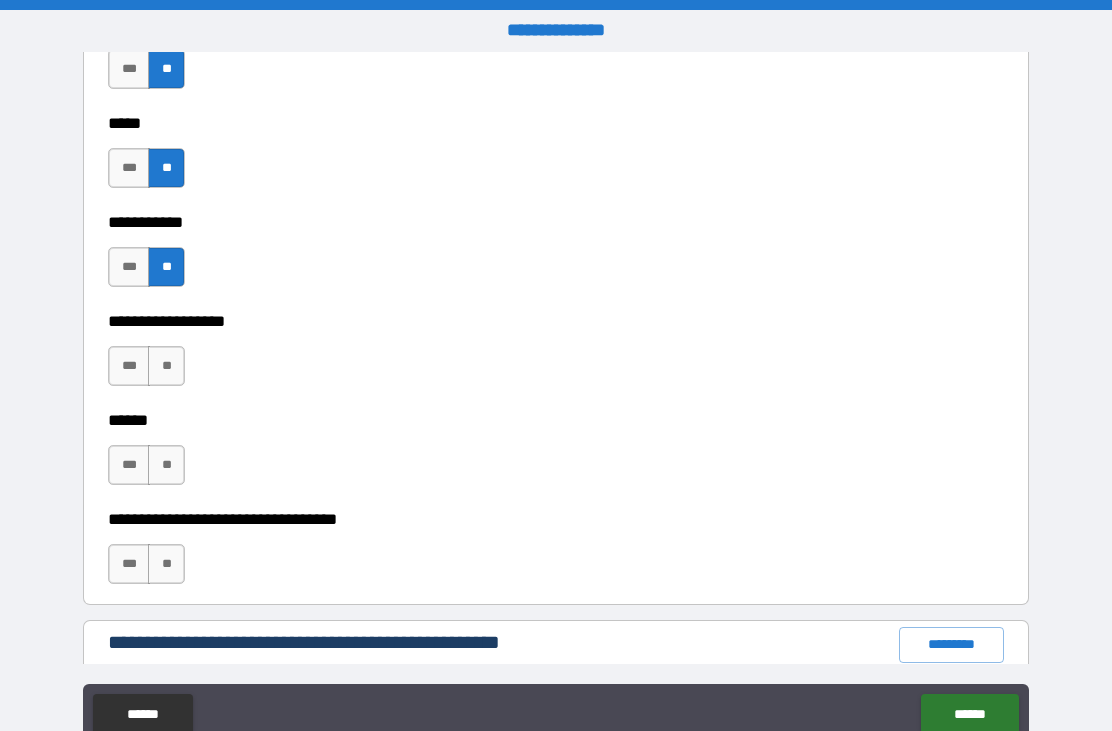 scroll, scrollTop: 1981, scrollLeft: 0, axis: vertical 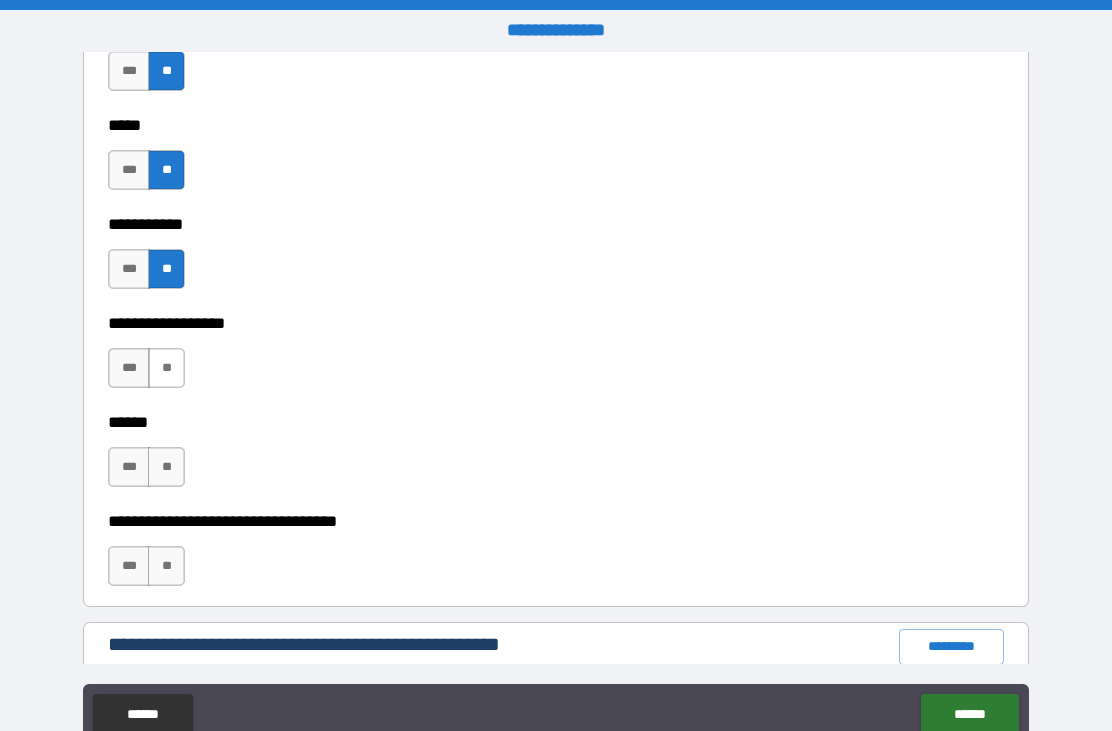 click on "**" at bounding box center [166, 368] 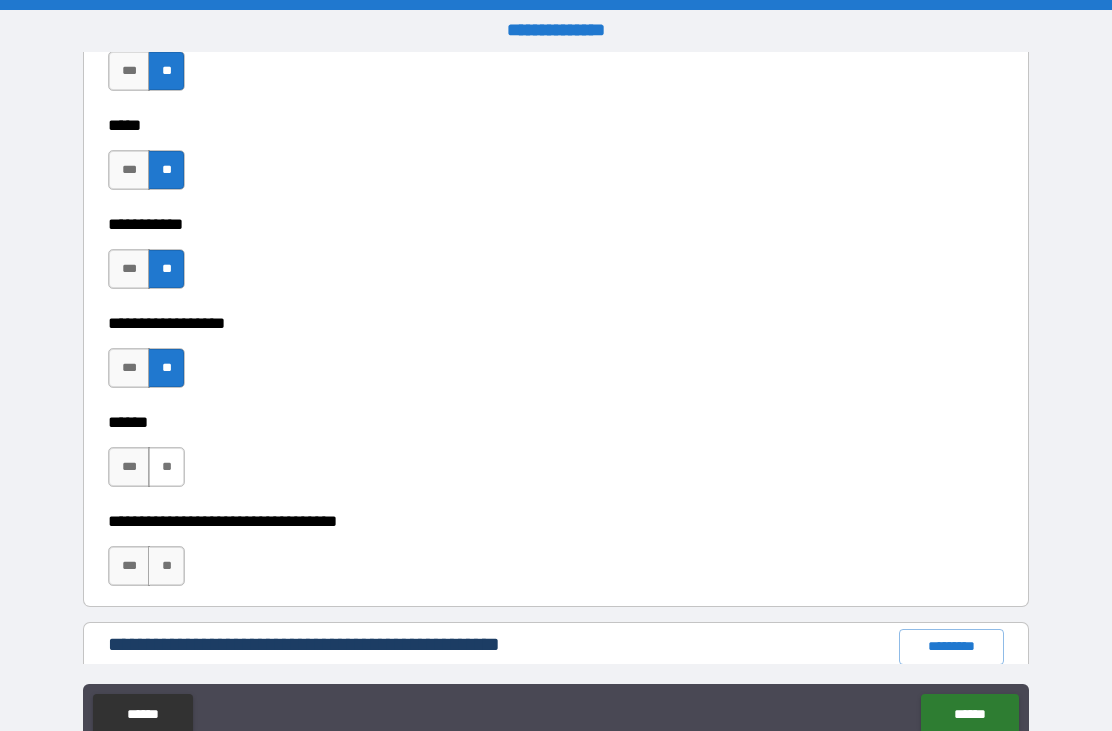 click on "**" at bounding box center [166, 467] 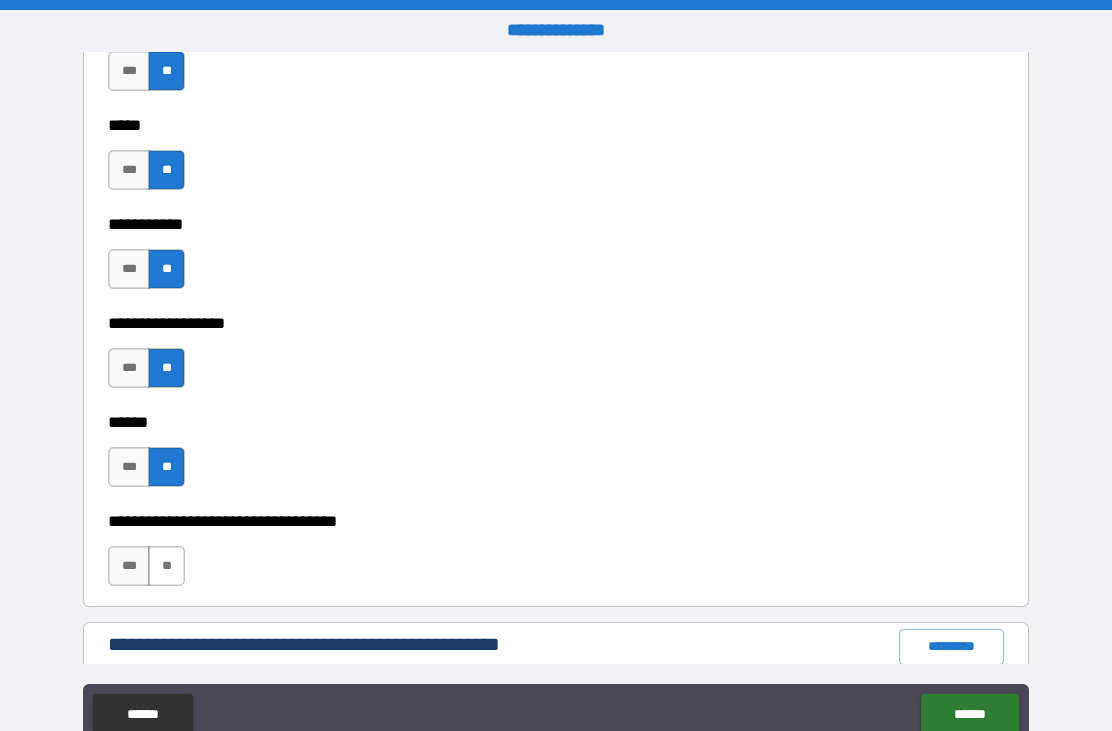 click on "**" at bounding box center [166, 566] 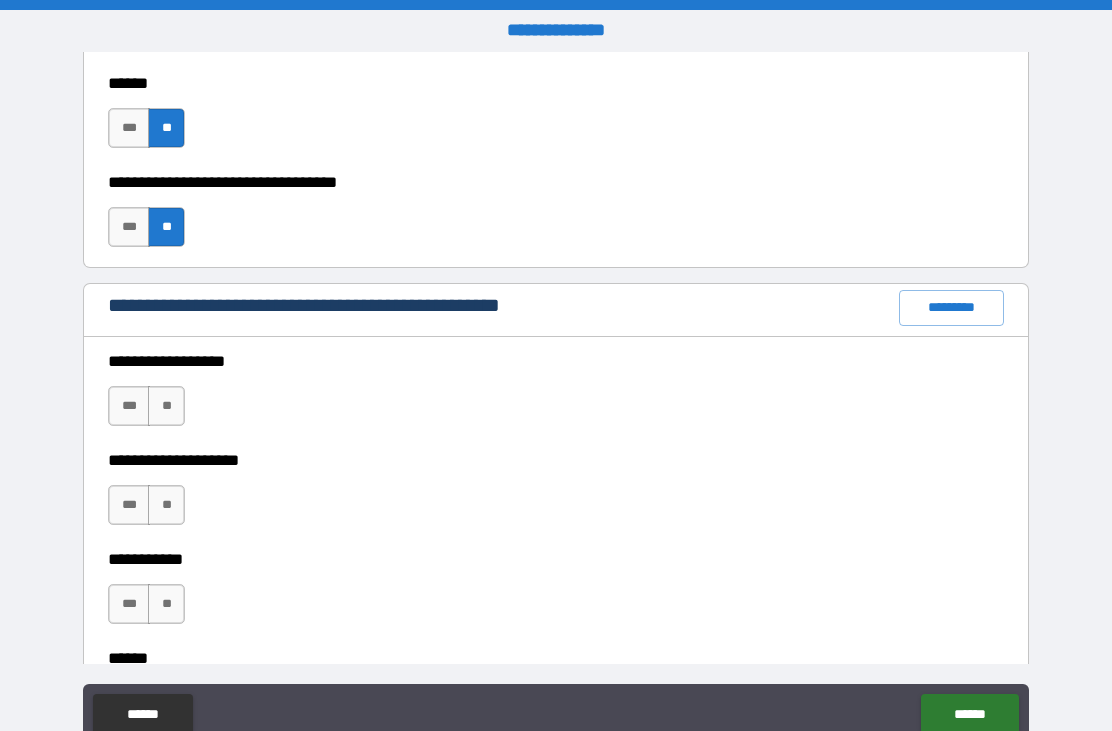 scroll, scrollTop: 2324, scrollLeft: 0, axis: vertical 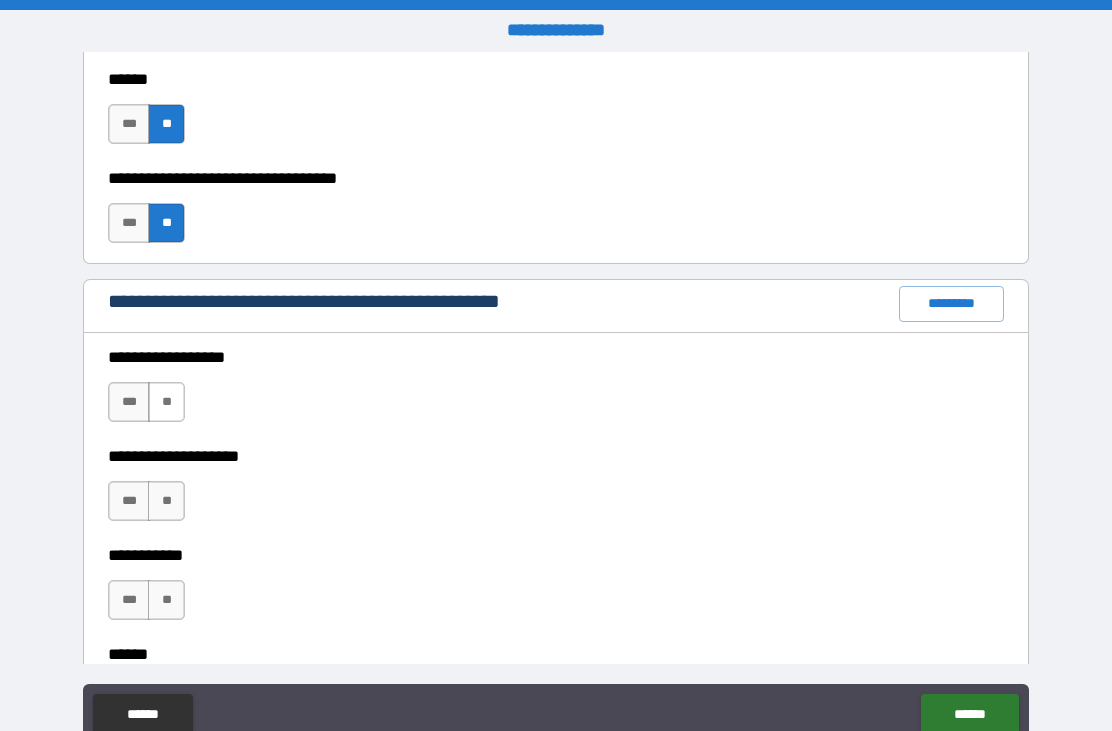 click on "**" at bounding box center (166, 402) 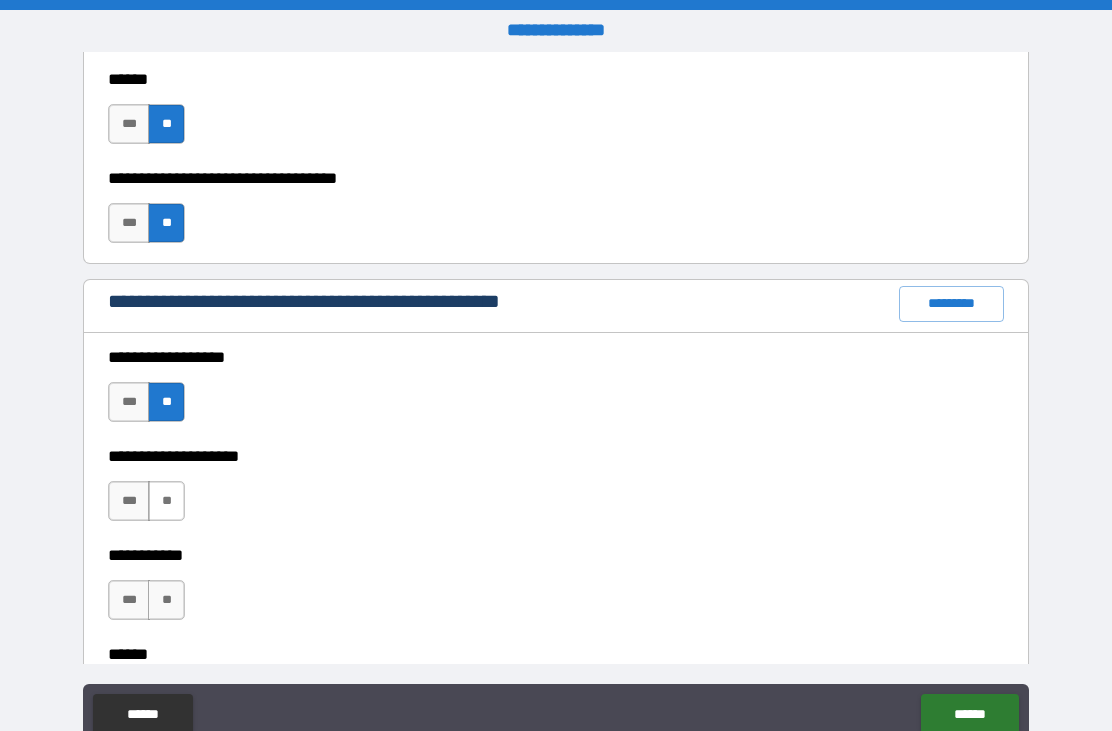 click on "**" at bounding box center (166, 501) 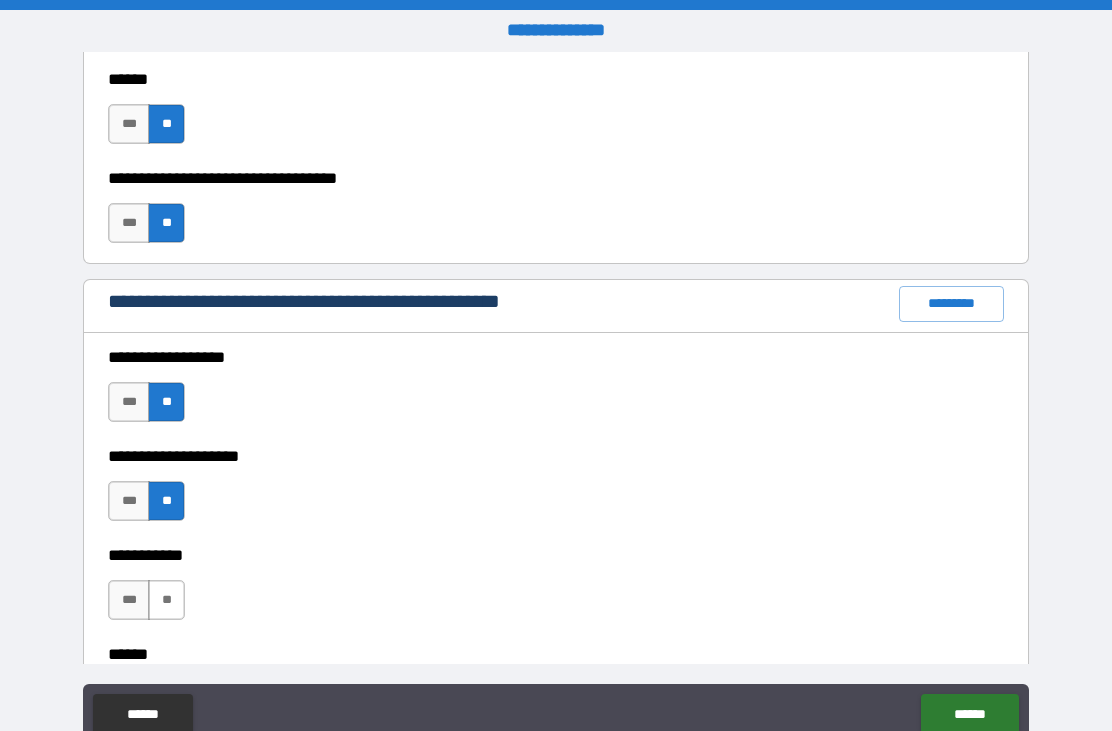 click on "**" at bounding box center (166, 600) 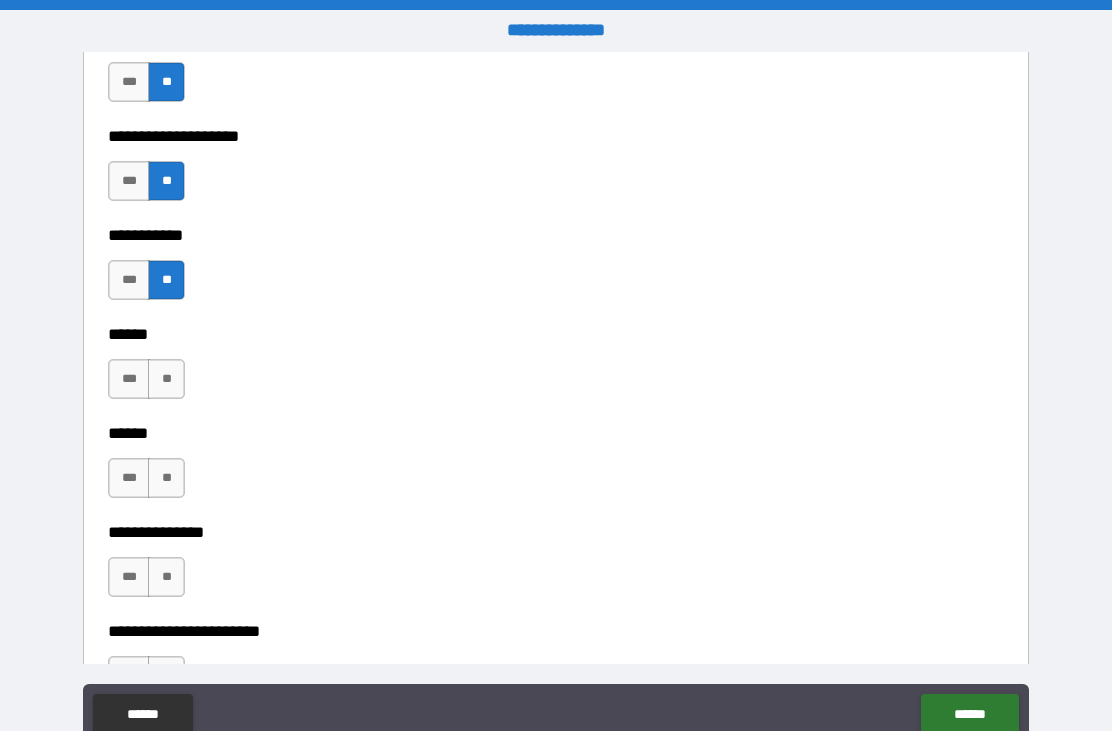 scroll, scrollTop: 2643, scrollLeft: 0, axis: vertical 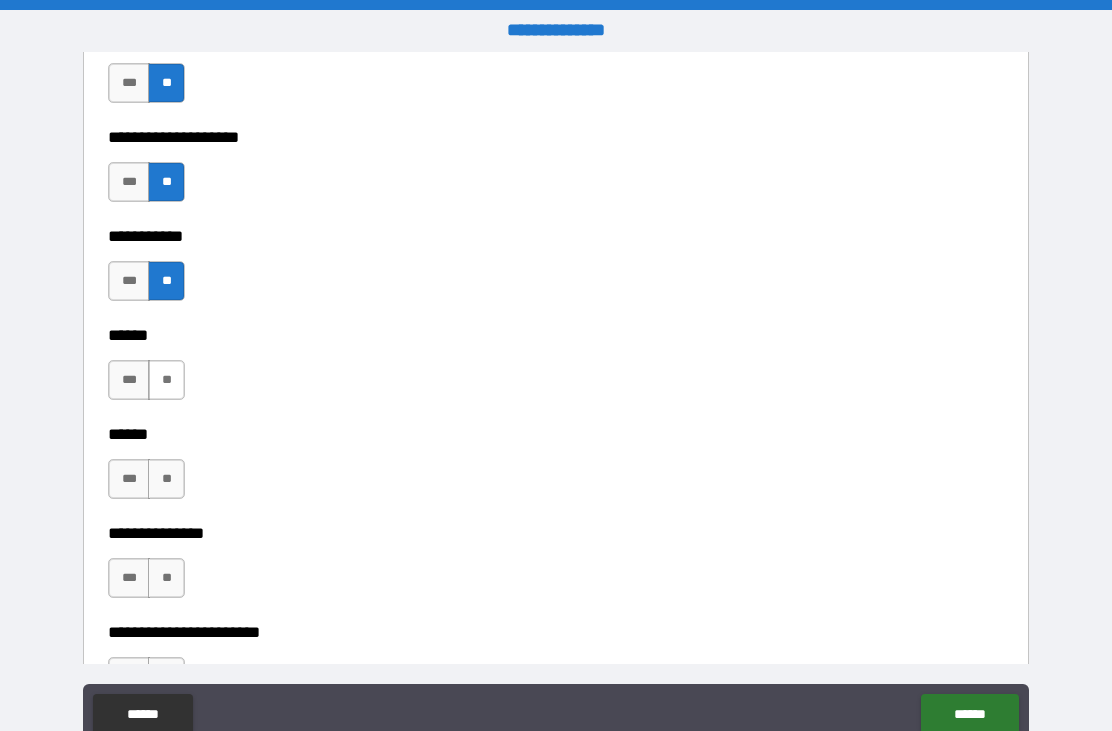 click on "**" at bounding box center [166, 380] 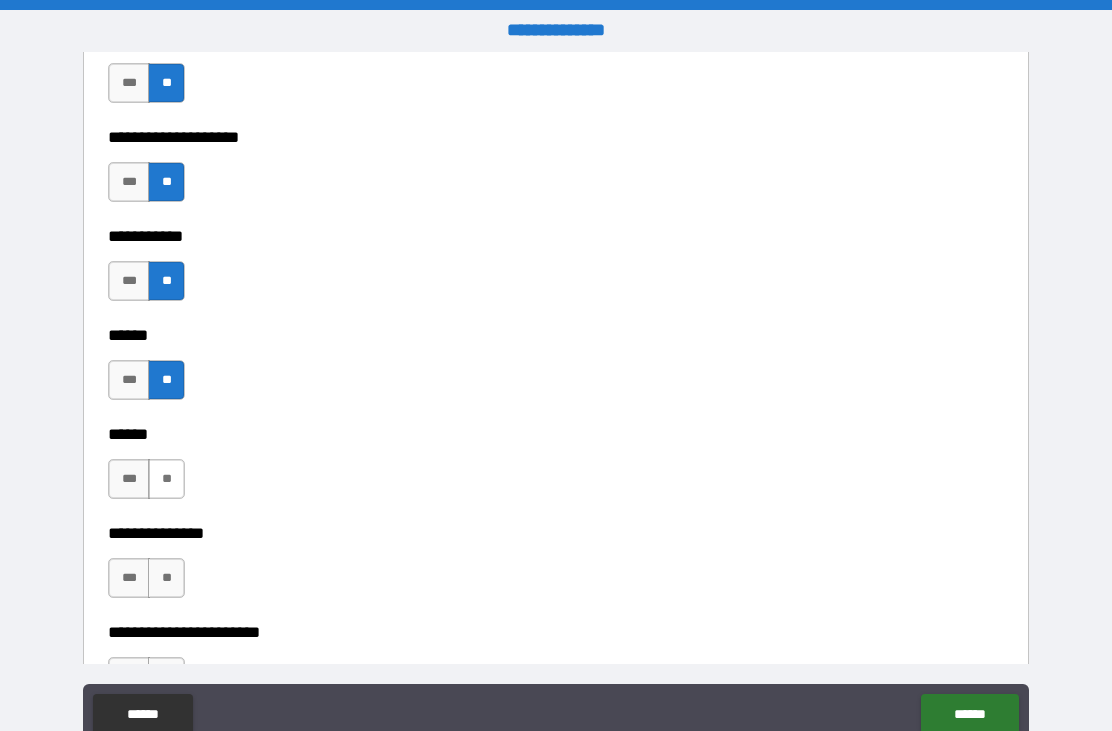 click on "**" at bounding box center (166, 479) 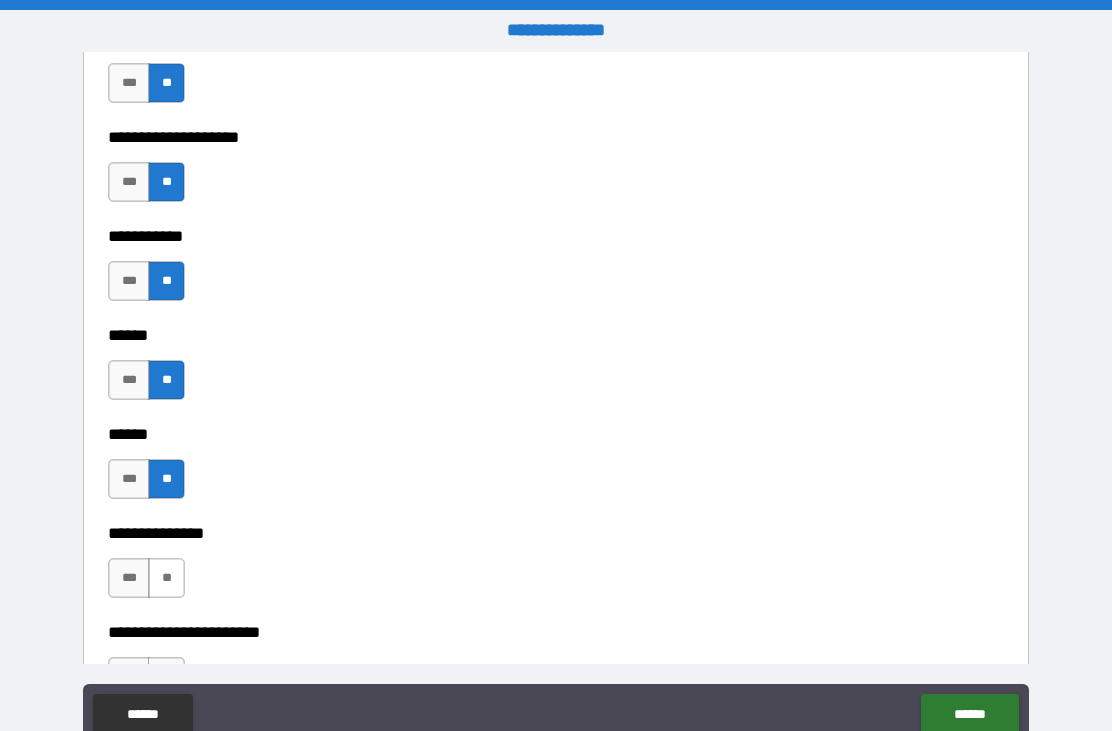click on "**" at bounding box center (166, 578) 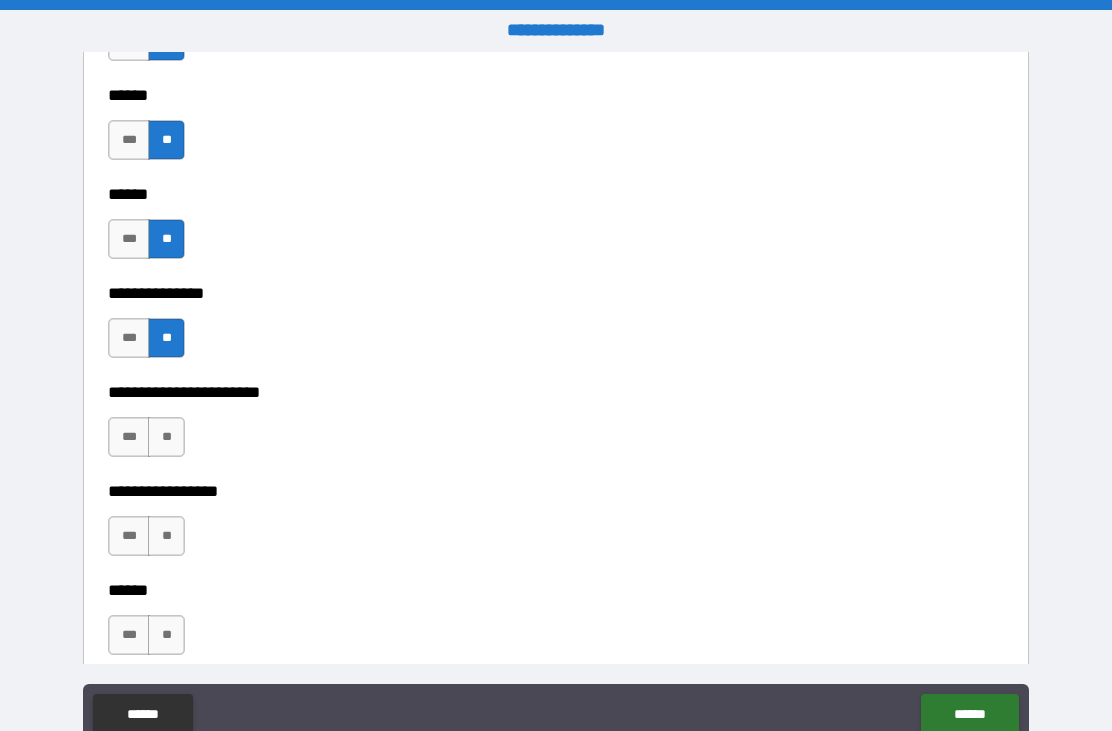 scroll, scrollTop: 2921, scrollLeft: 0, axis: vertical 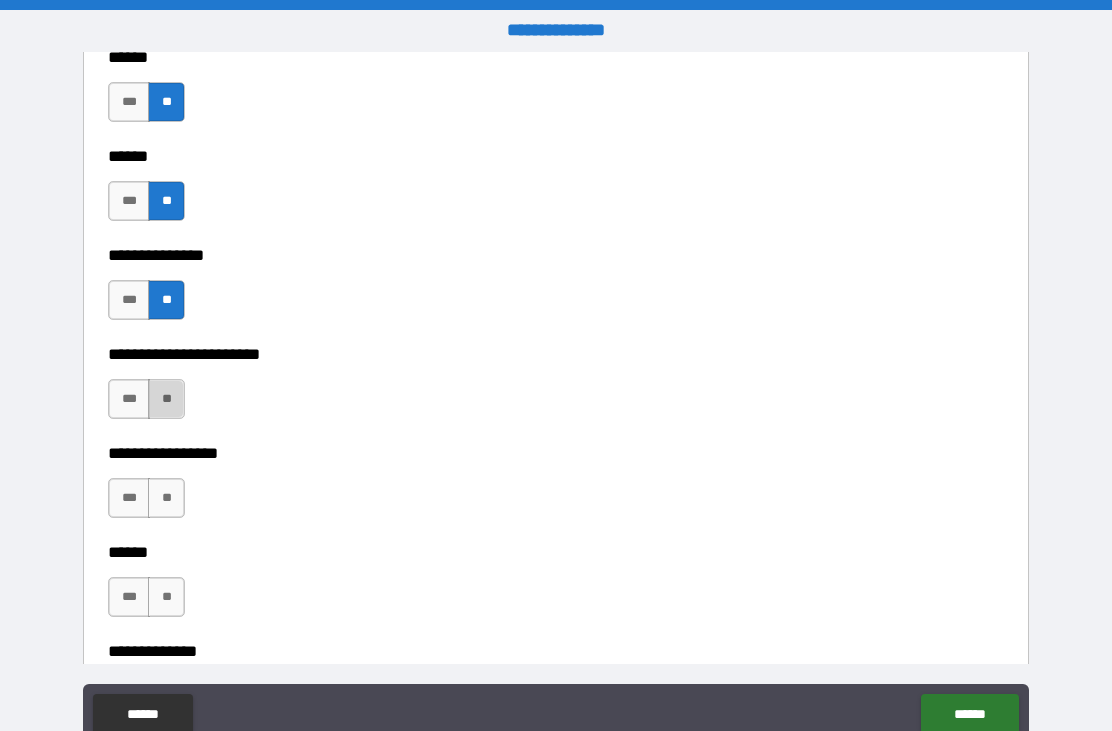 click on "**" at bounding box center (166, 399) 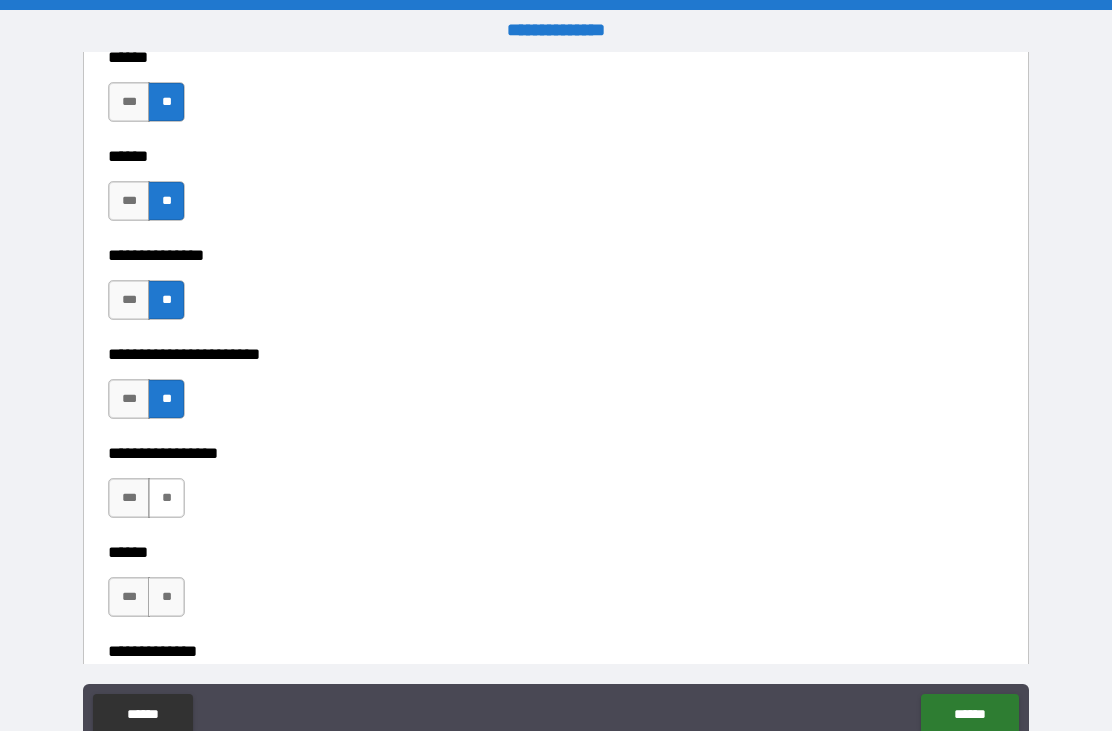 click on "**" at bounding box center (166, 498) 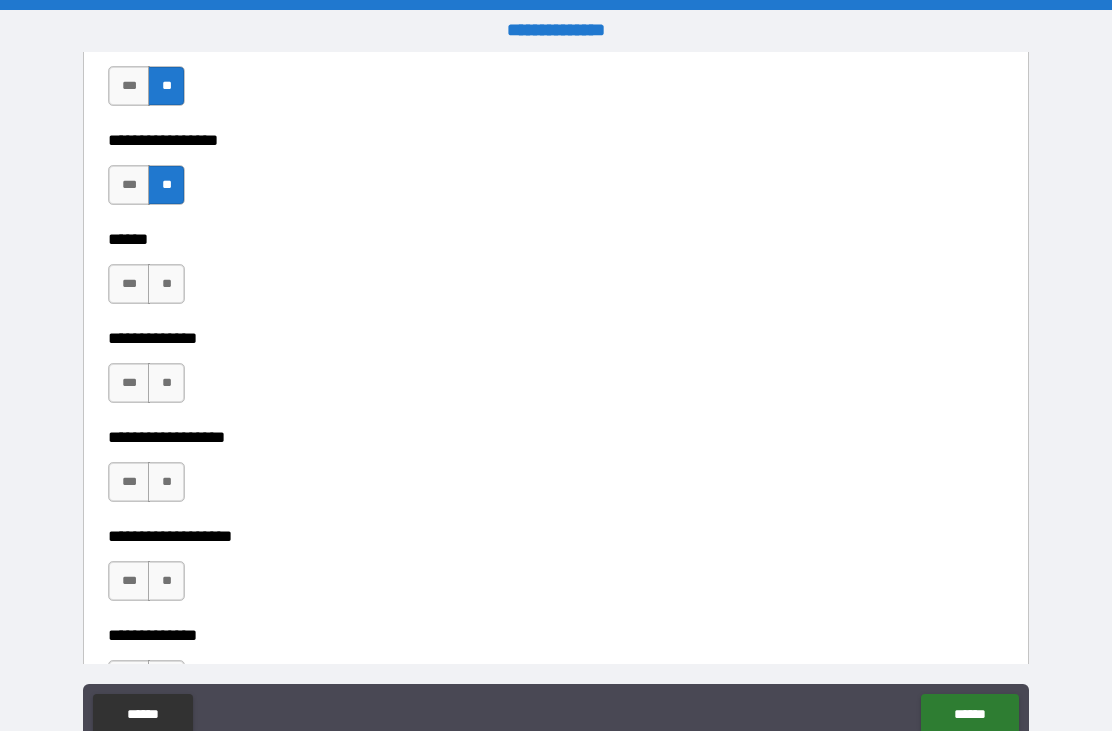scroll, scrollTop: 3230, scrollLeft: 0, axis: vertical 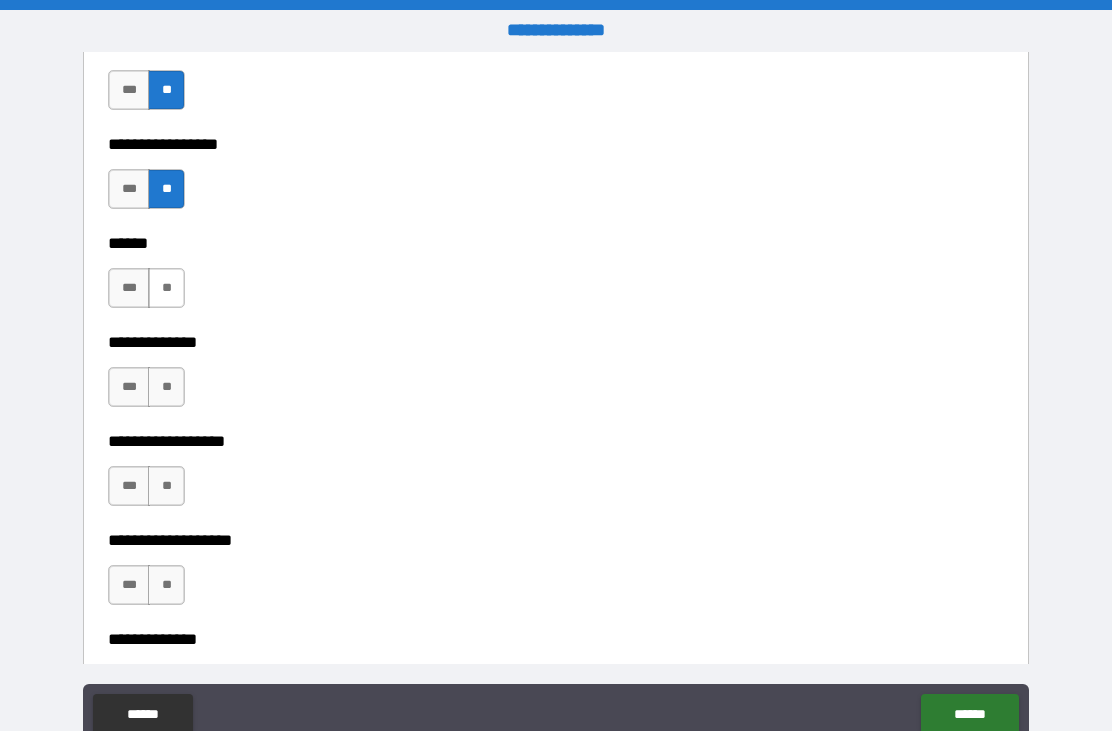 click on "**" at bounding box center (166, 288) 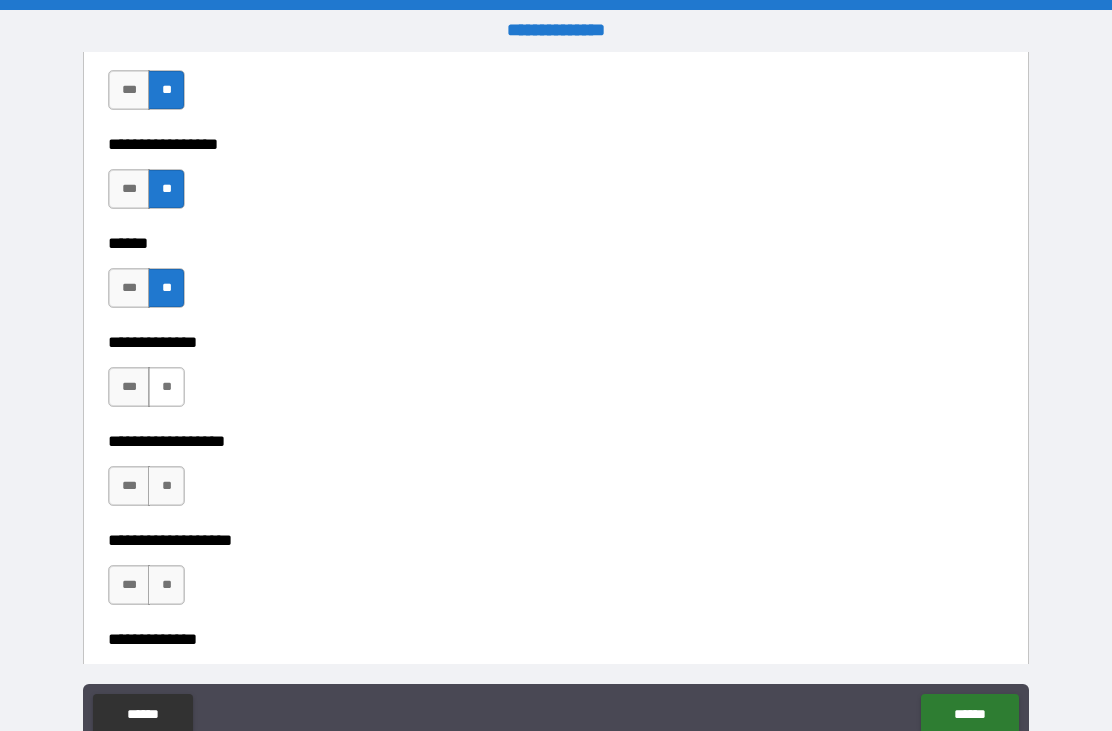 click on "**" at bounding box center (166, 387) 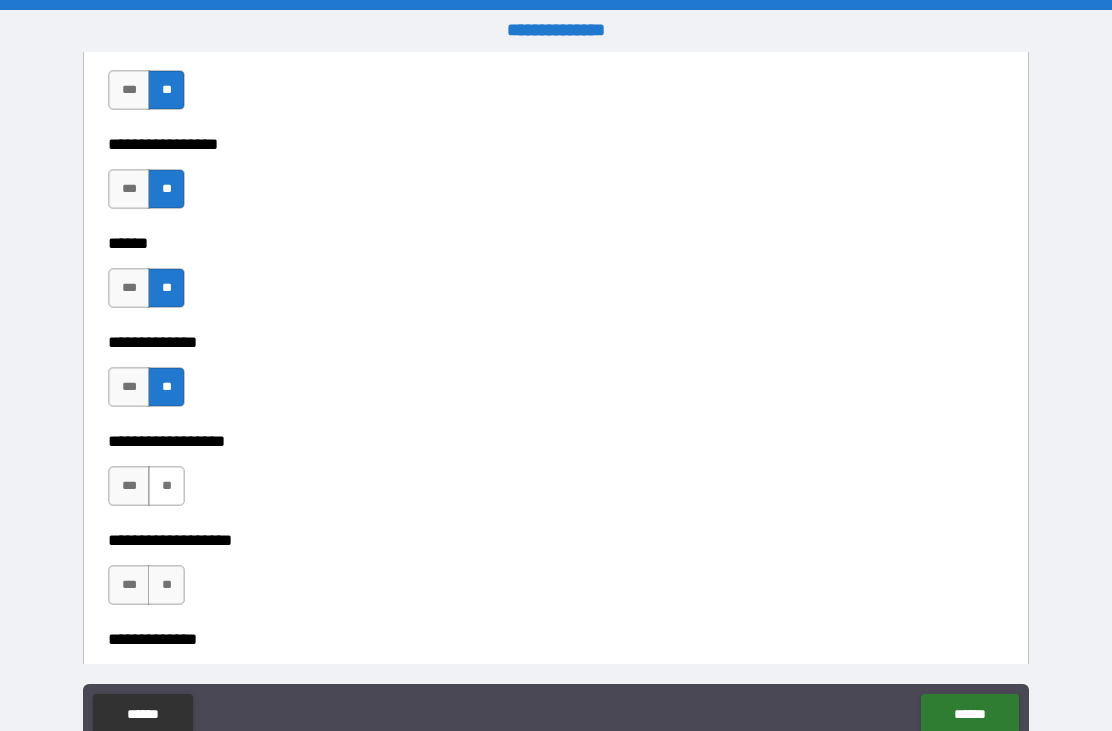 click on "**" at bounding box center (166, 486) 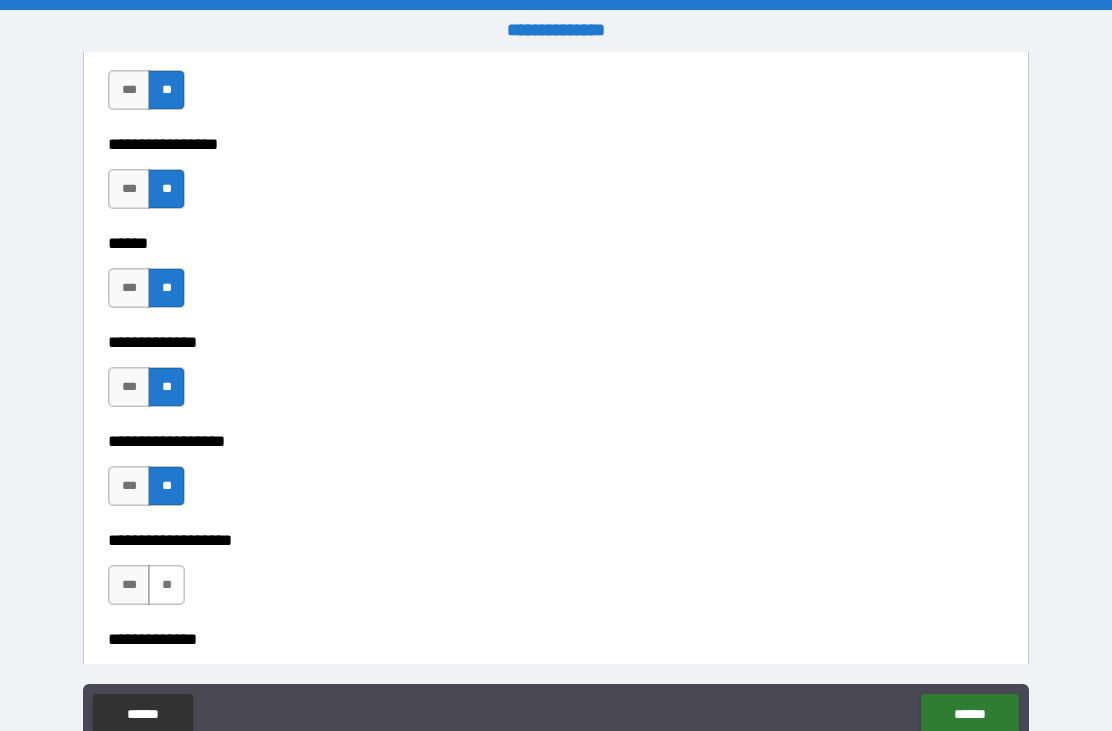 click on "**" at bounding box center [166, 585] 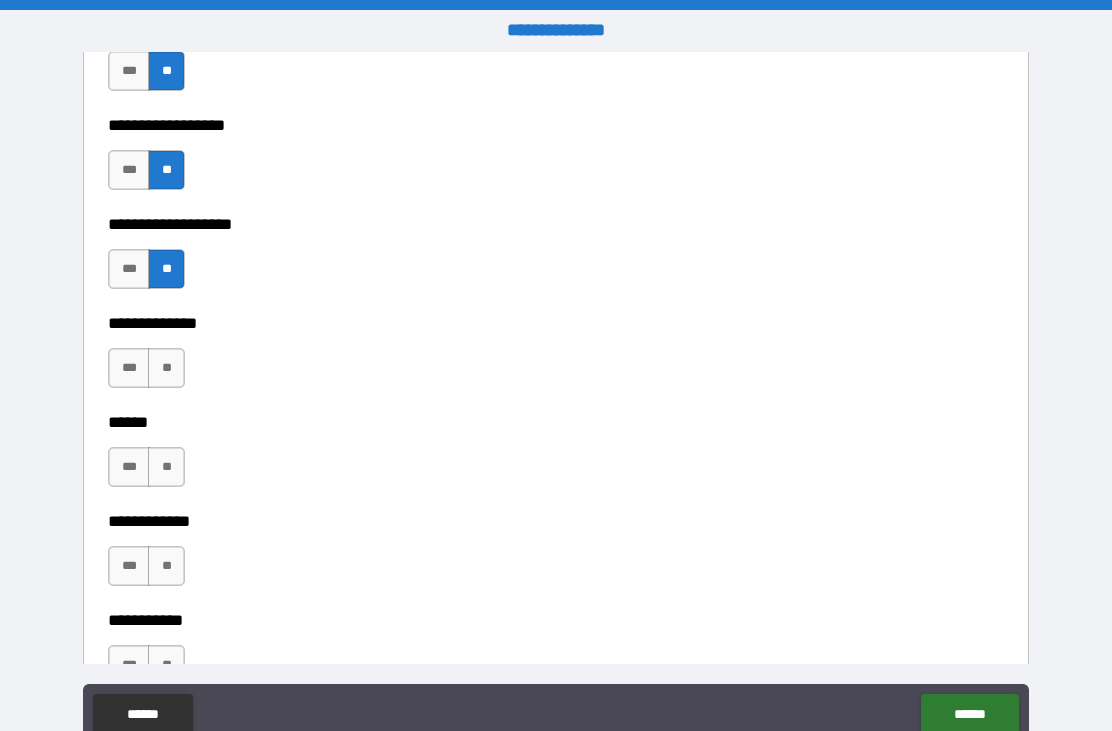 scroll, scrollTop: 3549, scrollLeft: 0, axis: vertical 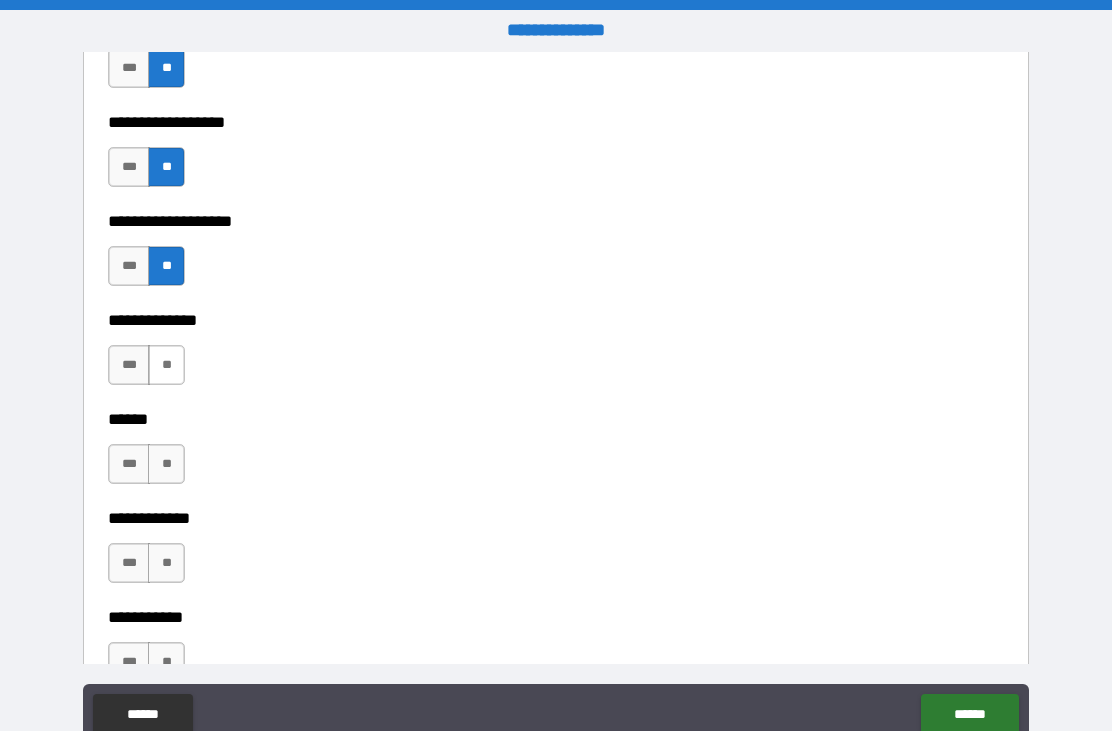click on "**" at bounding box center (166, 365) 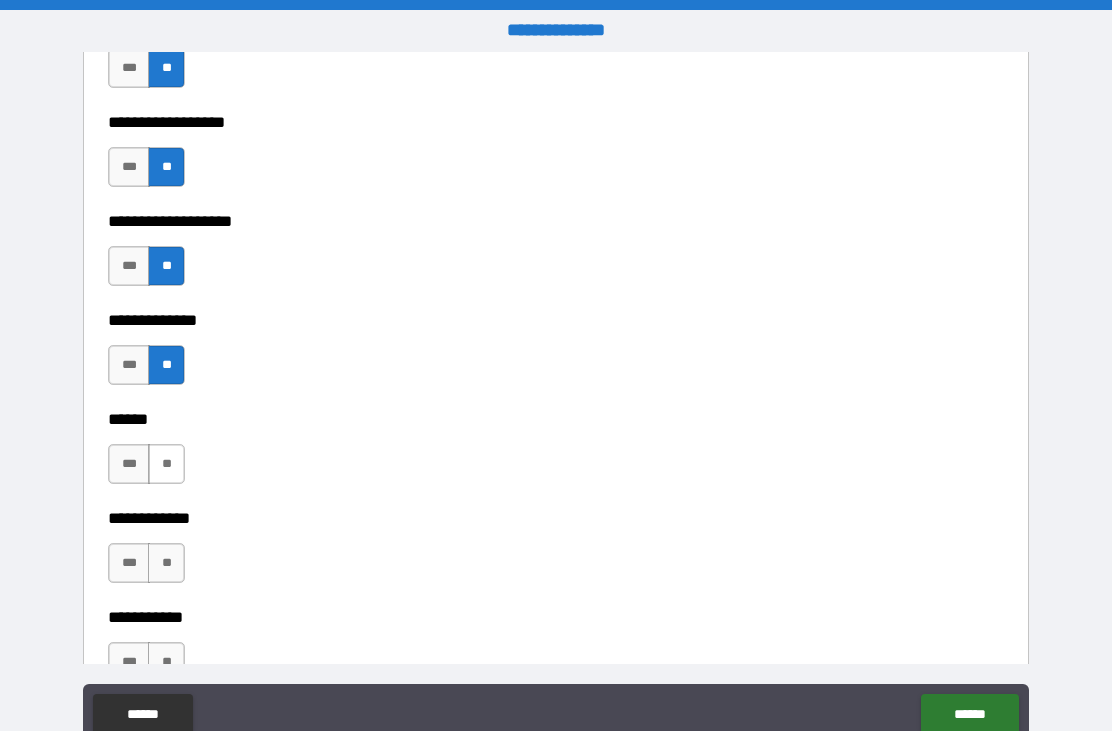 click on "**" at bounding box center [166, 464] 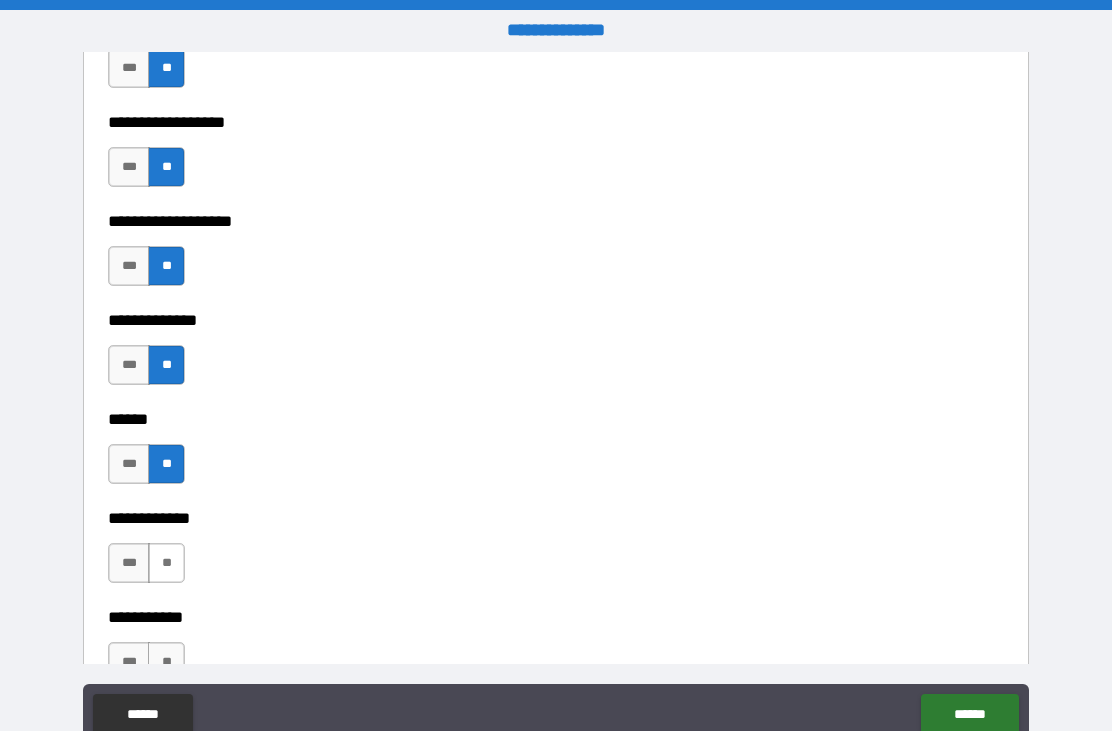 click on "**" at bounding box center (166, 563) 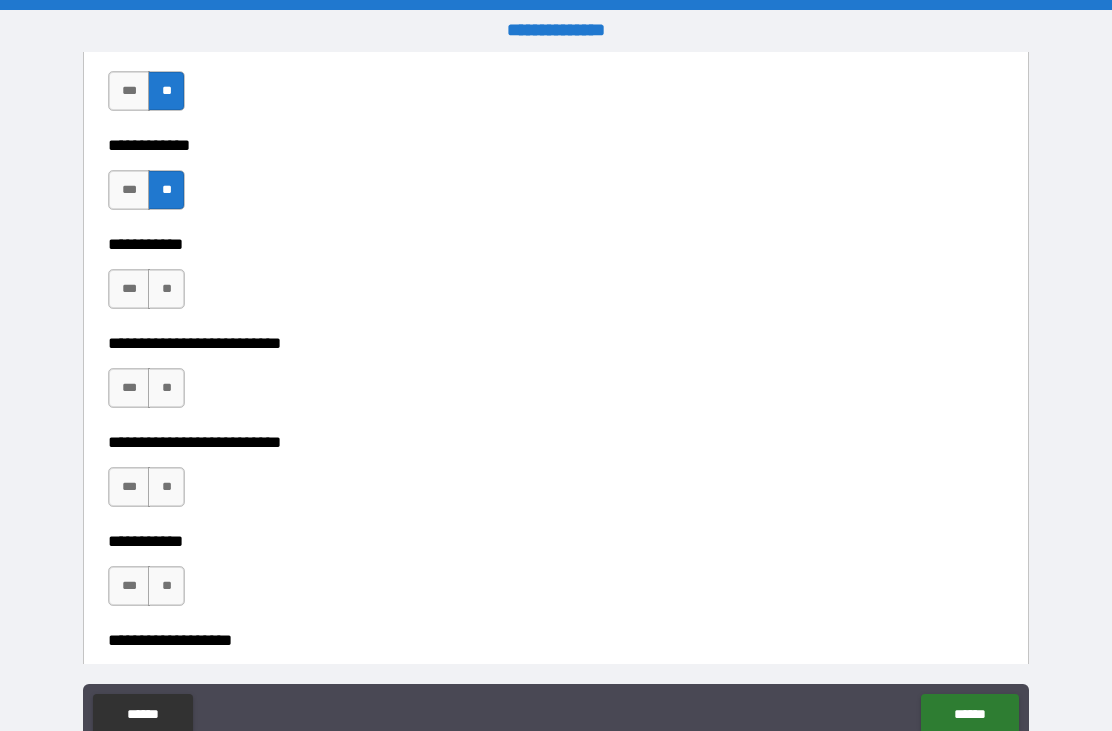 scroll, scrollTop: 3977, scrollLeft: 0, axis: vertical 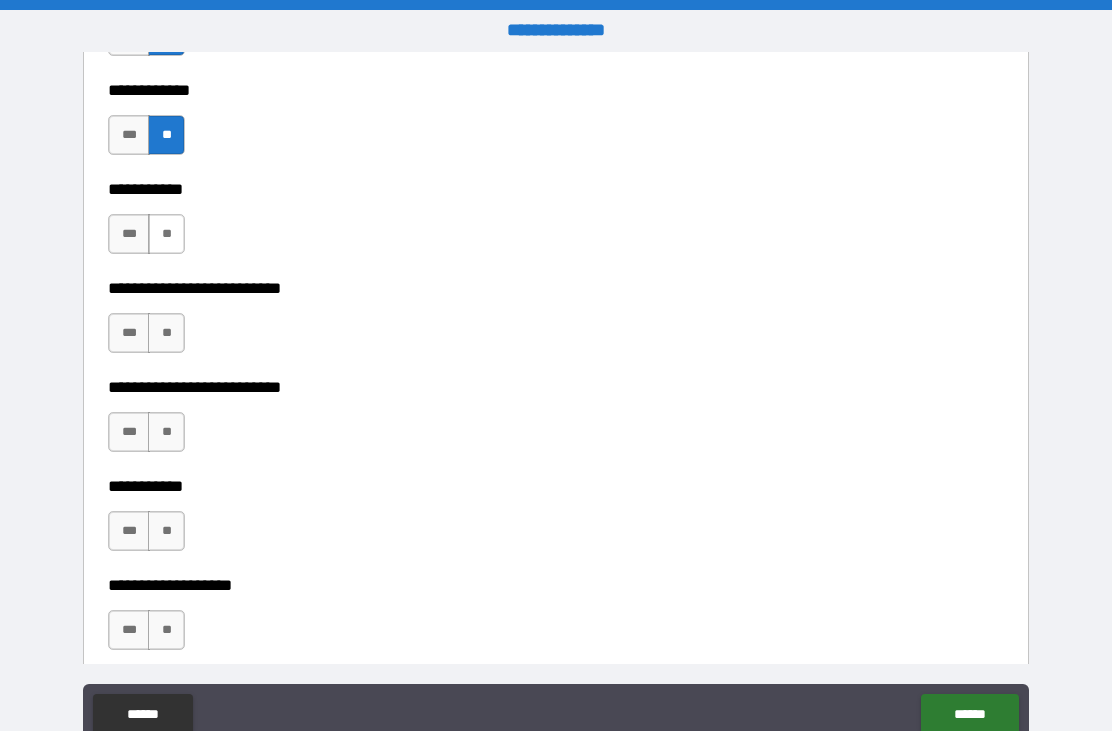 click on "**" at bounding box center [166, 234] 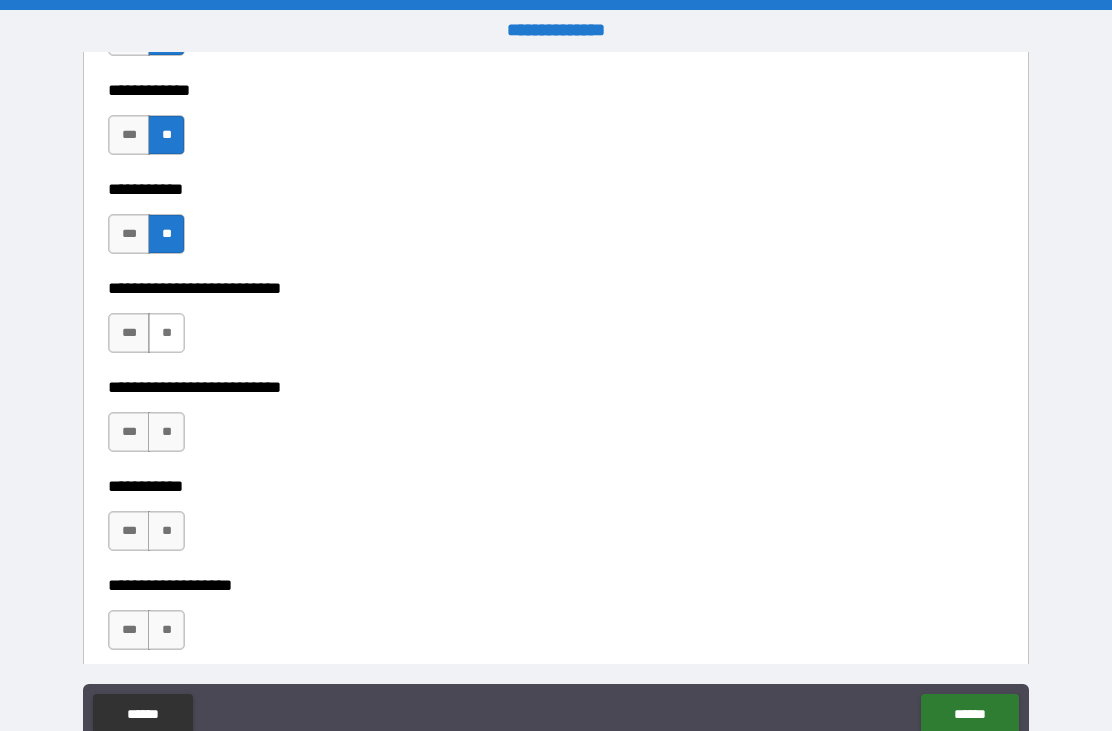 click on "**" at bounding box center (166, 333) 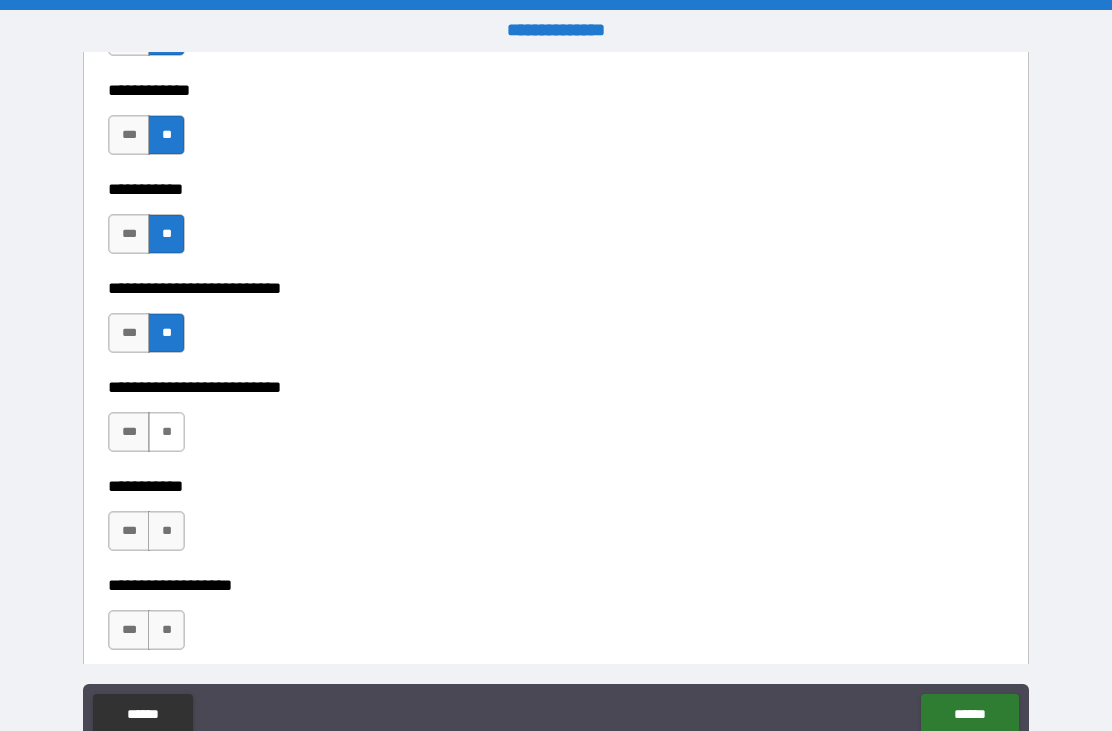 click on "**" at bounding box center [166, 432] 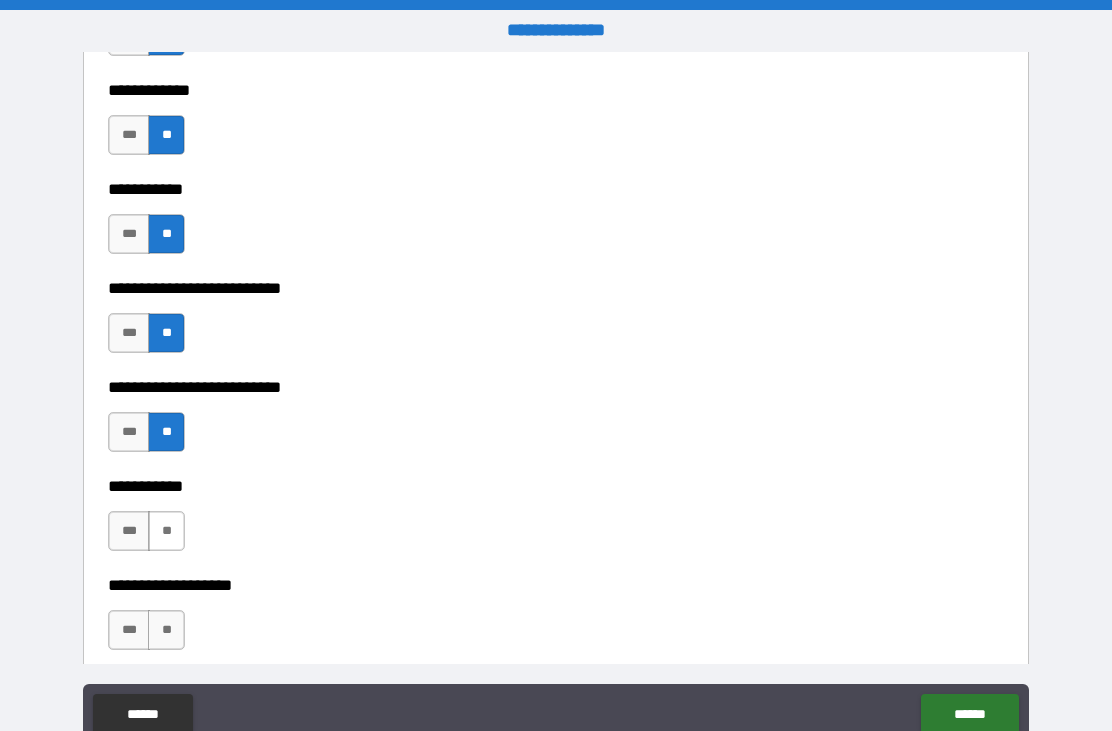 click on "**" at bounding box center (166, 531) 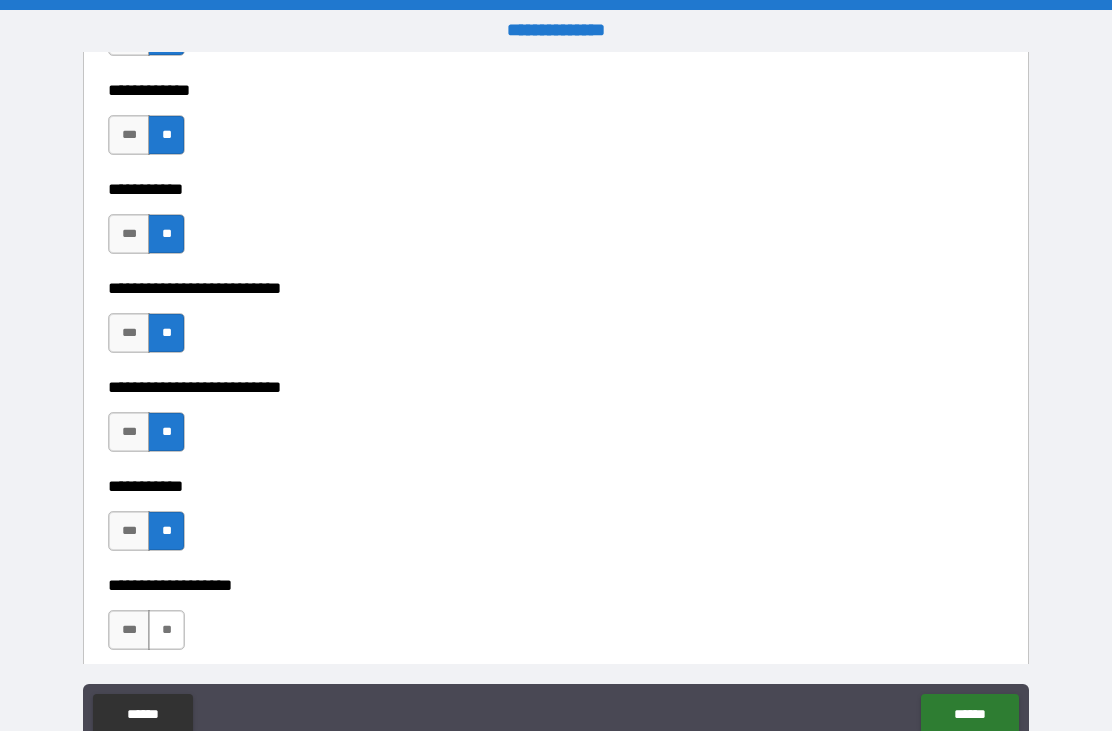 click on "**" at bounding box center [166, 630] 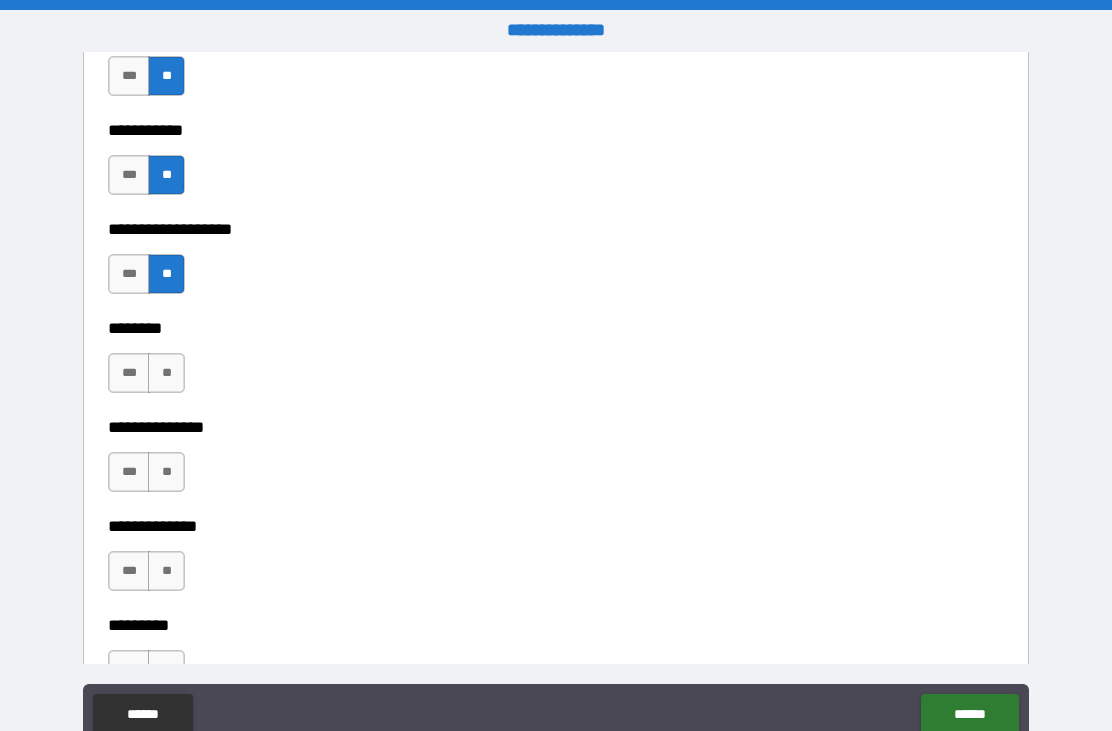 scroll, scrollTop: 4359, scrollLeft: 0, axis: vertical 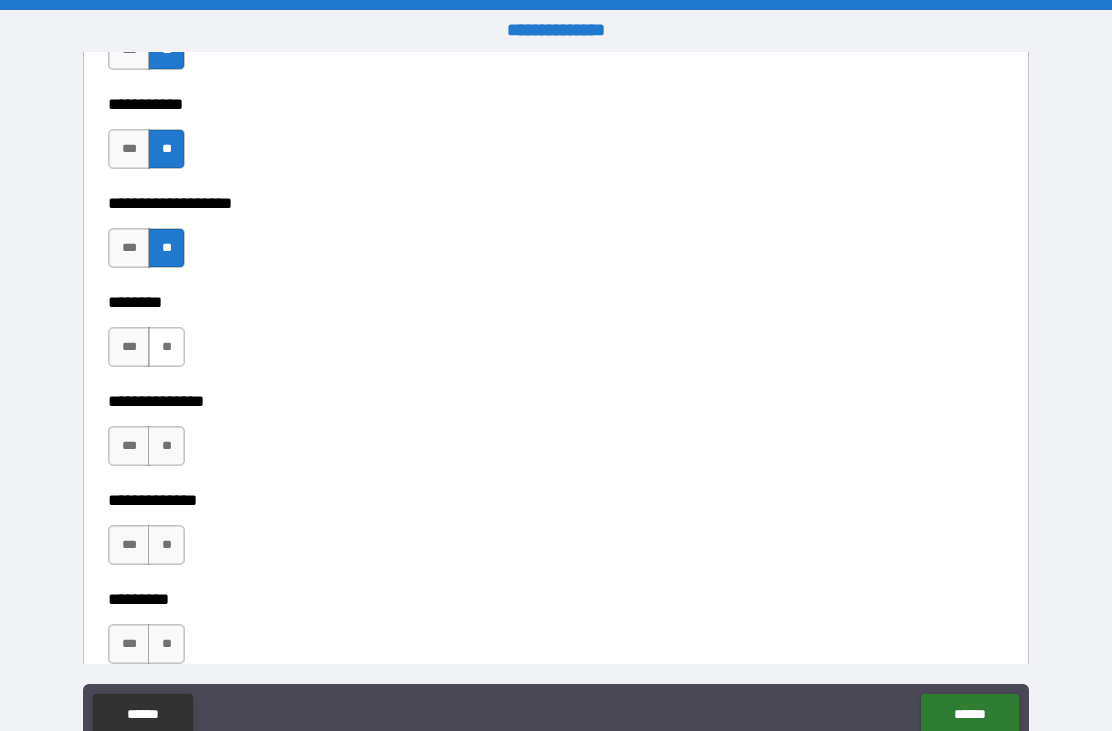 click on "**" at bounding box center [166, 347] 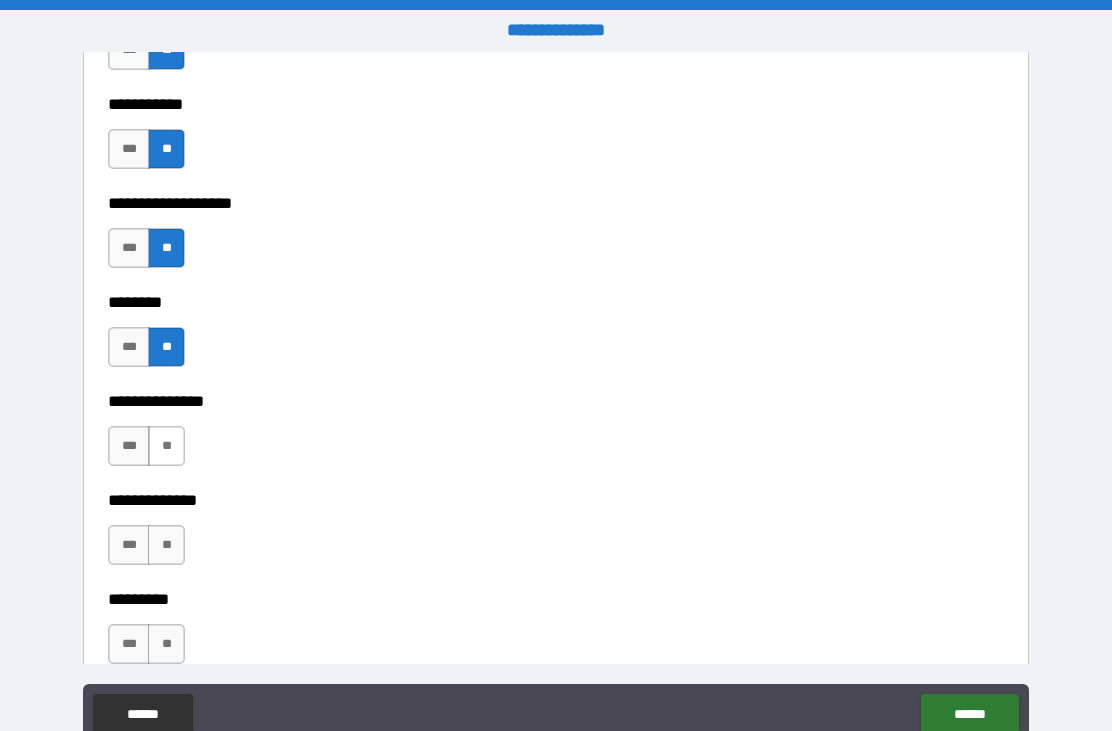 click on "**" at bounding box center [166, 446] 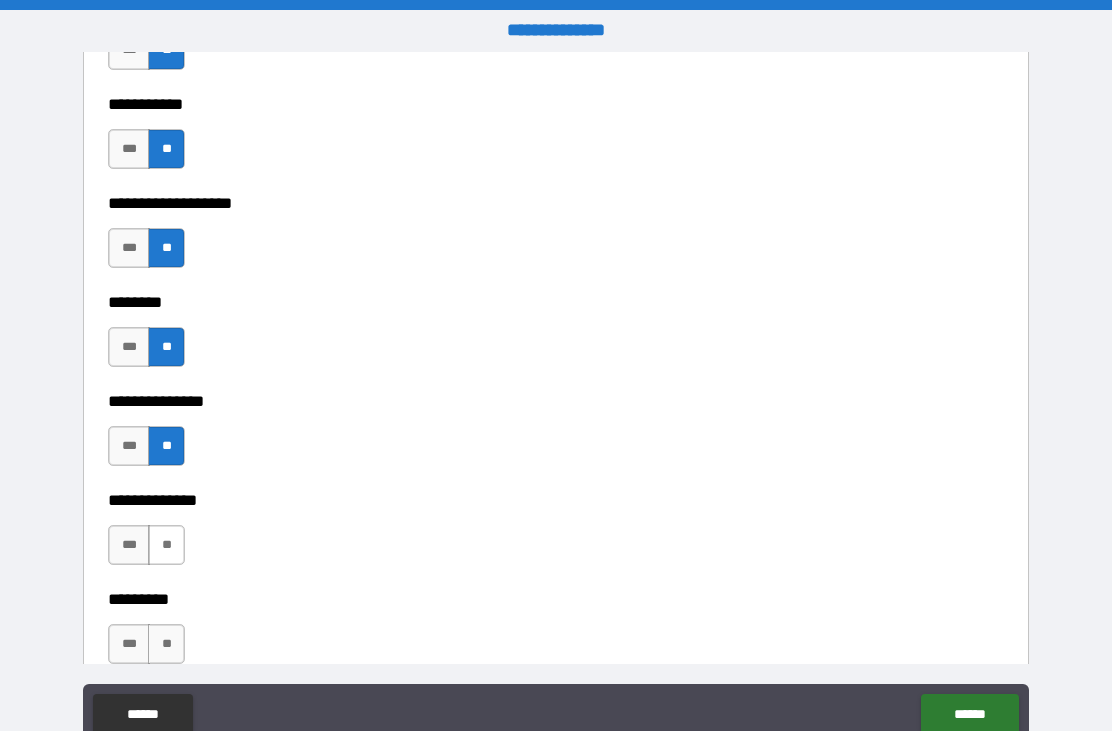 click on "**" at bounding box center [166, 545] 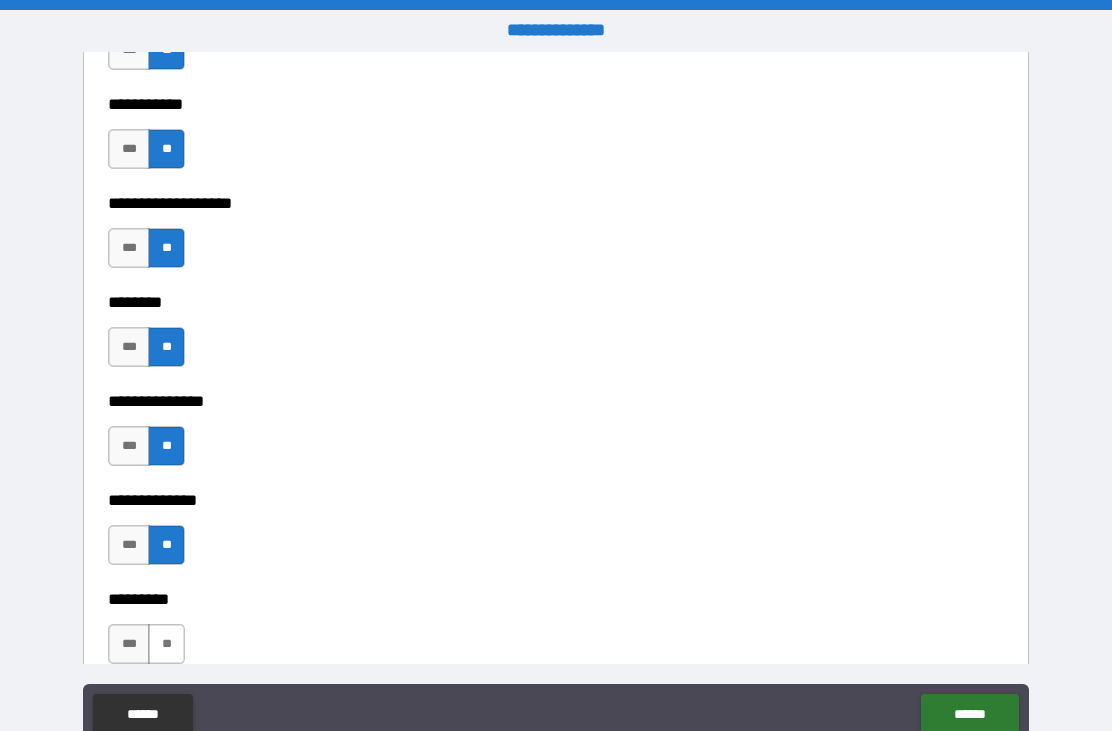 click on "**" at bounding box center (166, 644) 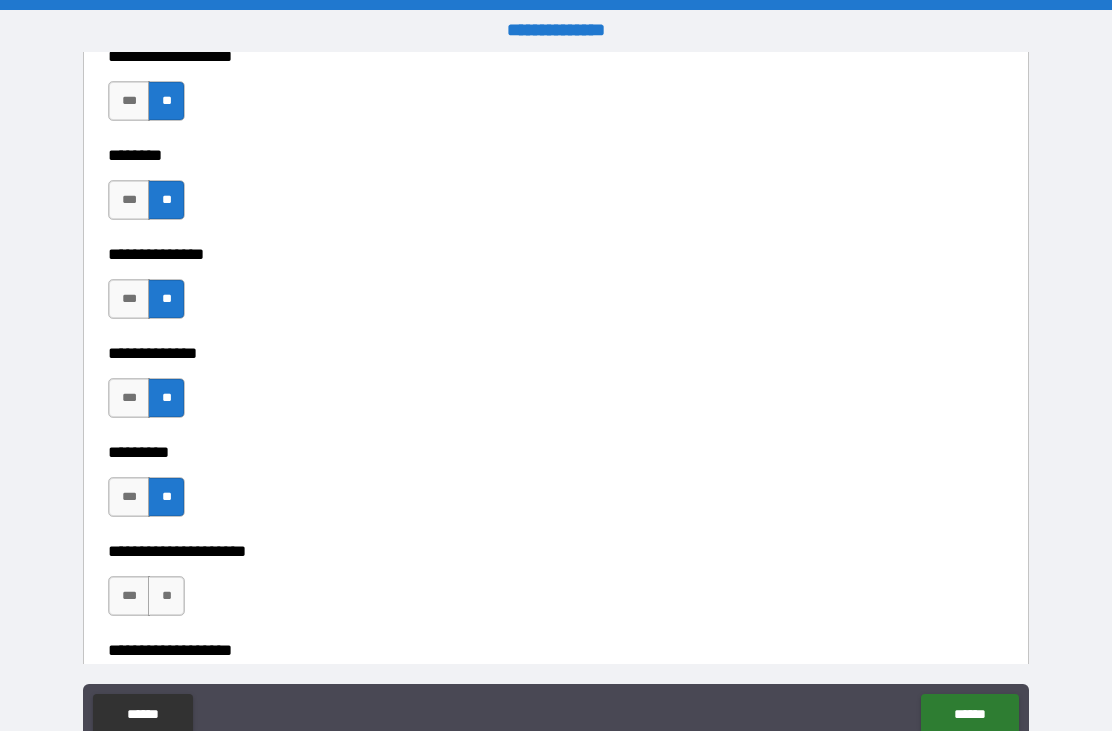 scroll, scrollTop: 4595, scrollLeft: 0, axis: vertical 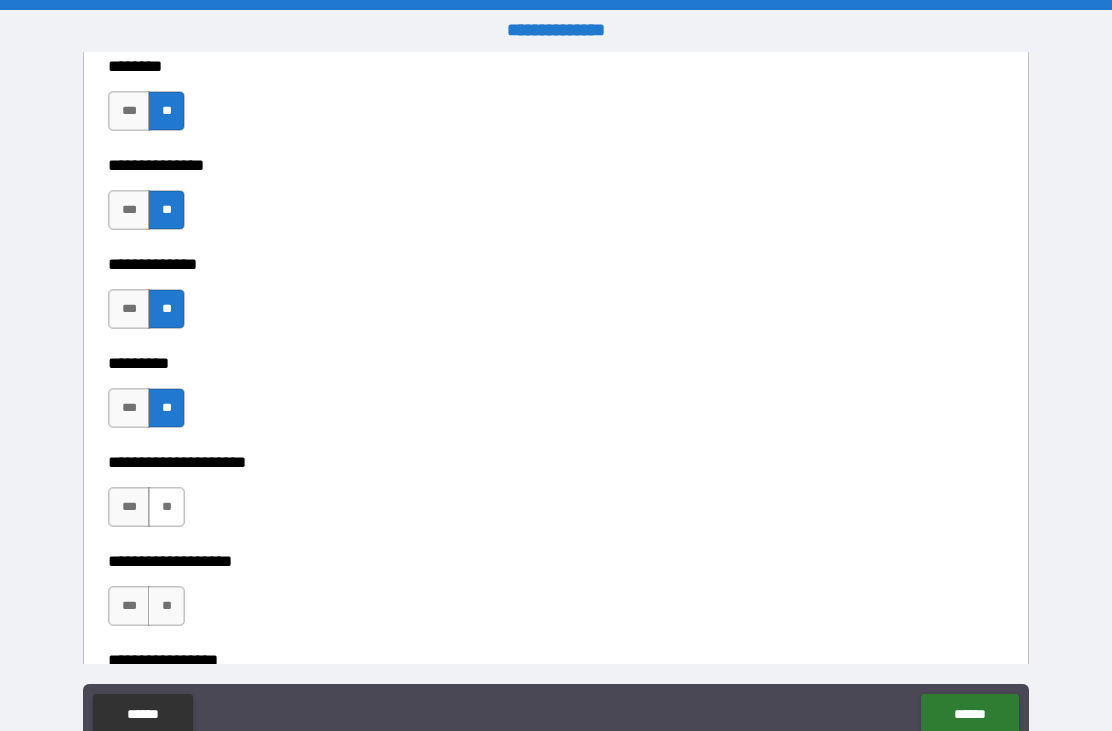 click on "**" at bounding box center [166, 507] 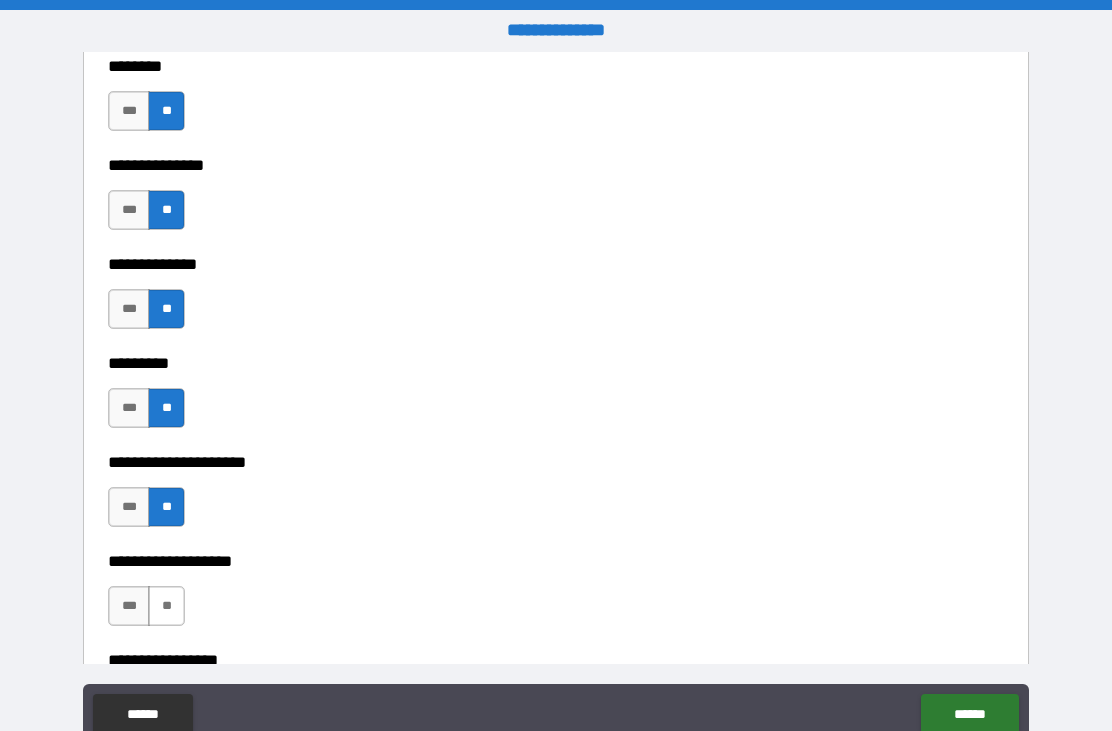 click on "**" at bounding box center (166, 606) 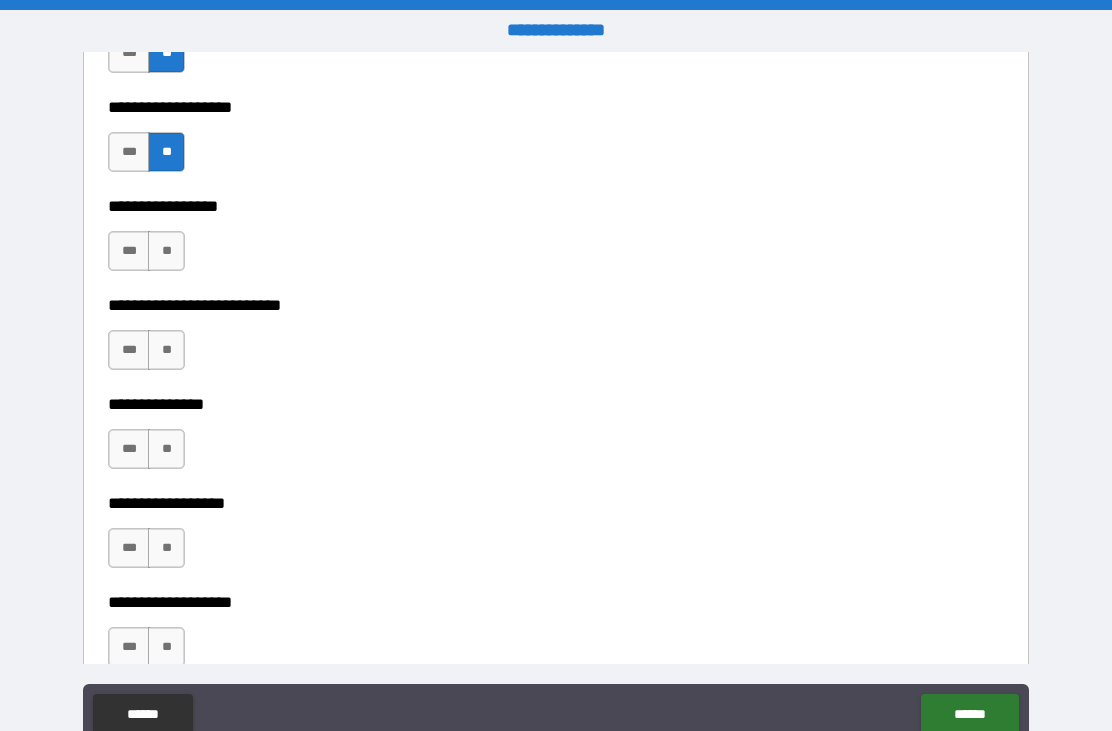 scroll, scrollTop: 5049, scrollLeft: 0, axis: vertical 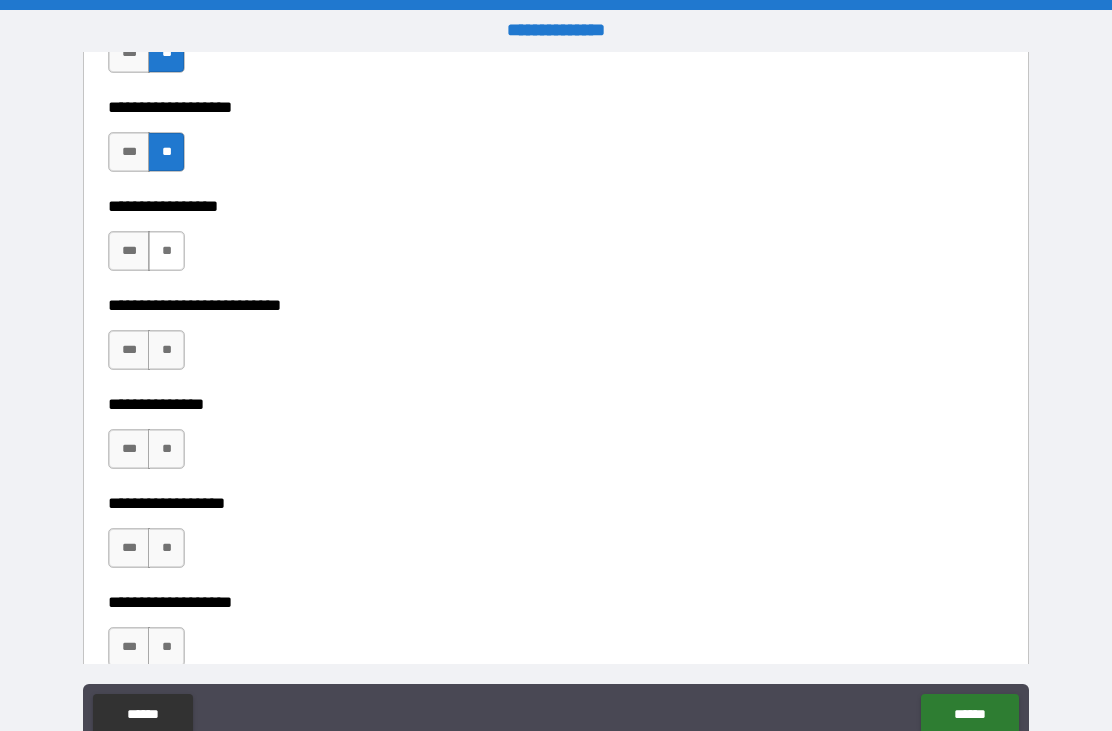 click on "**" at bounding box center [166, 251] 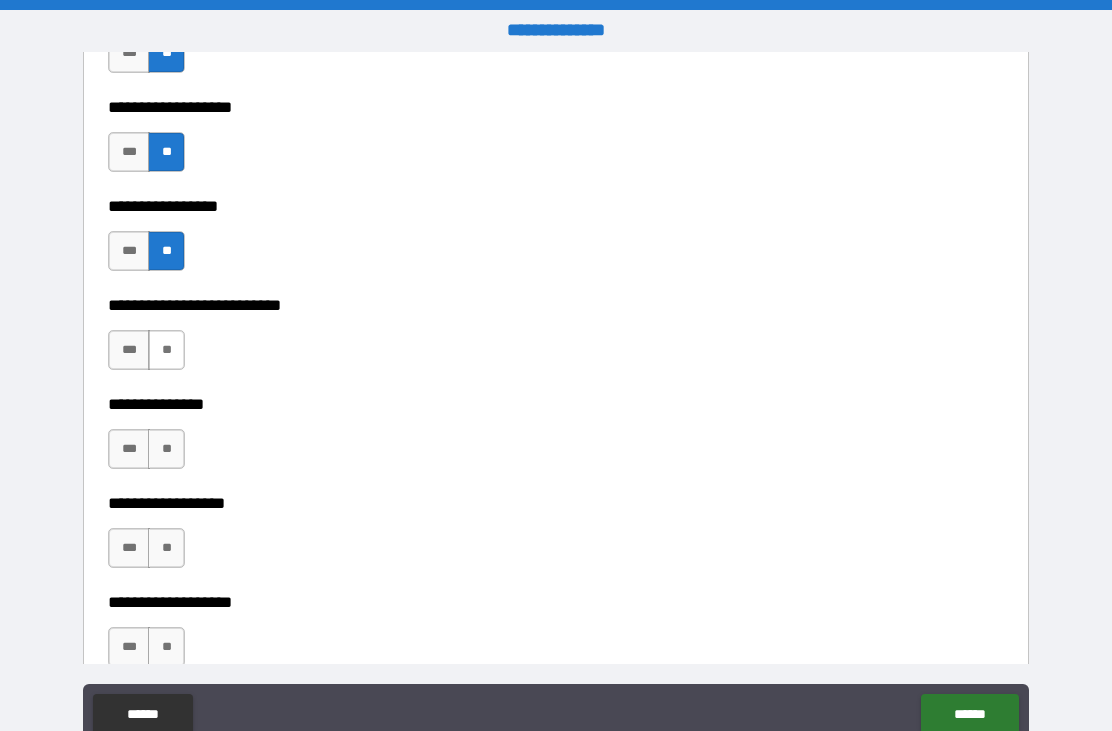 click on "**" at bounding box center [166, 350] 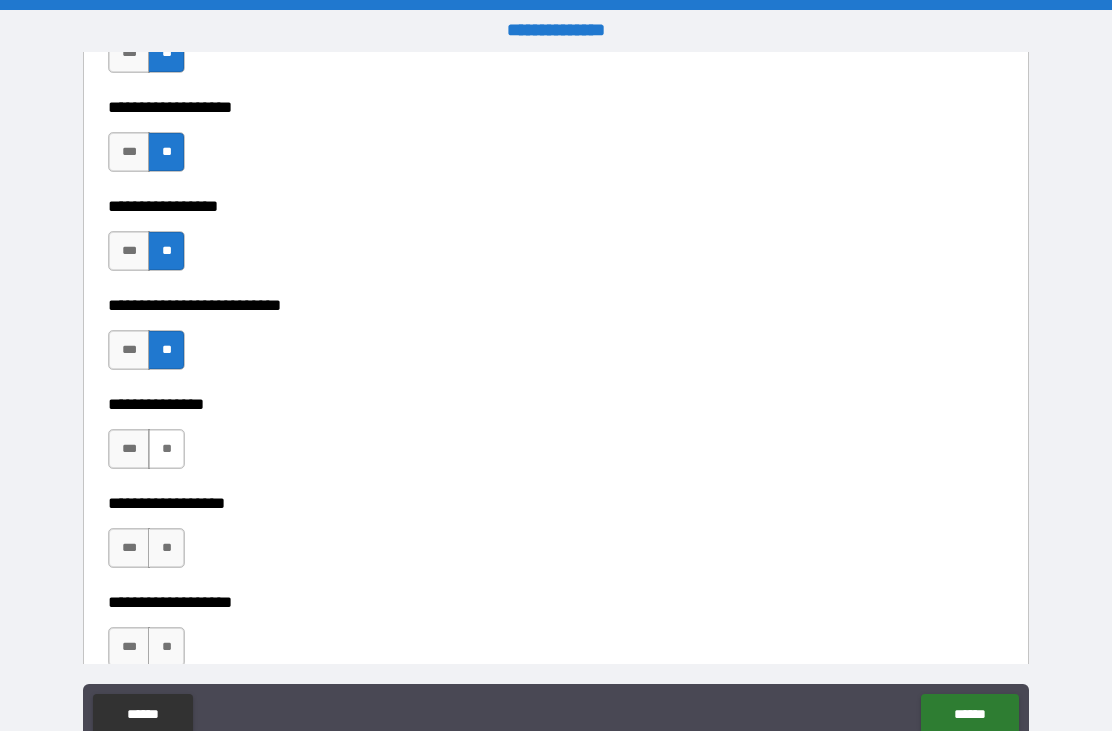 click on "**" at bounding box center [166, 449] 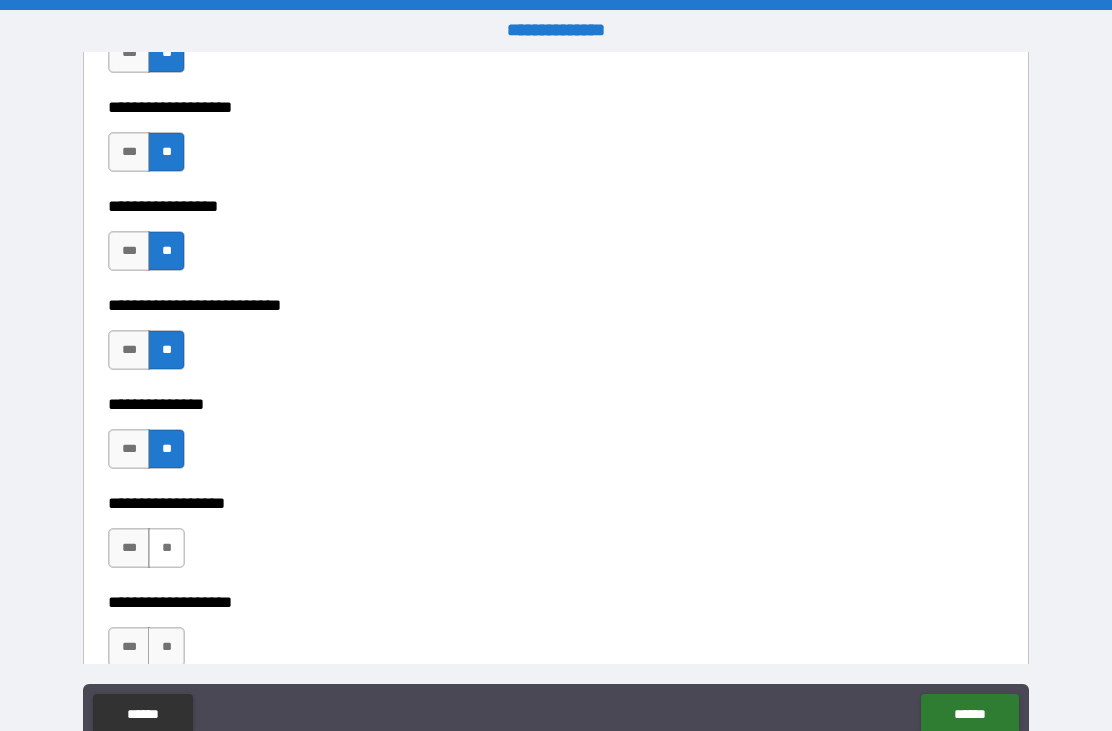 click on "**" at bounding box center [166, 548] 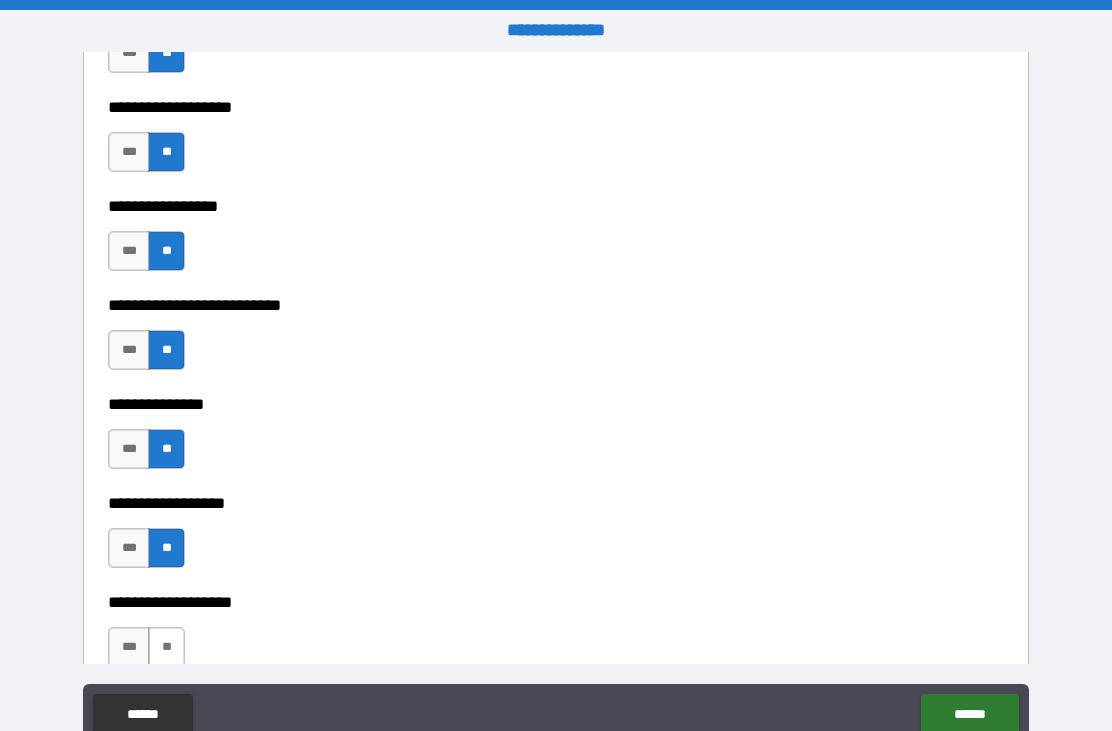 click on "**" at bounding box center [166, 647] 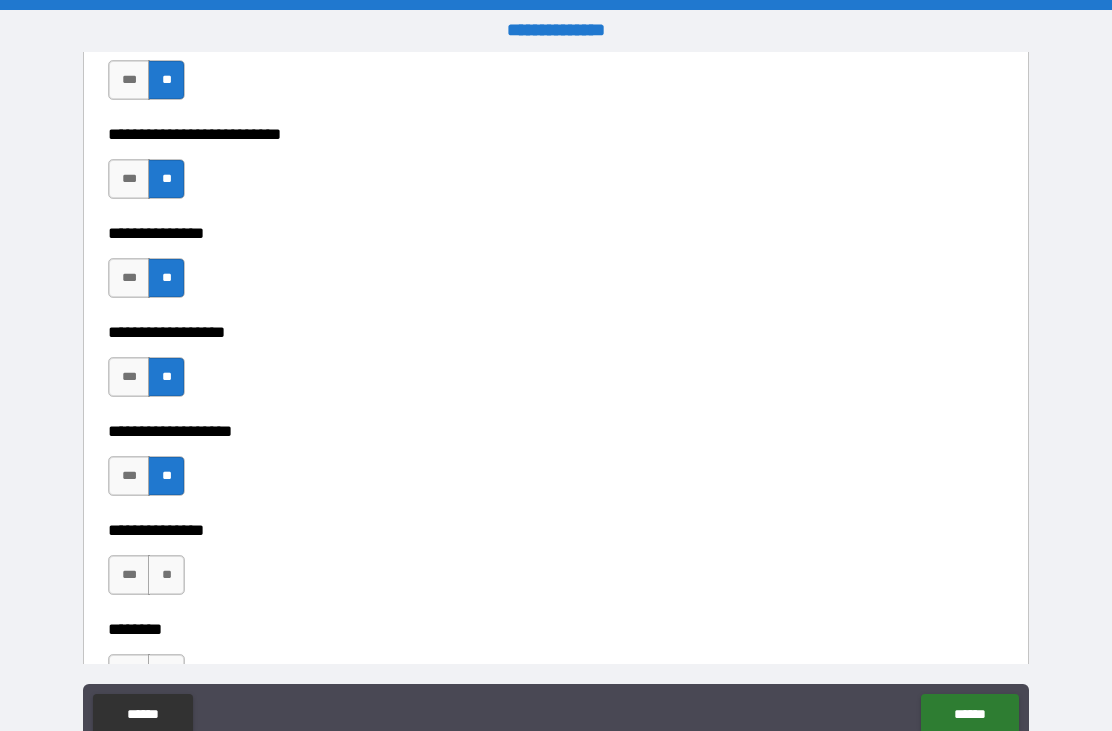 scroll, scrollTop: 5224, scrollLeft: 0, axis: vertical 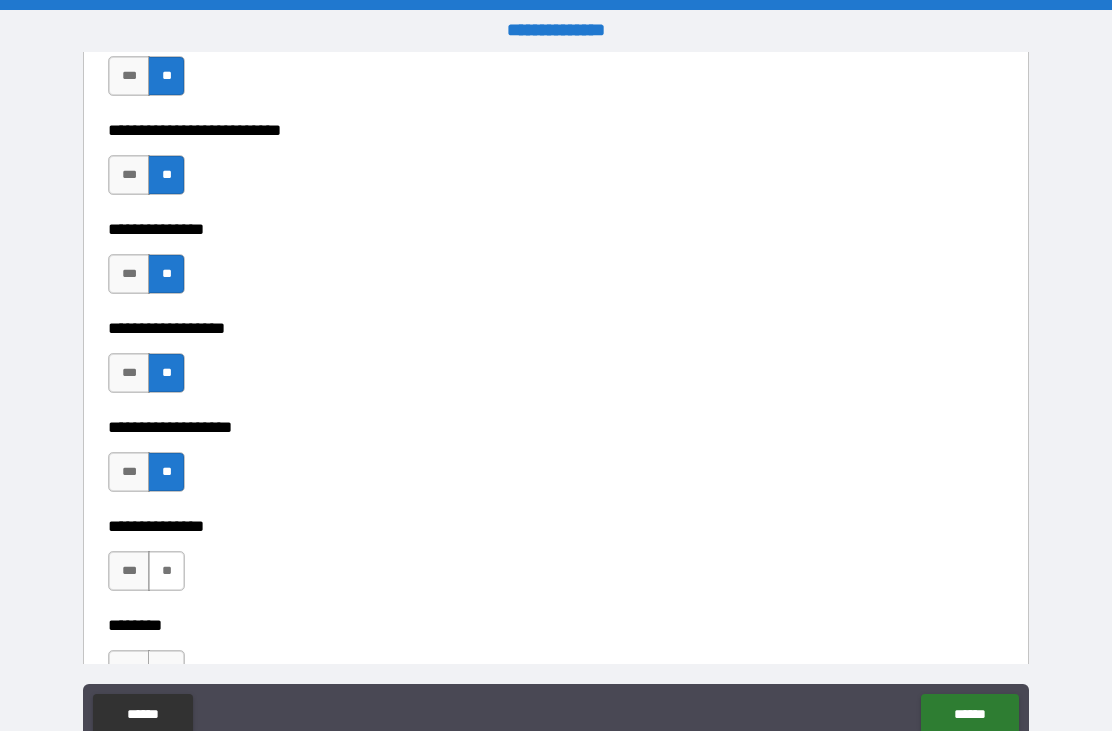 click on "**" at bounding box center (166, 571) 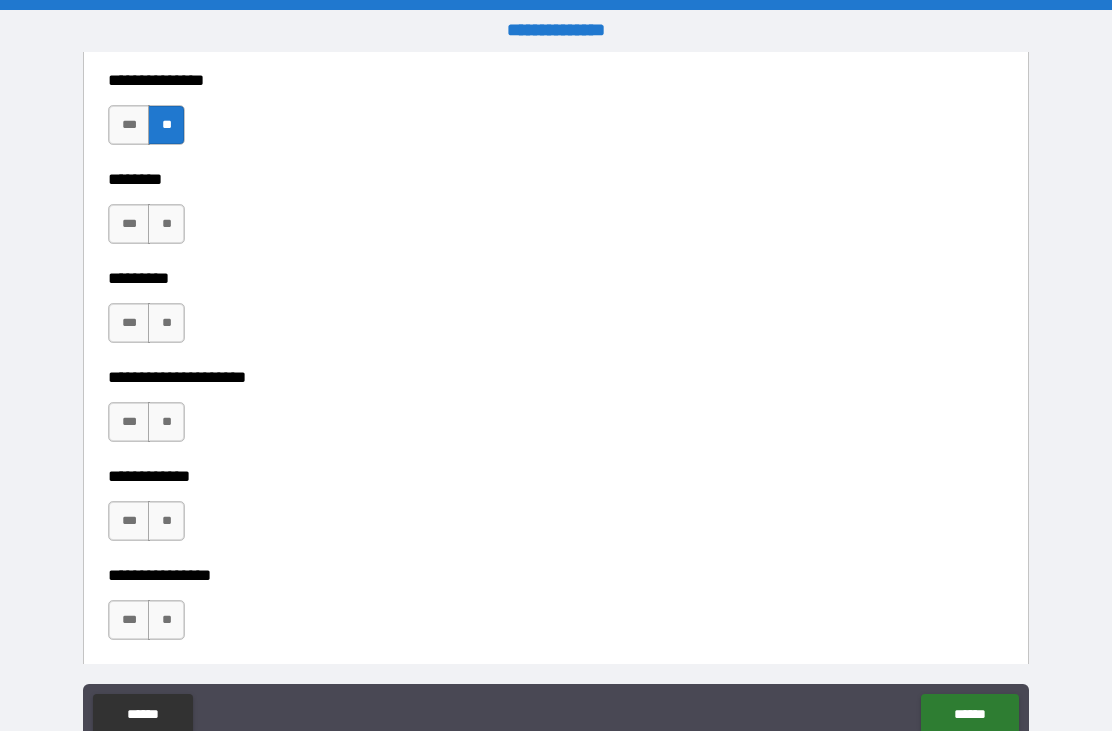 scroll, scrollTop: 5749, scrollLeft: 0, axis: vertical 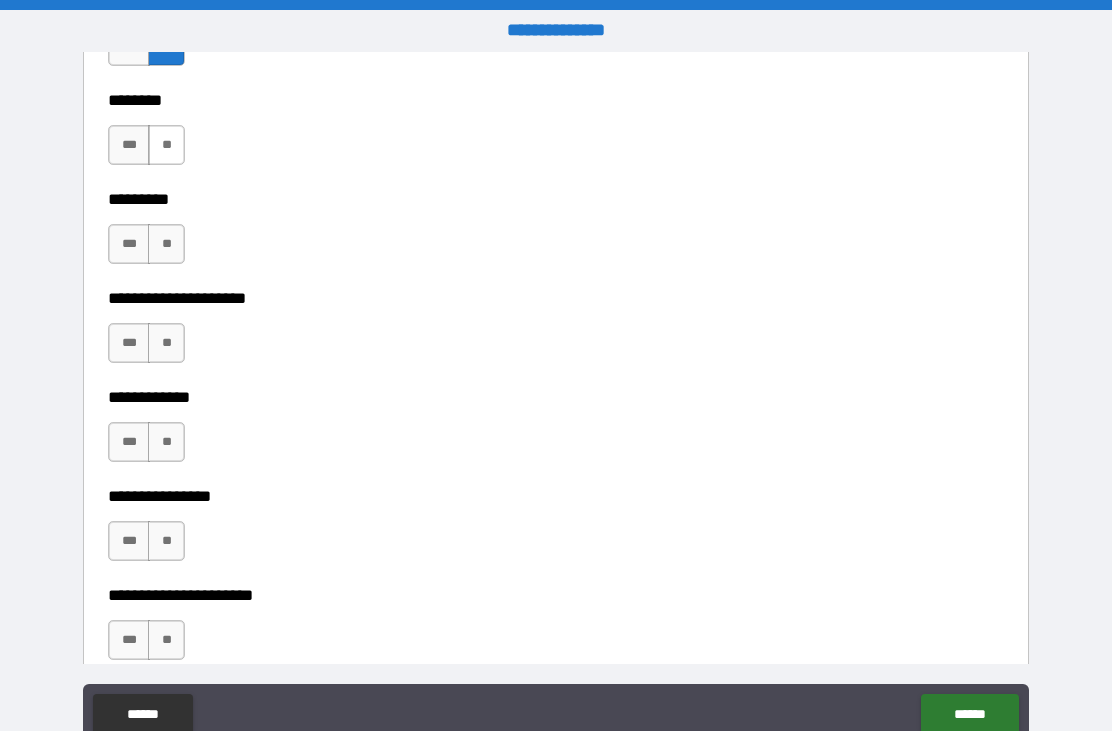 click on "**" at bounding box center [166, 145] 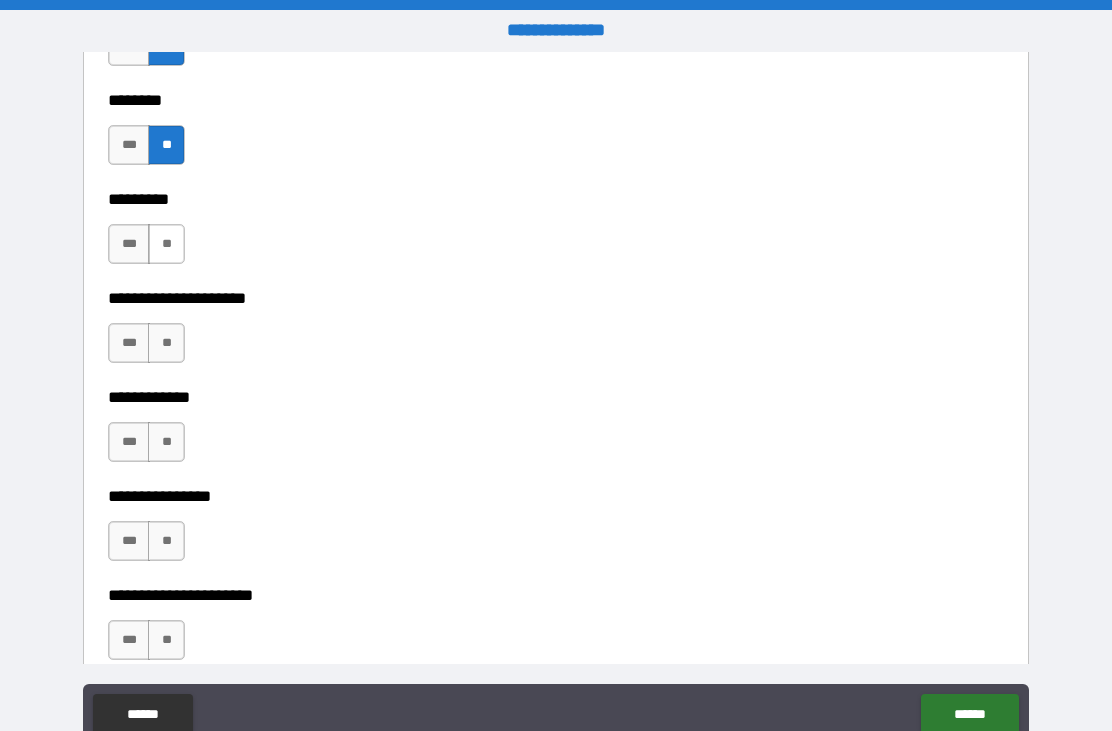 click on "**" at bounding box center (166, 244) 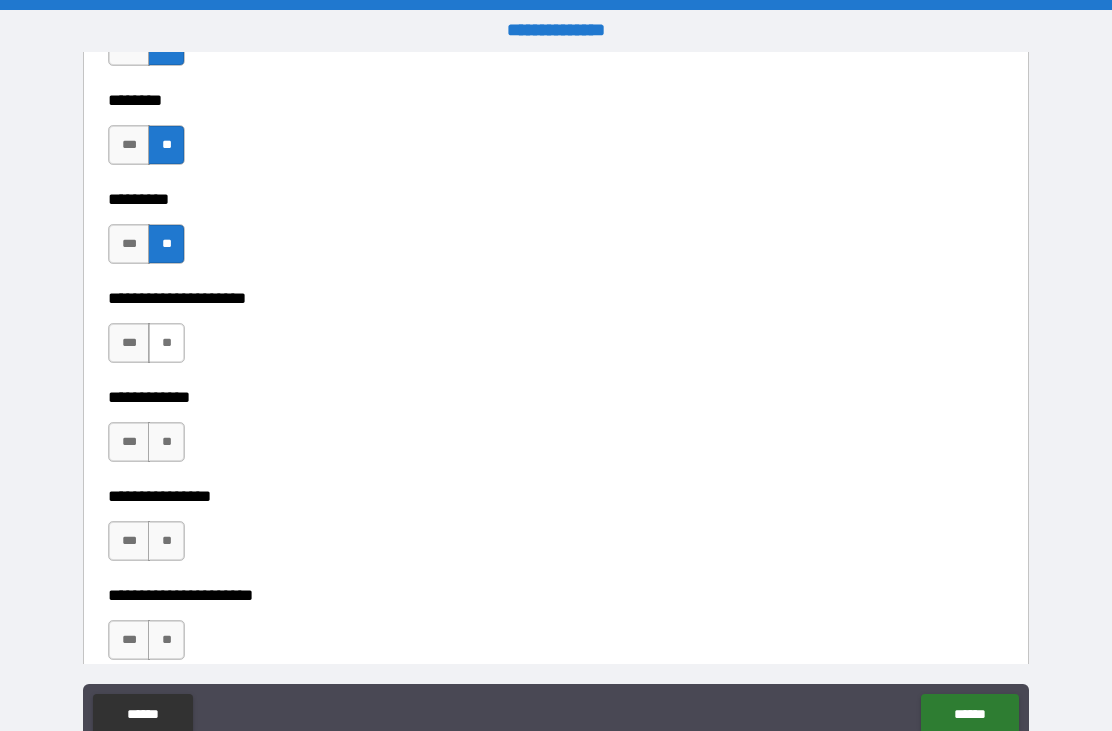 click on "**" at bounding box center [166, 343] 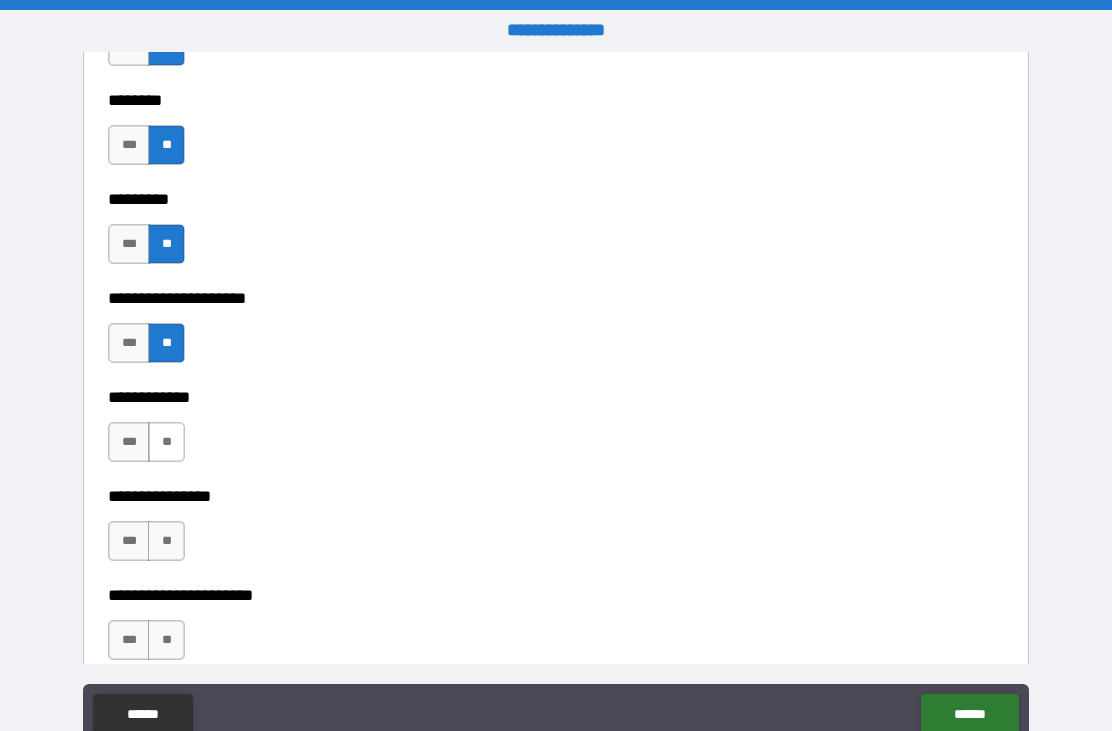 click on "**" at bounding box center [166, 442] 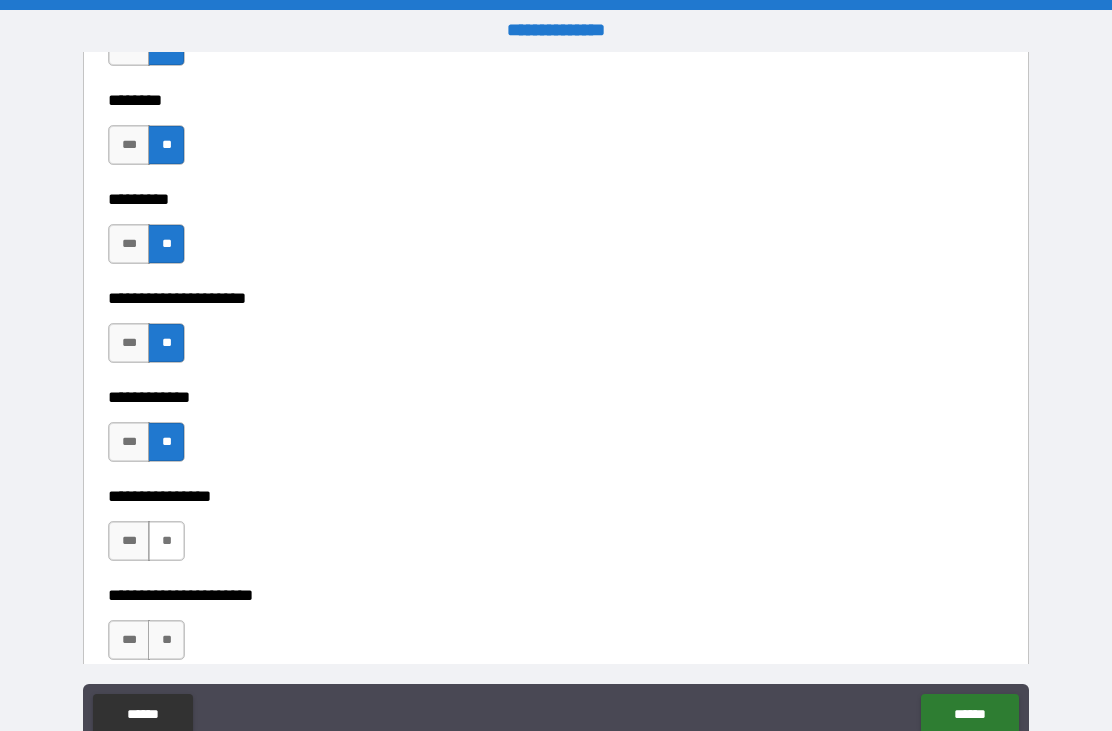 click on "**" at bounding box center [166, 541] 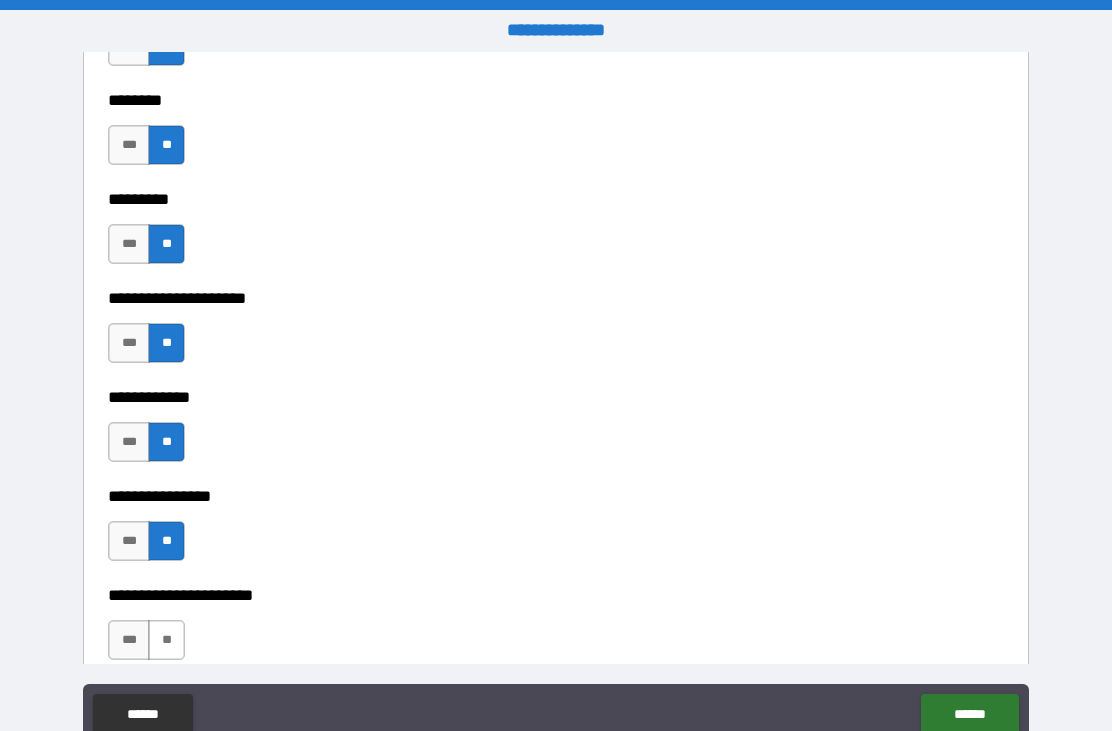 click on "**" at bounding box center (166, 640) 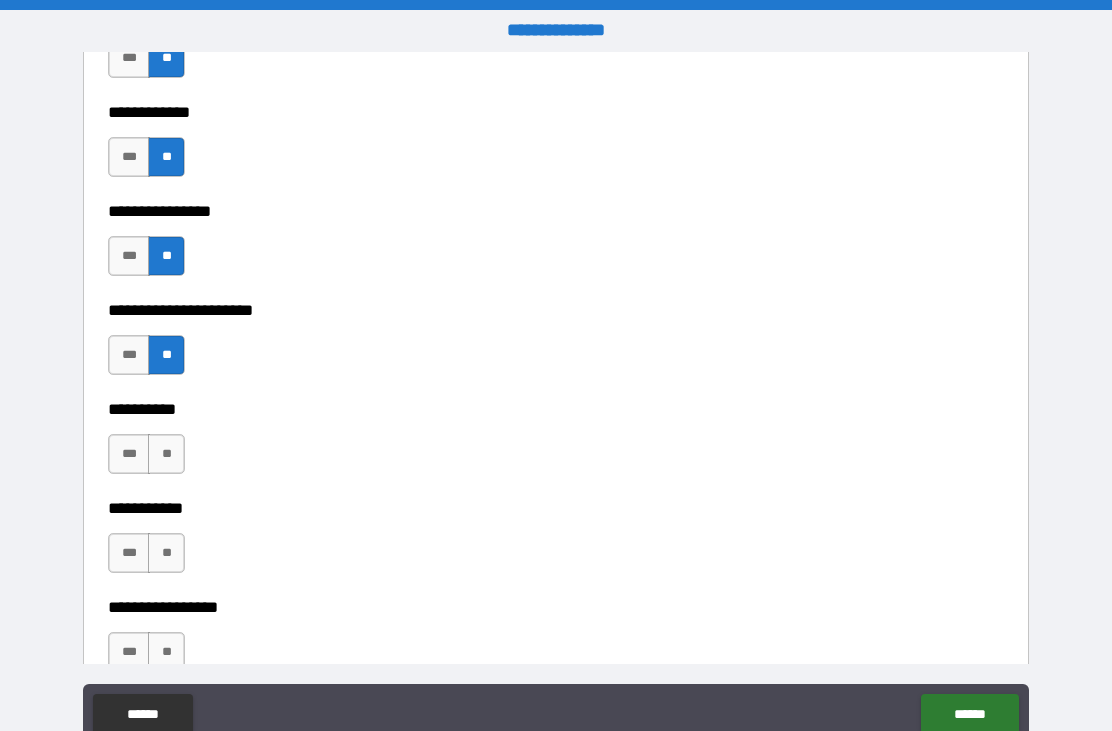 scroll, scrollTop: 6066, scrollLeft: 0, axis: vertical 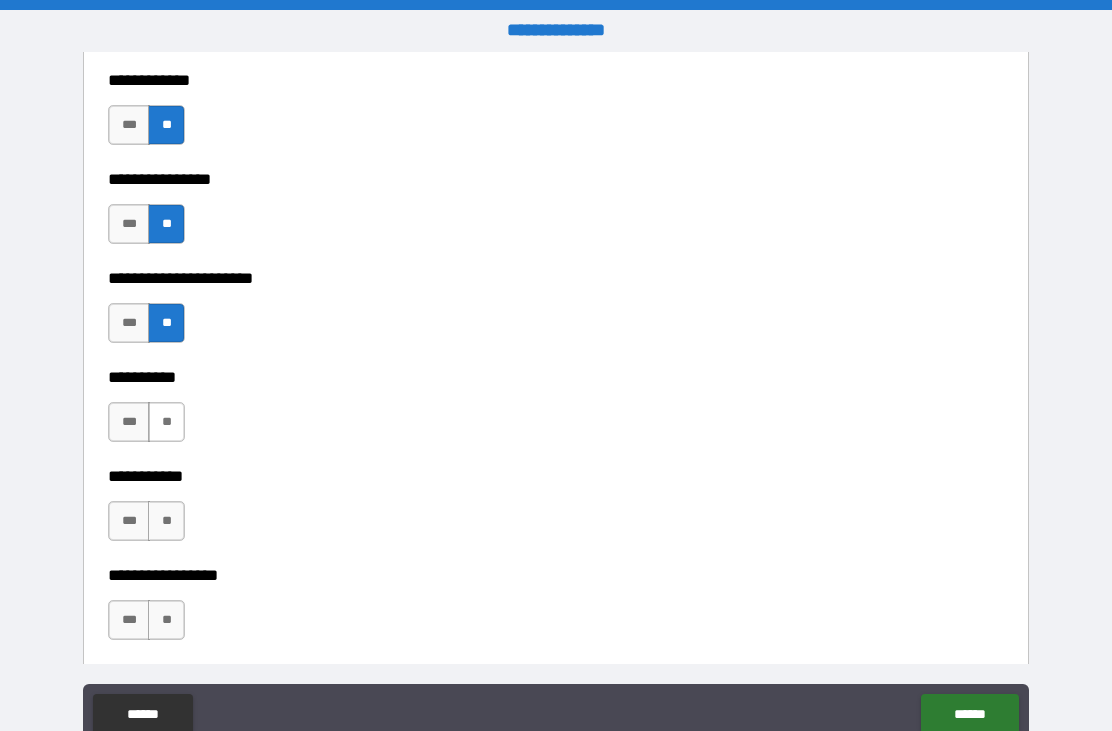 click on "**" at bounding box center (166, 422) 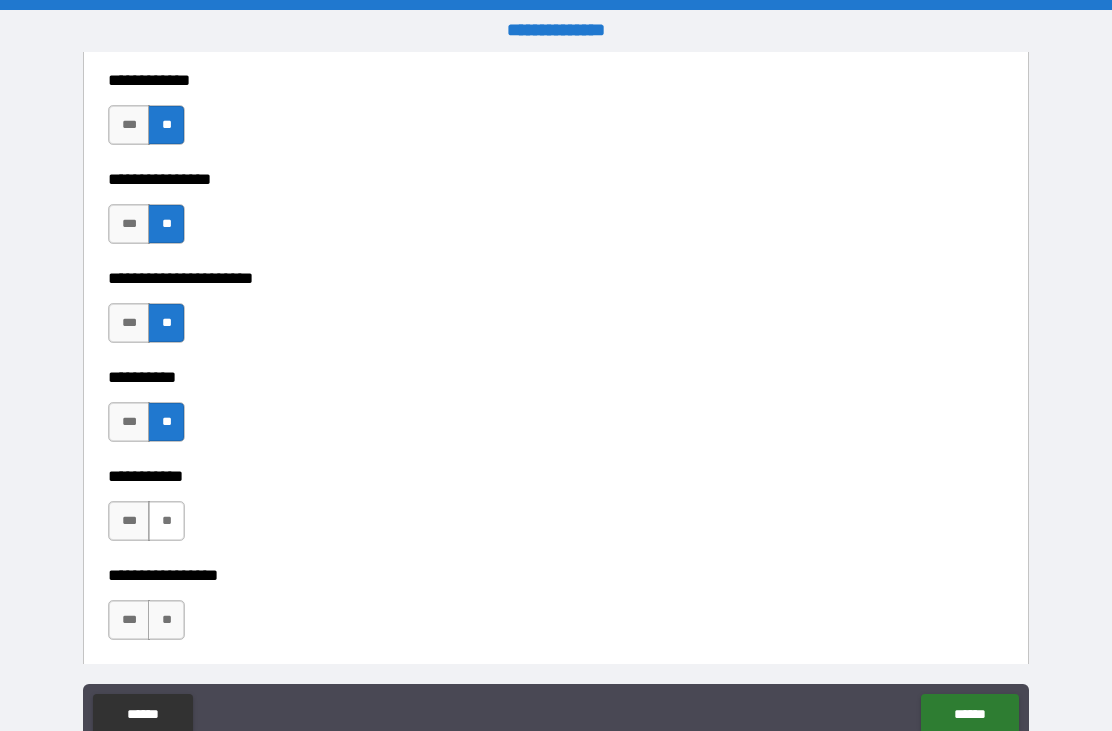 click on "**" at bounding box center [166, 521] 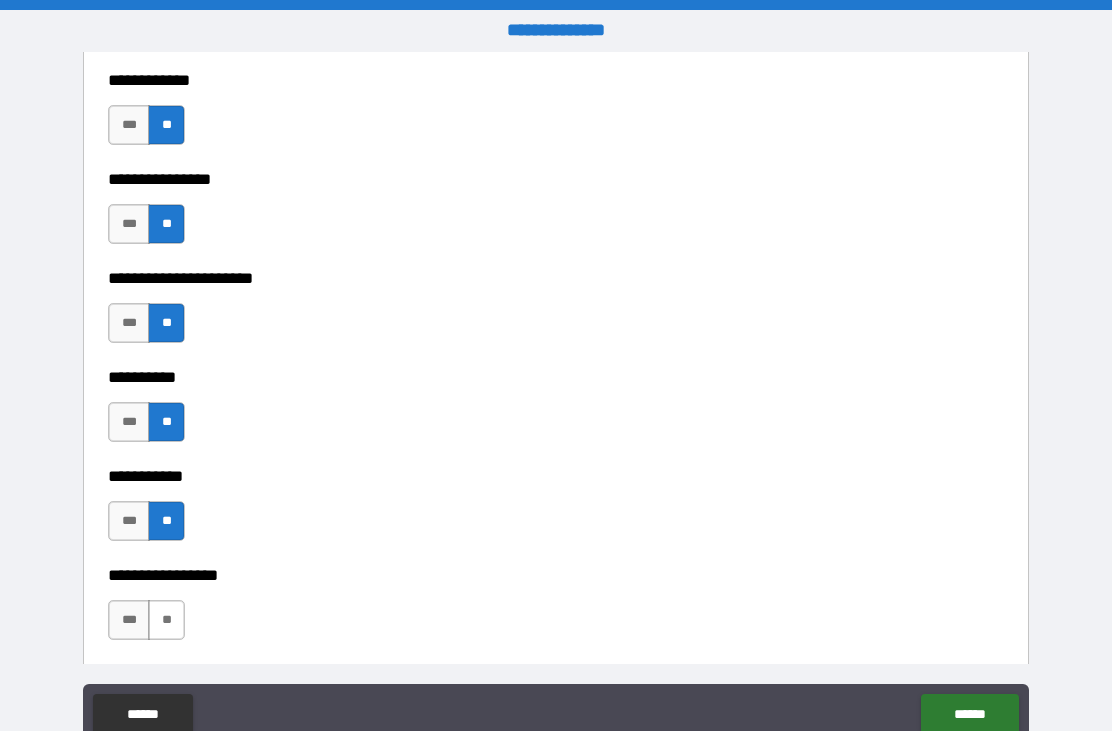 click on "**" at bounding box center (166, 620) 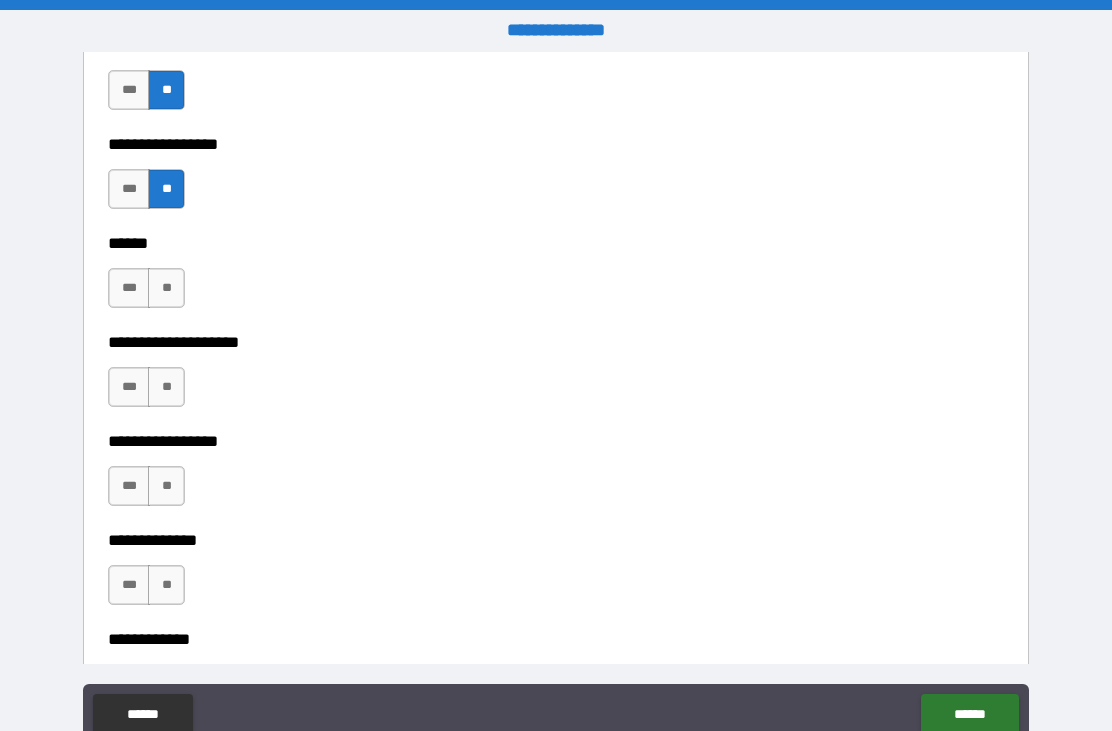 scroll, scrollTop: 6504, scrollLeft: 0, axis: vertical 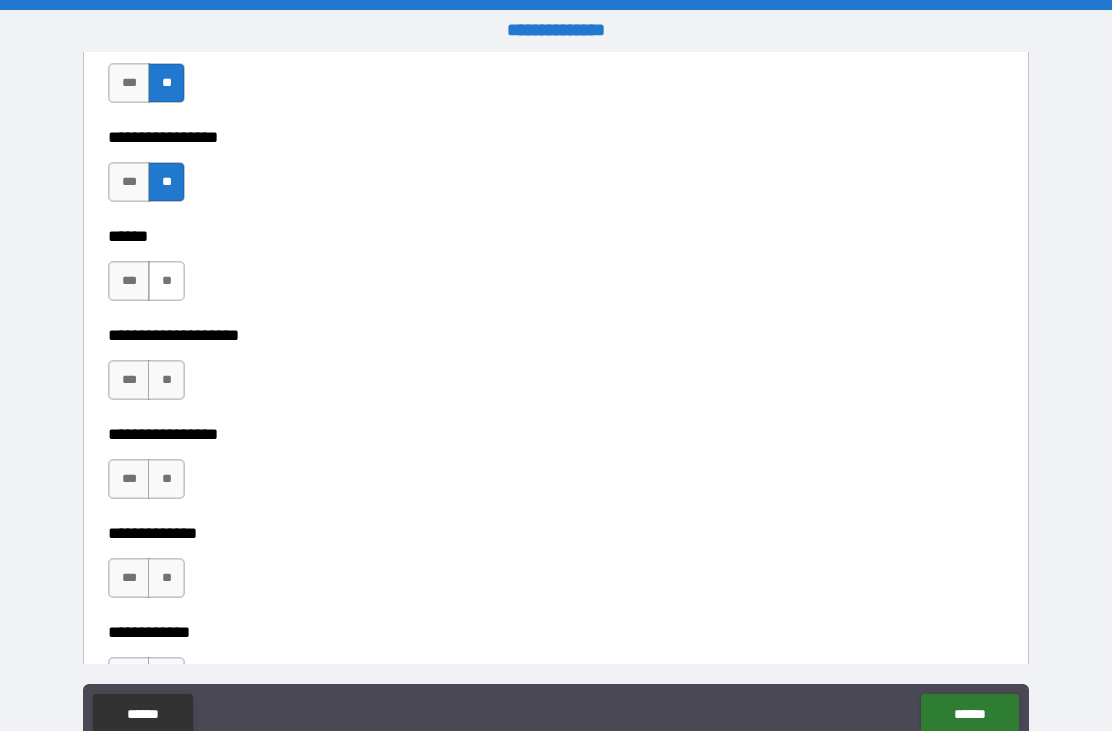 click on "**" at bounding box center (166, 281) 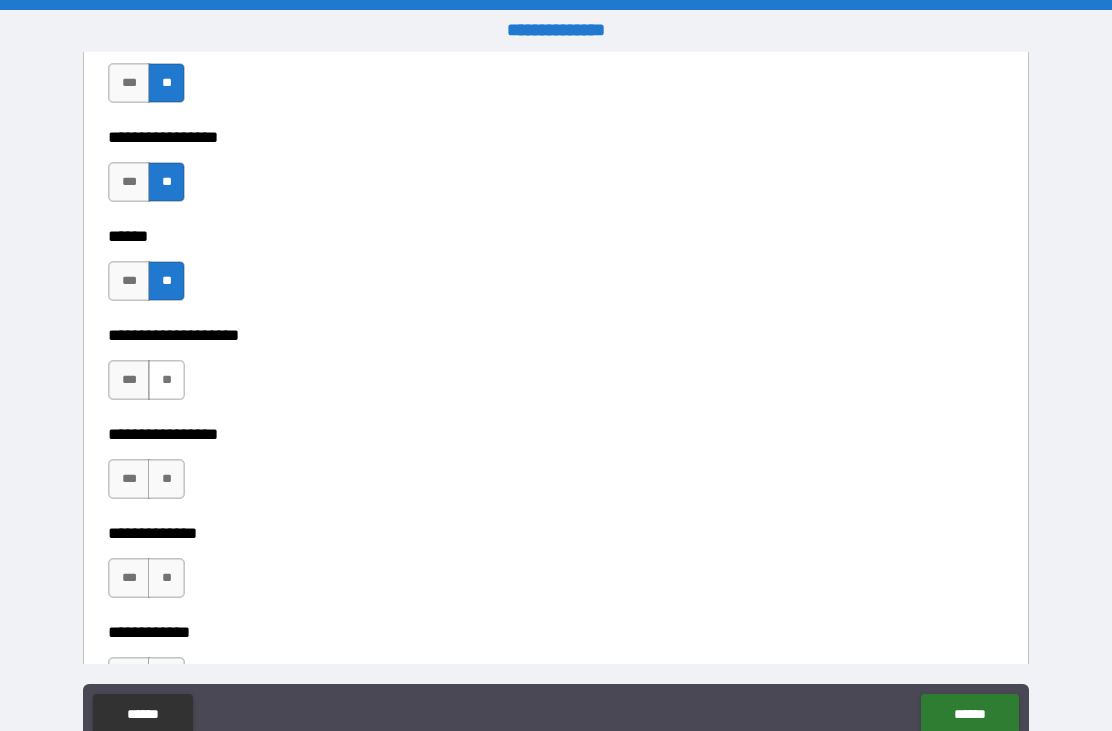 click on "**" at bounding box center [166, 380] 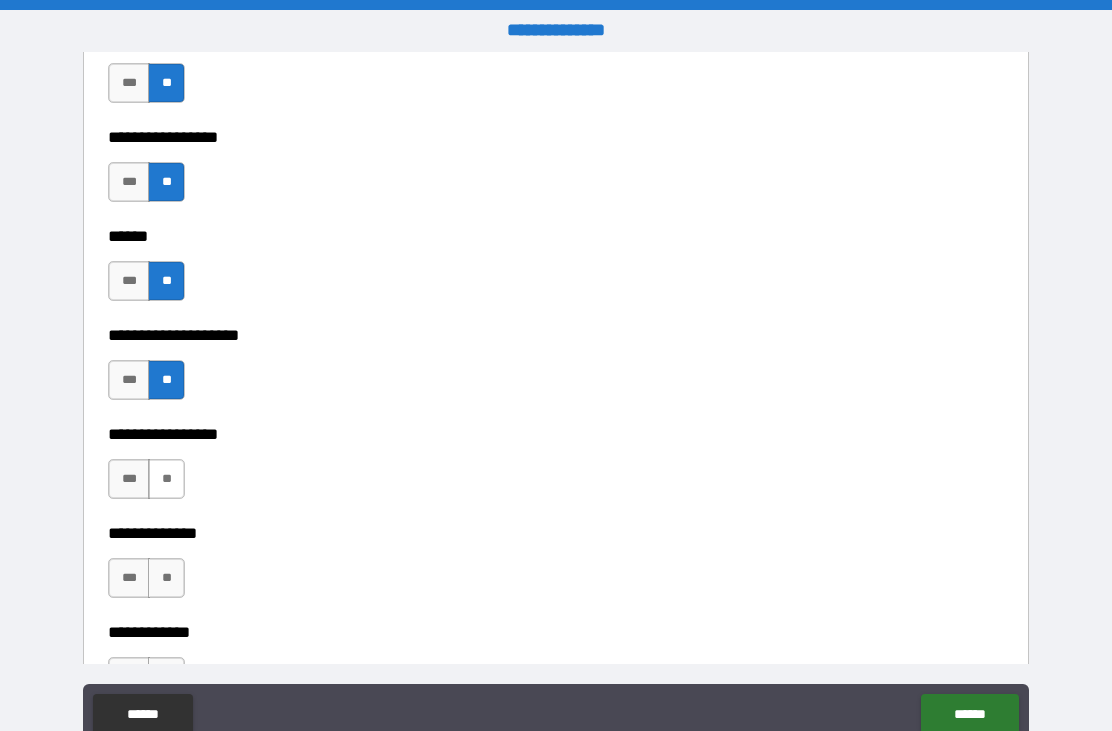 click on "**" at bounding box center (166, 479) 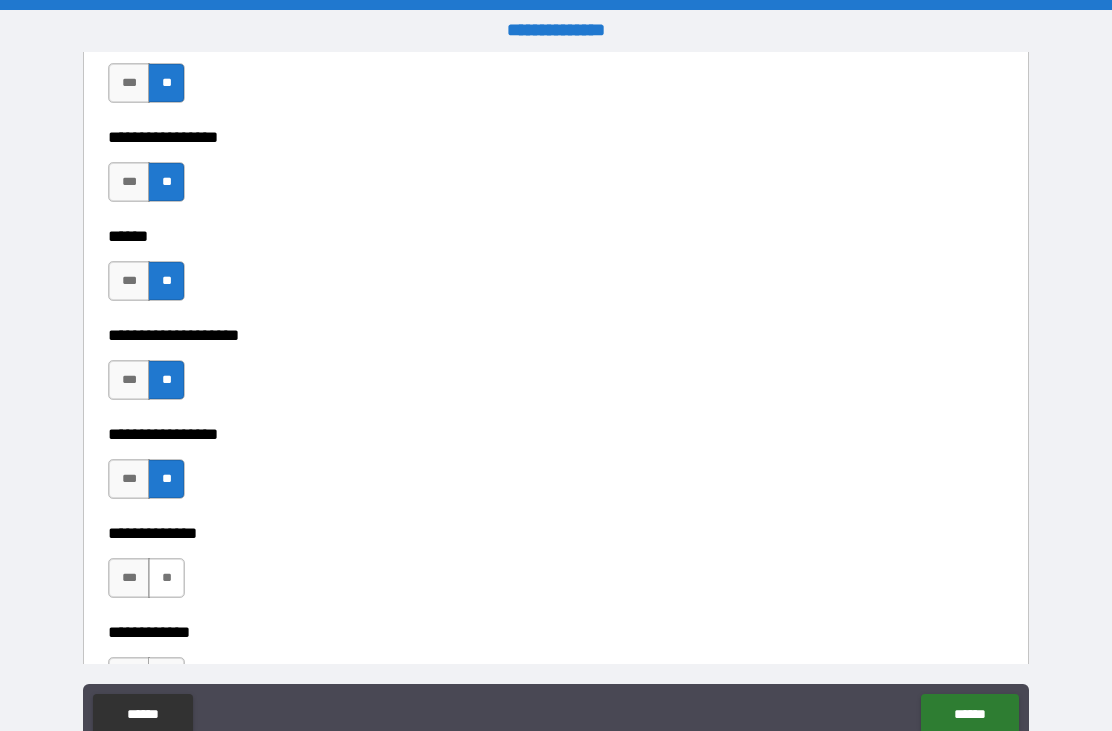 click on "**" at bounding box center [166, 578] 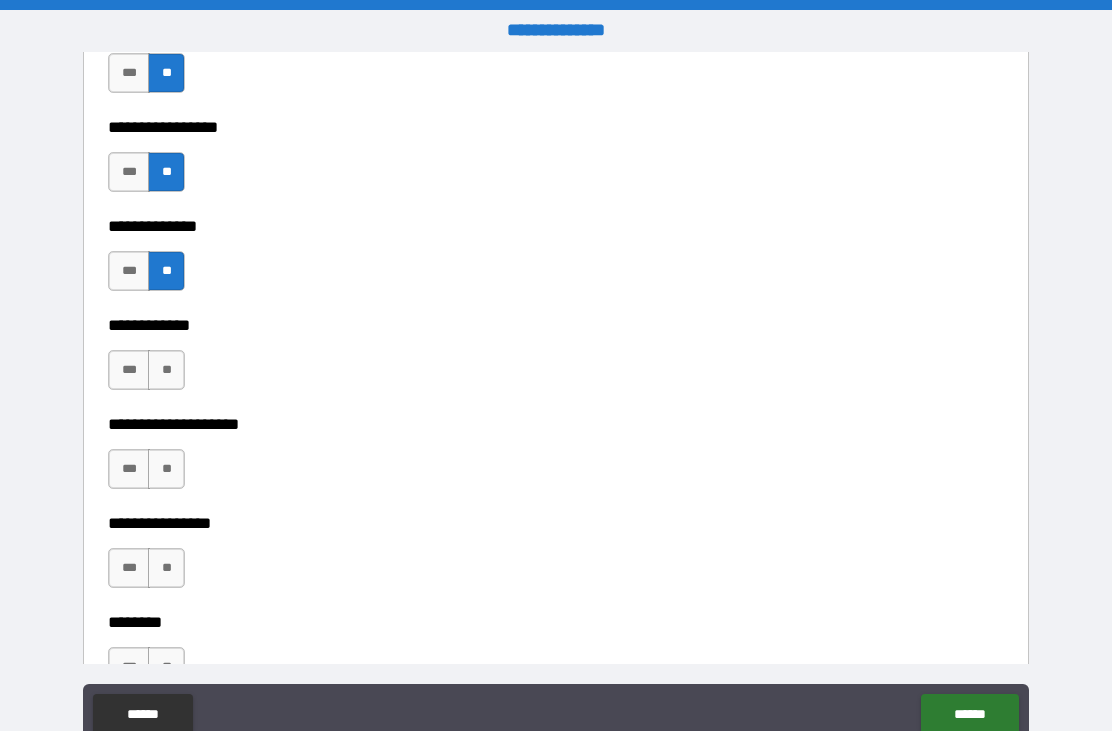 scroll, scrollTop: 6828, scrollLeft: 0, axis: vertical 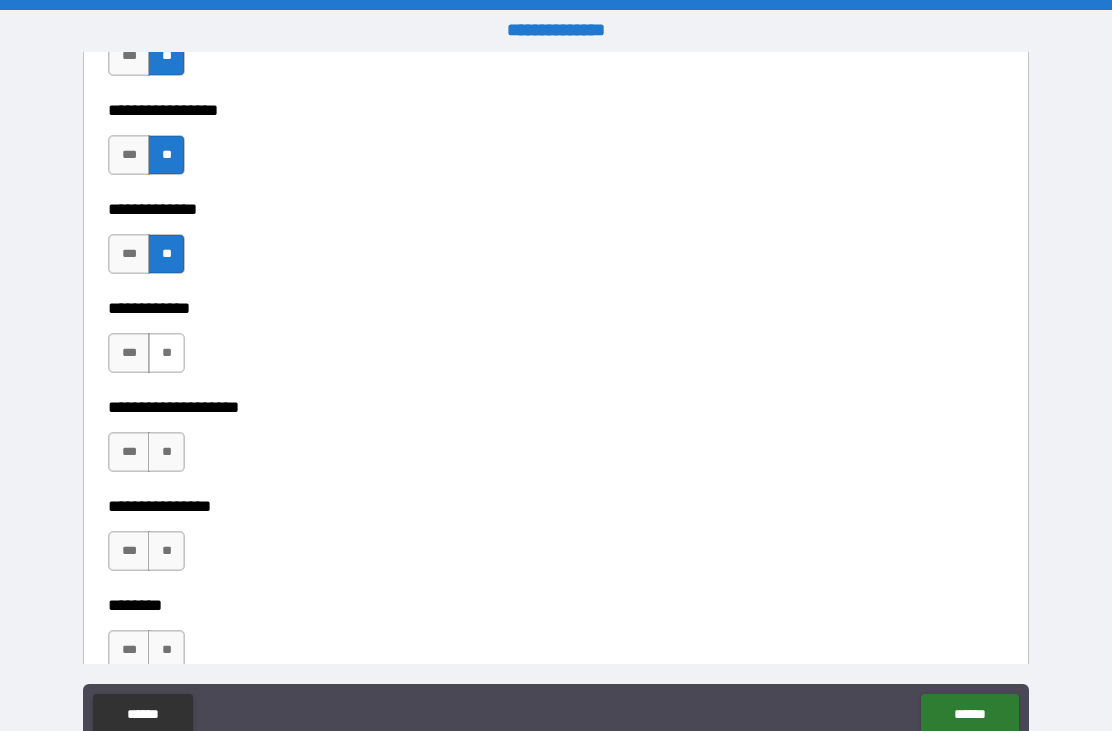 click on "**" at bounding box center [166, 353] 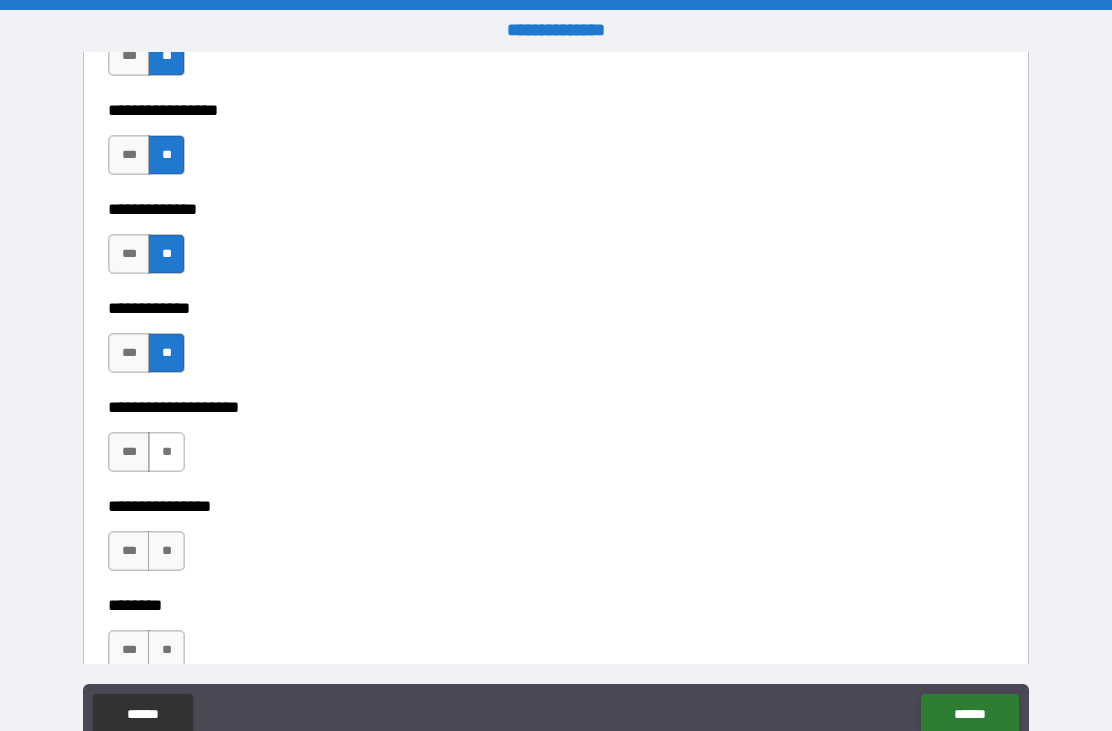 click on "**" at bounding box center [166, 452] 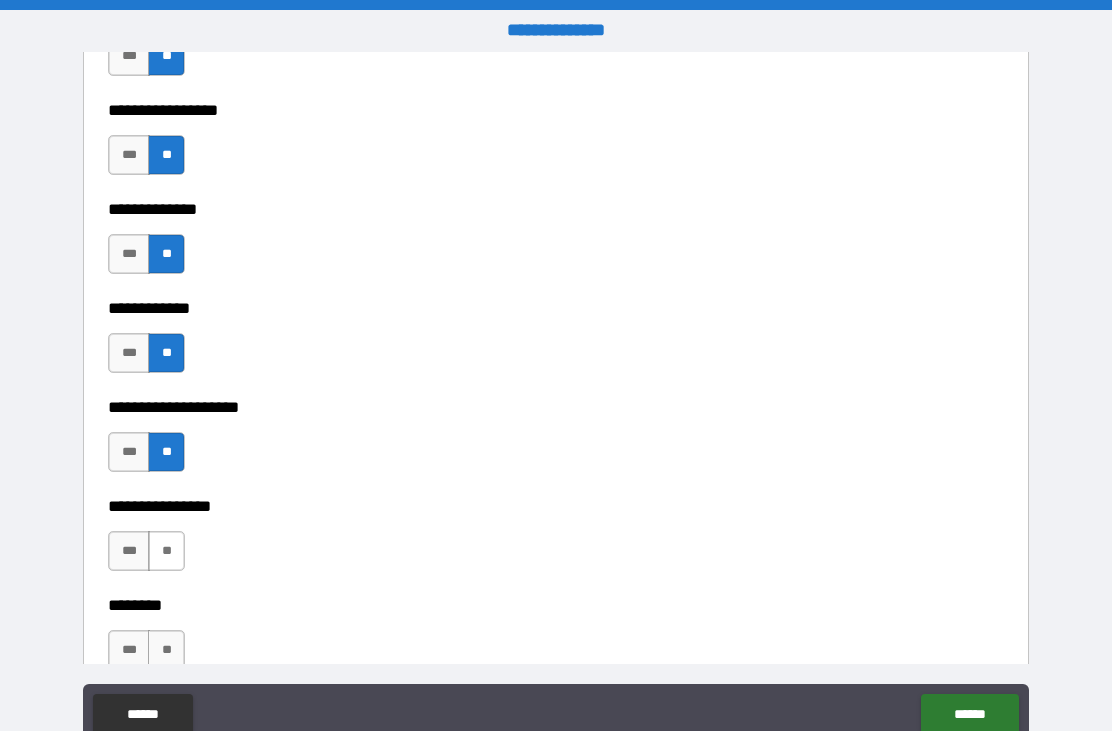 click on "**" at bounding box center [166, 551] 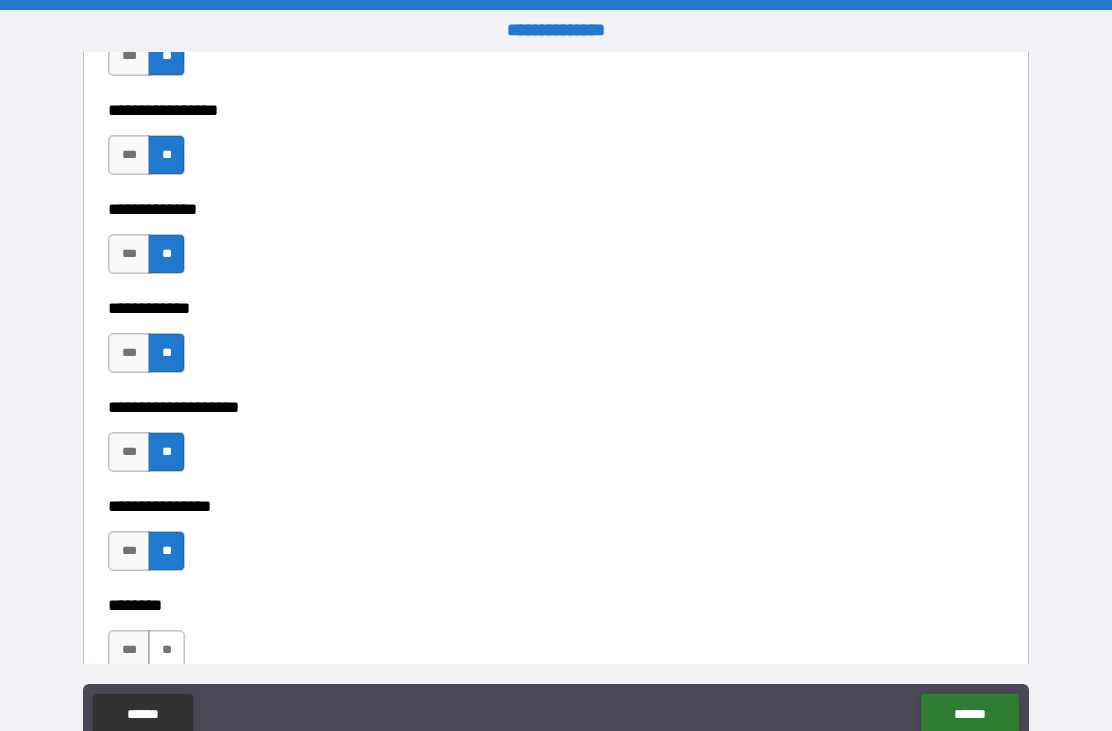click on "**" at bounding box center [166, 650] 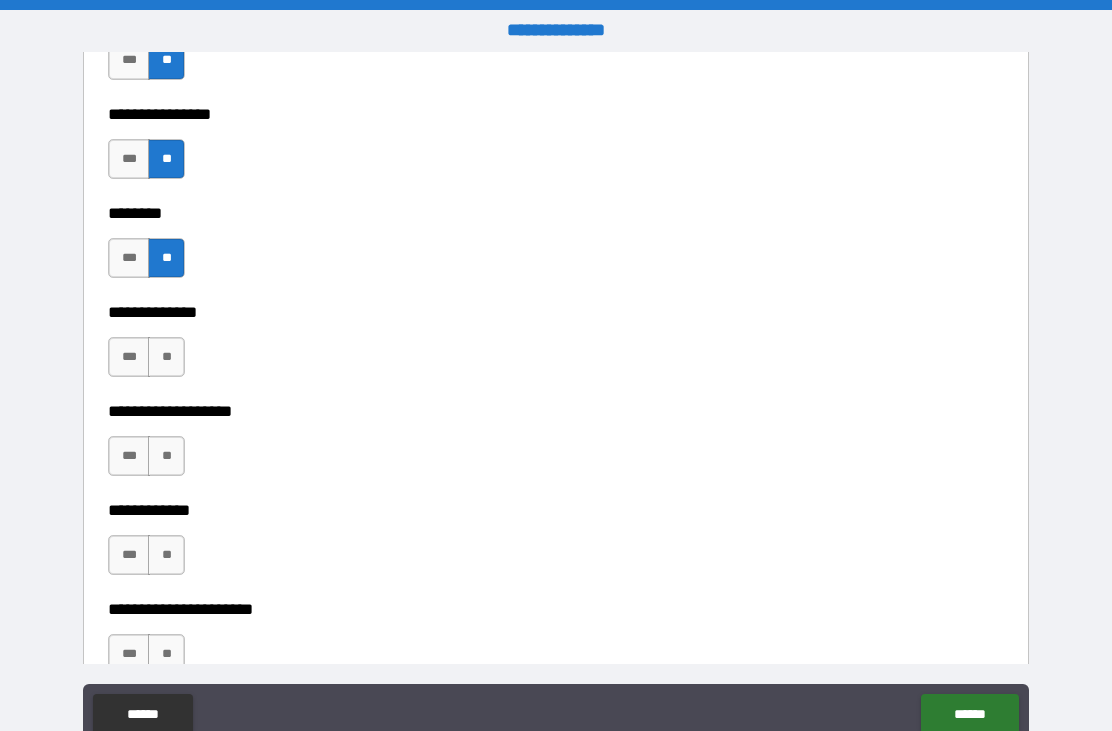 scroll, scrollTop: 7243, scrollLeft: 0, axis: vertical 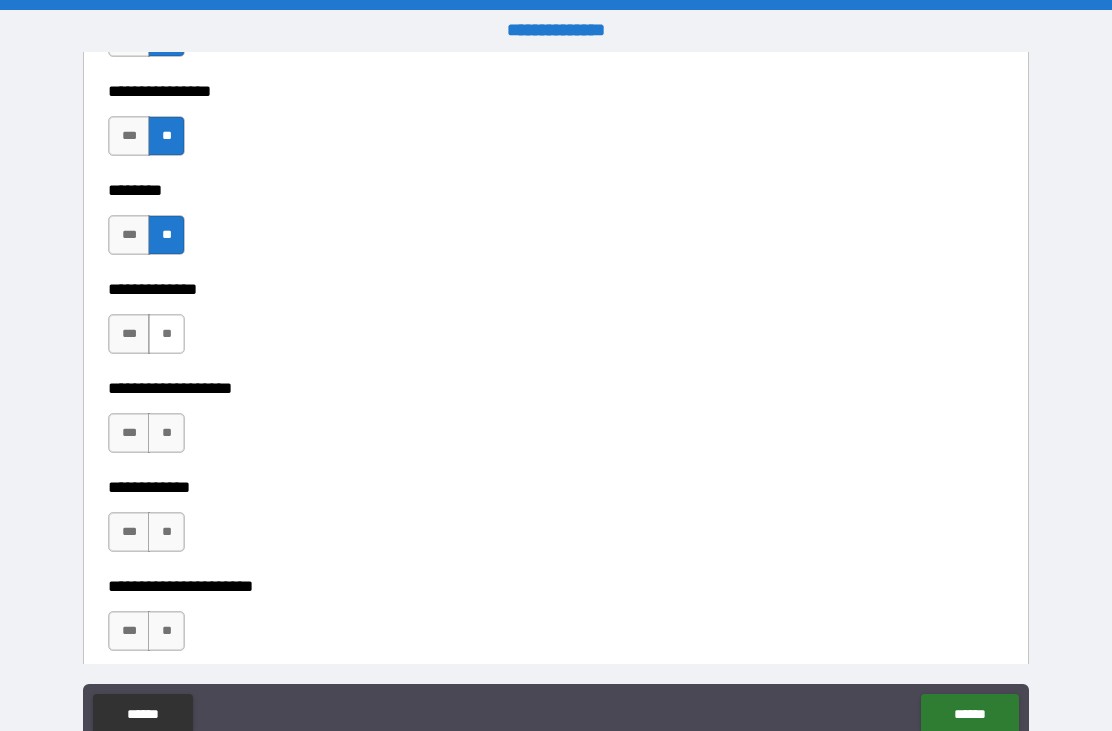 click on "**" at bounding box center [166, 334] 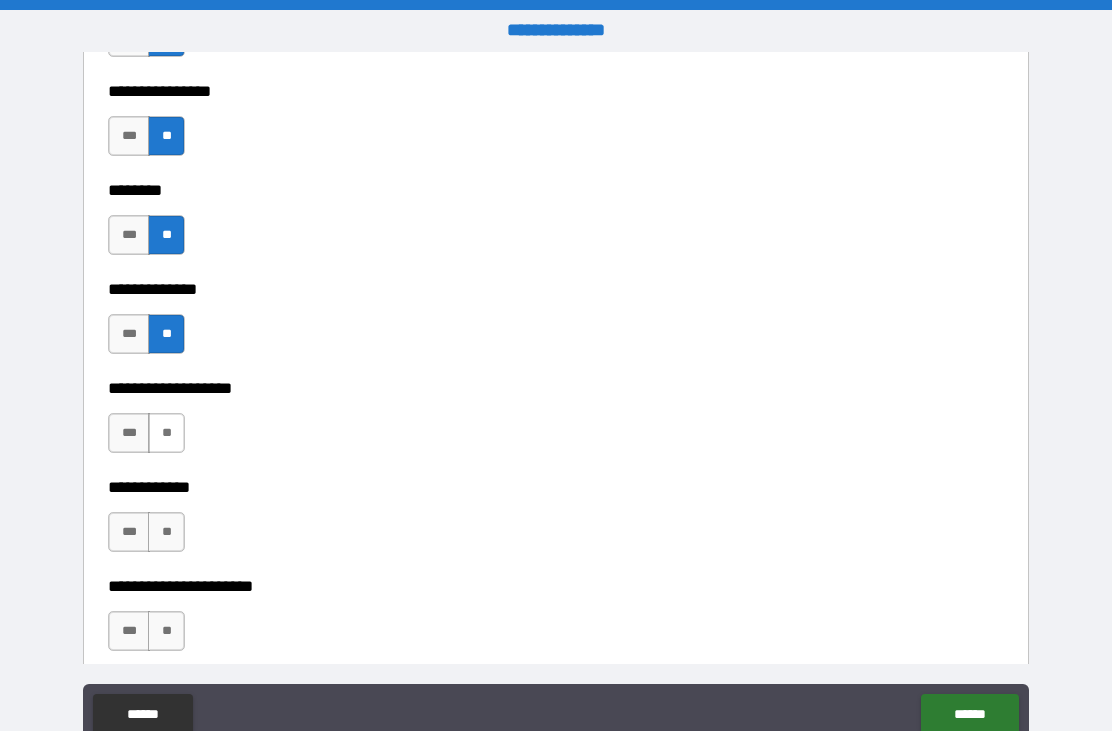 click on "**" at bounding box center (166, 433) 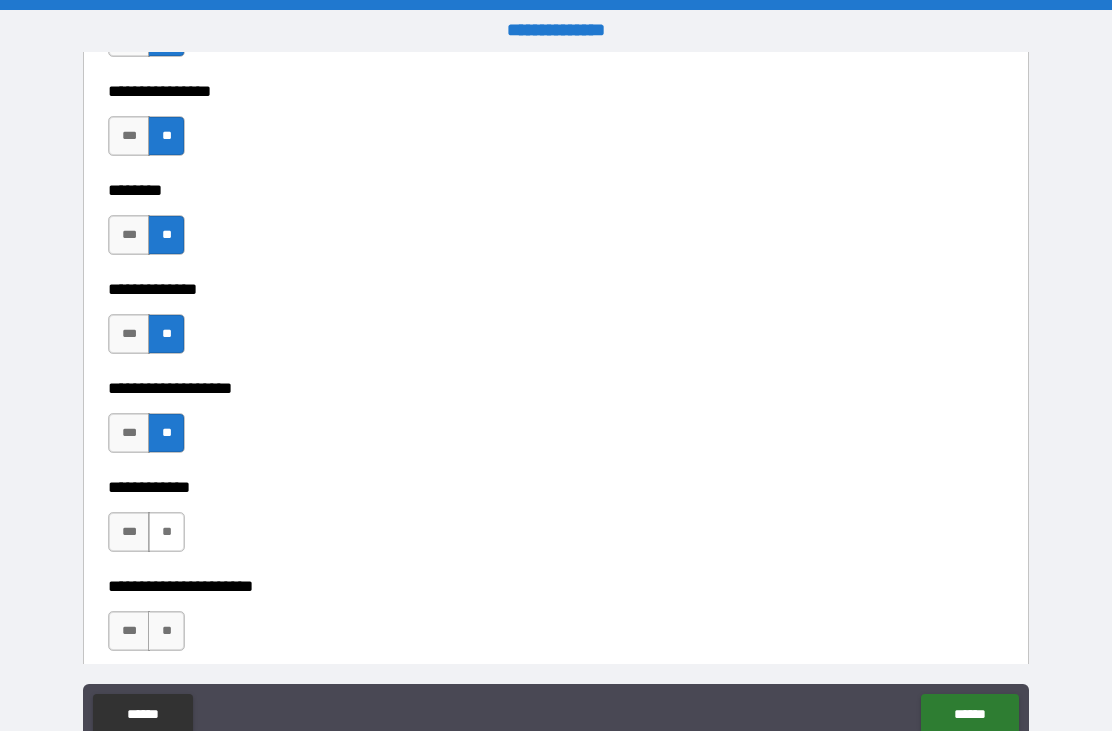 click on "**" at bounding box center (166, 532) 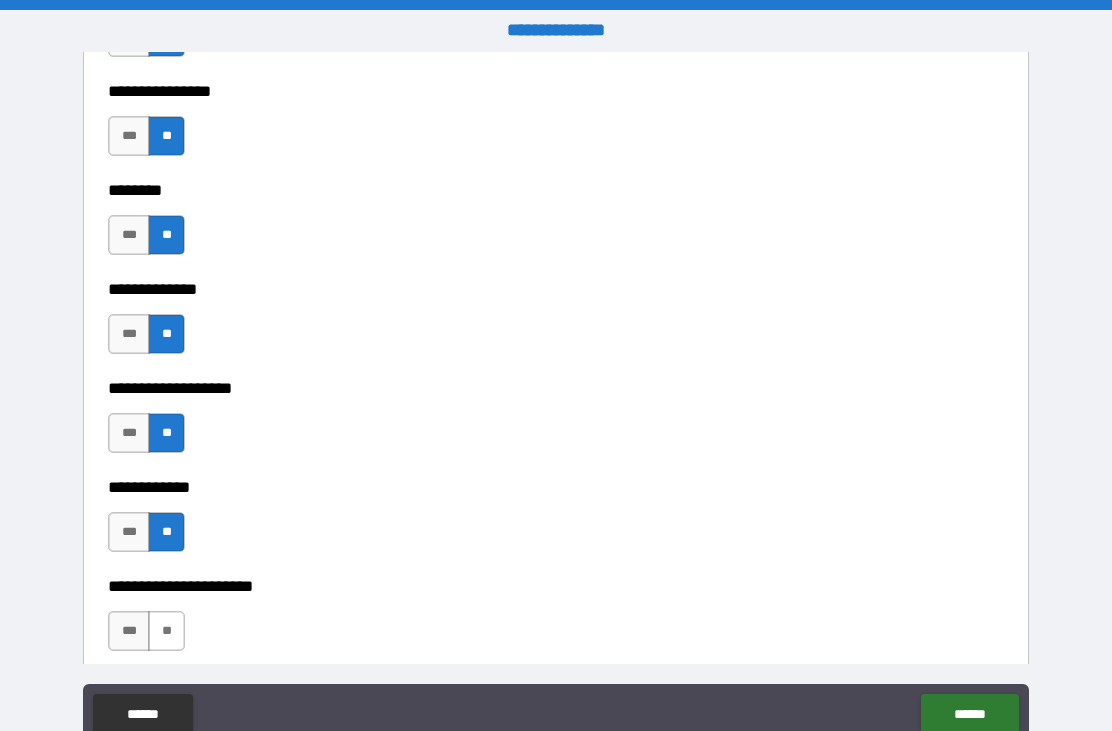 click on "**" at bounding box center (166, 631) 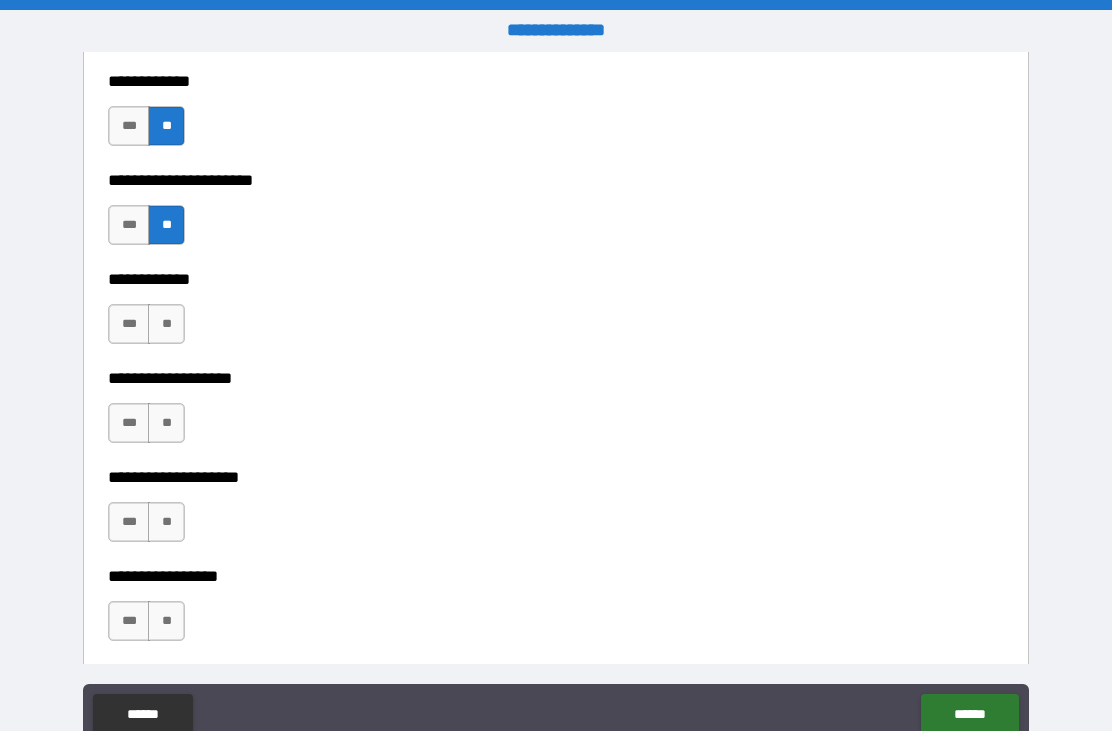 scroll, scrollTop: 7668, scrollLeft: 0, axis: vertical 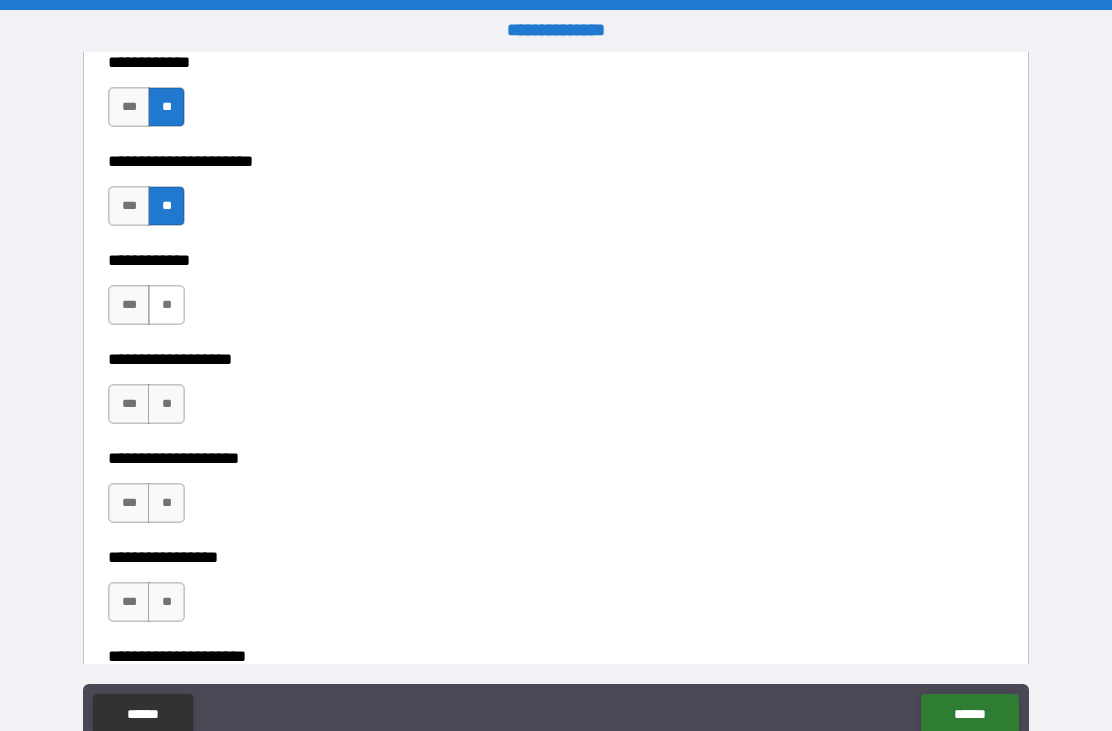 click on "**" at bounding box center [166, 305] 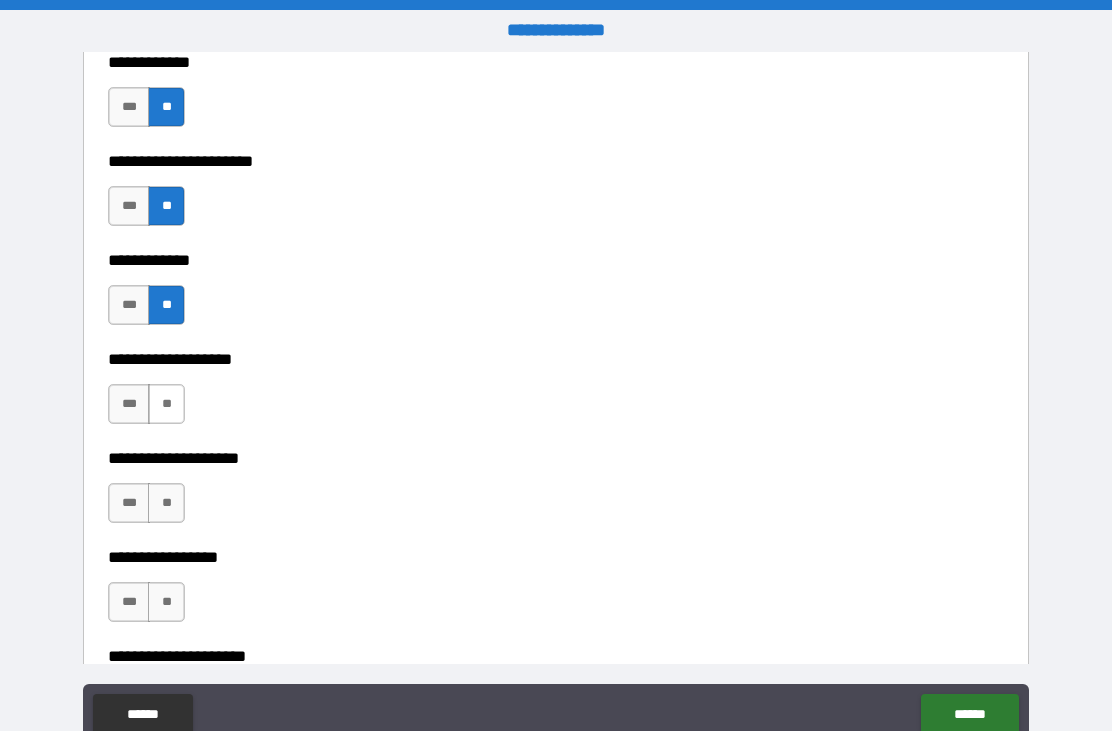 click on "**" at bounding box center (166, 404) 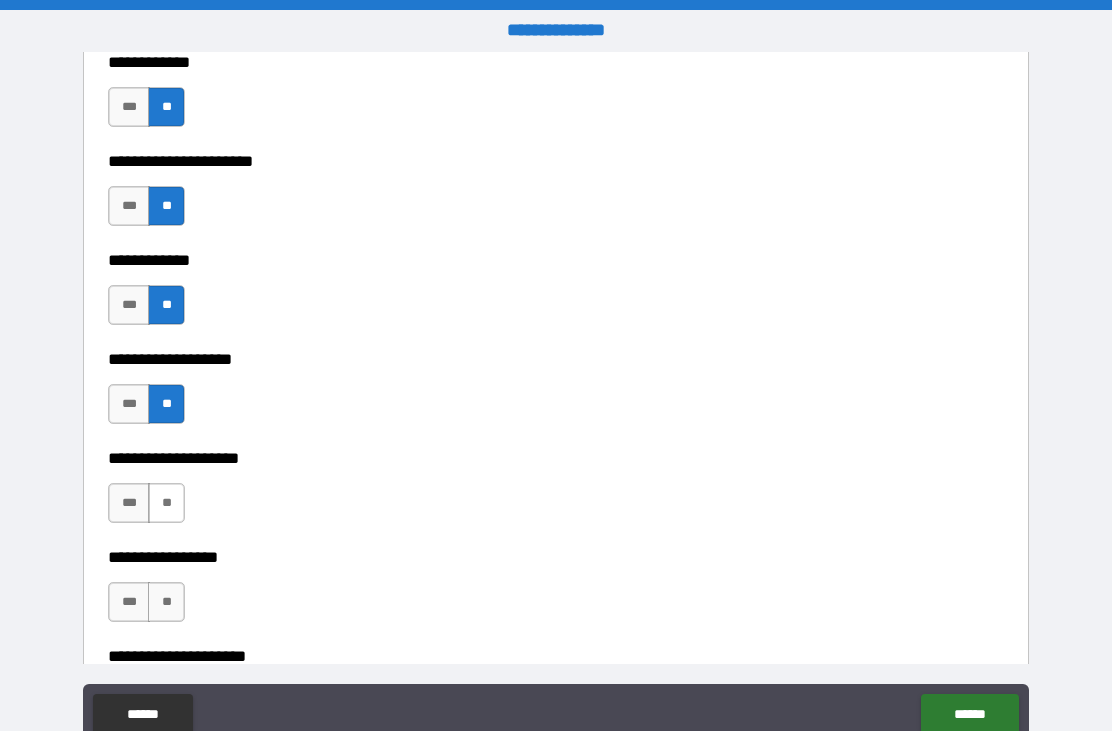 click on "**" at bounding box center (166, 503) 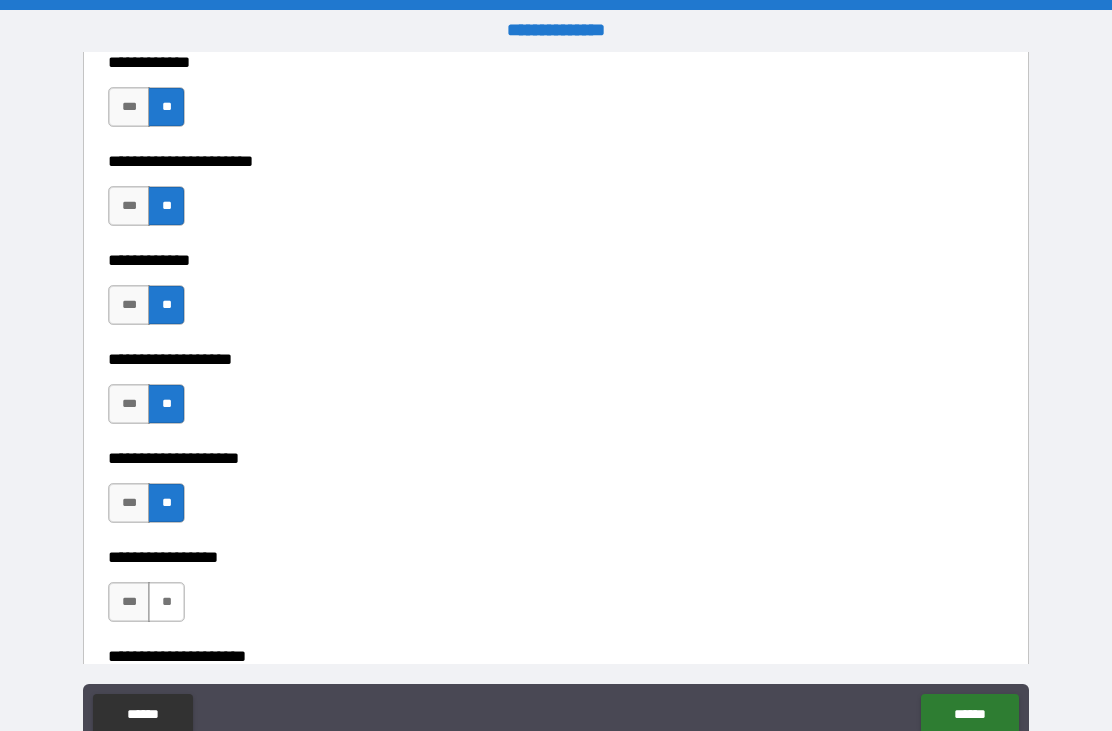 click on "**" at bounding box center [166, 602] 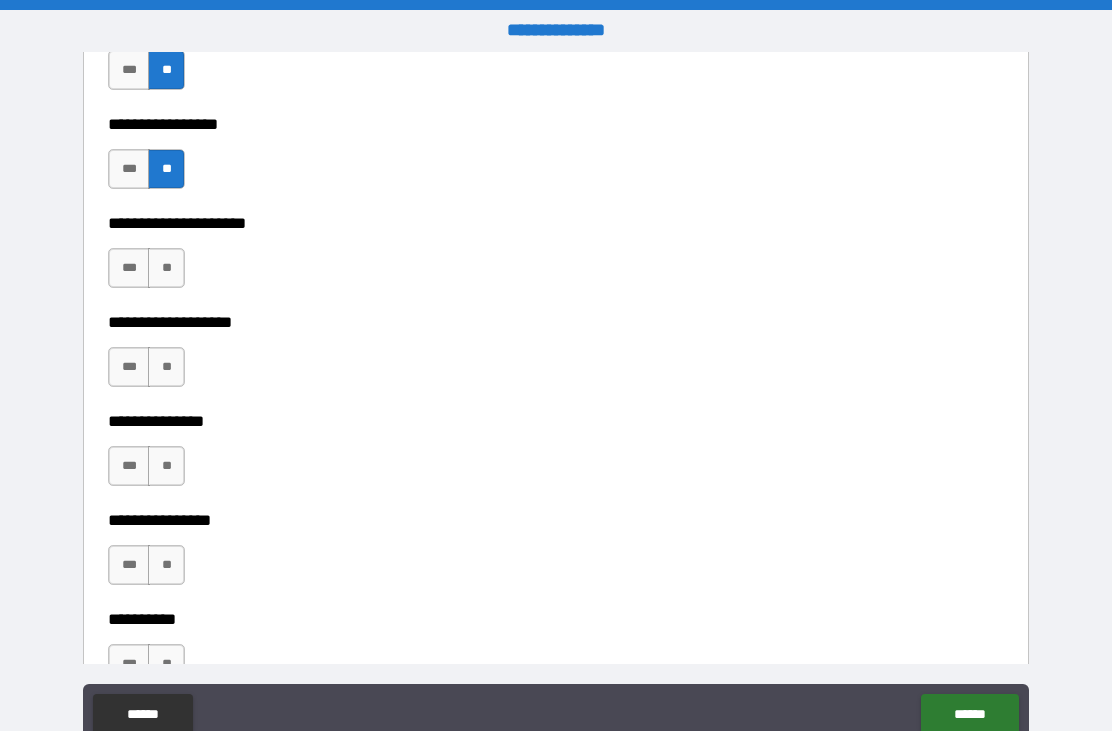 scroll, scrollTop: 8103, scrollLeft: 0, axis: vertical 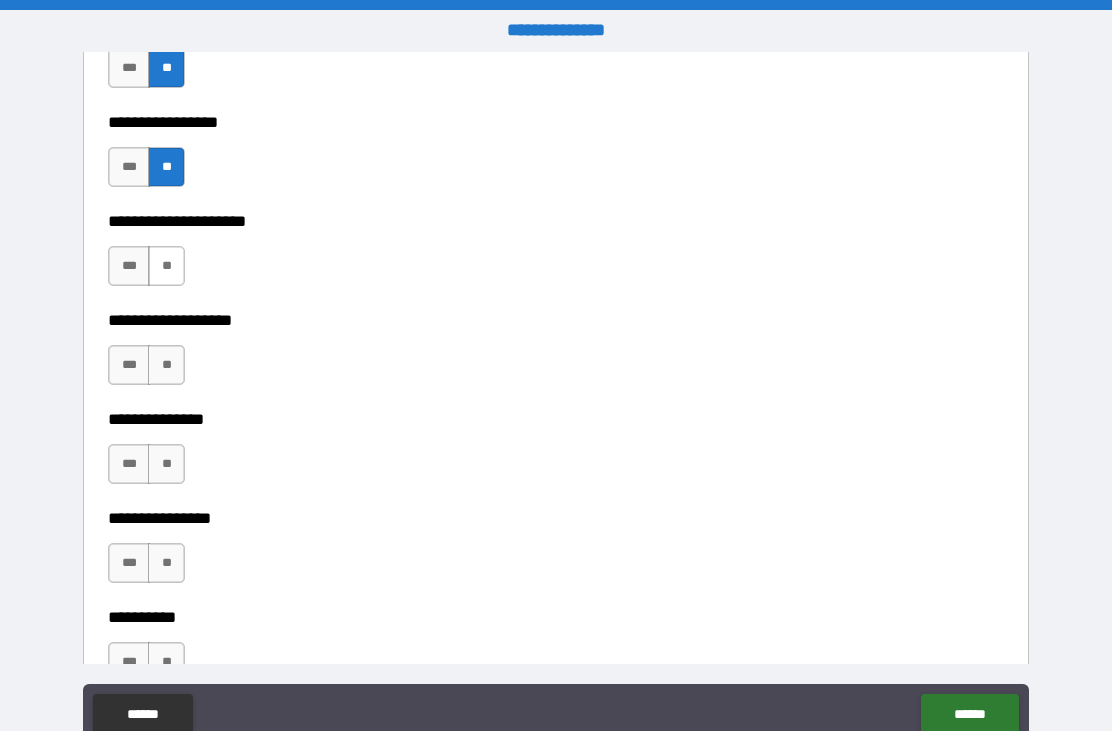 click on "**" at bounding box center (166, 266) 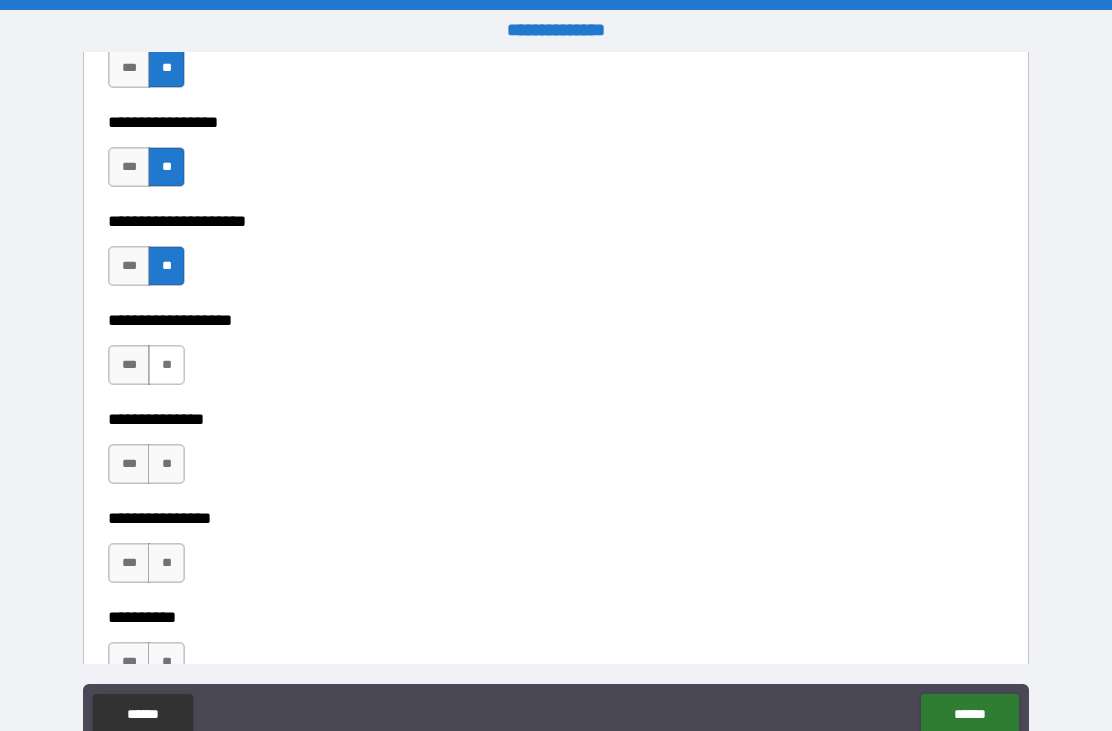 click on "**" at bounding box center [166, 365] 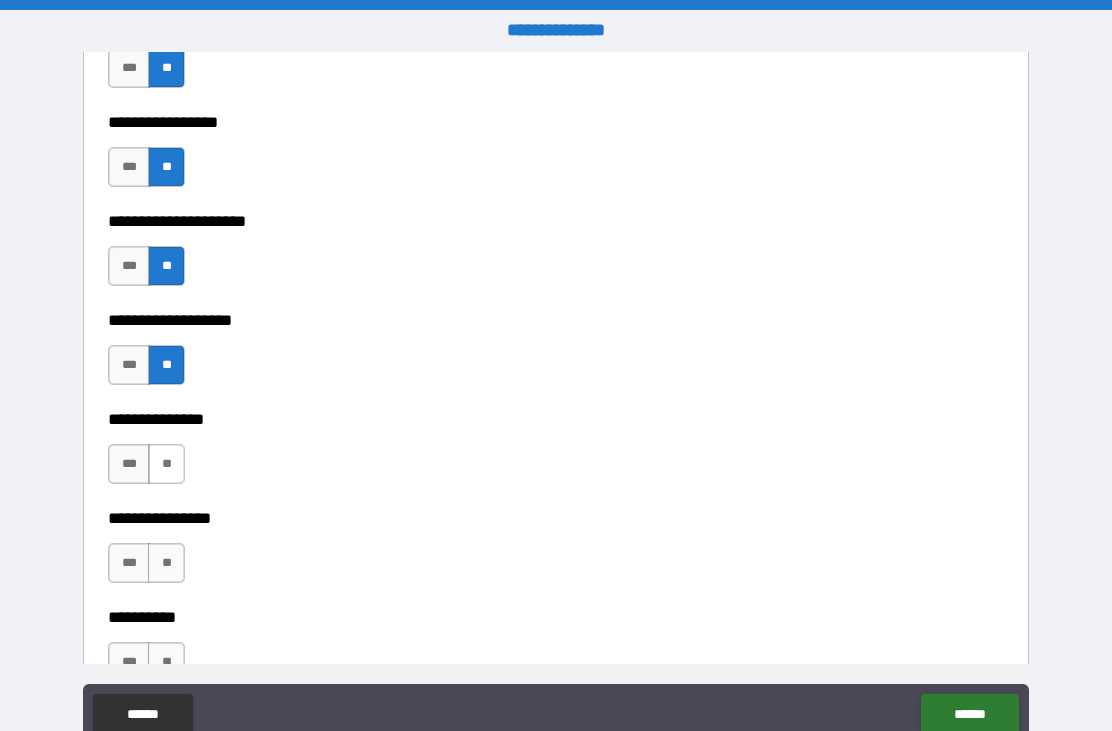 click on "**" at bounding box center (166, 464) 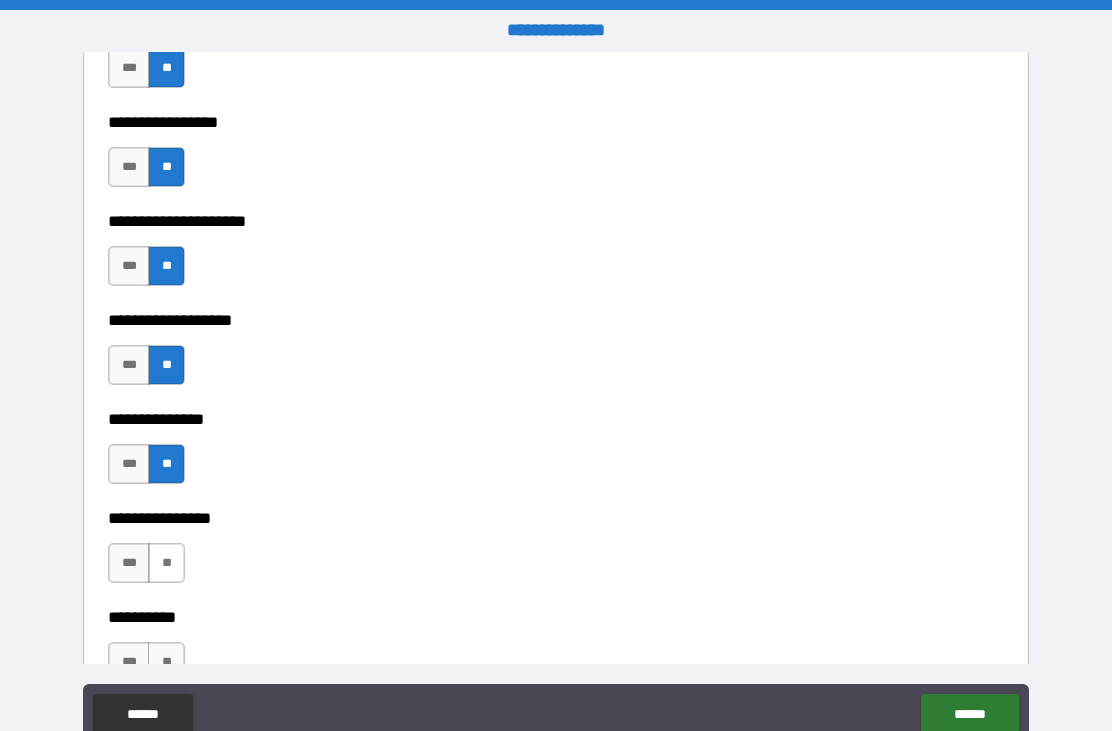 click on "**" at bounding box center [166, 563] 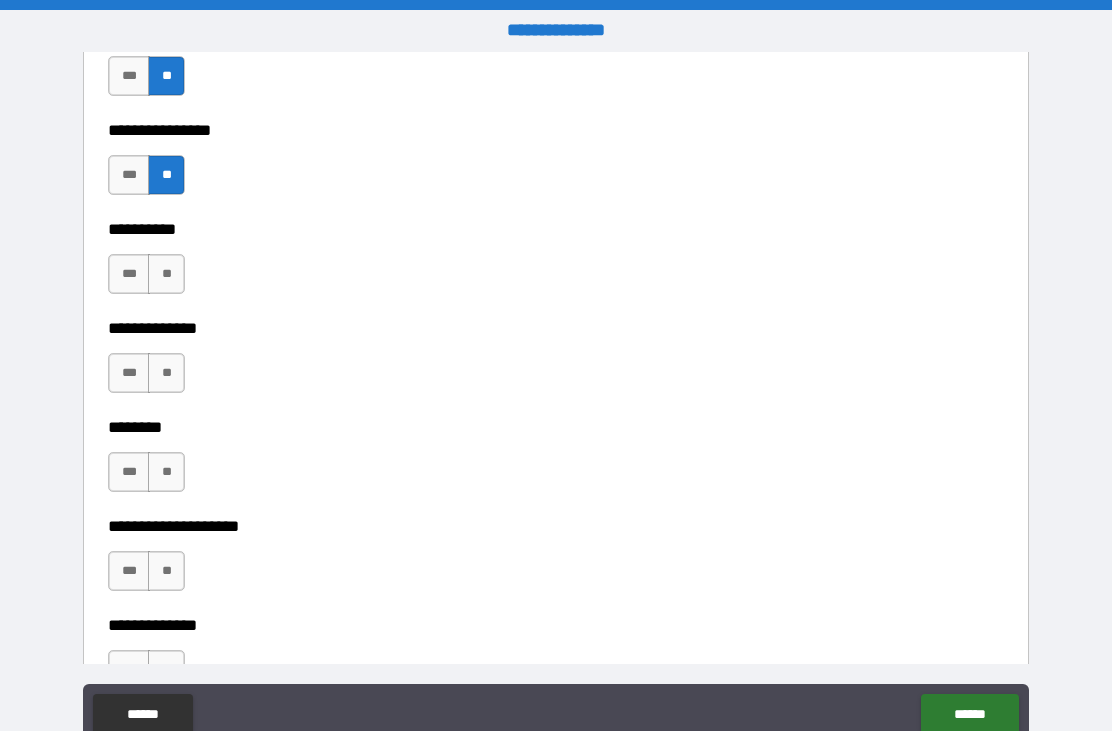 scroll, scrollTop: 8493, scrollLeft: 0, axis: vertical 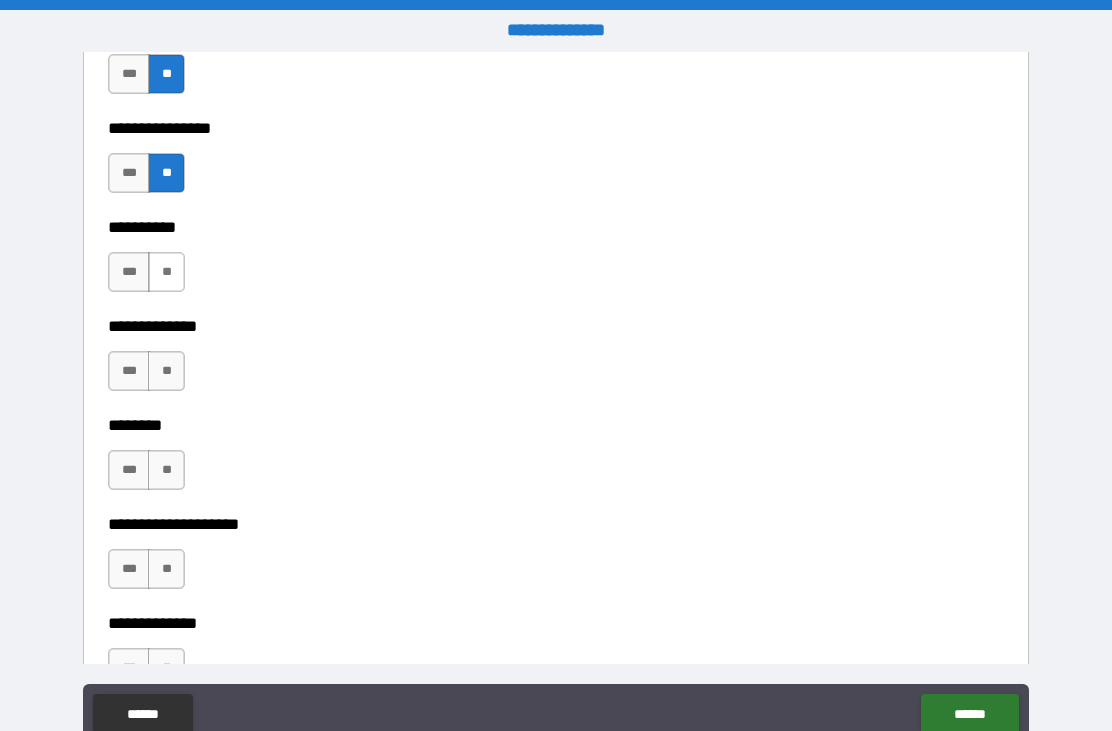 click on "**" at bounding box center [166, 272] 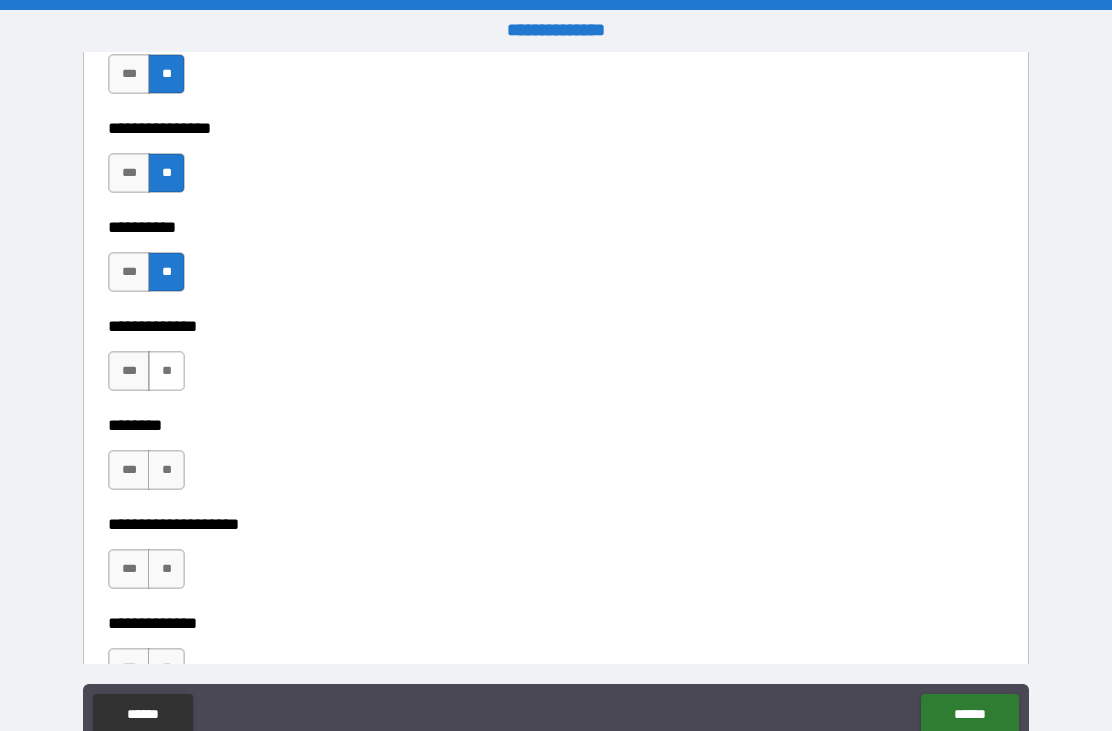 click on "**" at bounding box center [166, 371] 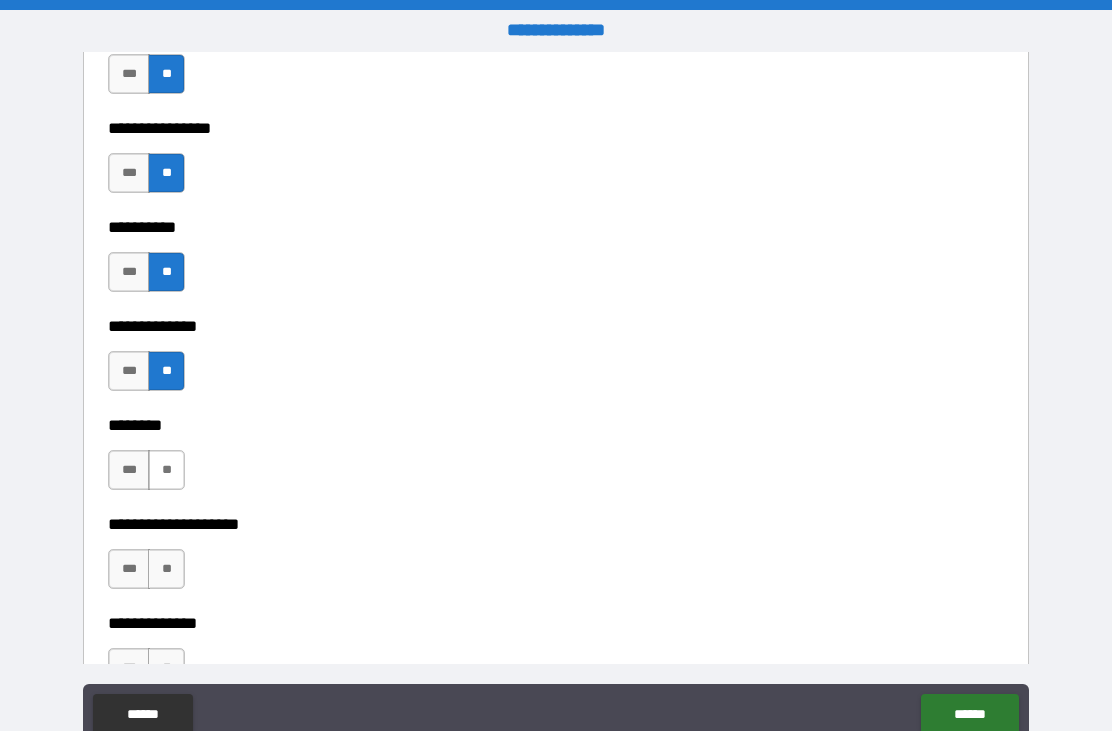 click on "**" at bounding box center (166, 470) 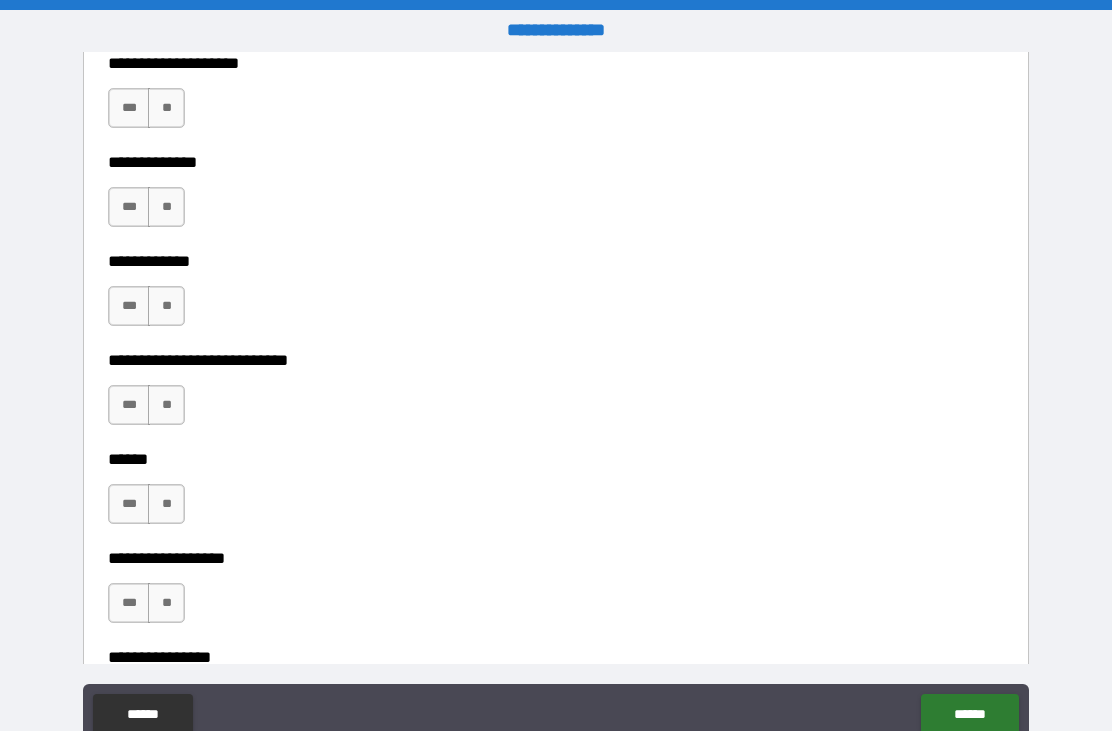 scroll, scrollTop: 8949, scrollLeft: 0, axis: vertical 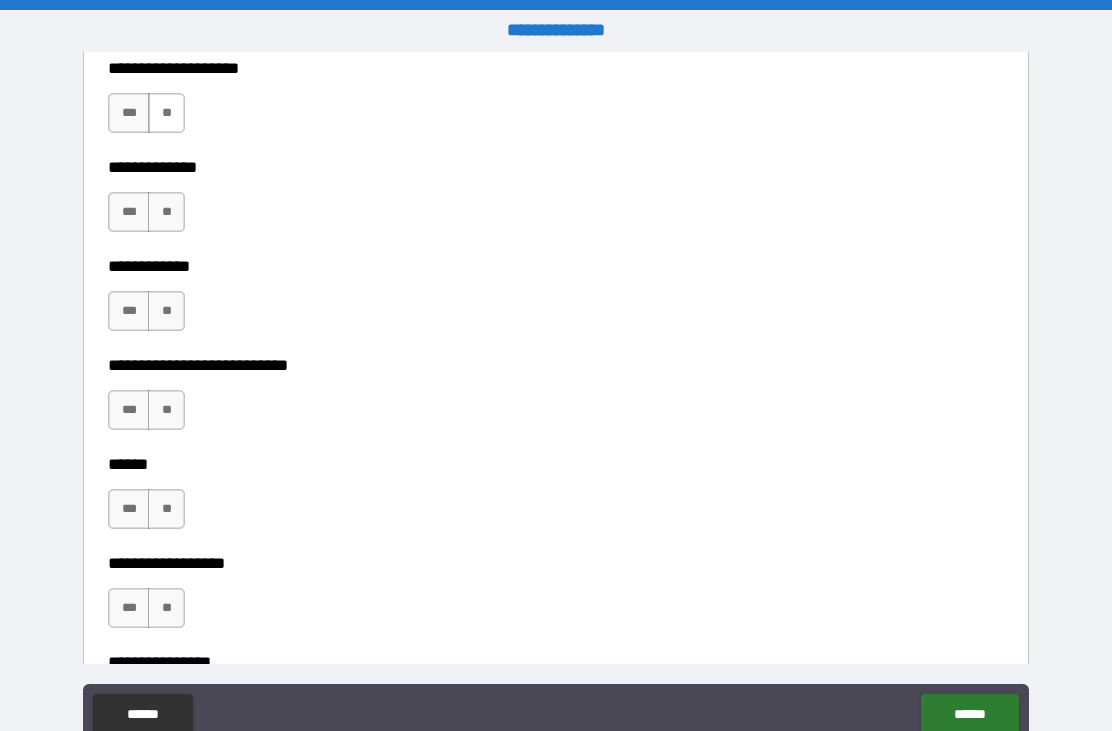 click on "**" at bounding box center [166, 113] 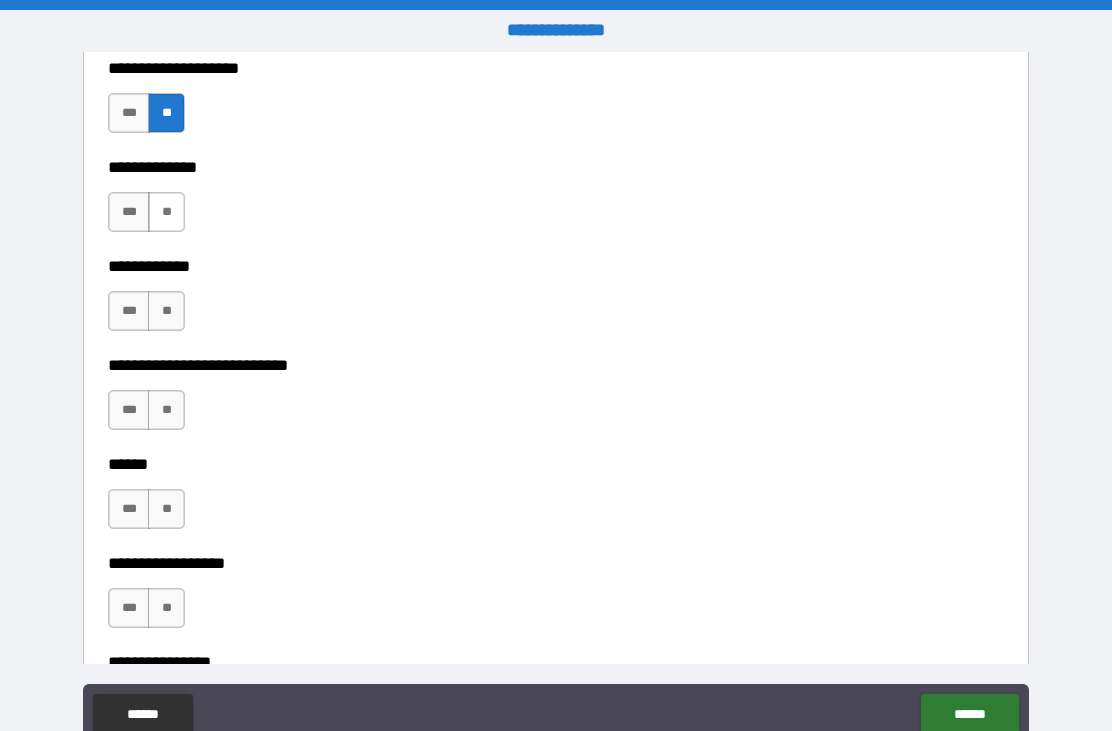 click on "**" at bounding box center [166, 212] 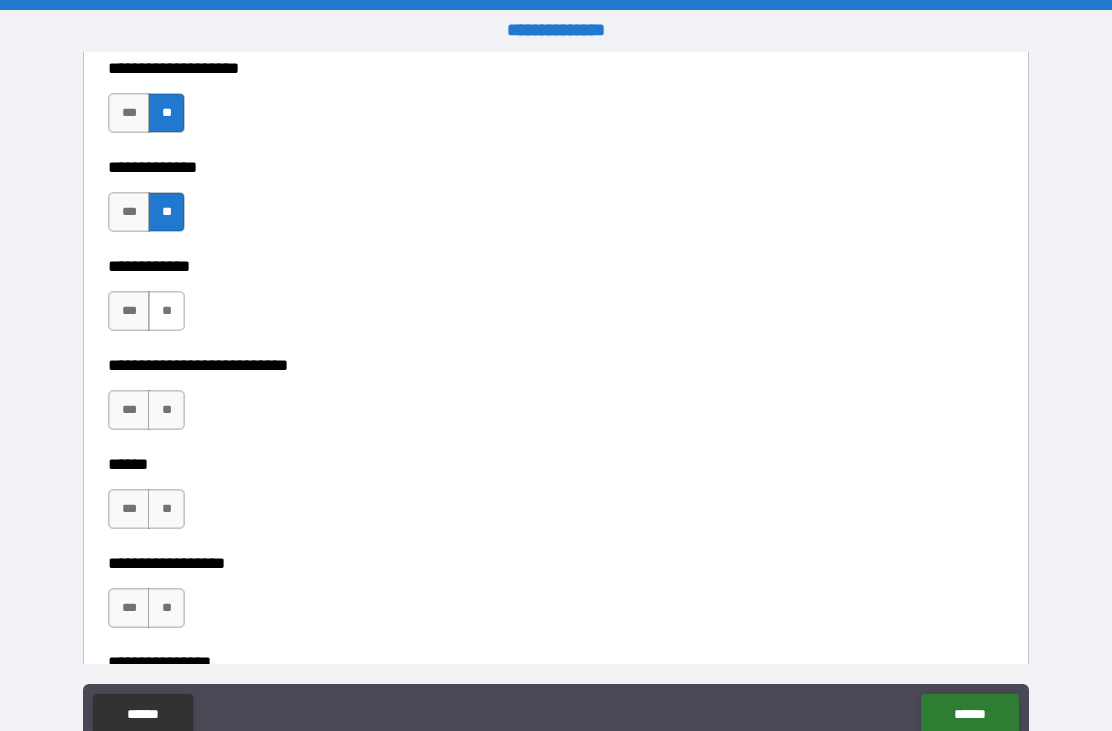 click on "**" at bounding box center (166, 311) 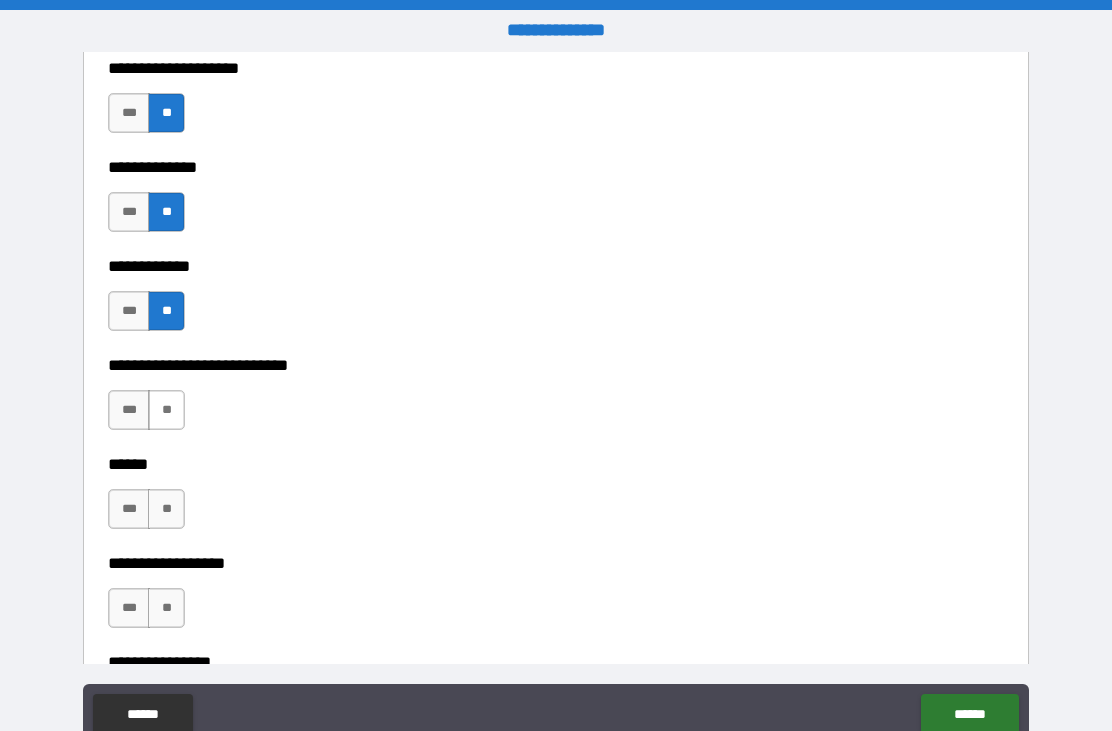 click on "**" at bounding box center (166, 410) 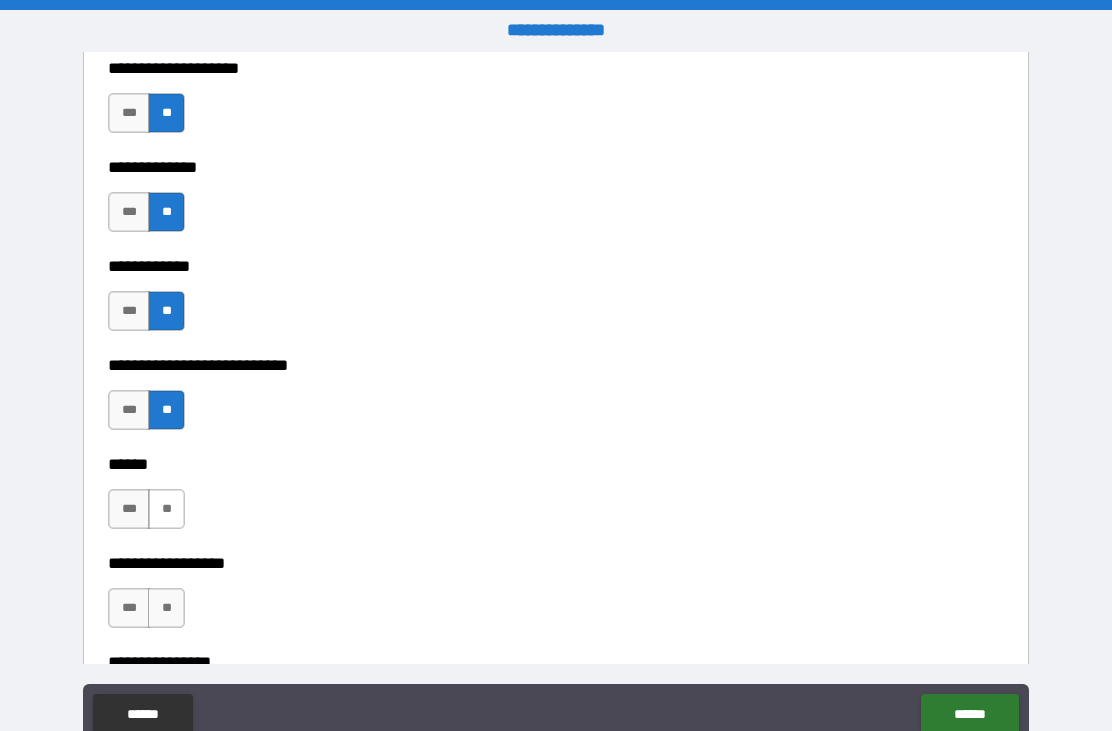 click on "**" at bounding box center (166, 509) 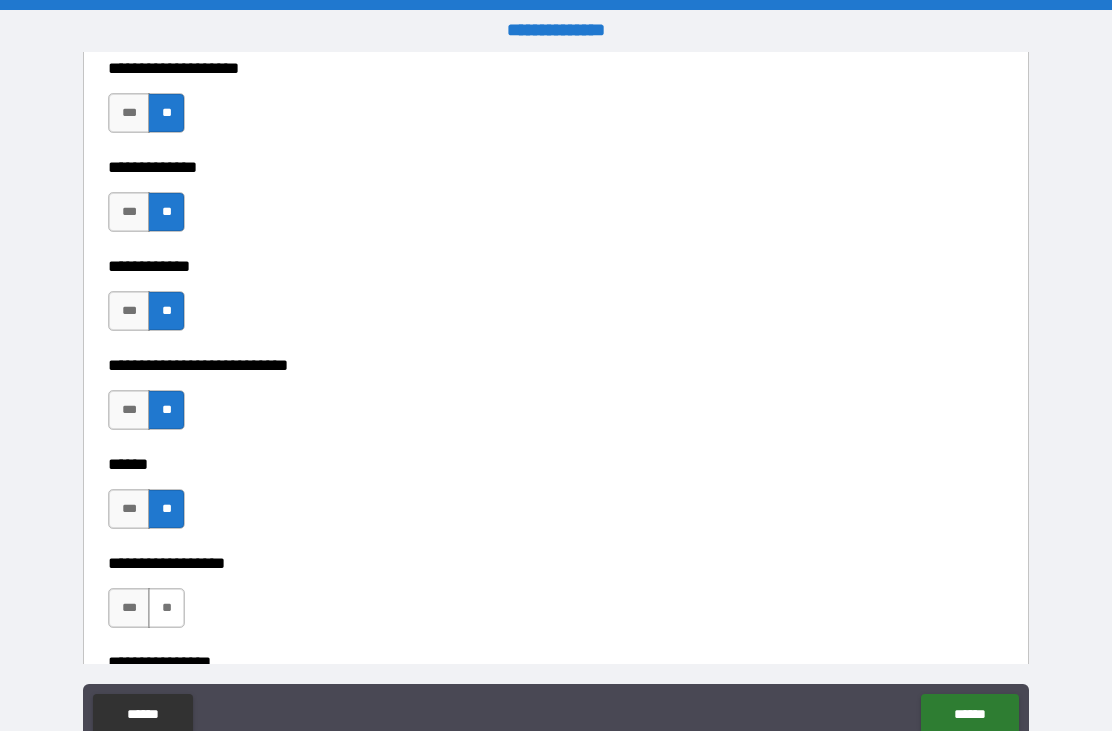click on "**" at bounding box center [166, 608] 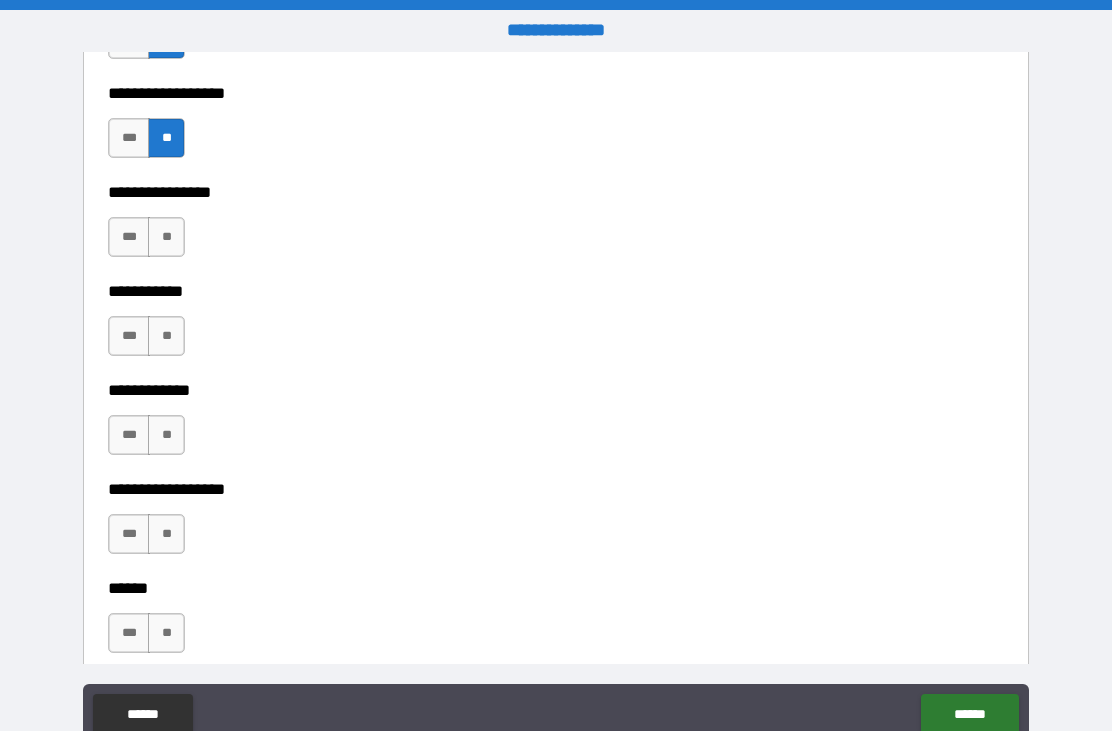 scroll, scrollTop: 9438, scrollLeft: 0, axis: vertical 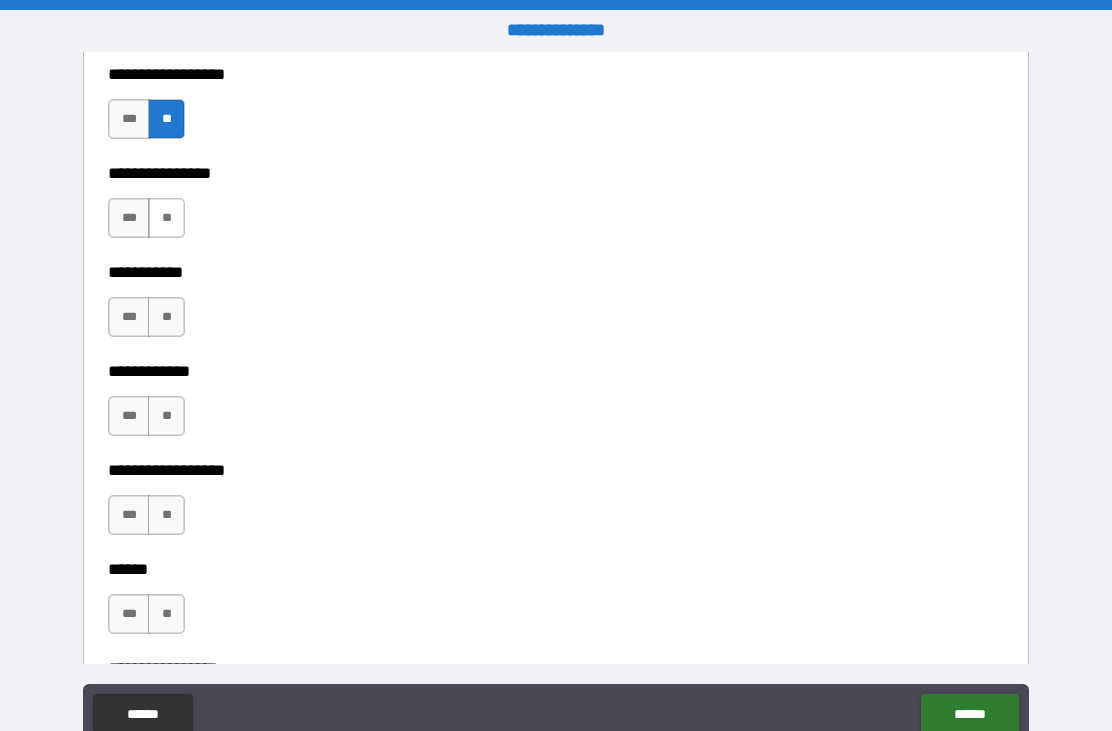 click on "**" at bounding box center (166, 218) 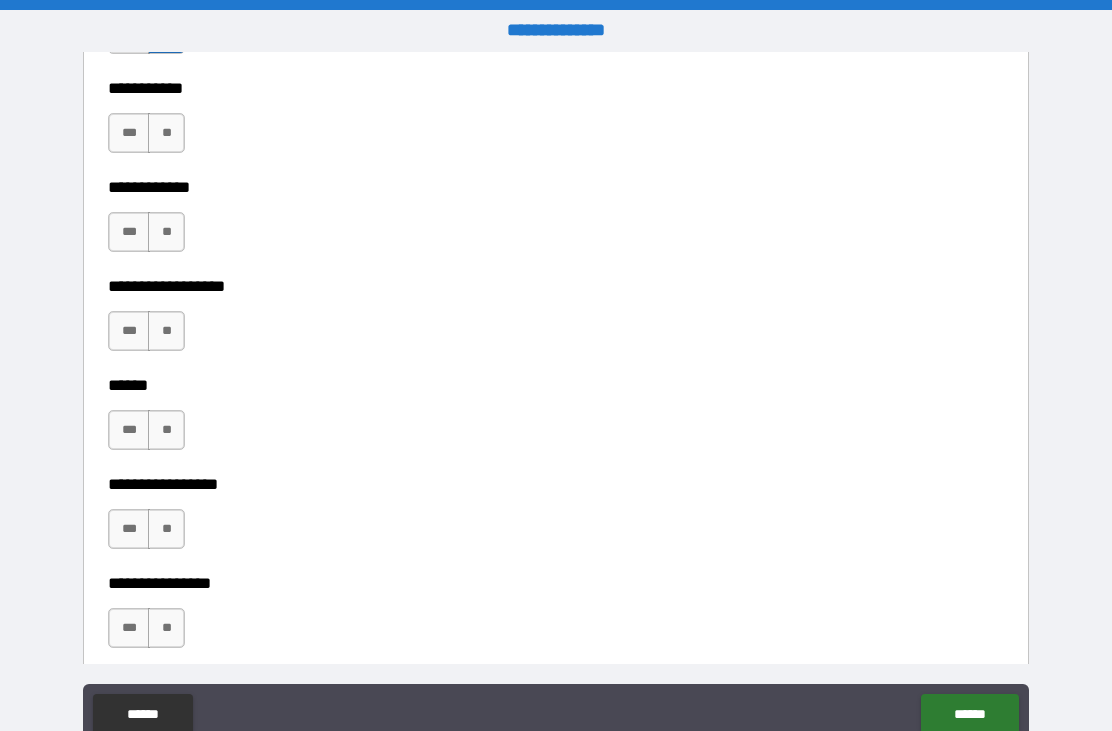 scroll, scrollTop: 9653, scrollLeft: 0, axis: vertical 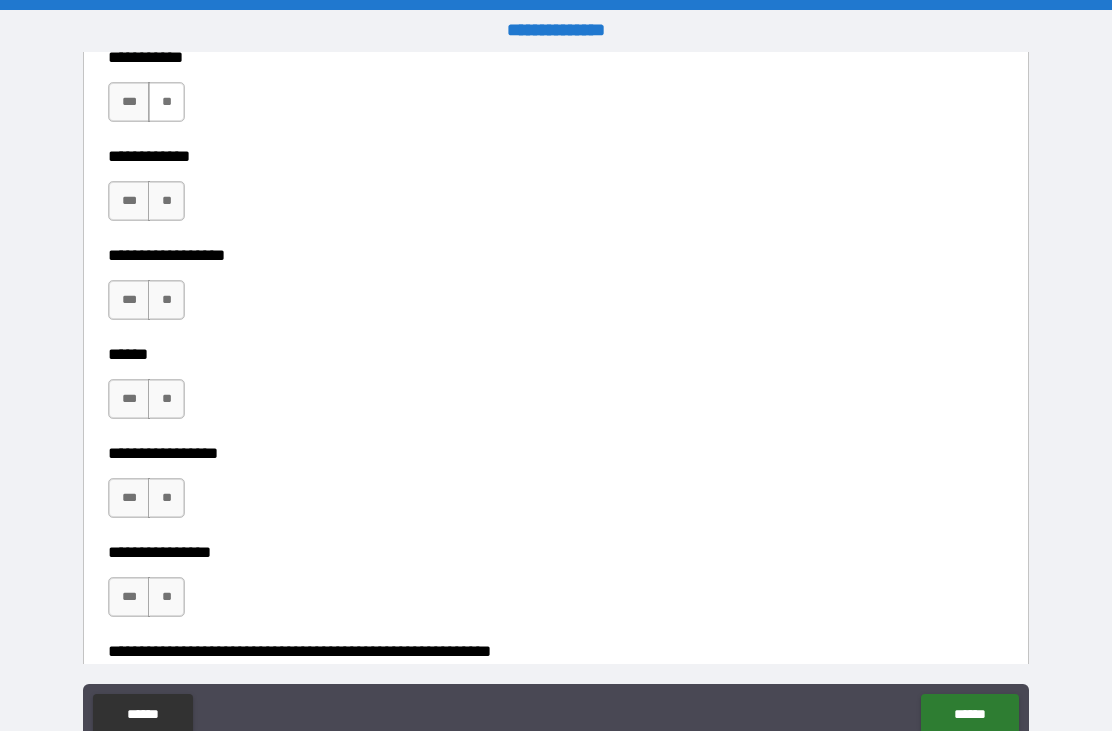 click on "**" at bounding box center (166, 102) 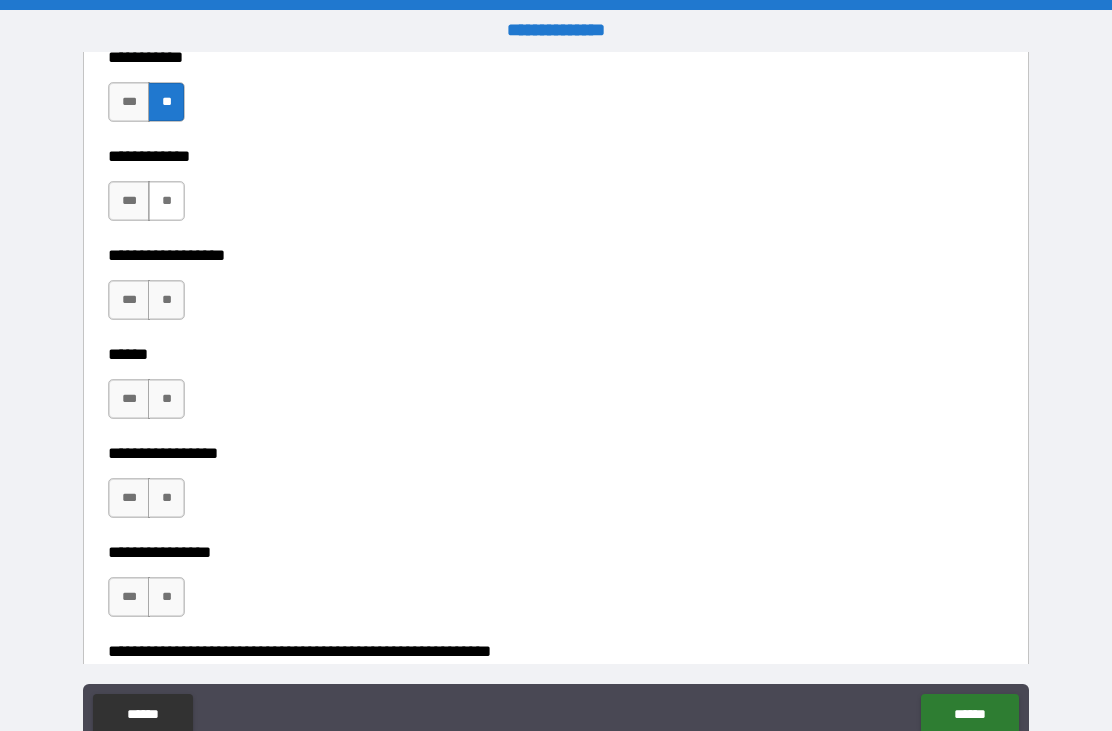 click on "**" at bounding box center (166, 201) 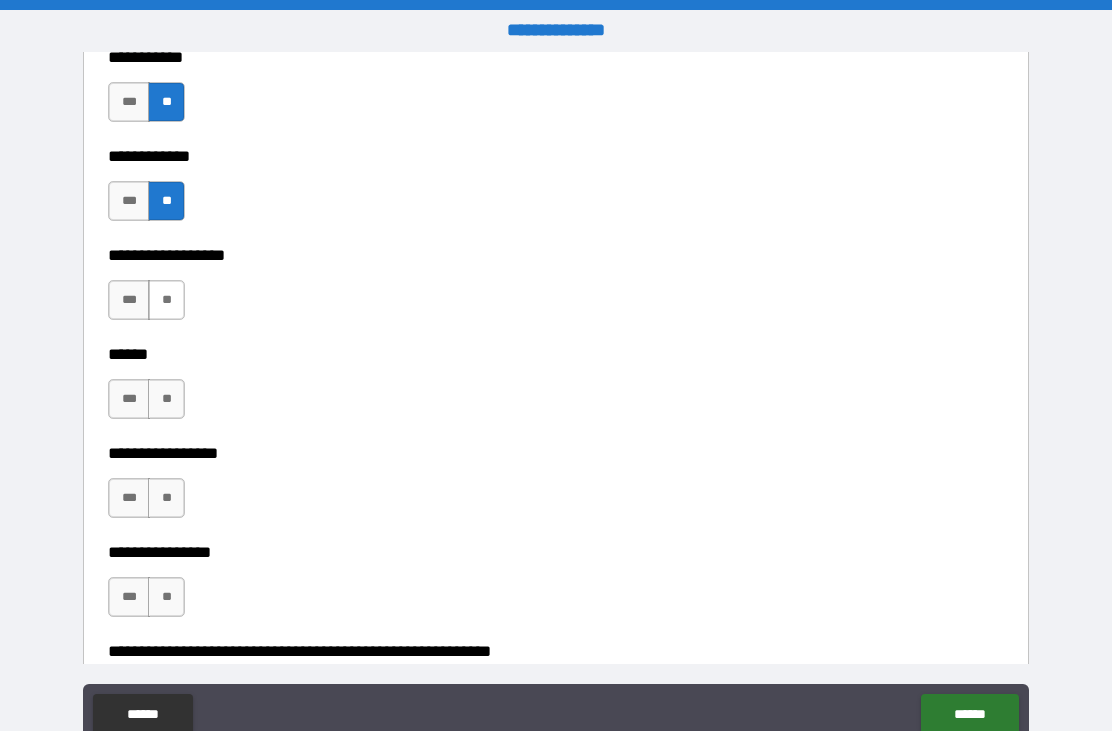 click on "**" at bounding box center [166, 300] 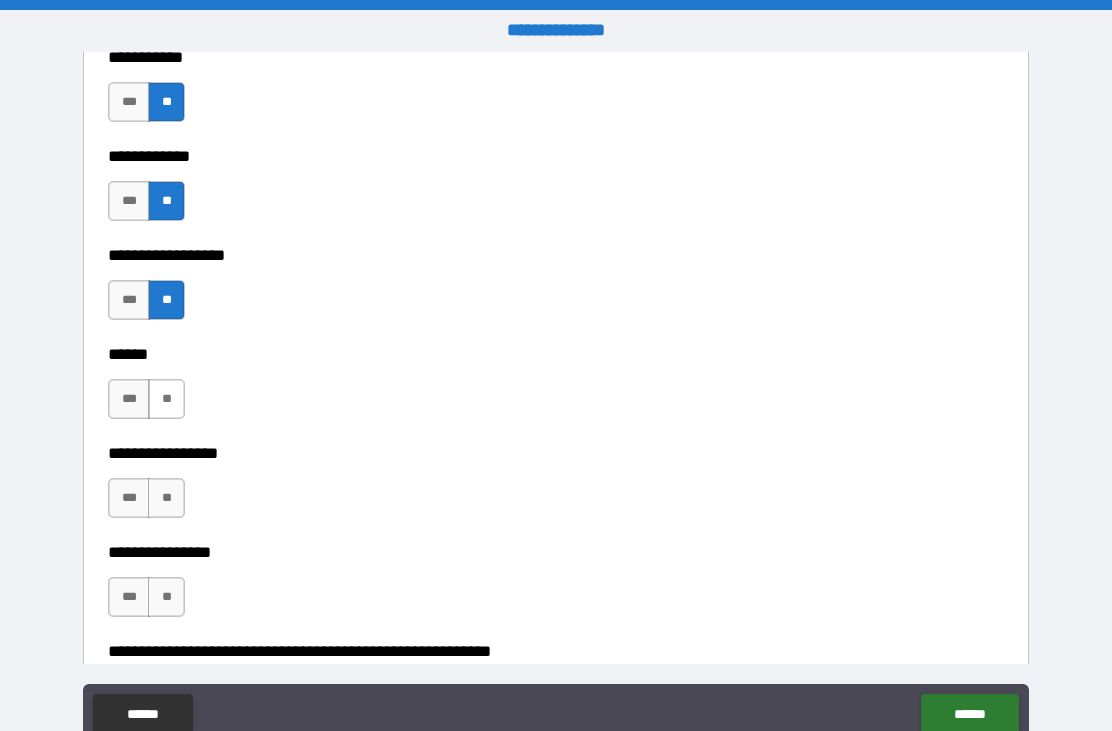 click on "**" at bounding box center [166, 399] 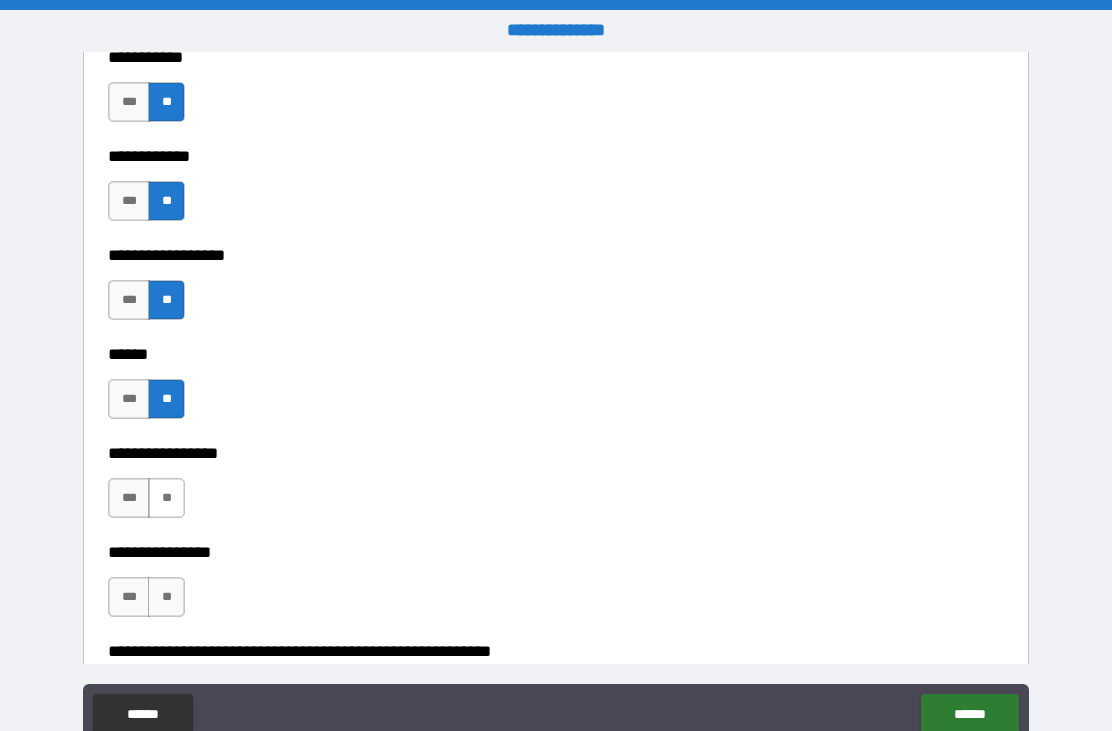 click on "**" at bounding box center (166, 498) 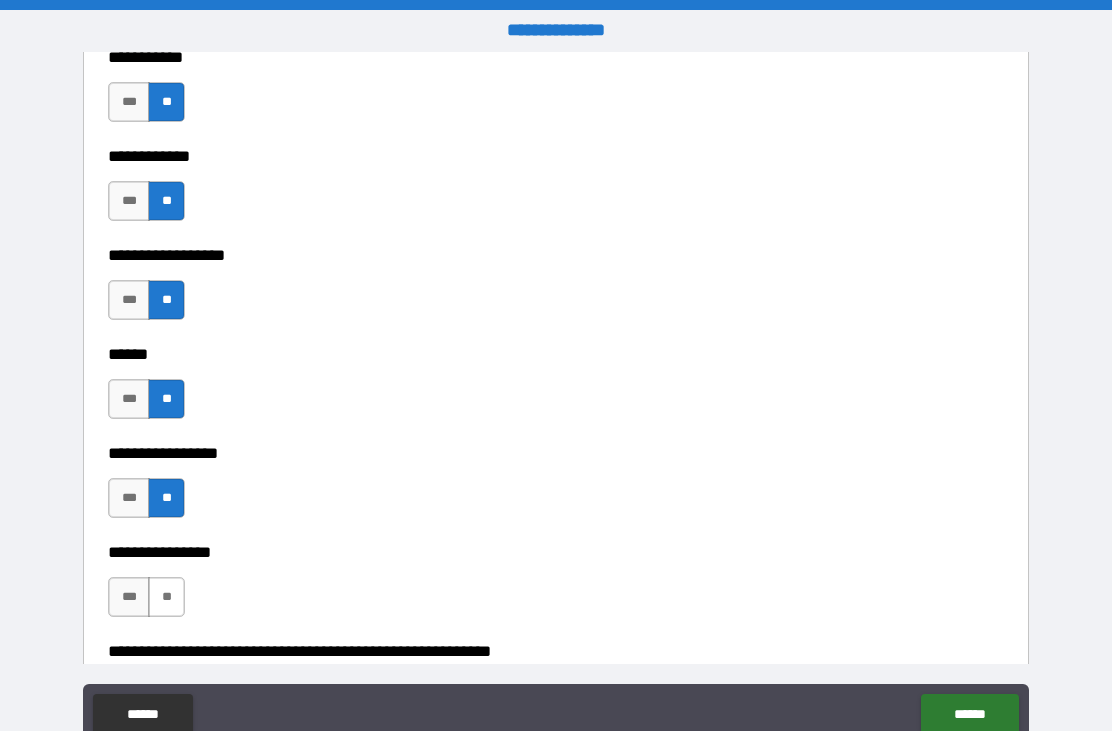 click on "**" at bounding box center [166, 597] 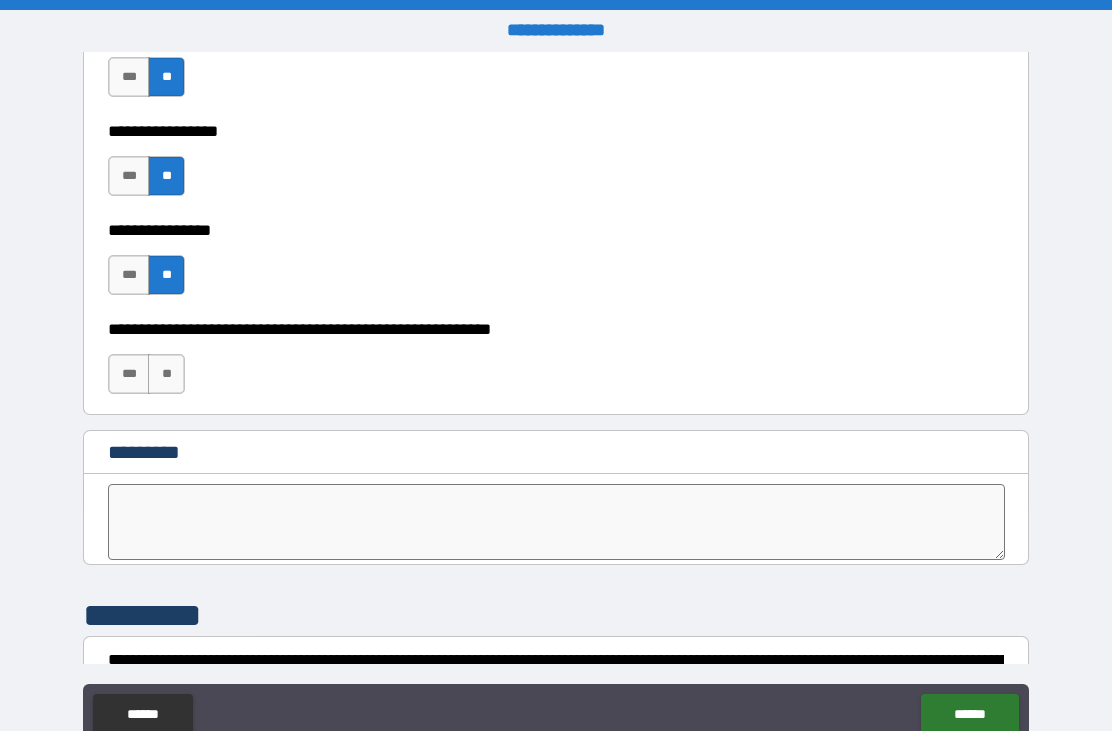 scroll, scrollTop: 10051, scrollLeft: 0, axis: vertical 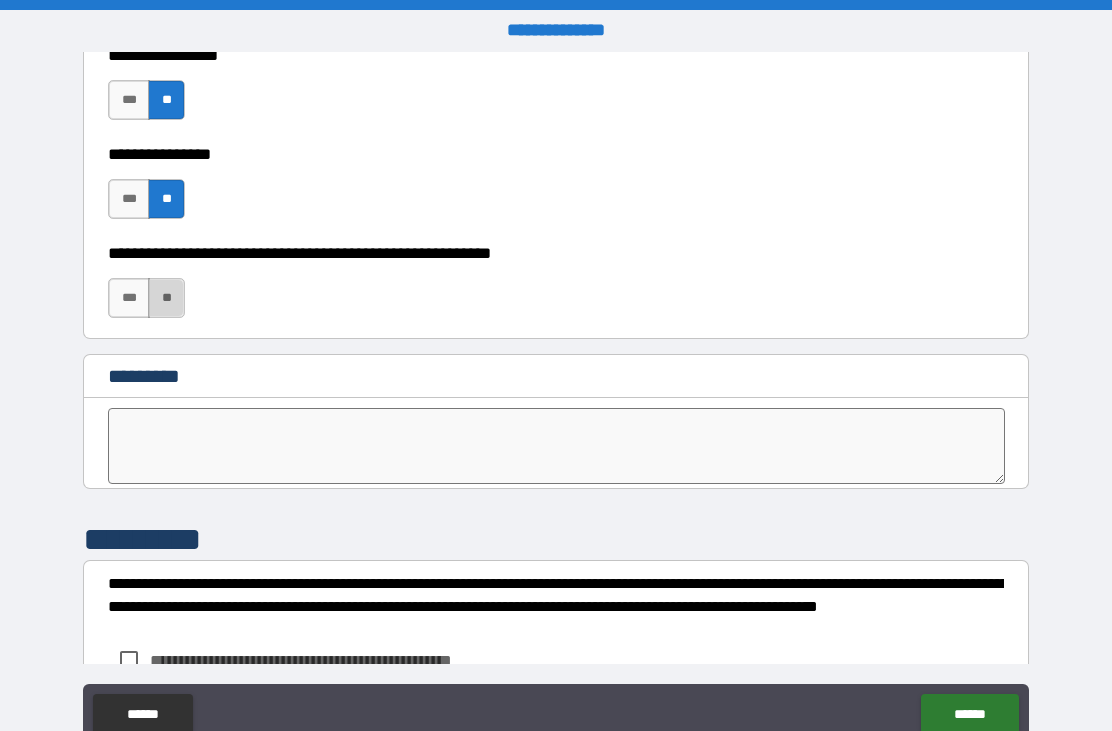 click on "**" at bounding box center (166, 298) 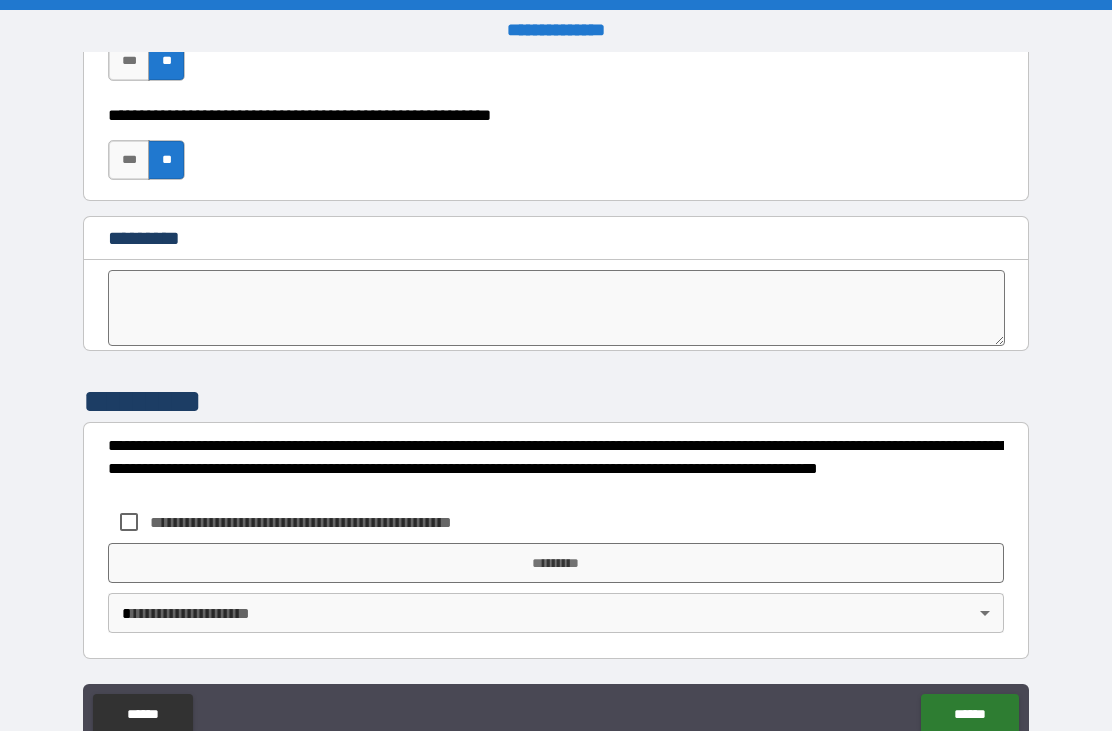 scroll, scrollTop: 10189, scrollLeft: 0, axis: vertical 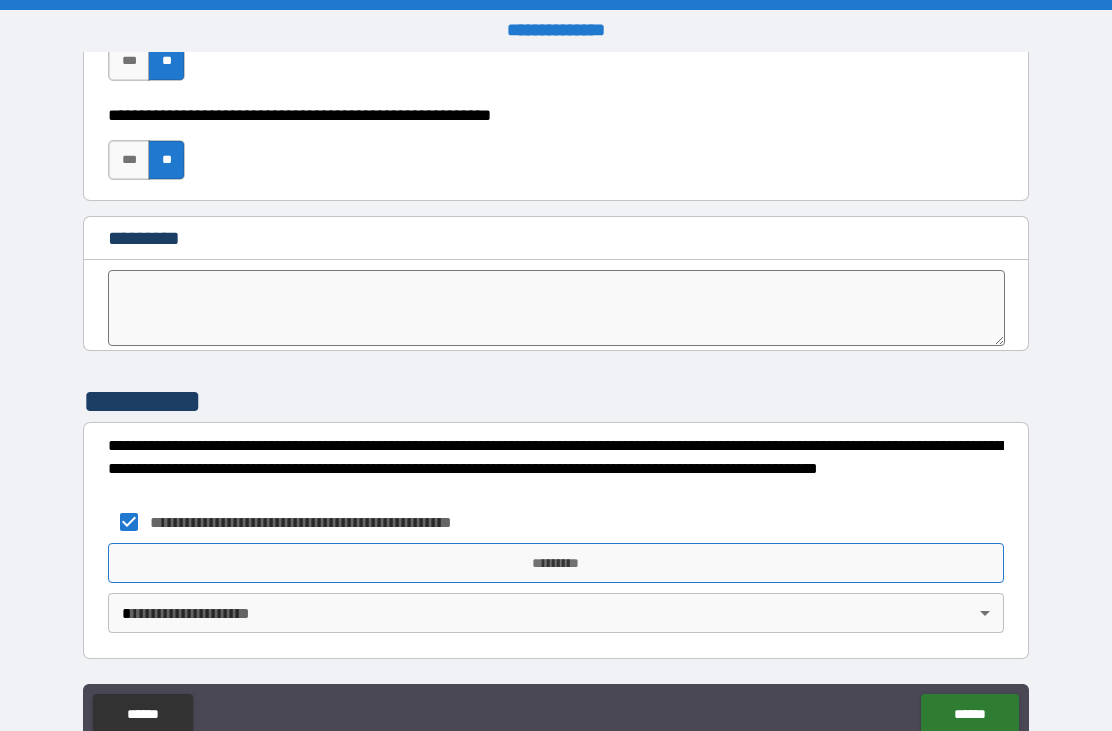 click on "*********" at bounding box center [556, 563] 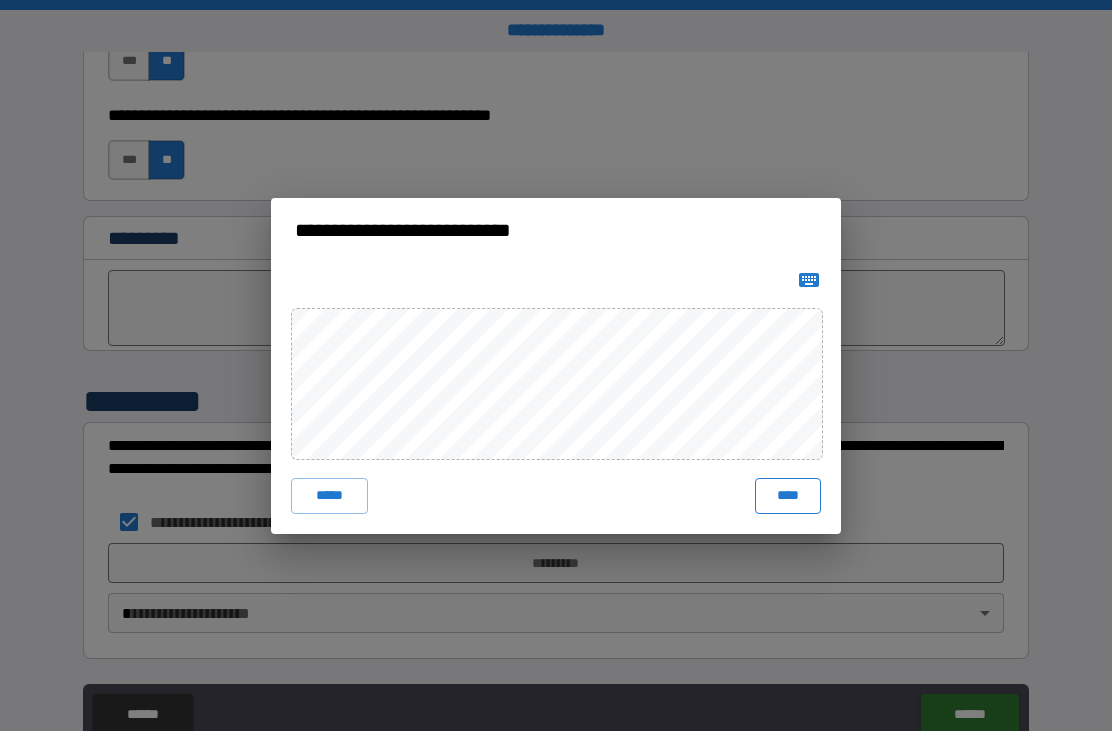 click on "****" at bounding box center (788, 496) 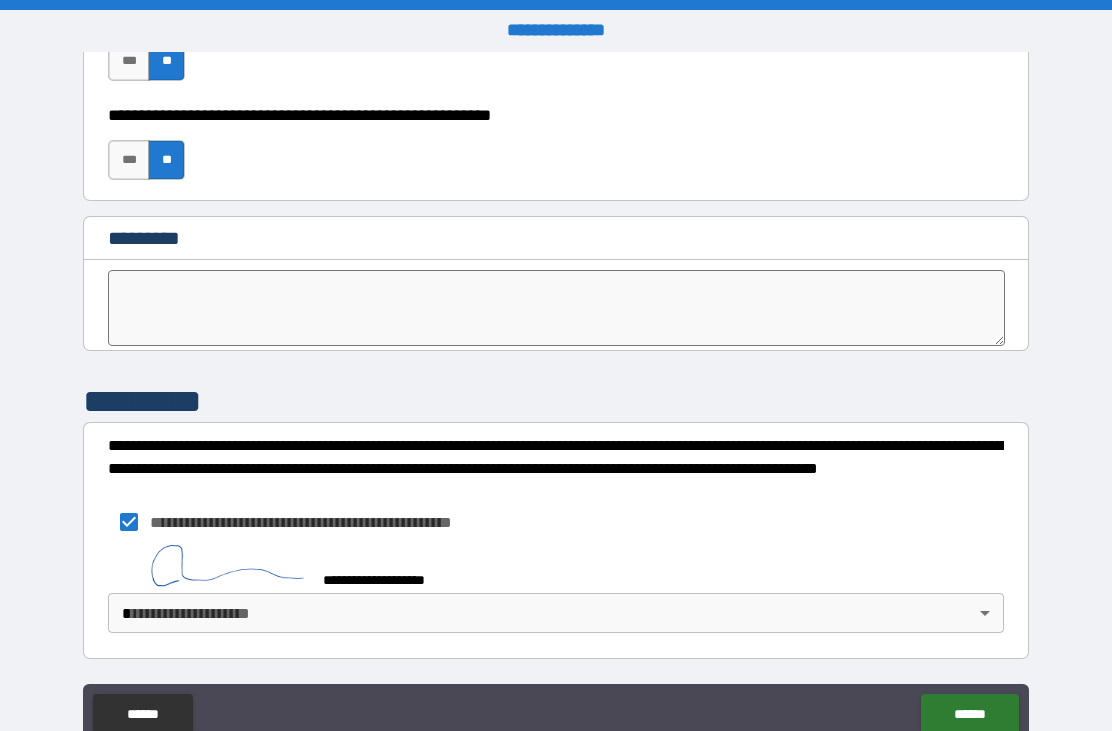 scroll, scrollTop: 10179, scrollLeft: 0, axis: vertical 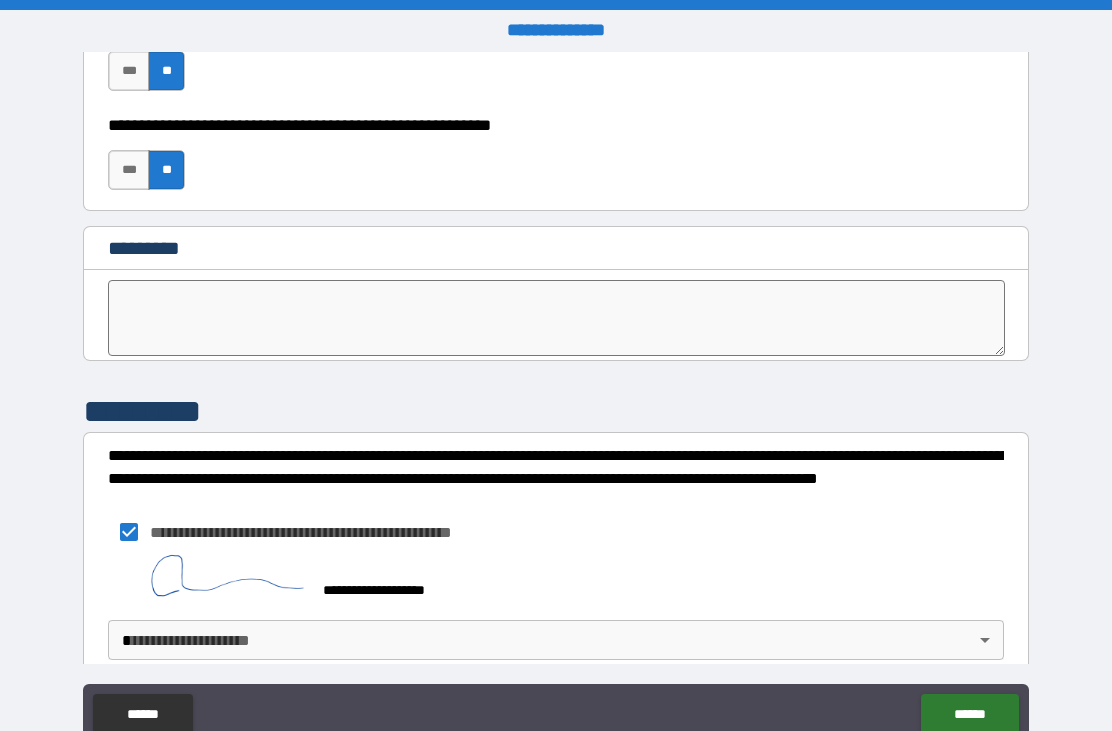 click on "**********" at bounding box center [556, 399] 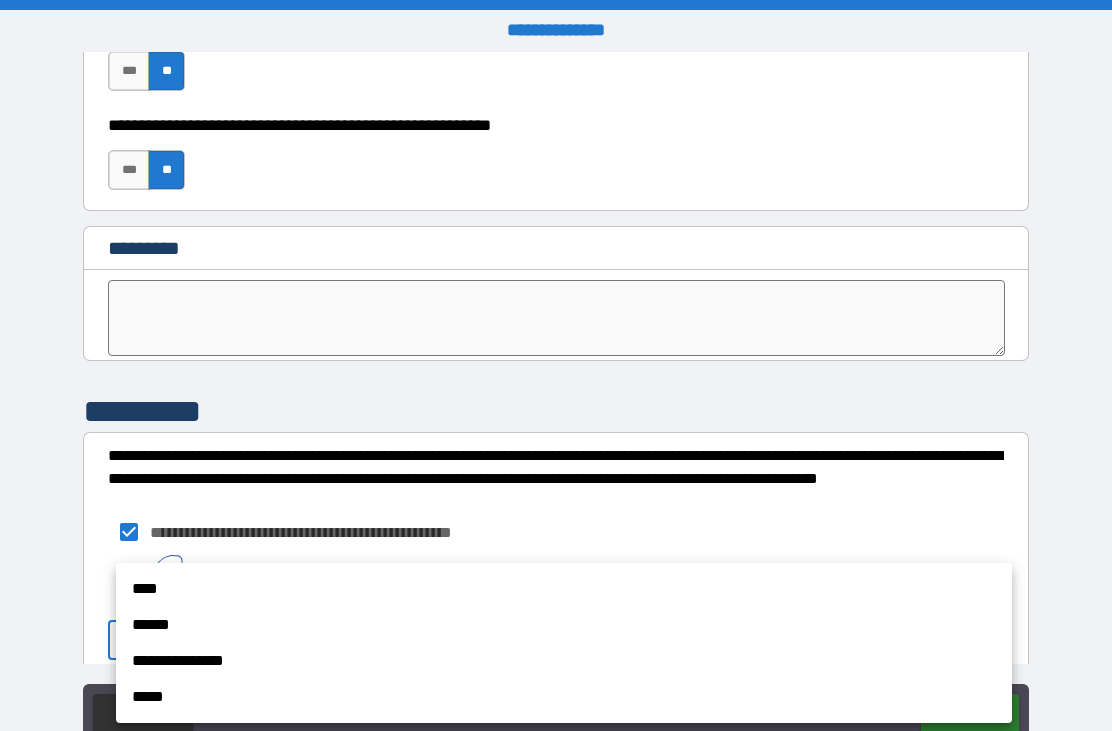 click on "******" at bounding box center [564, 625] 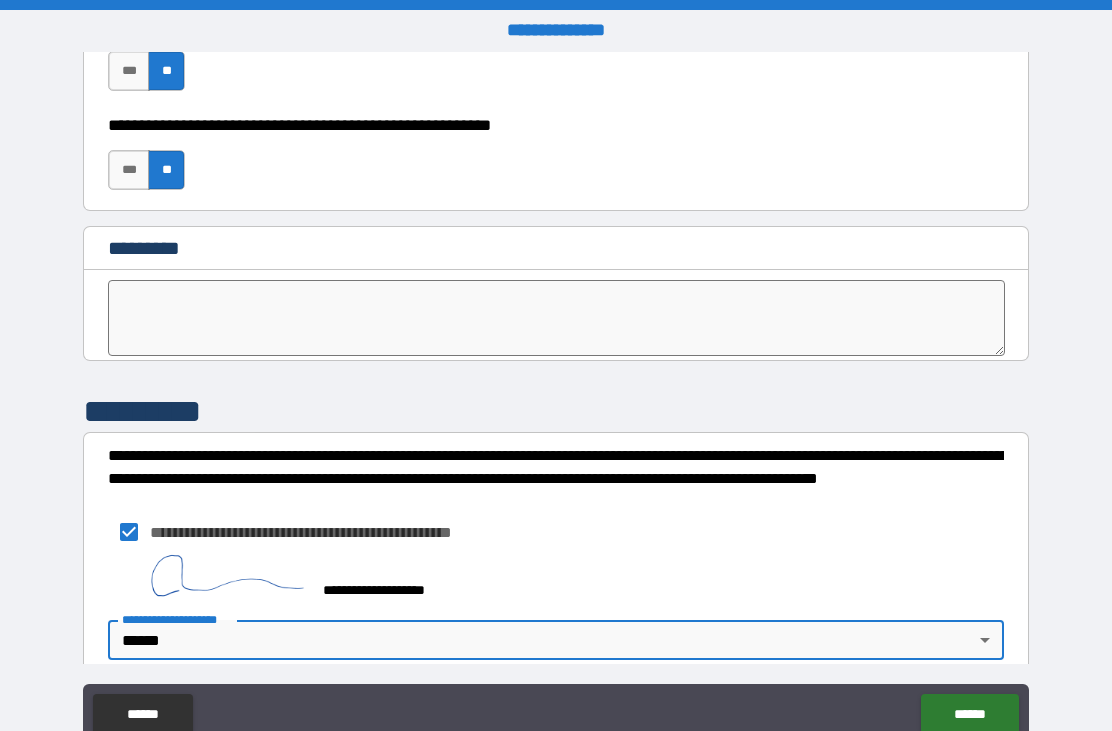 click on "**********" at bounding box center (556, 399) 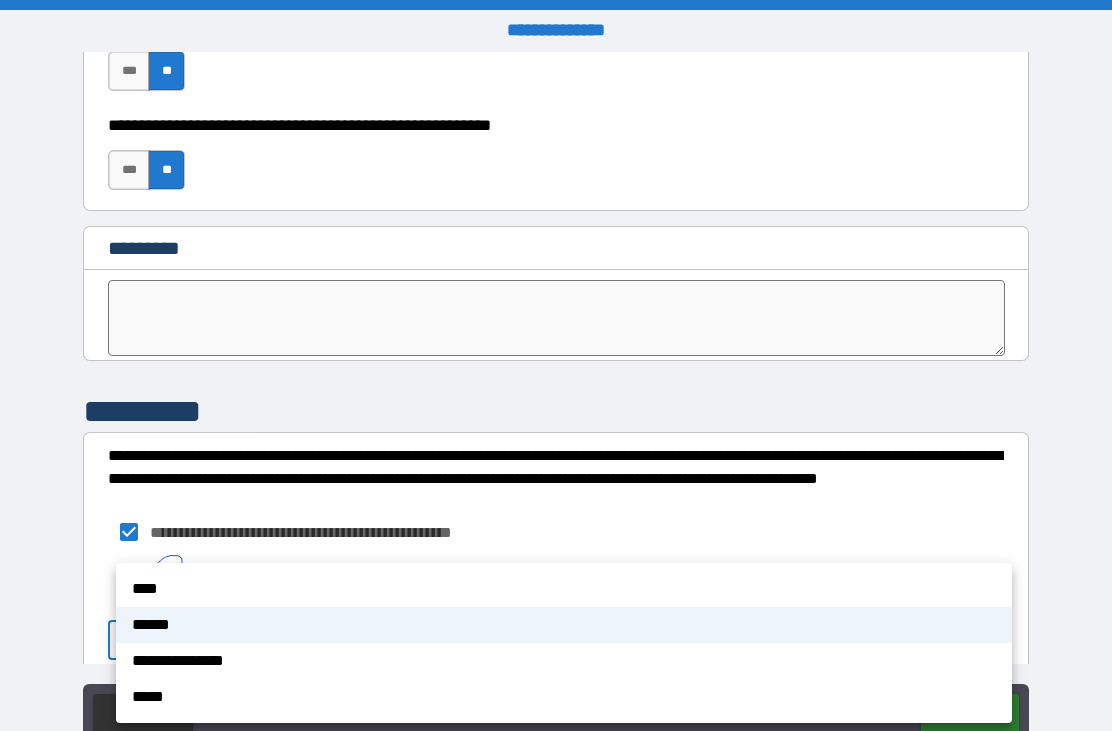 click on "**********" at bounding box center (564, 661) 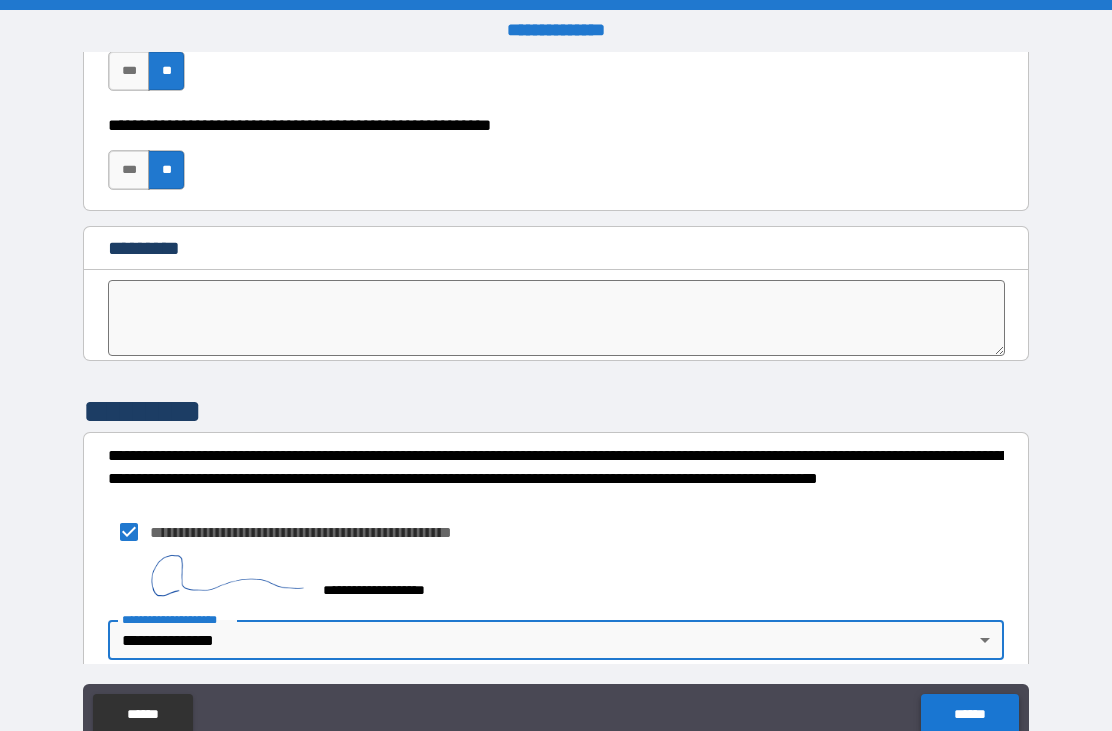 click on "******" at bounding box center (969, 714) 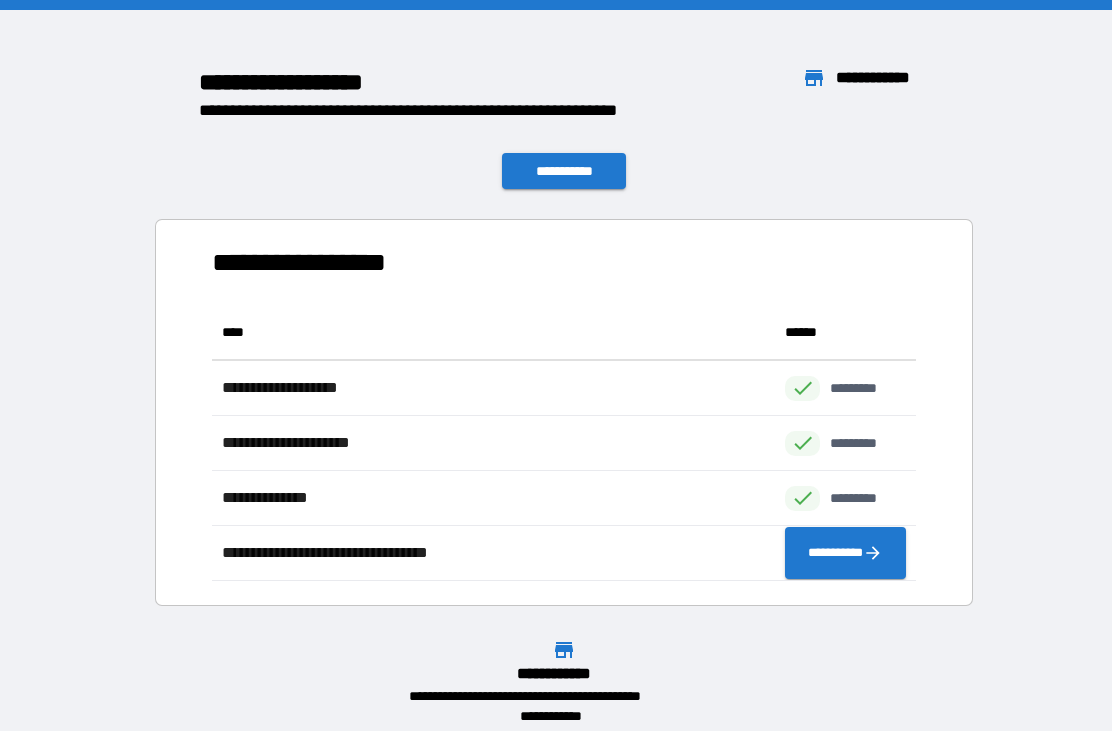 scroll, scrollTop: 1, scrollLeft: 1, axis: both 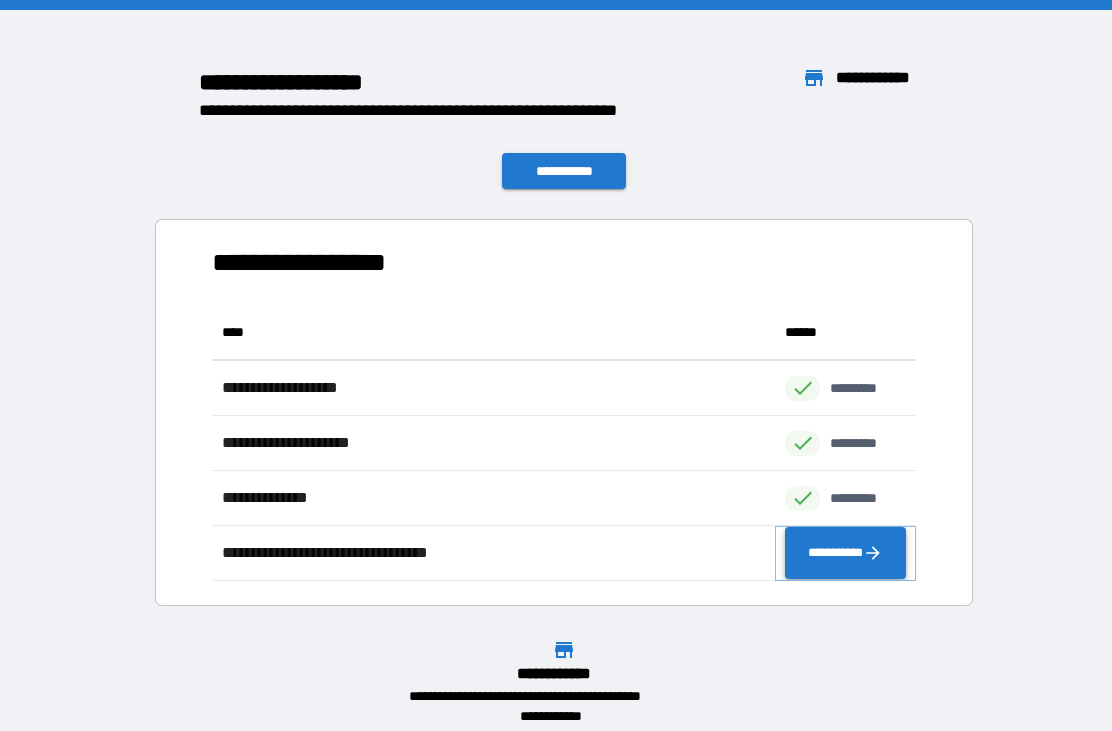 click on "**********" at bounding box center [845, 553] 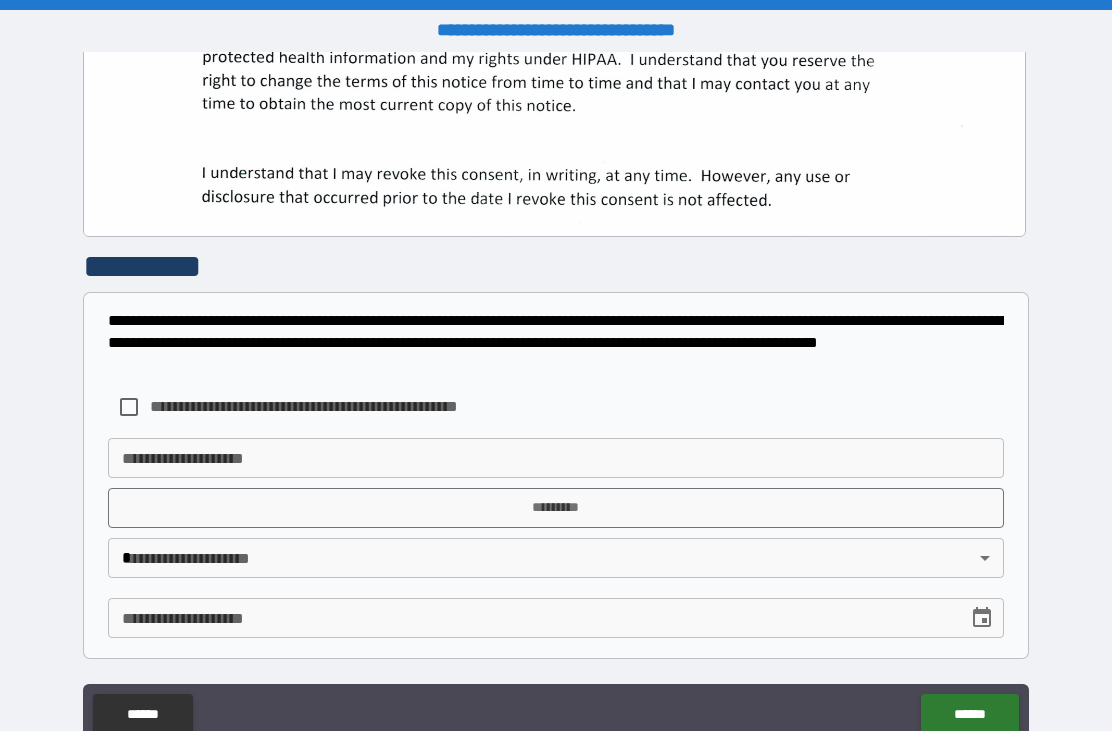 scroll, scrollTop: 579, scrollLeft: 0, axis: vertical 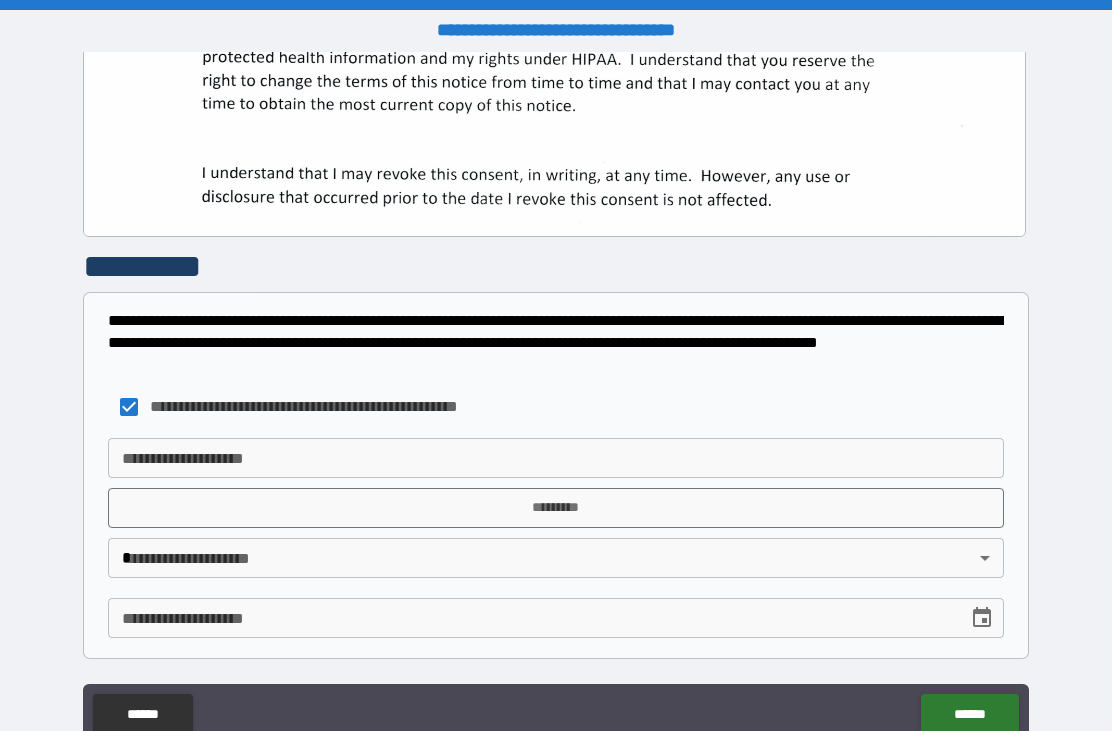 click on "**********" at bounding box center (556, 458) 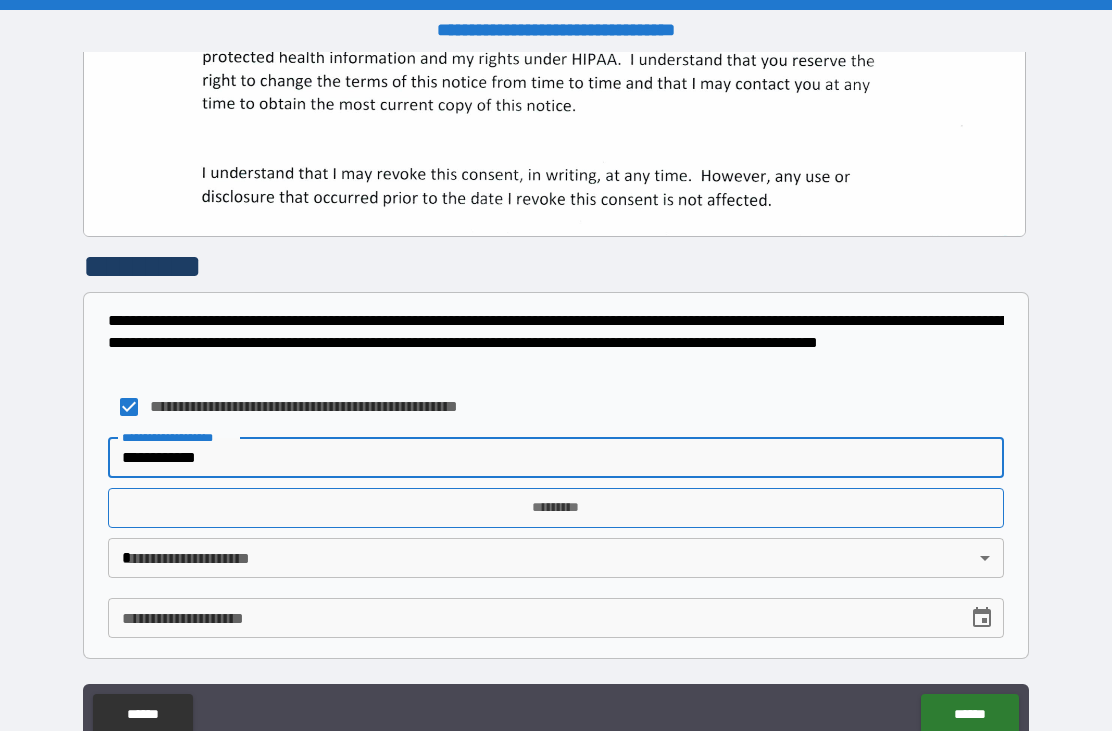type on "**********" 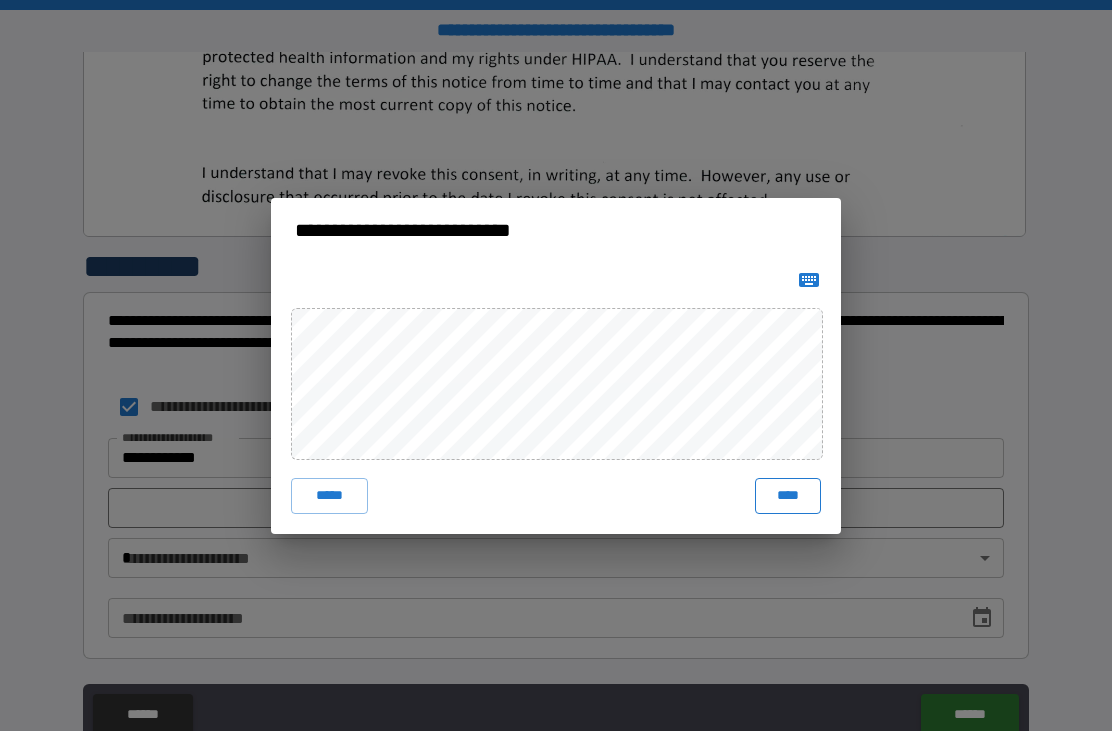 click on "****" at bounding box center [788, 496] 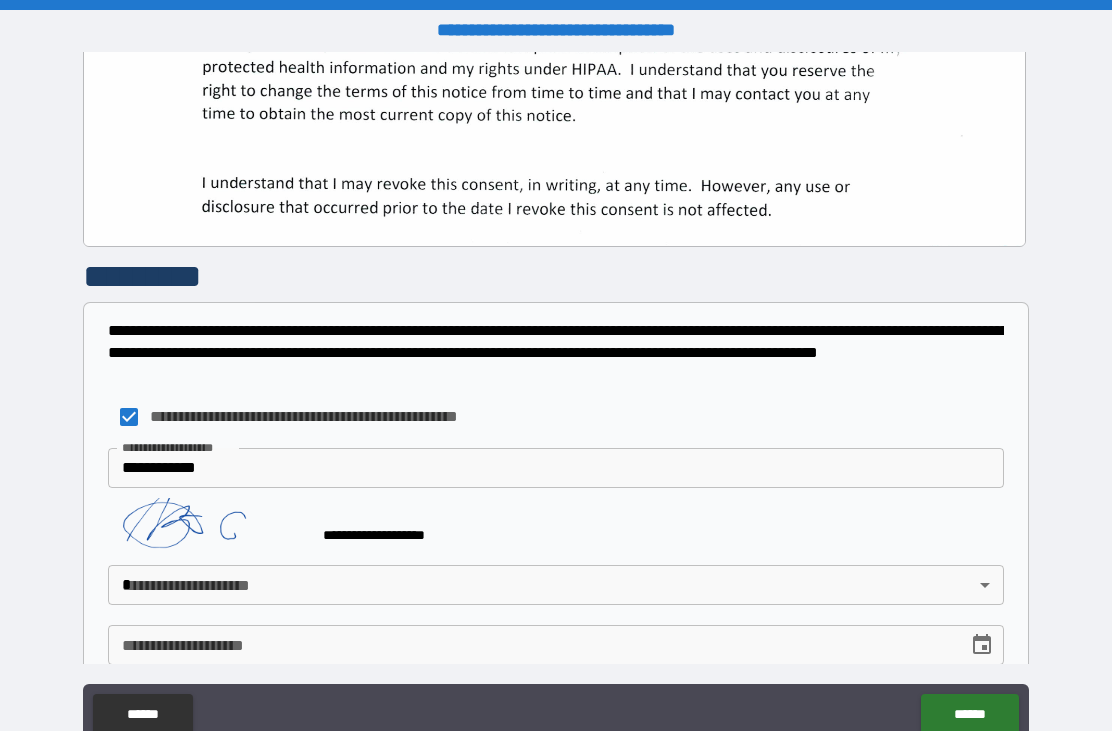 click on "**********" at bounding box center (556, 399) 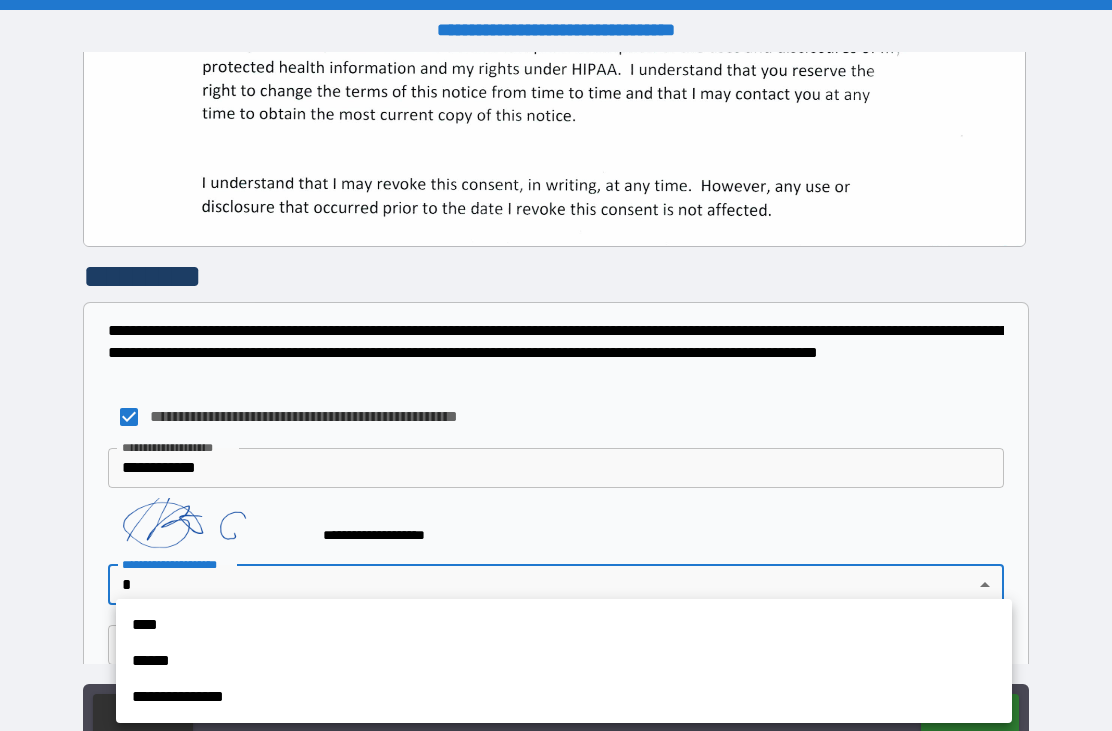 click on "****" at bounding box center (564, 625) 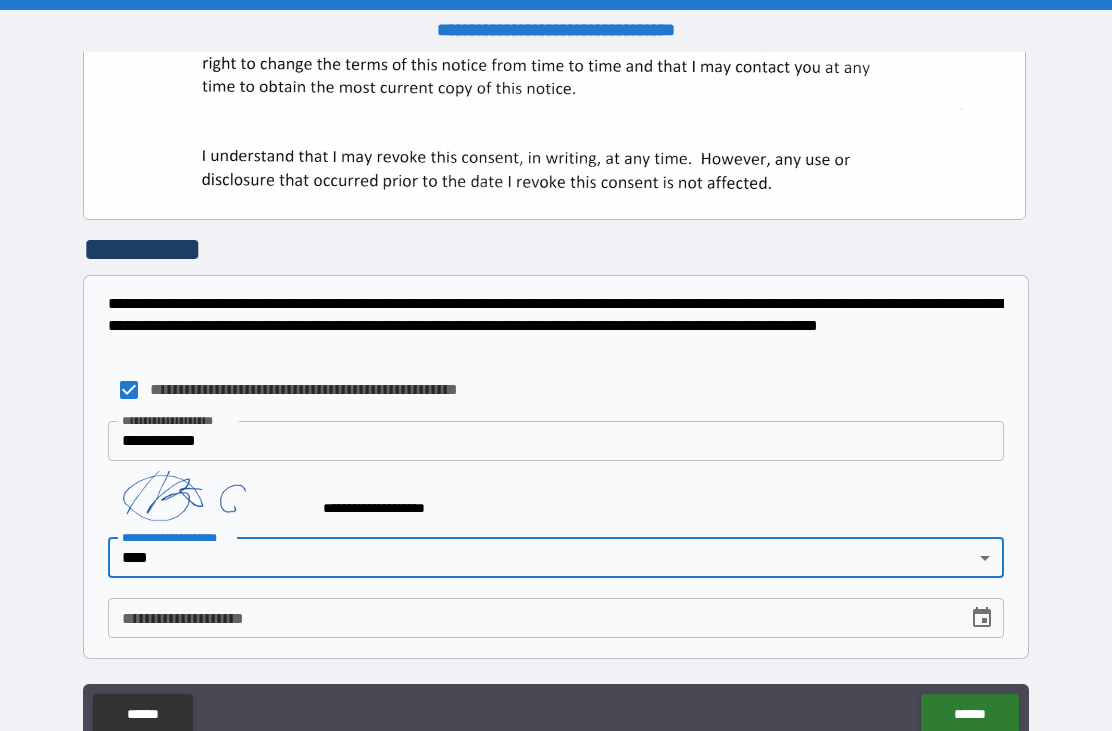 scroll, scrollTop: 596, scrollLeft: 0, axis: vertical 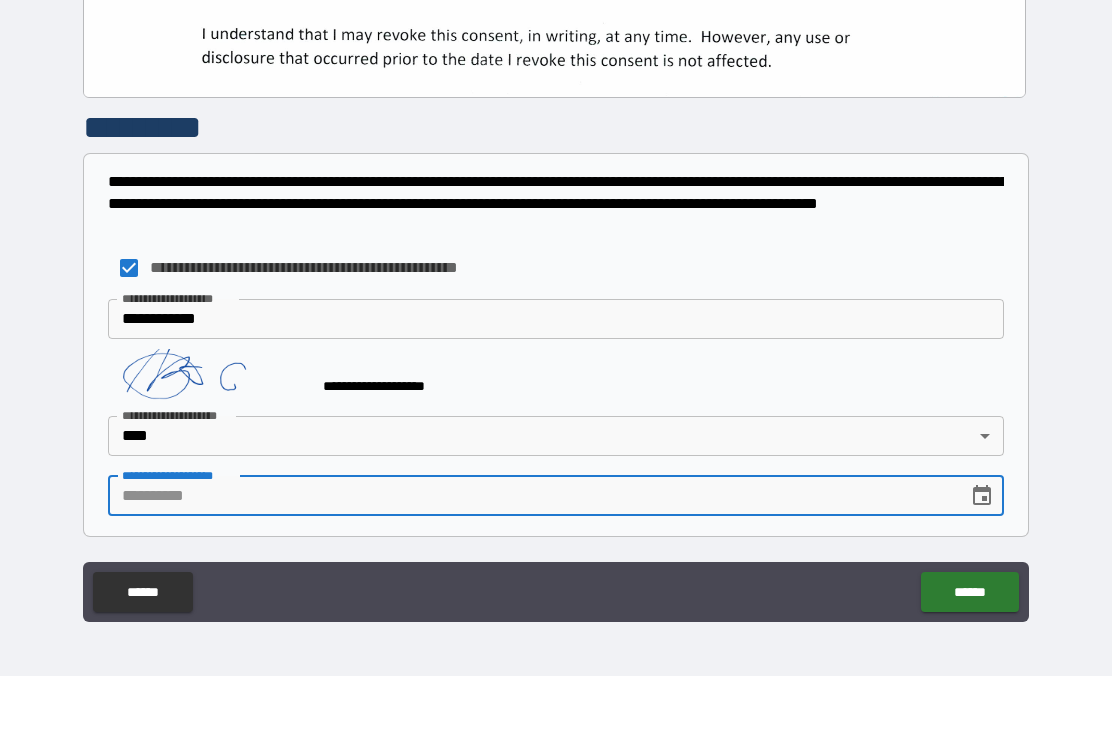 click on "**********" at bounding box center (531, 551) 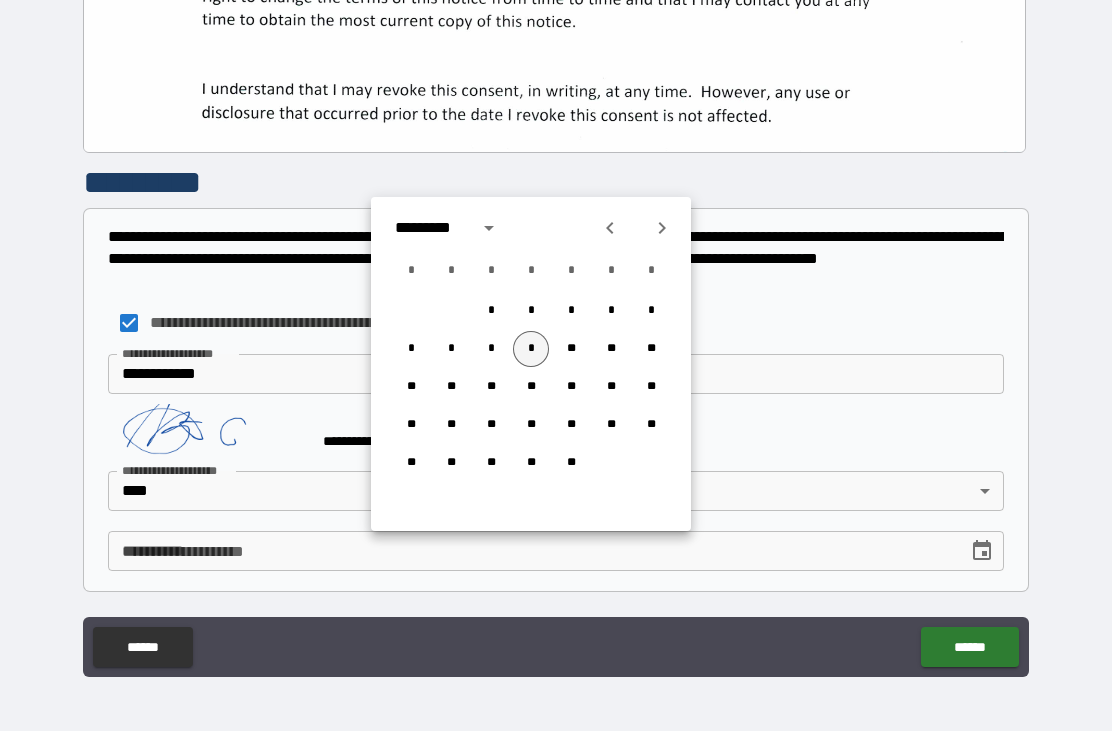 click on "*" at bounding box center [531, 349] 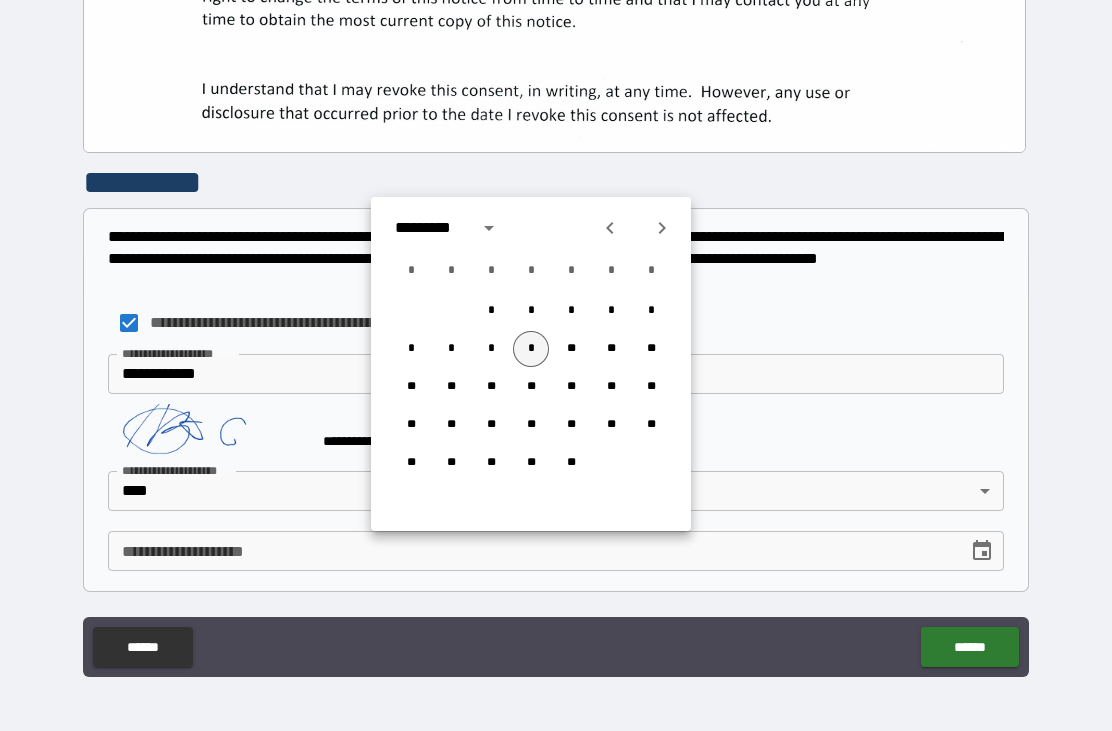 type on "**********" 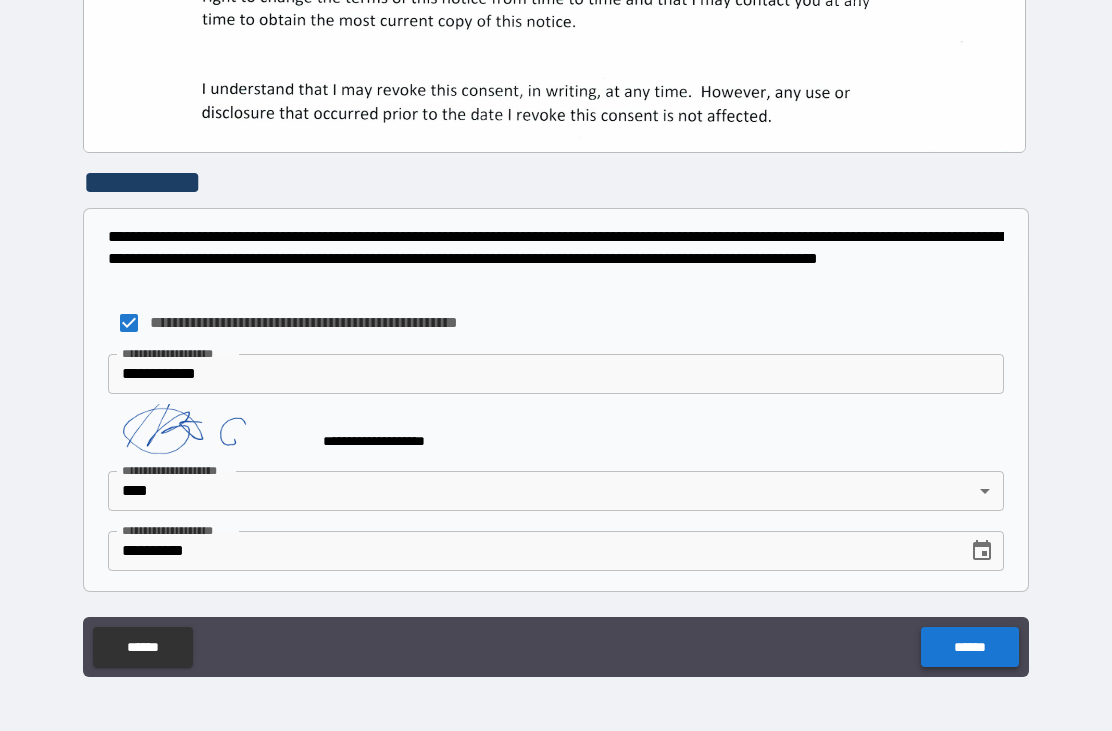 click on "******" at bounding box center [969, 647] 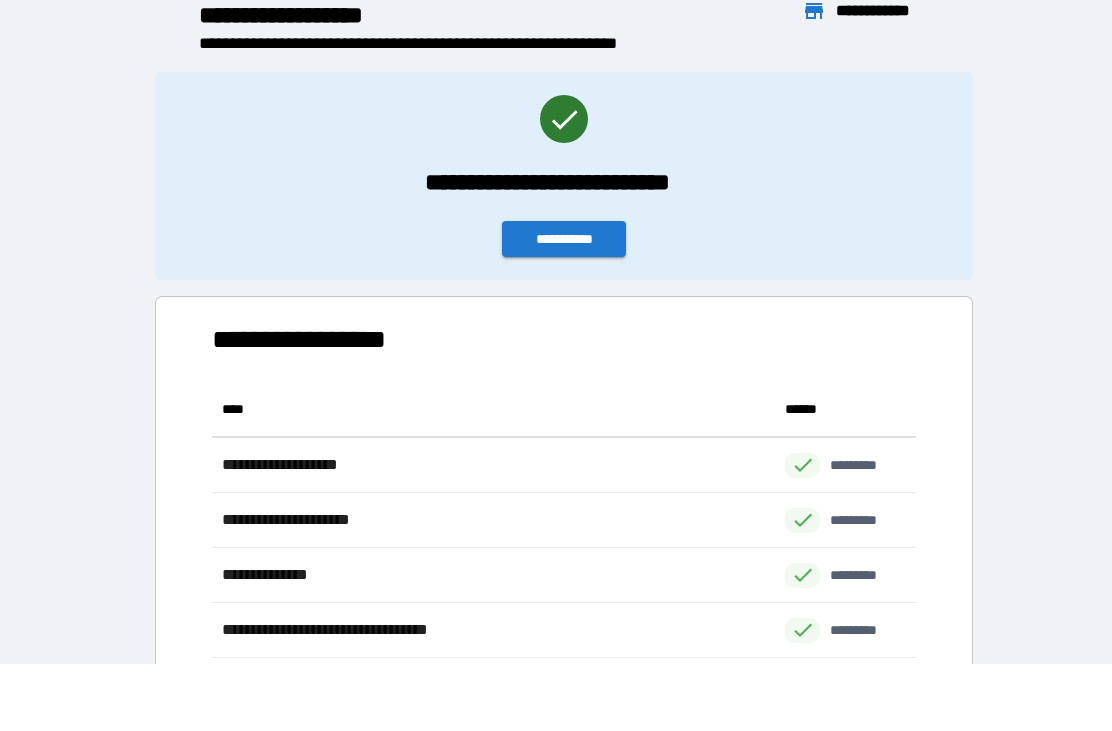 scroll, scrollTop: 1, scrollLeft: 1, axis: both 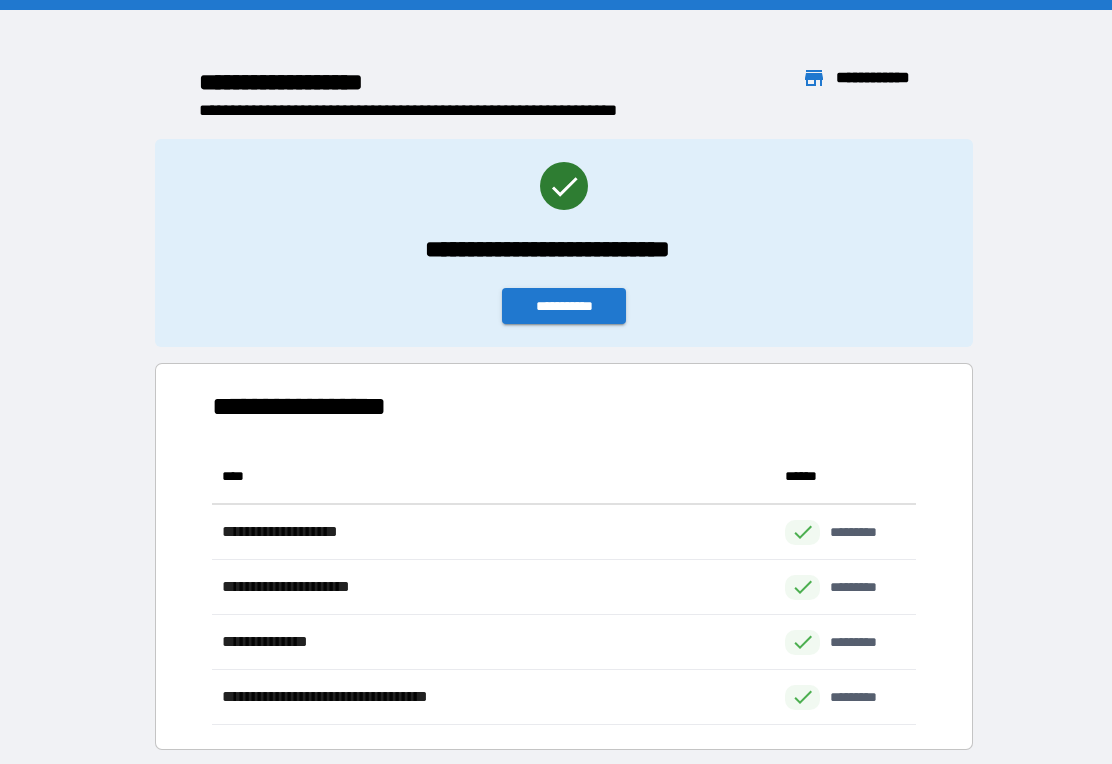 click on "**********" at bounding box center (564, 306) 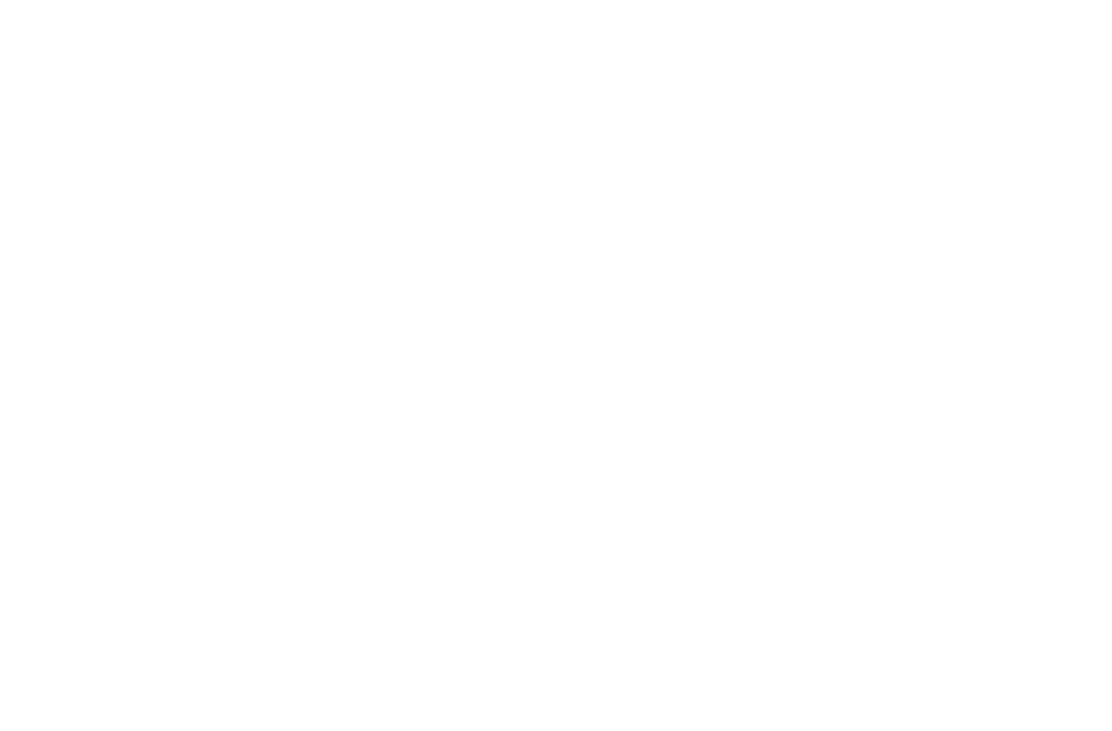 scroll, scrollTop: 0, scrollLeft: 0, axis: both 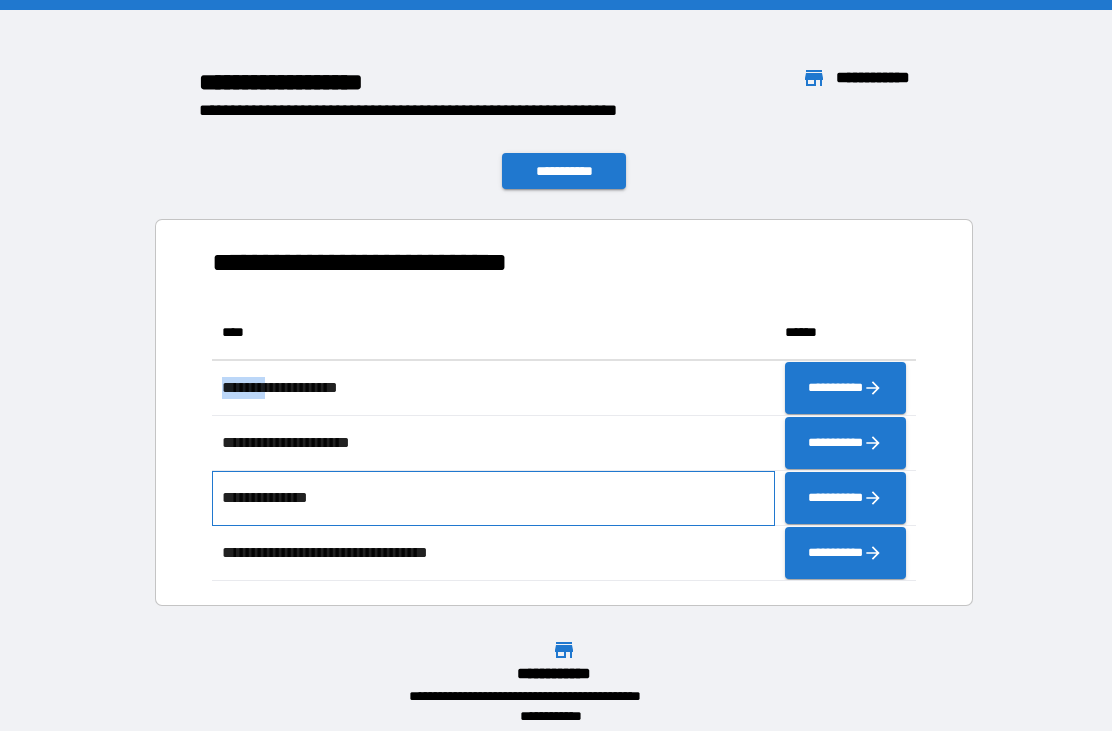 click on "**********" at bounding box center [493, 498] 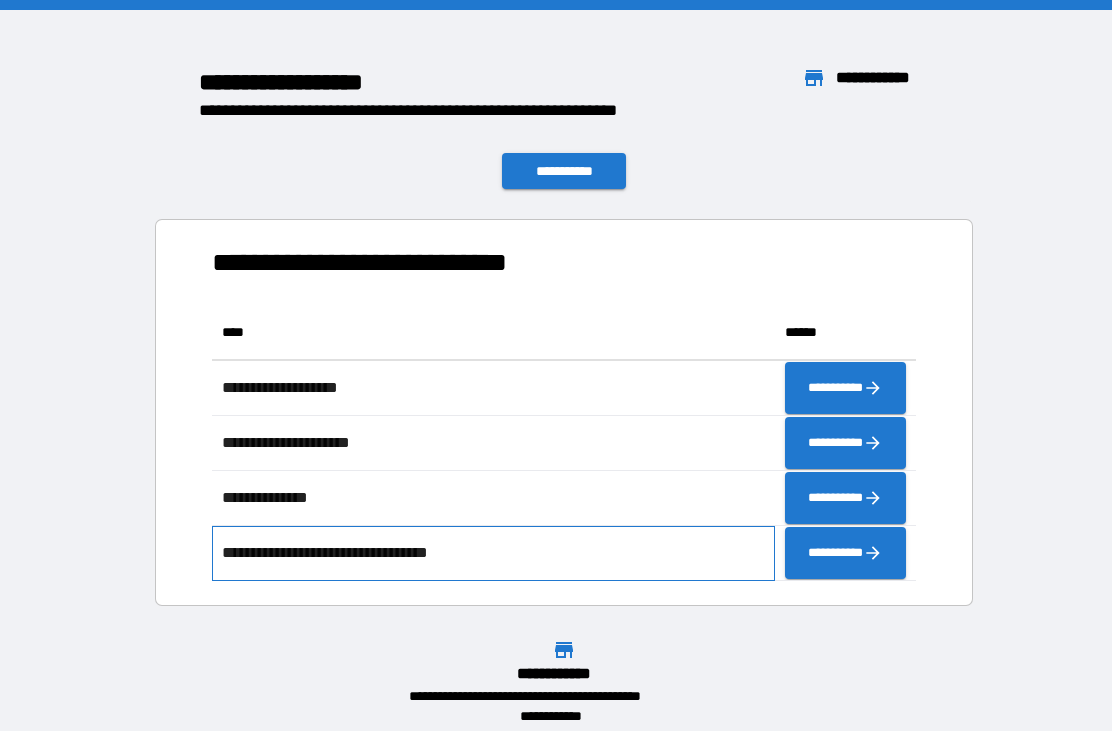 click on "**********" at bounding box center (493, 553) 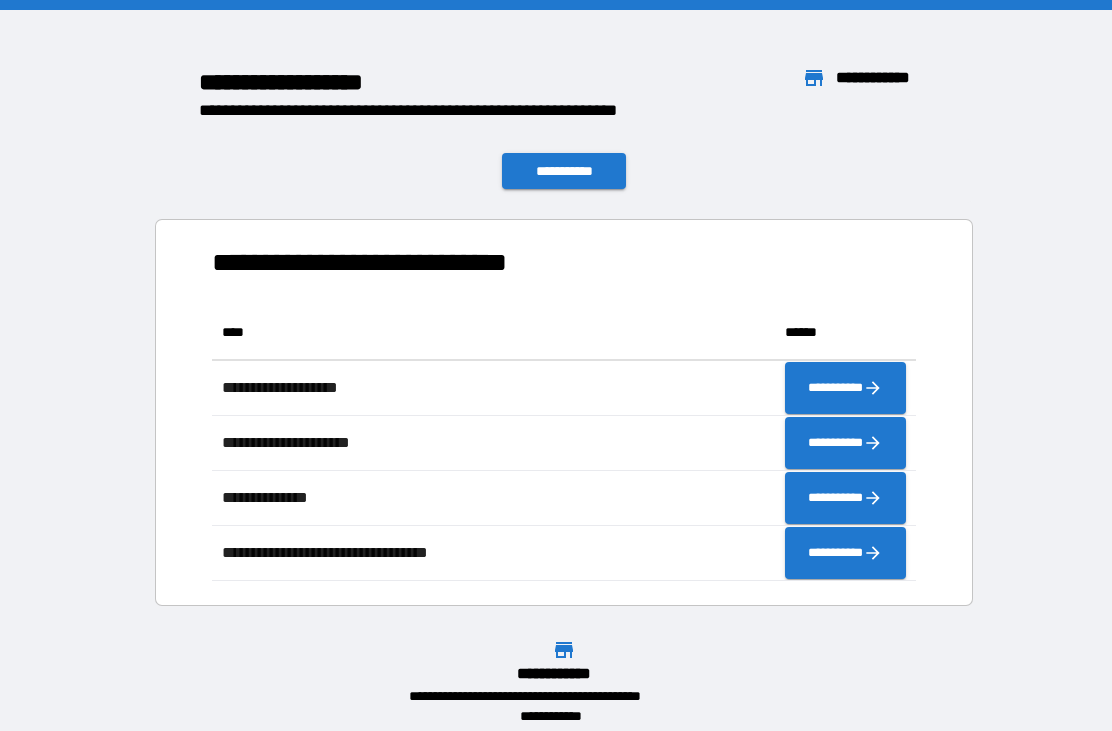 click on "**********" at bounding box center [564, 412] 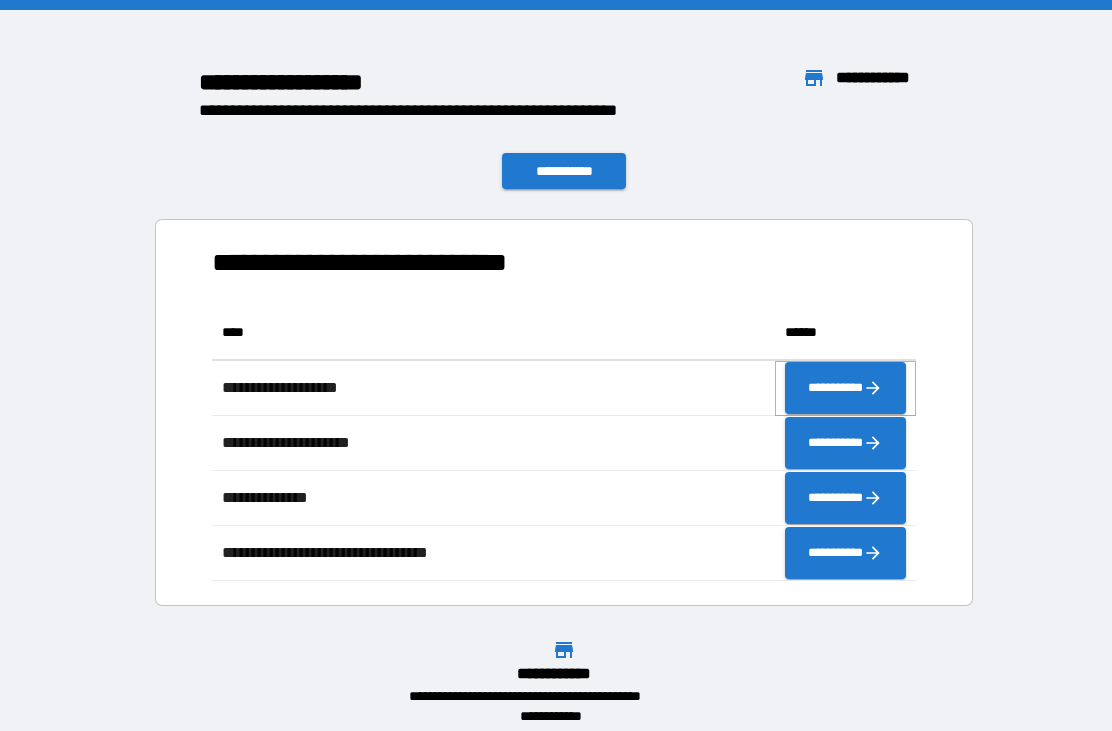 click 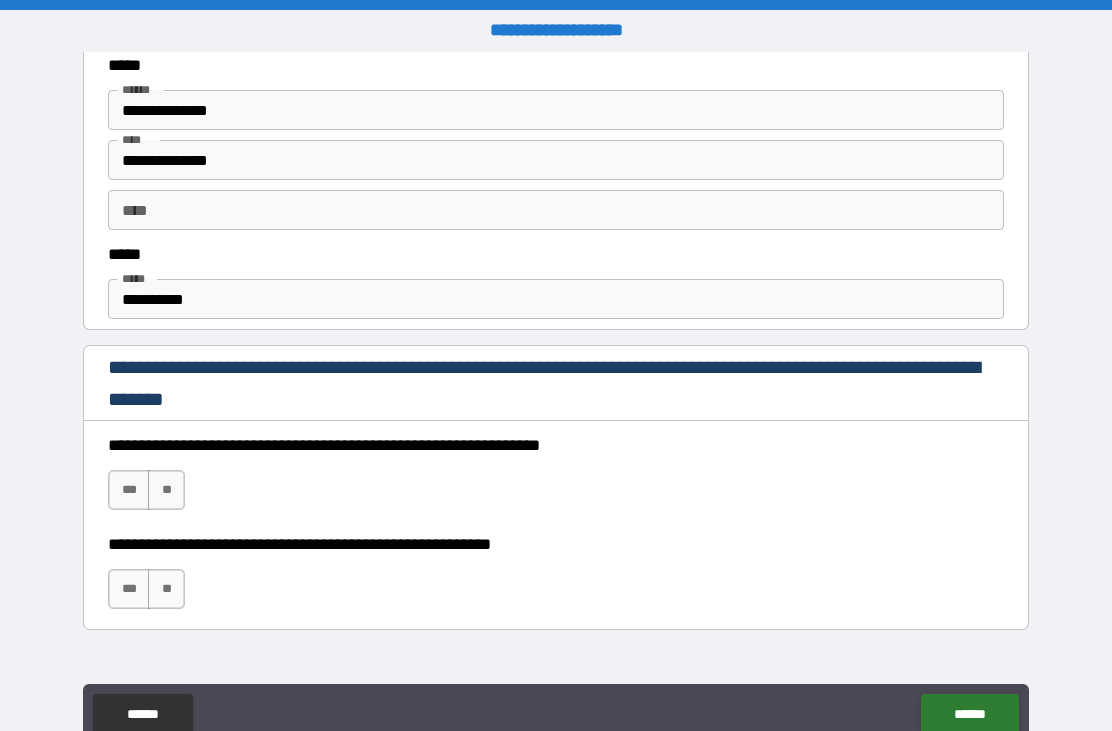 scroll, scrollTop: 1081, scrollLeft: 0, axis: vertical 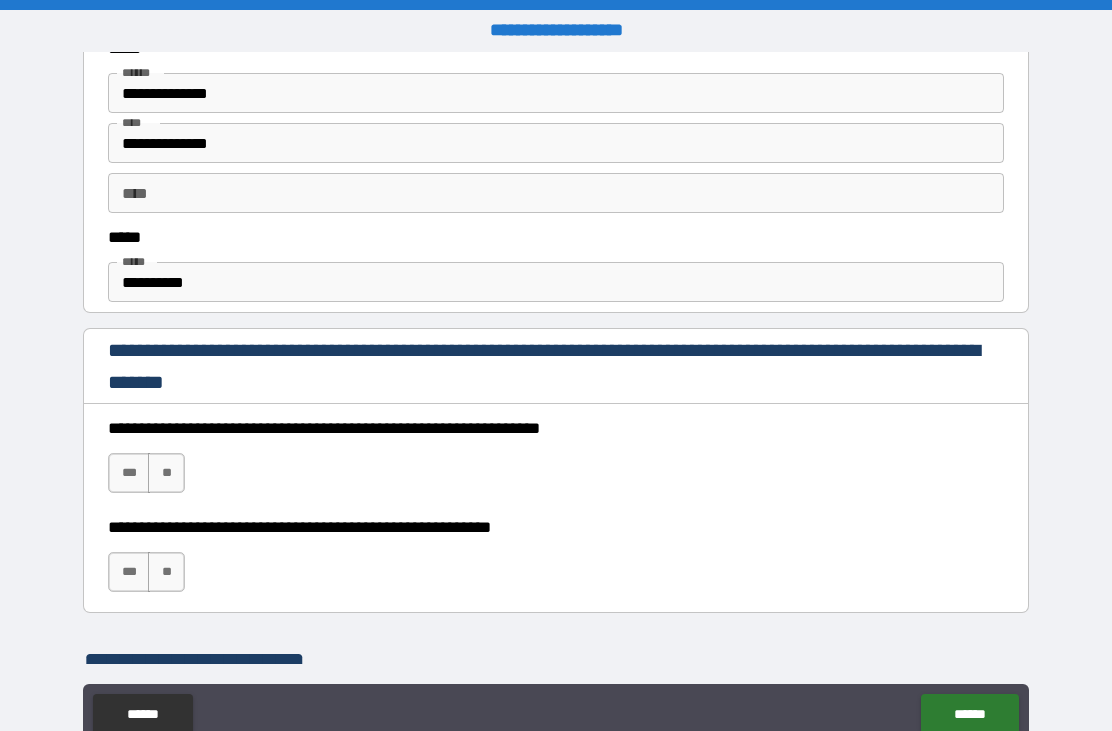 click on "**********" at bounding box center (556, 282) 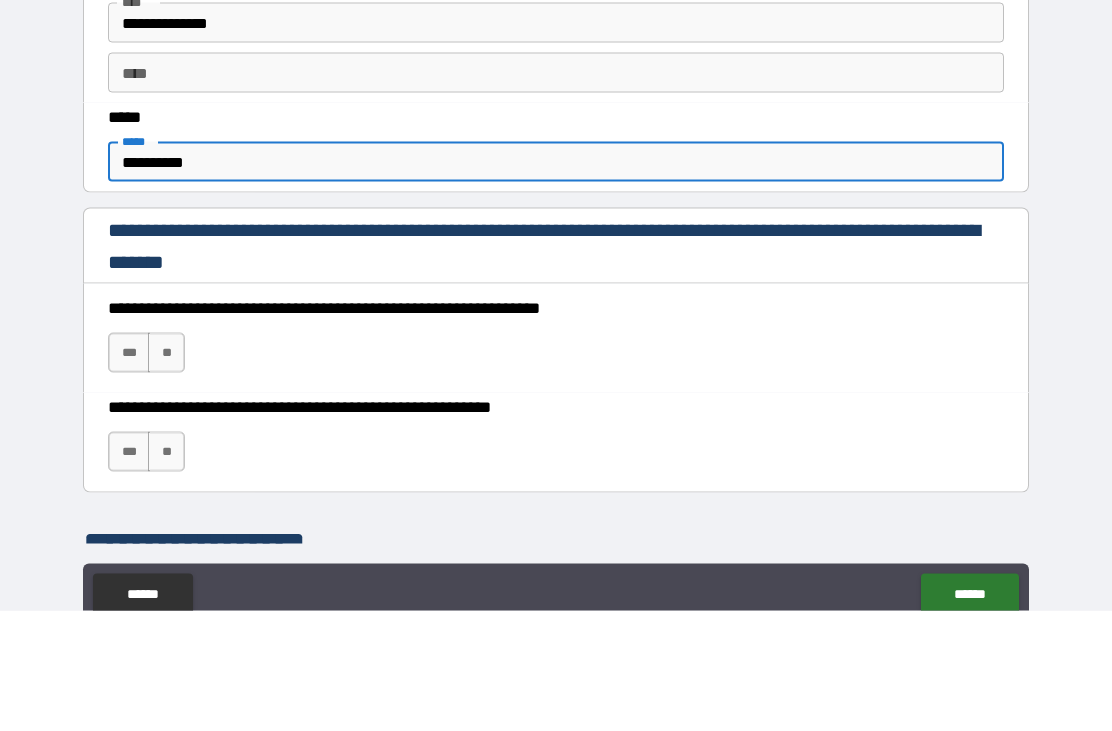 scroll, scrollTop: 67, scrollLeft: 0, axis: vertical 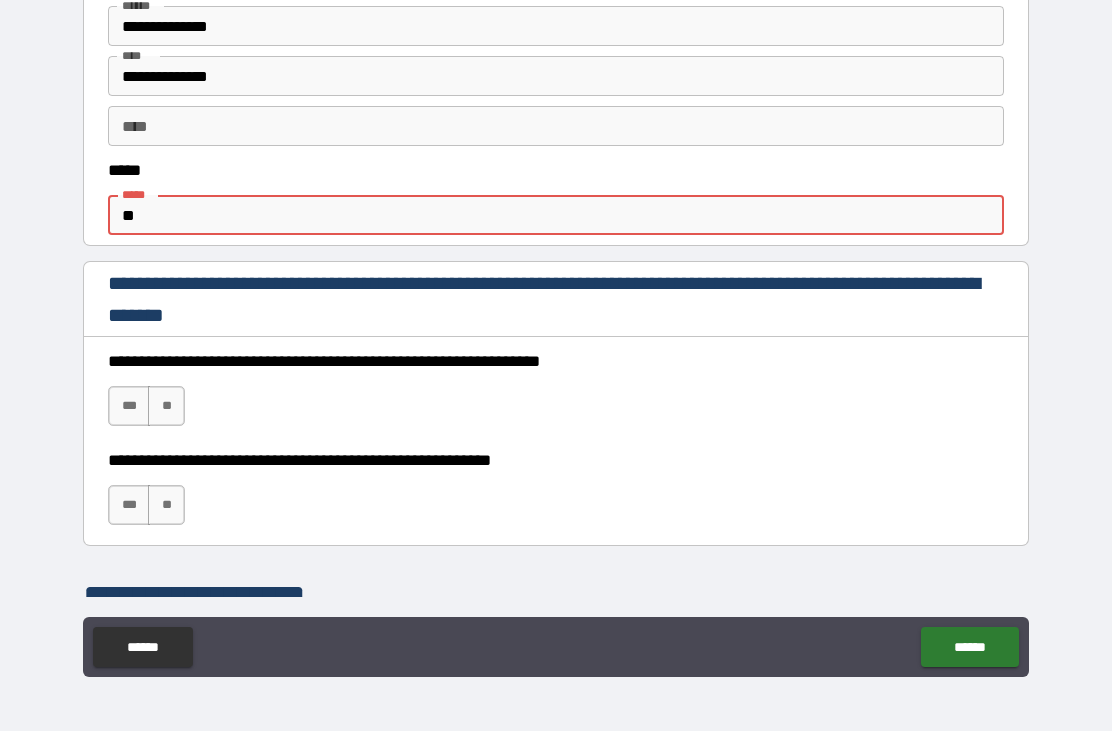 type on "*" 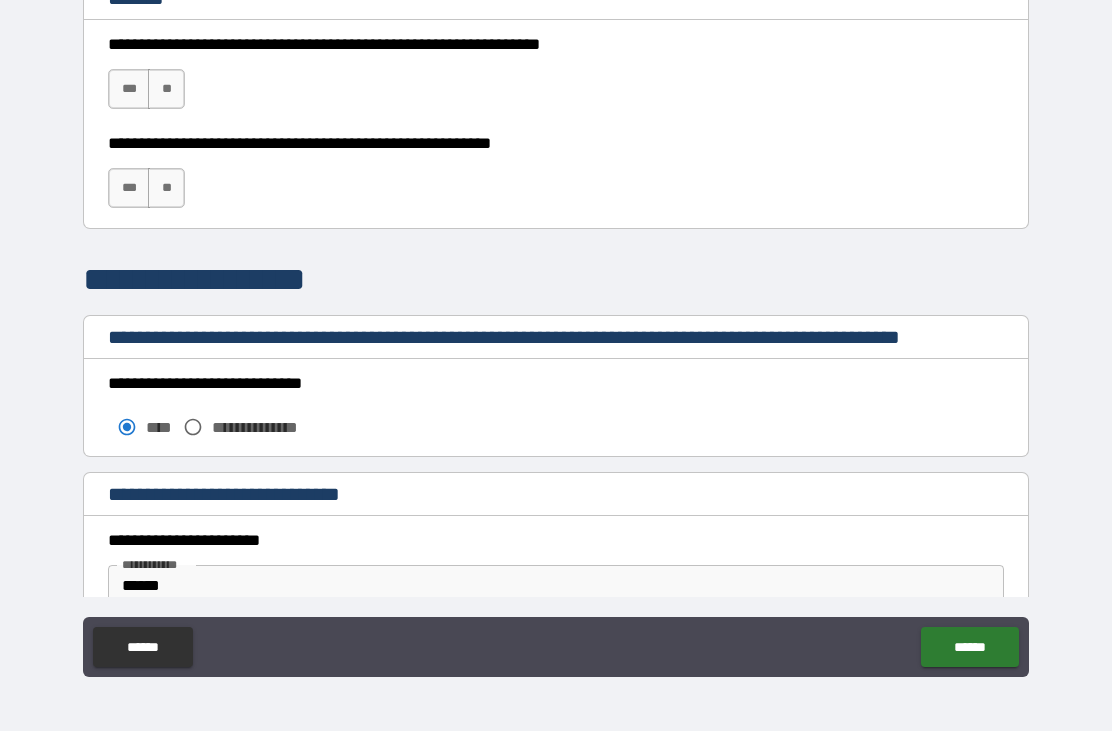type 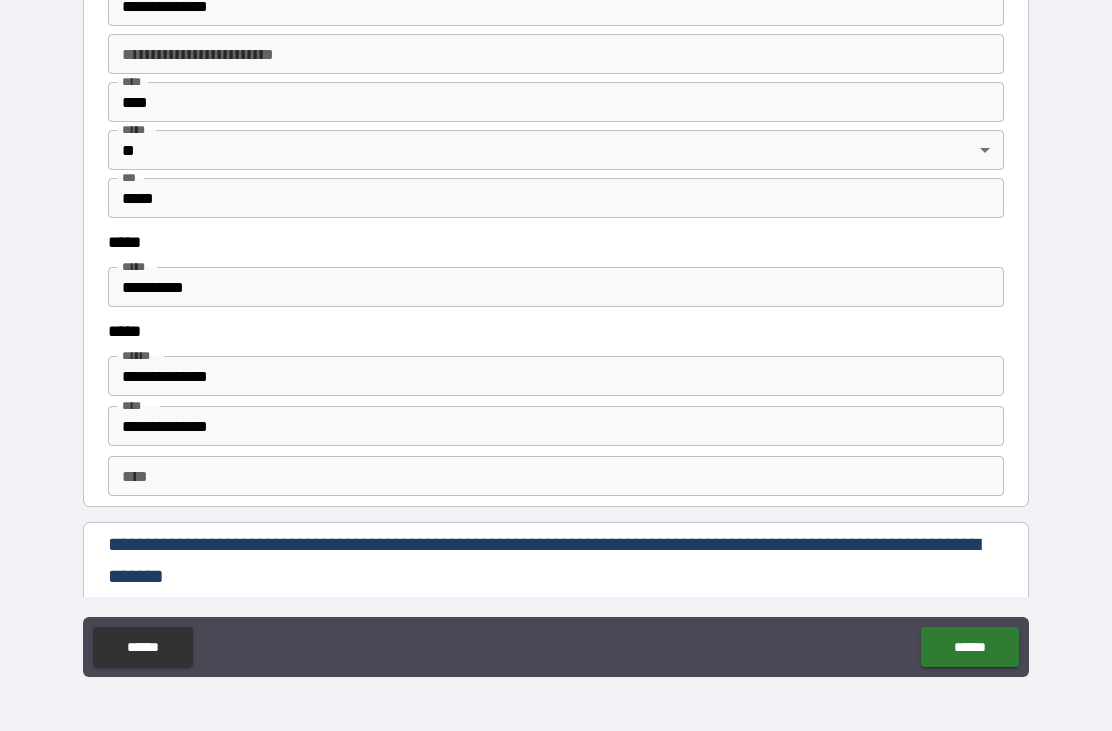 scroll, scrollTop: 2480, scrollLeft: 0, axis: vertical 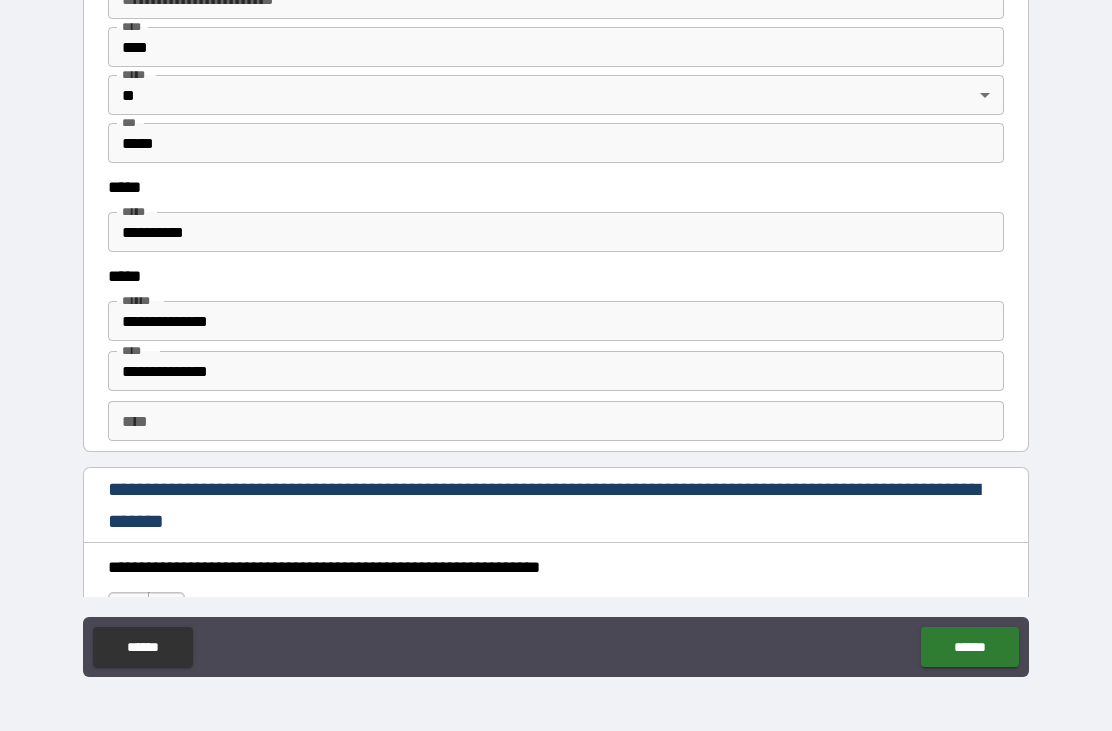 click on "**********" at bounding box center (556, 232) 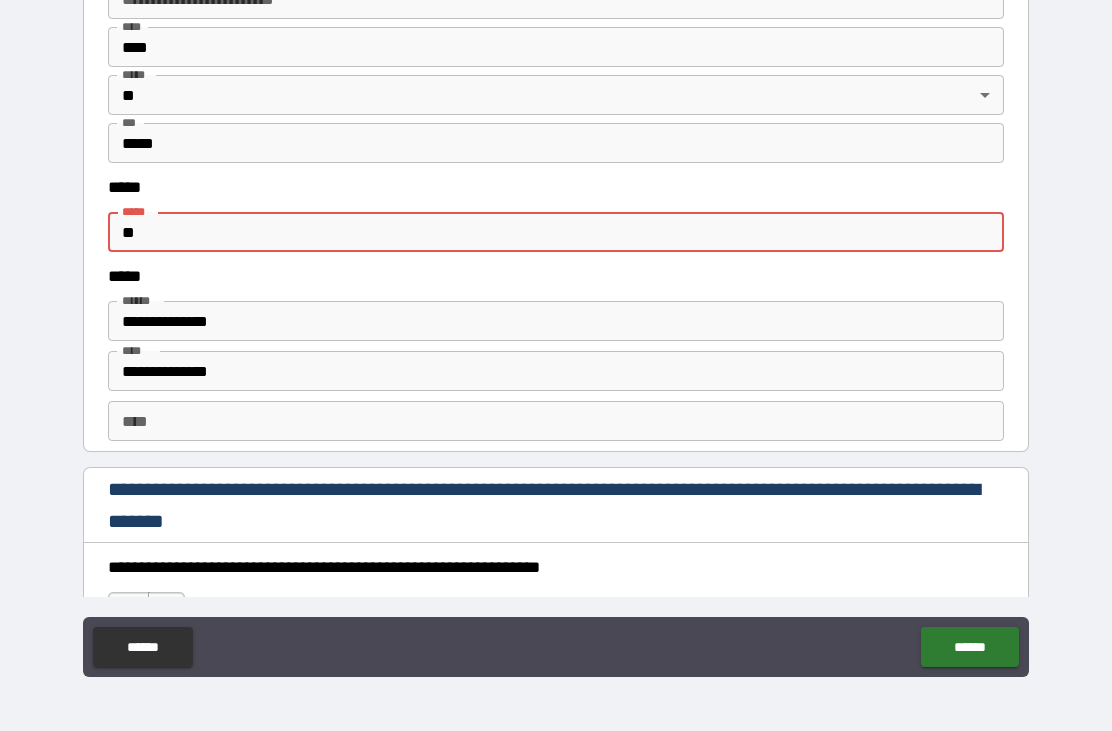 type on "*" 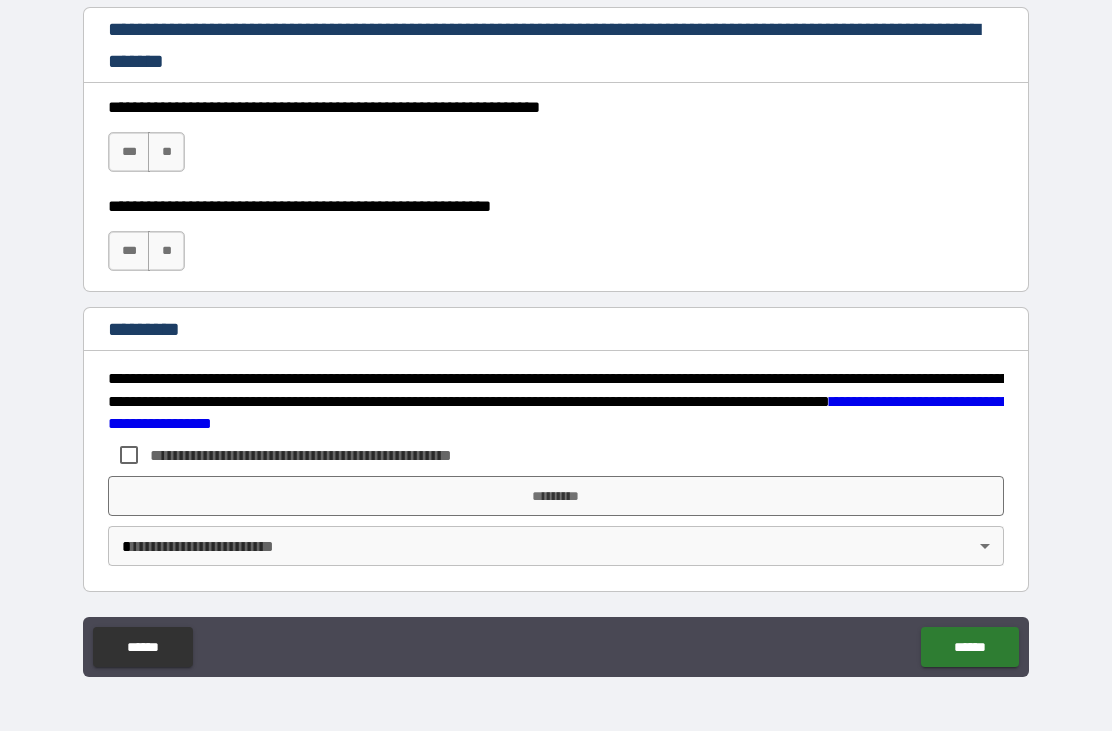 scroll, scrollTop: 2940, scrollLeft: 0, axis: vertical 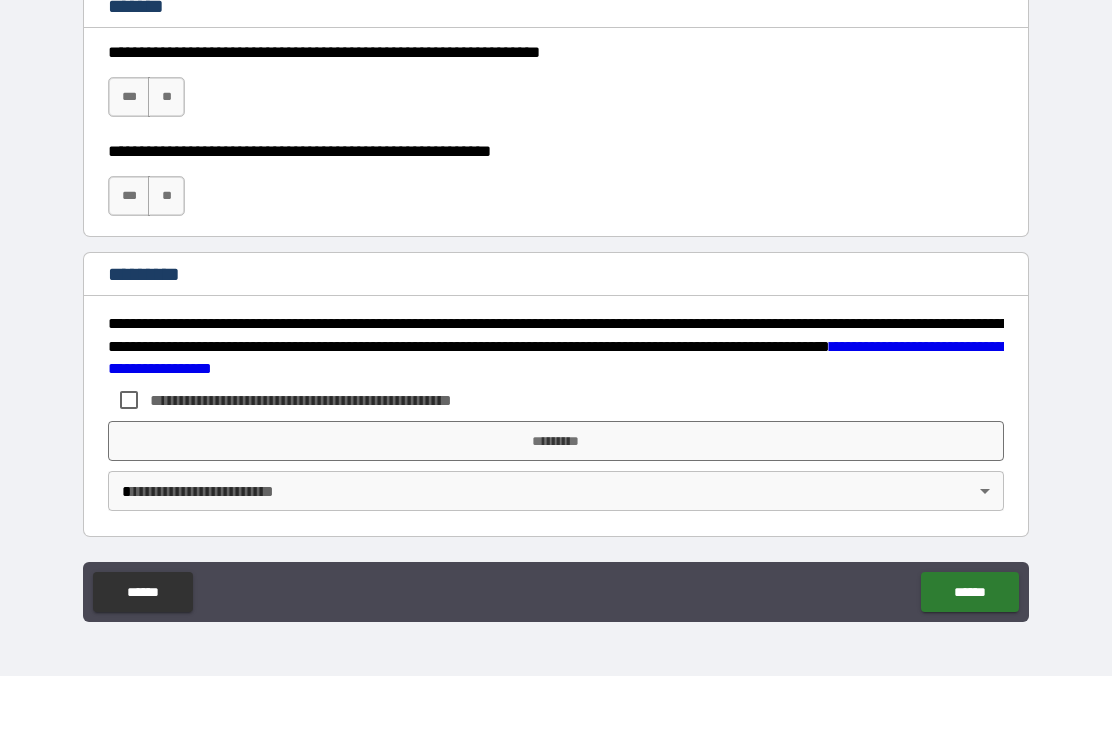 type 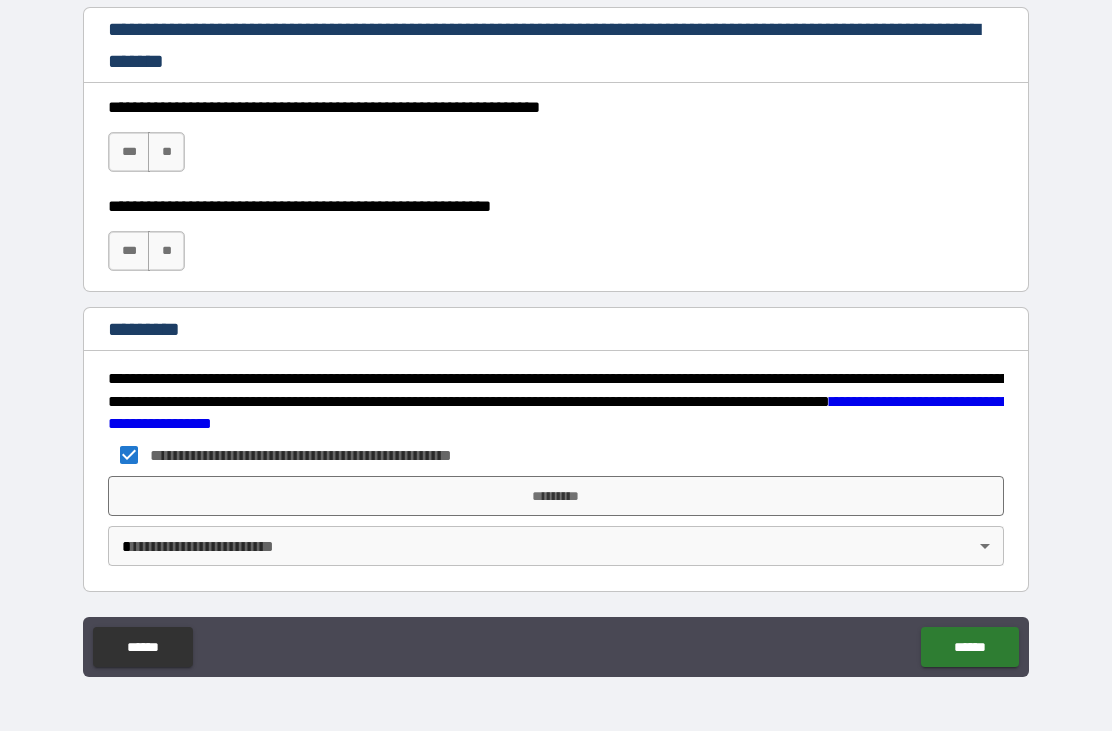 click on "**********" at bounding box center (556, 332) 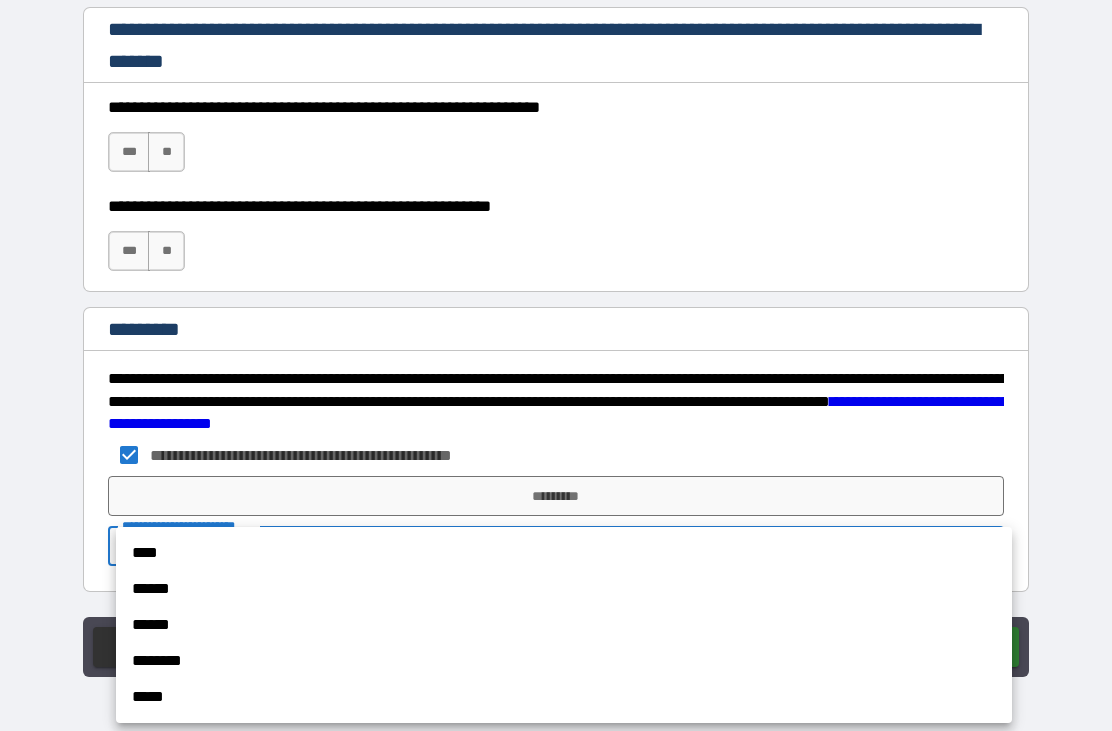 click on "****" at bounding box center (564, 553) 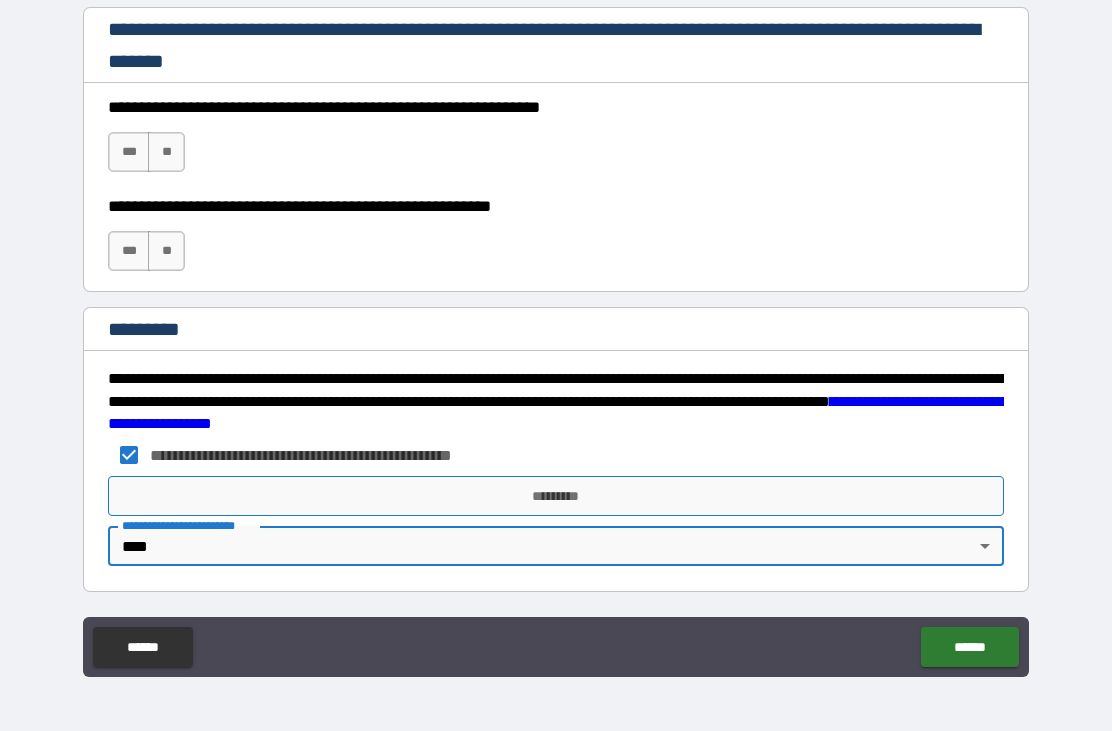 click on "*********" at bounding box center (556, 496) 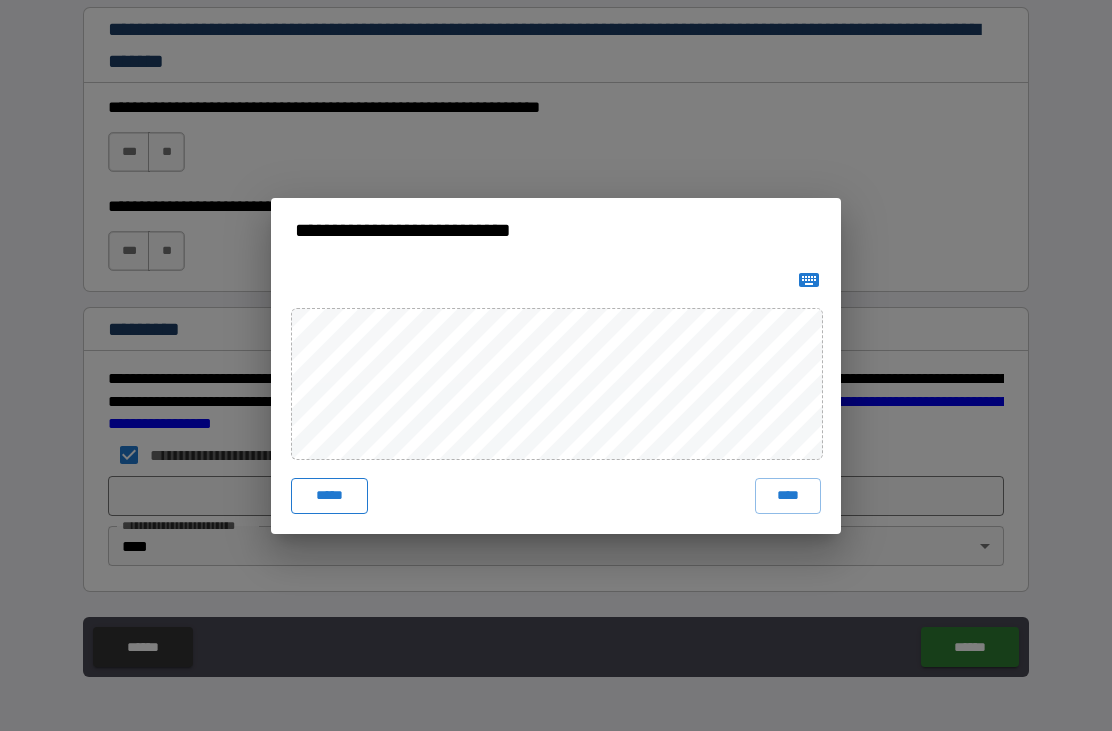 click on "*****" at bounding box center (329, 496) 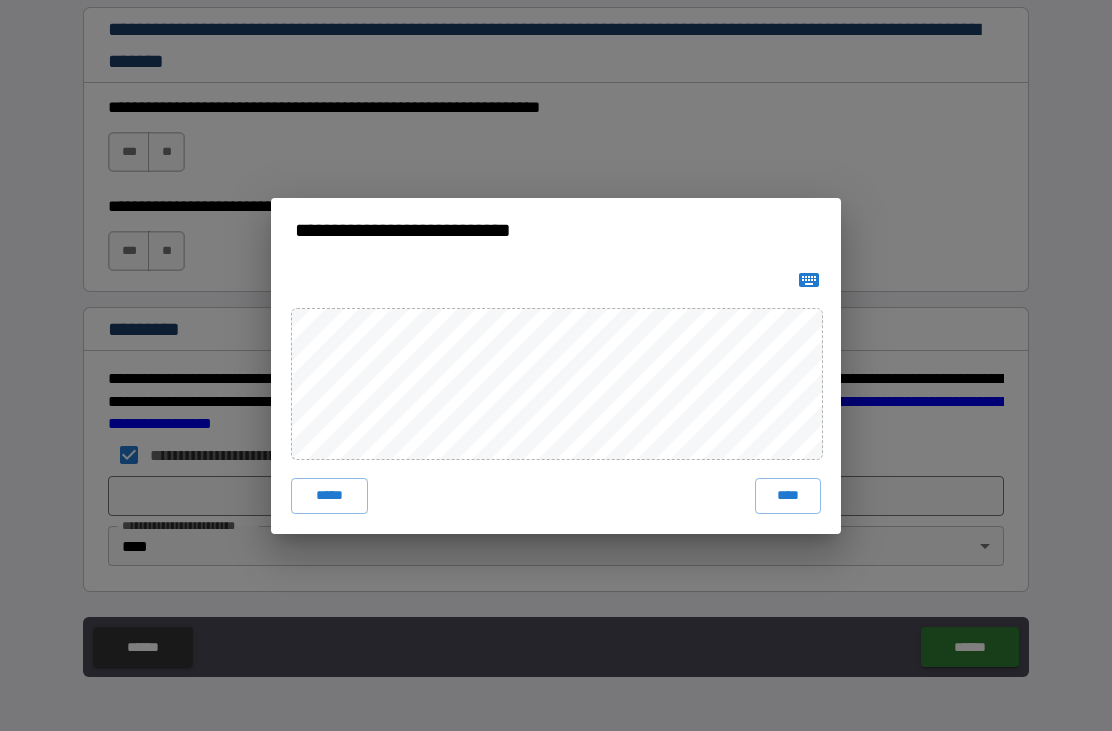 click on "**********" at bounding box center (556, 365) 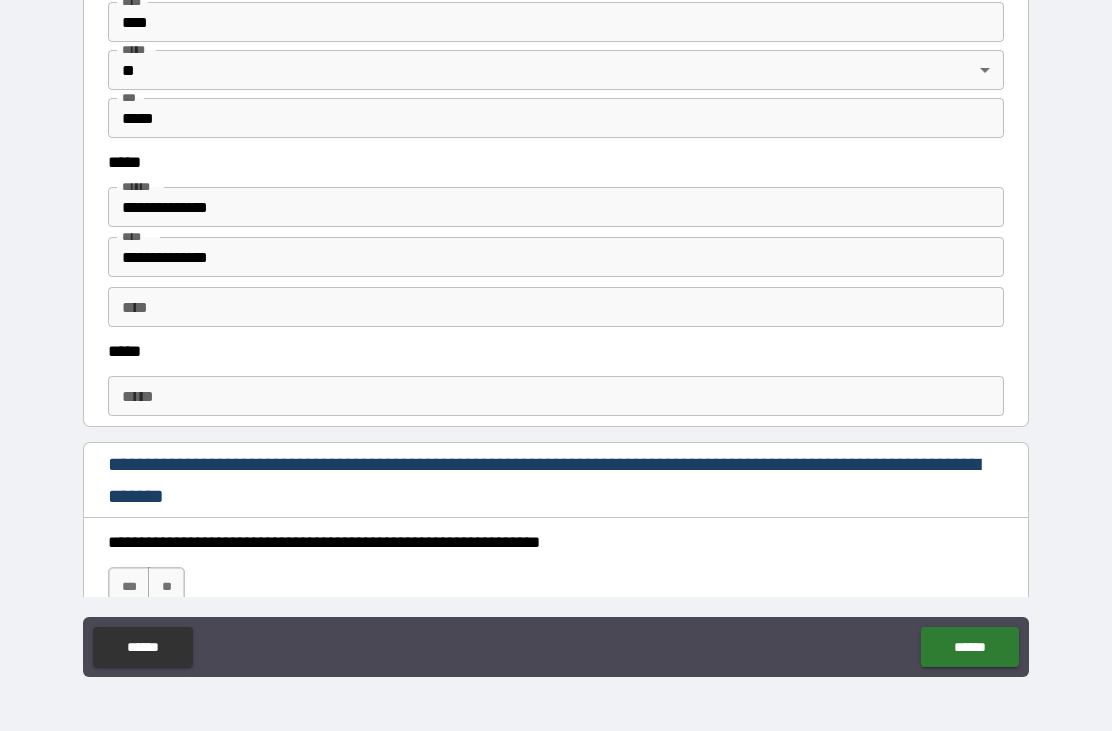scroll, scrollTop: 933, scrollLeft: 0, axis: vertical 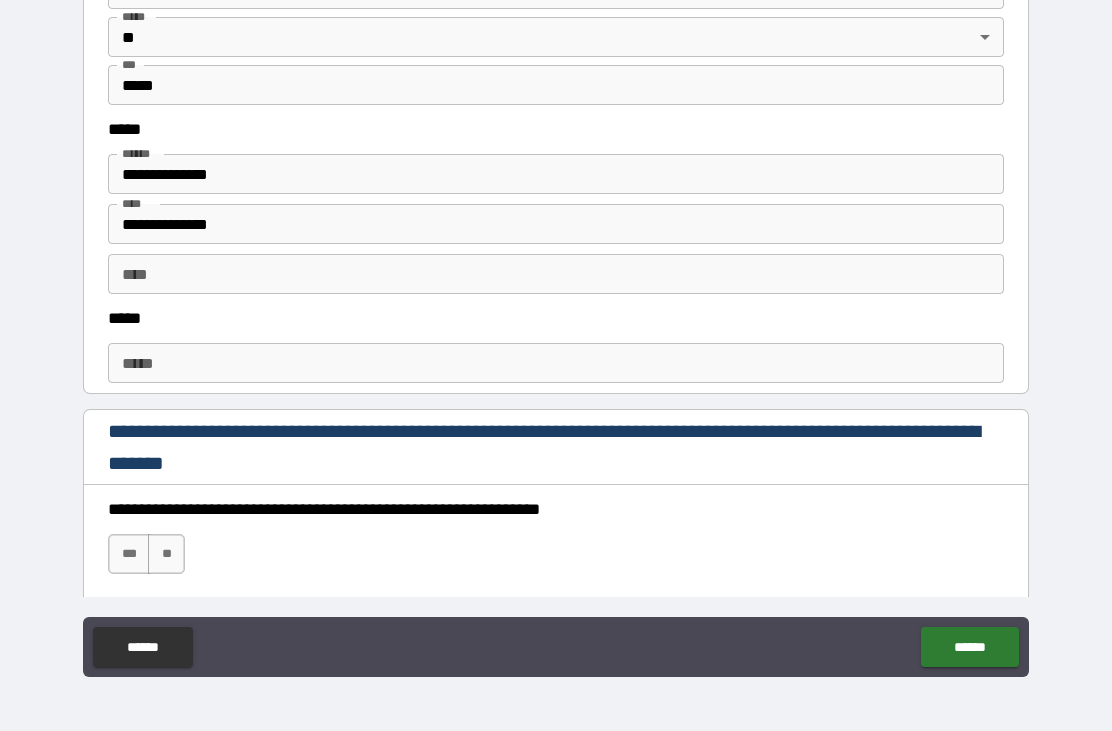 click on "*****" at bounding box center [556, 363] 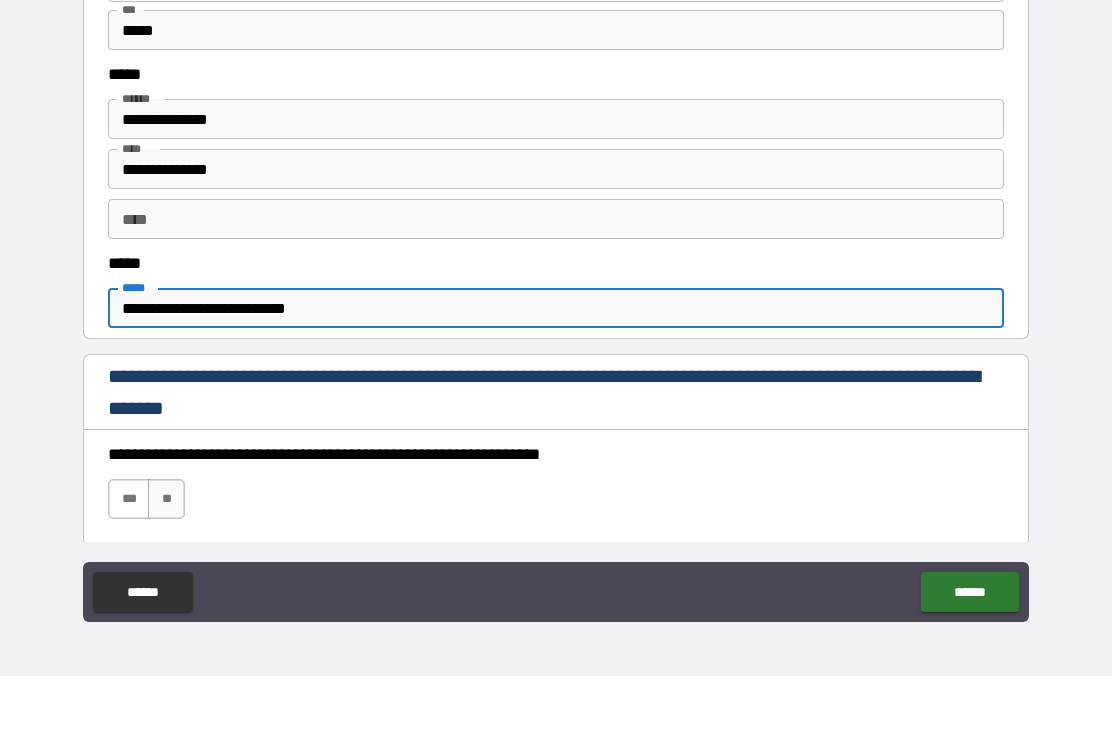 type on "**********" 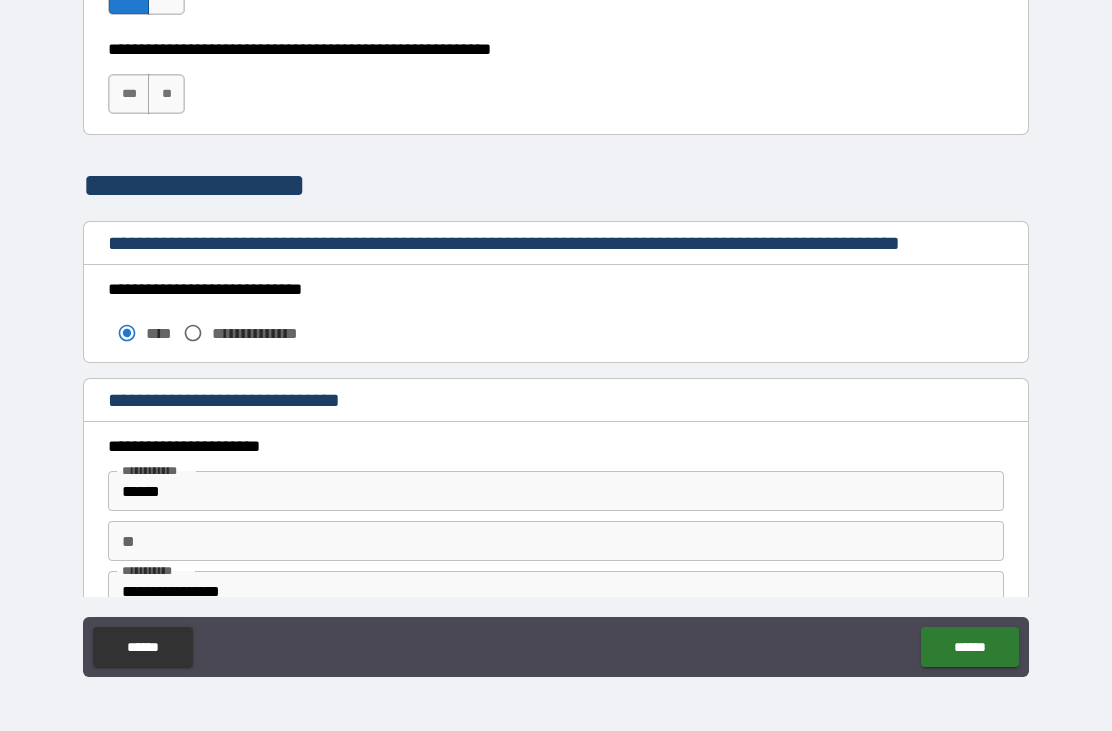 scroll, scrollTop: 1494, scrollLeft: 0, axis: vertical 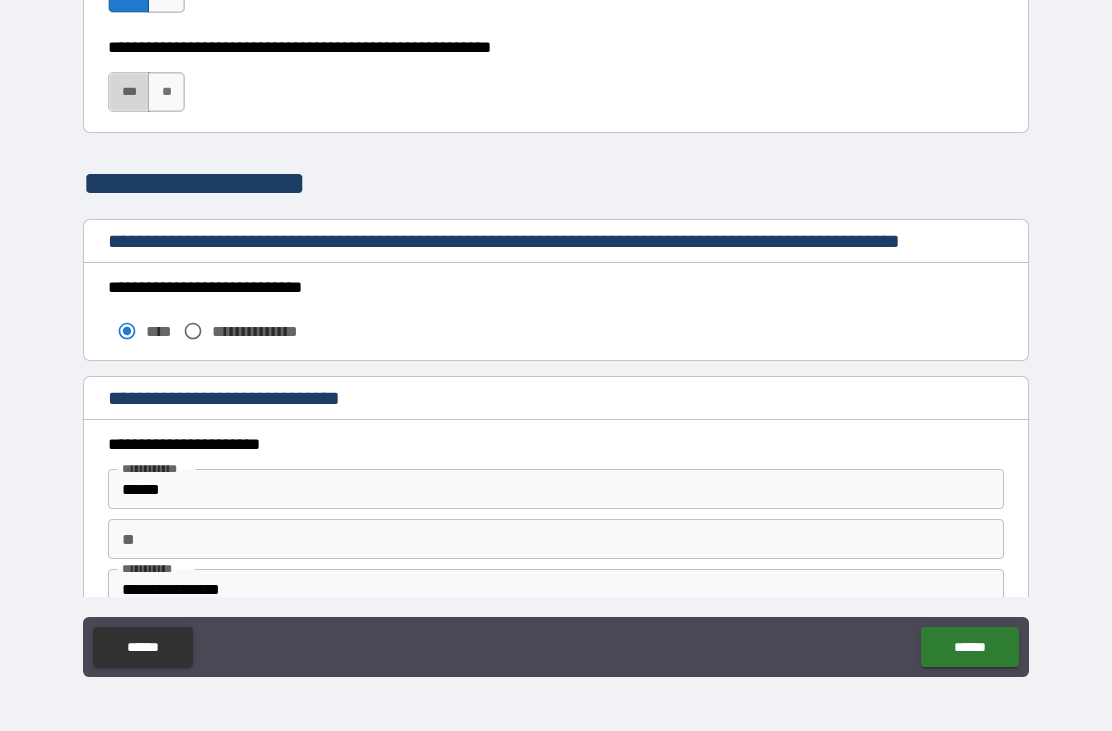 click on "***" at bounding box center [129, 92] 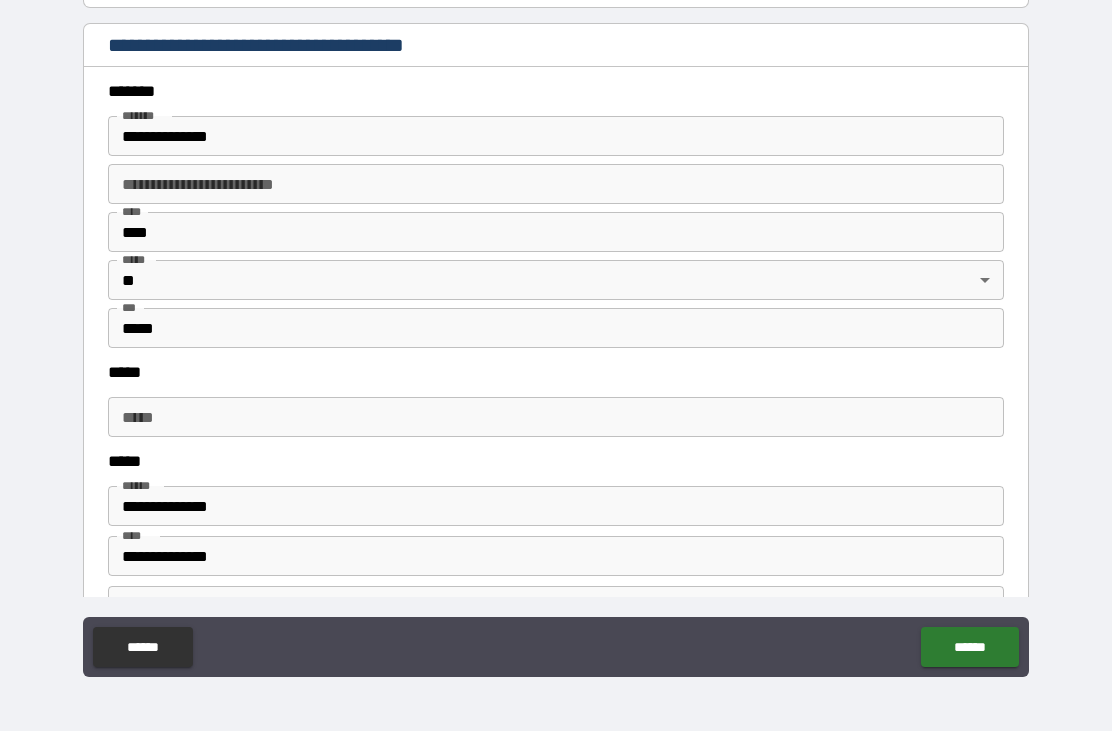 scroll, scrollTop: 2304, scrollLeft: 0, axis: vertical 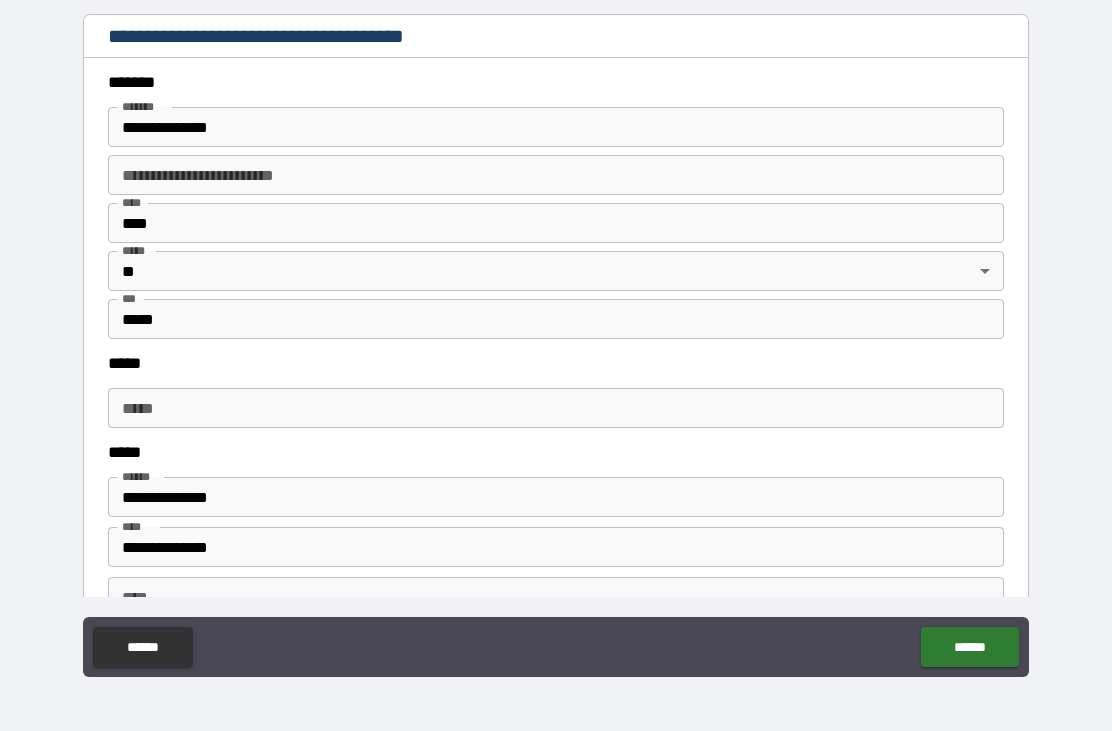 click on "*****" at bounding box center (556, 408) 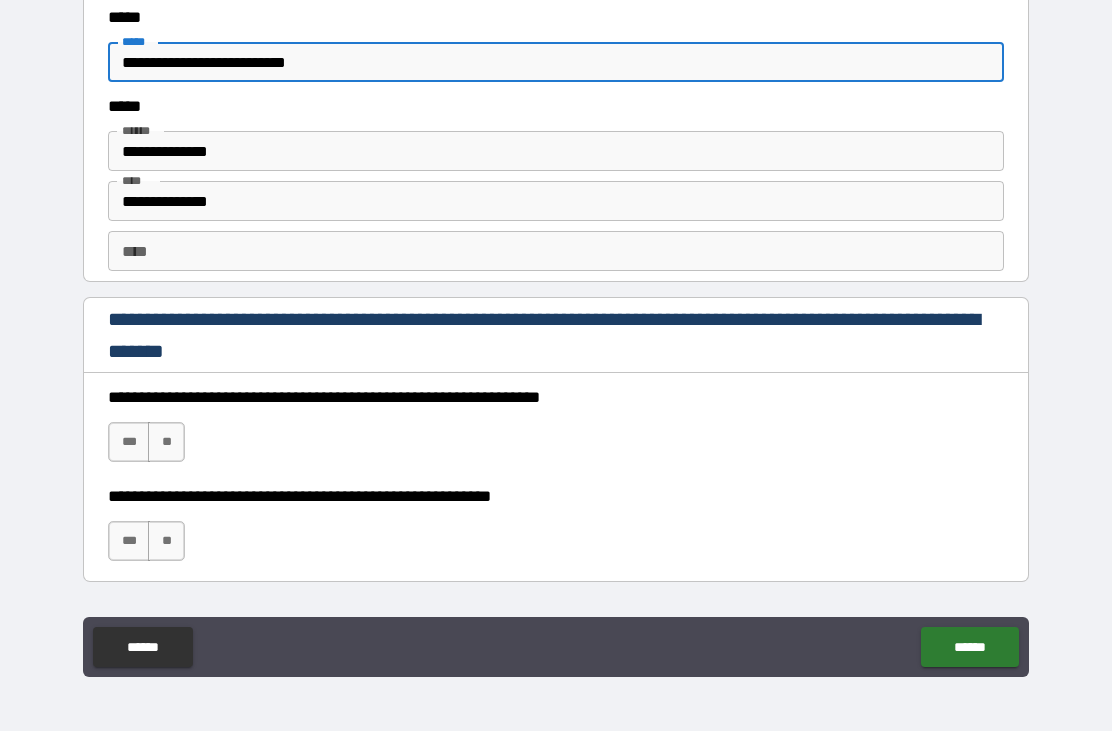 scroll, scrollTop: 2670, scrollLeft: 0, axis: vertical 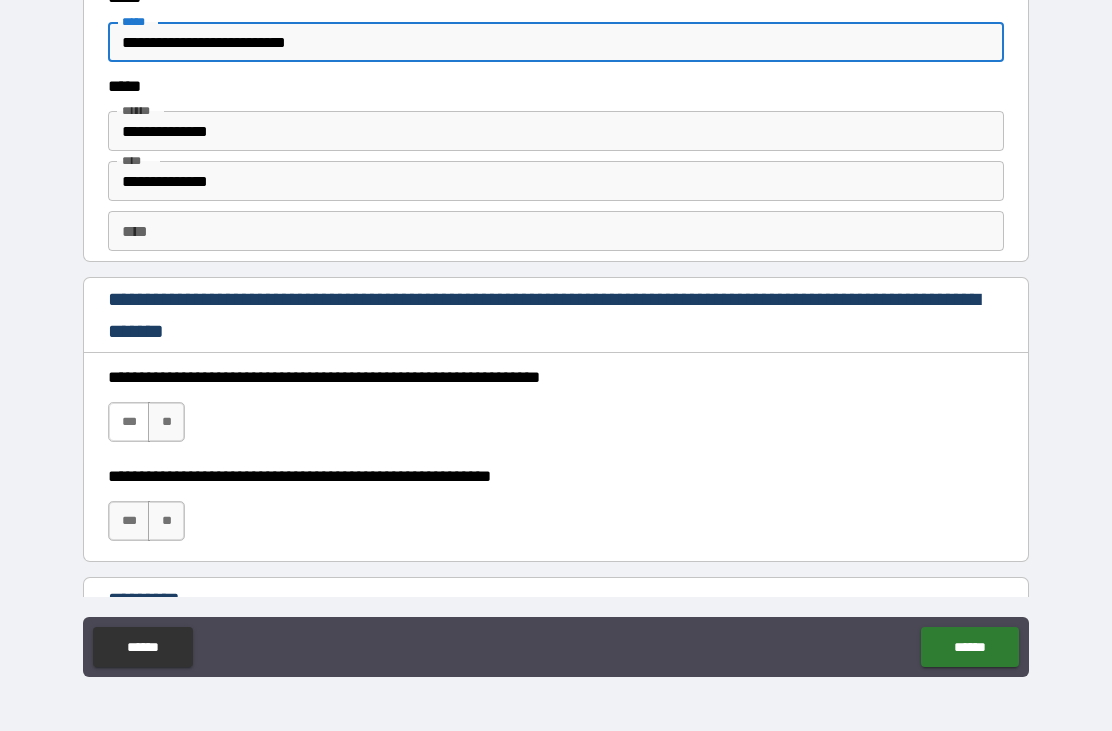type on "**********" 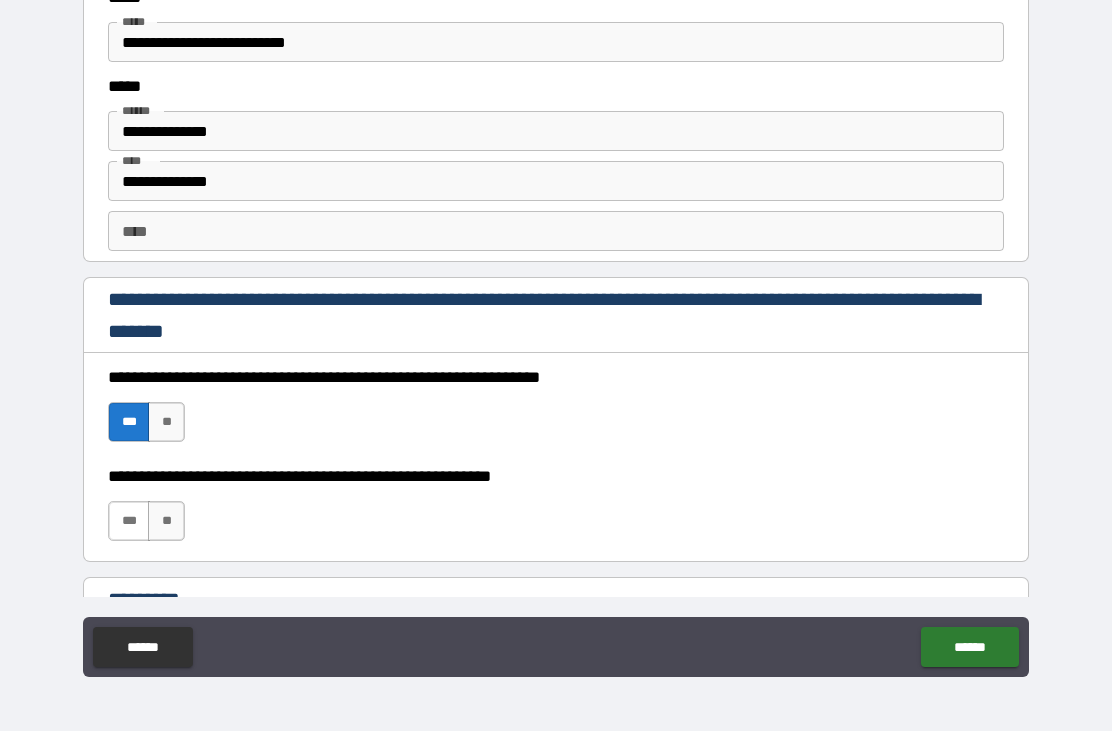 click on "***" at bounding box center (129, 521) 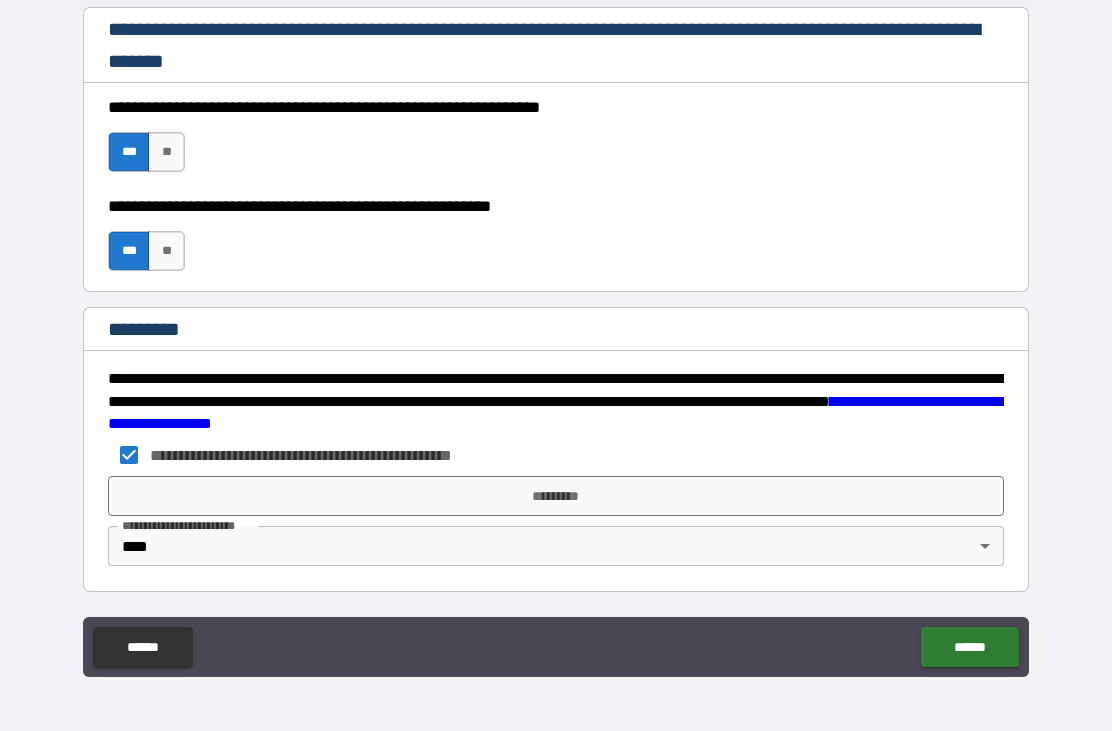 scroll, scrollTop: 2940, scrollLeft: 0, axis: vertical 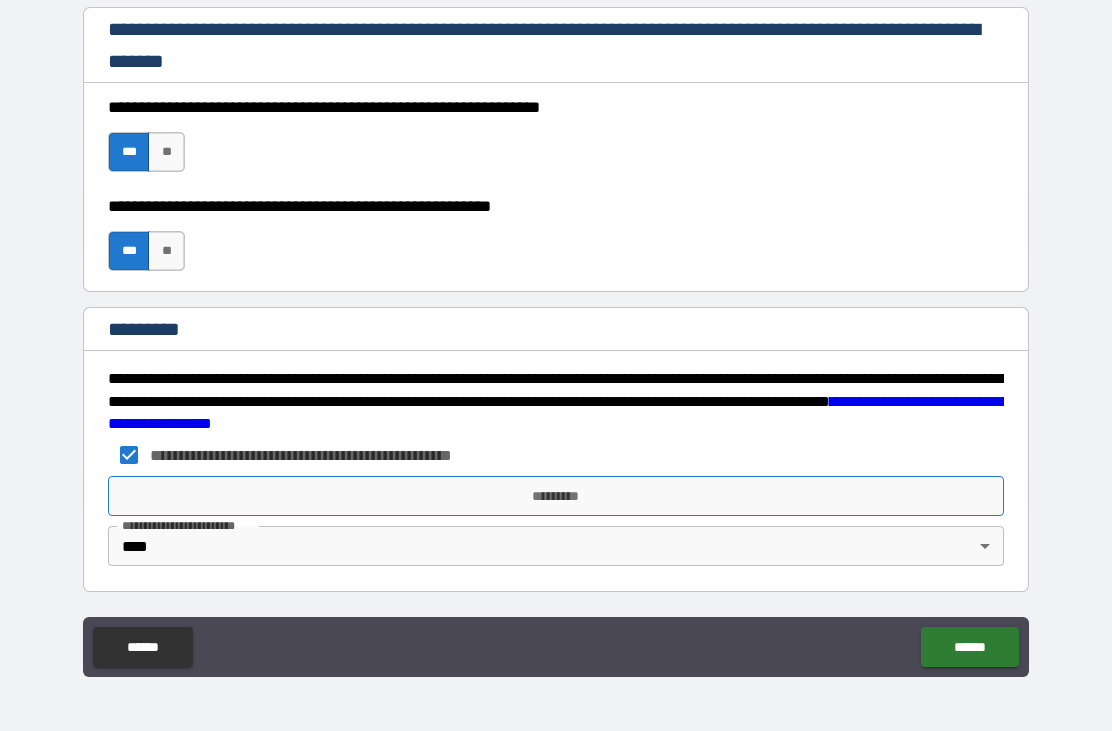 click on "*********" at bounding box center (556, 496) 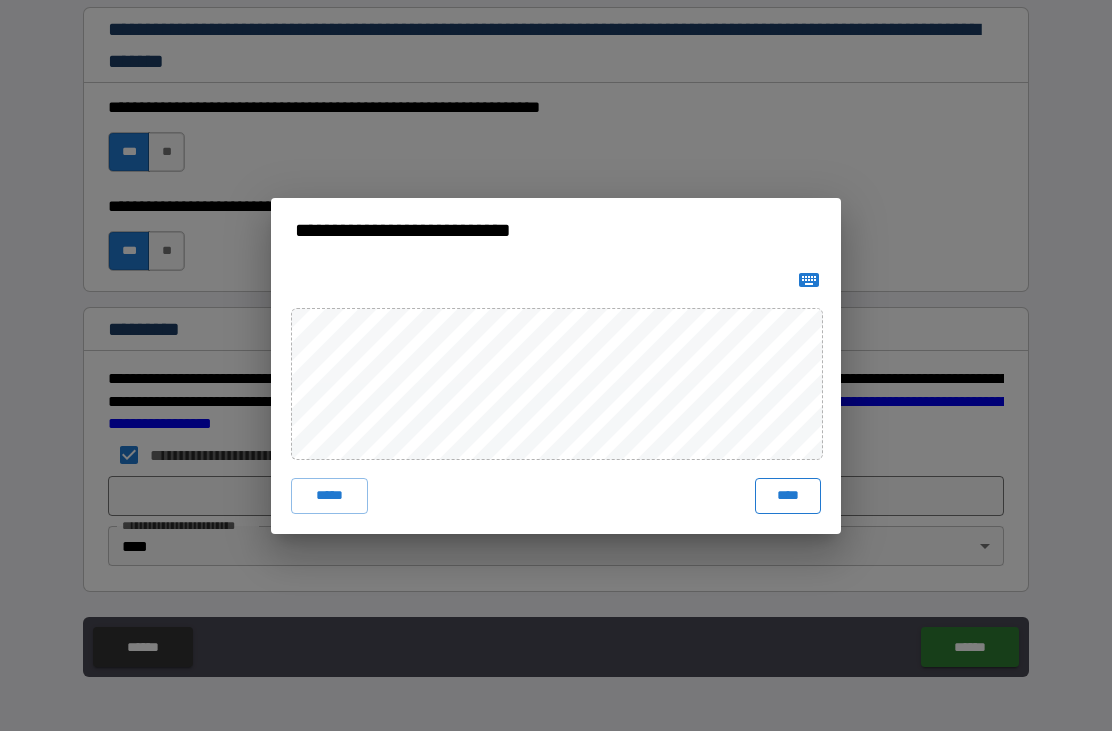 click on "****" at bounding box center [788, 496] 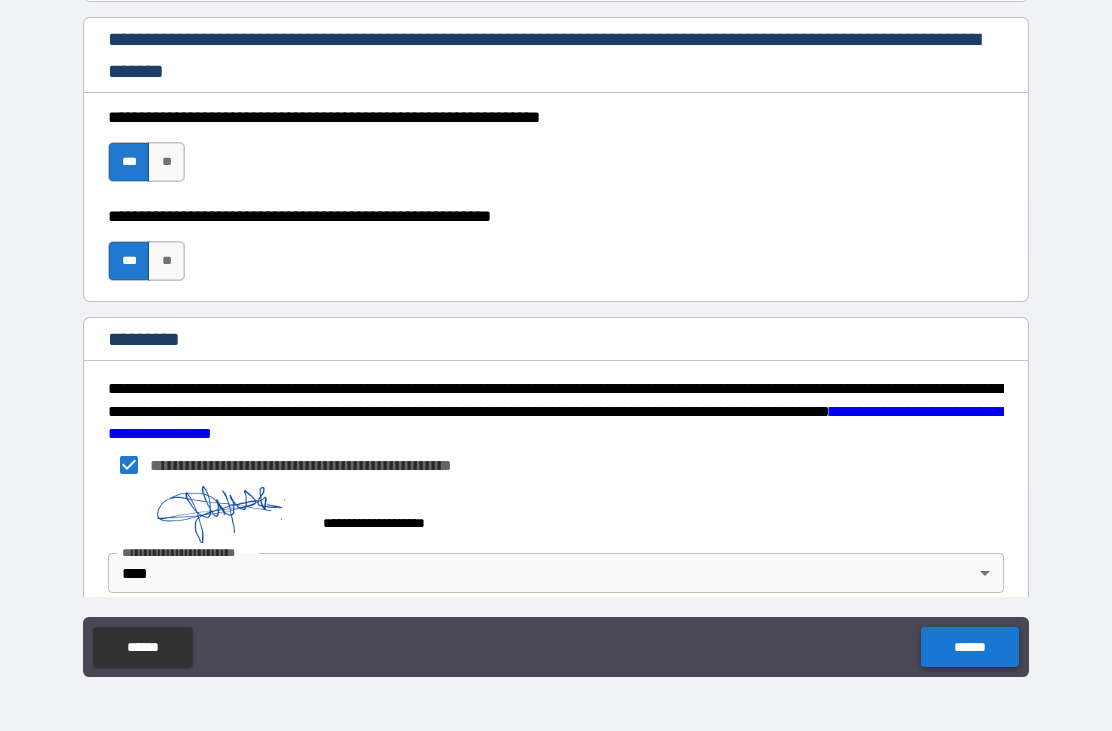 click on "******" at bounding box center (969, 647) 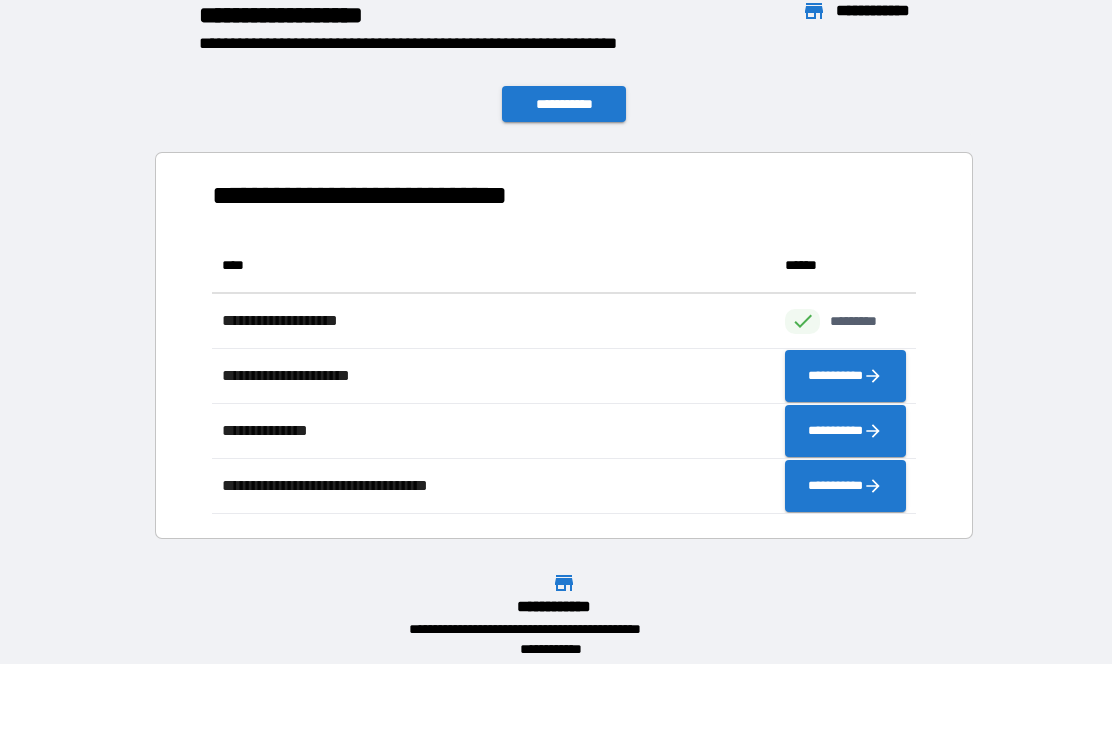 scroll, scrollTop: 276, scrollLeft: 704, axis: both 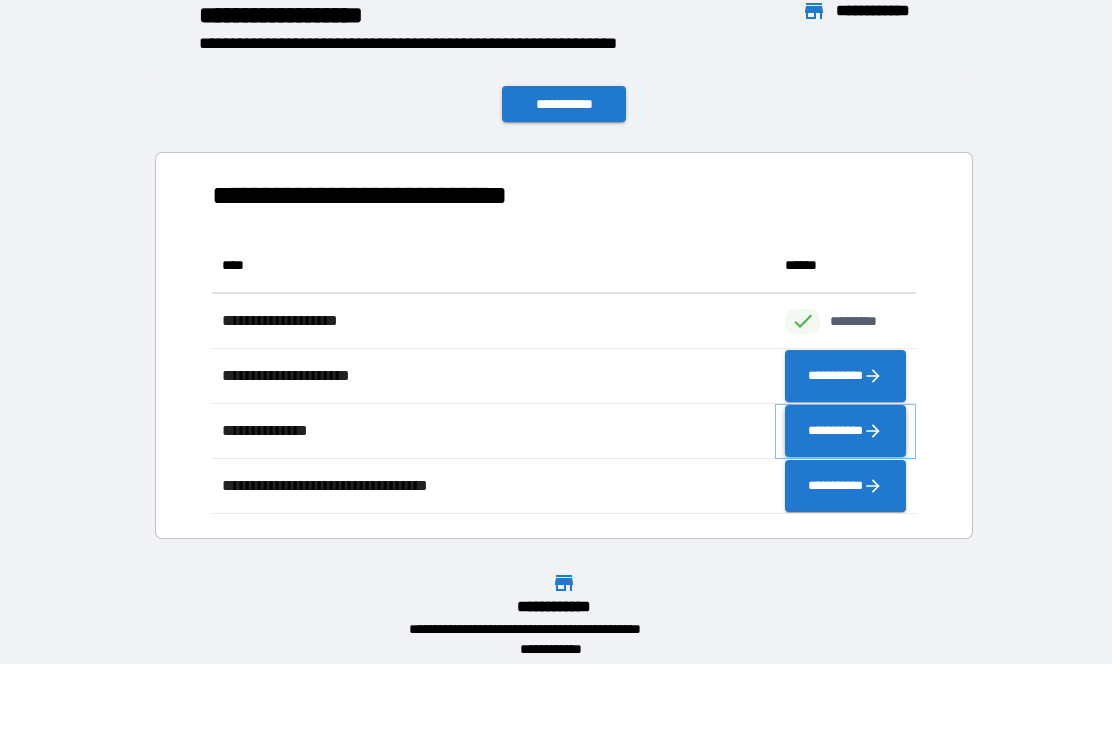 click on "**********" at bounding box center (845, 431) 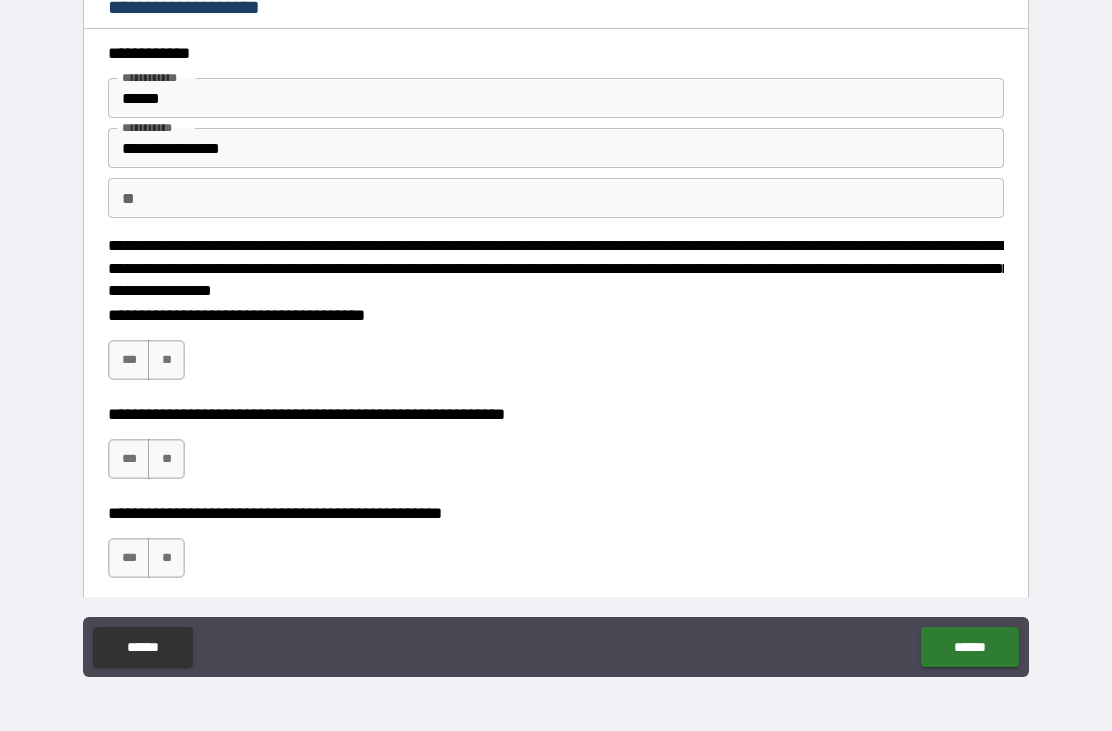scroll, scrollTop: 0, scrollLeft: 0, axis: both 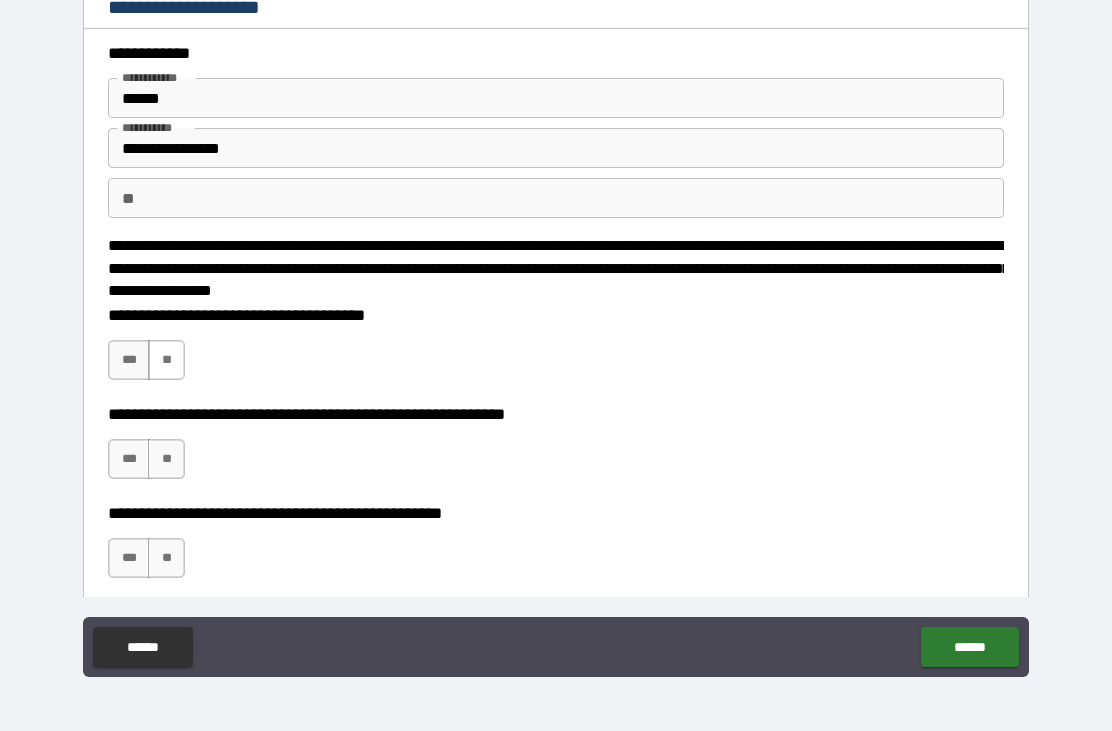 click on "**" at bounding box center (166, 360) 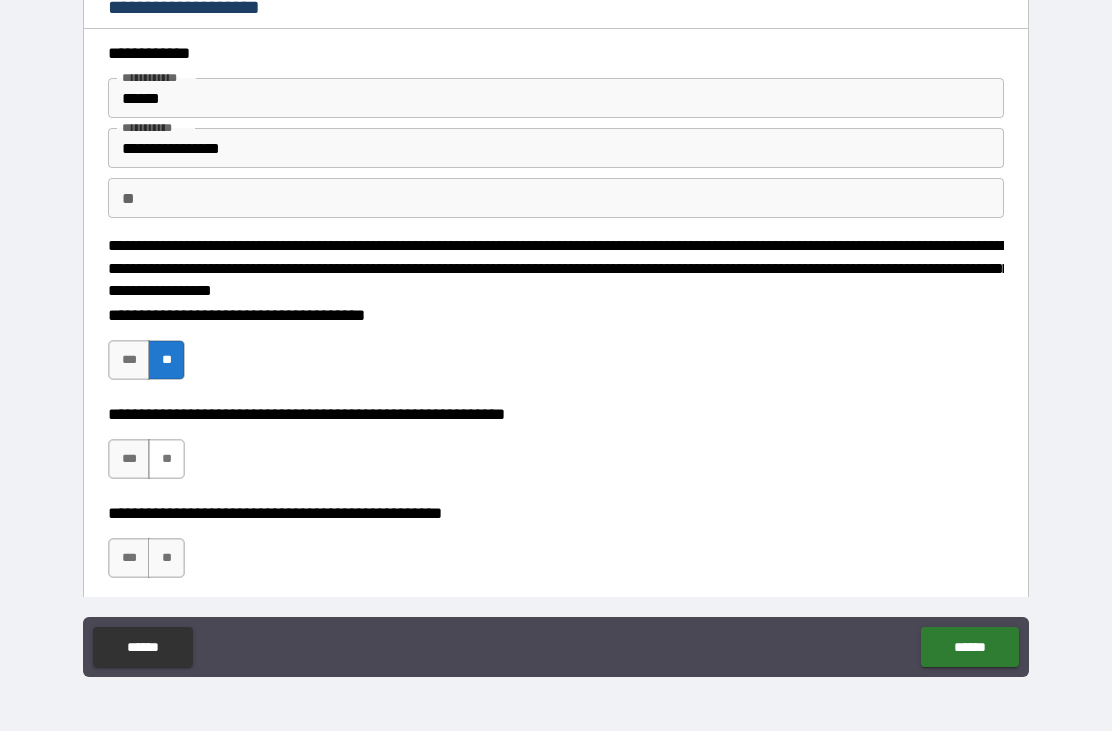 click on "**" at bounding box center [166, 459] 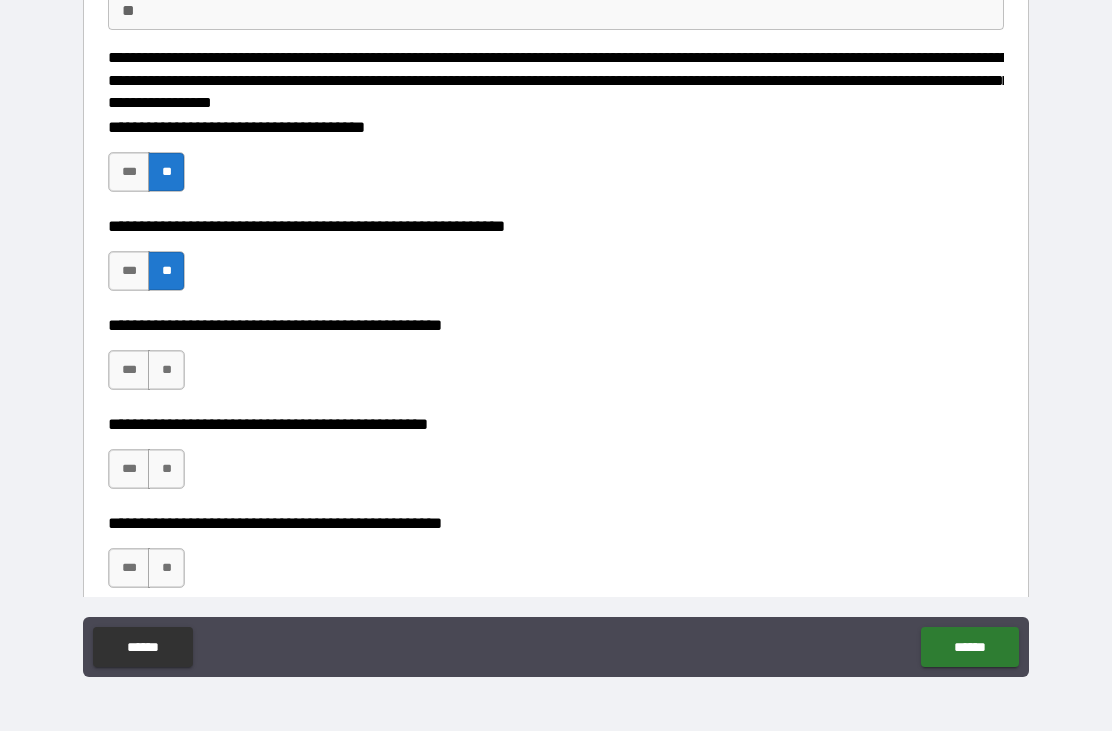 scroll, scrollTop: 193, scrollLeft: 0, axis: vertical 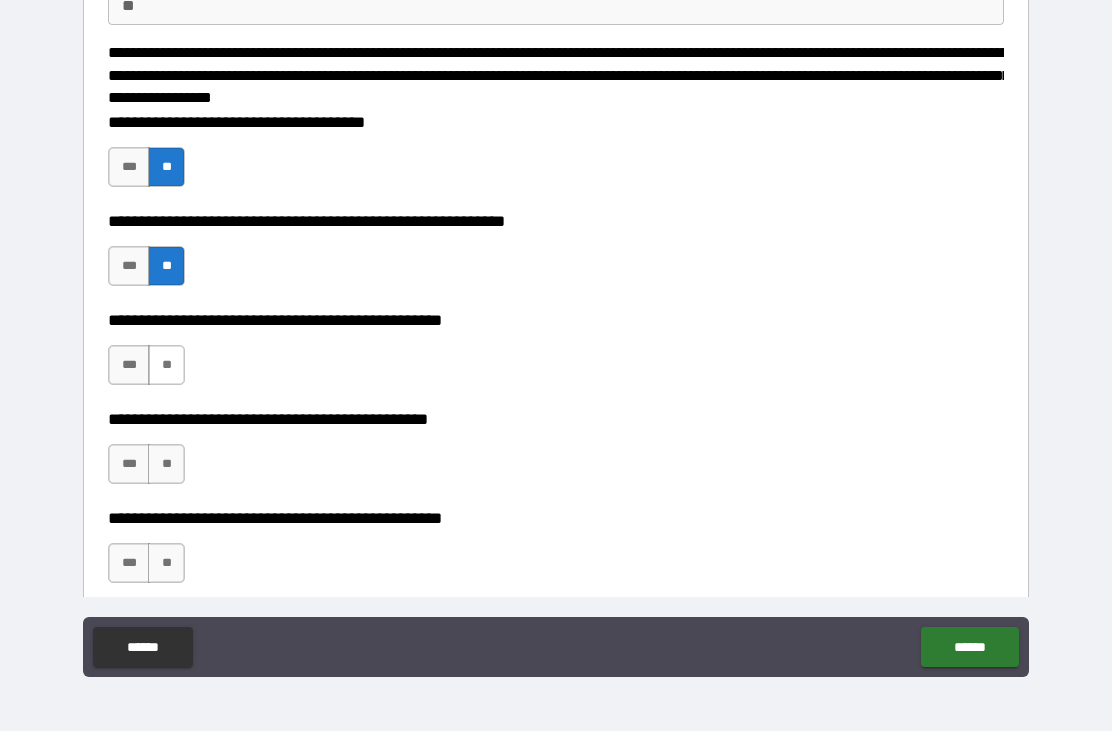 click on "**" at bounding box center (166, 365) 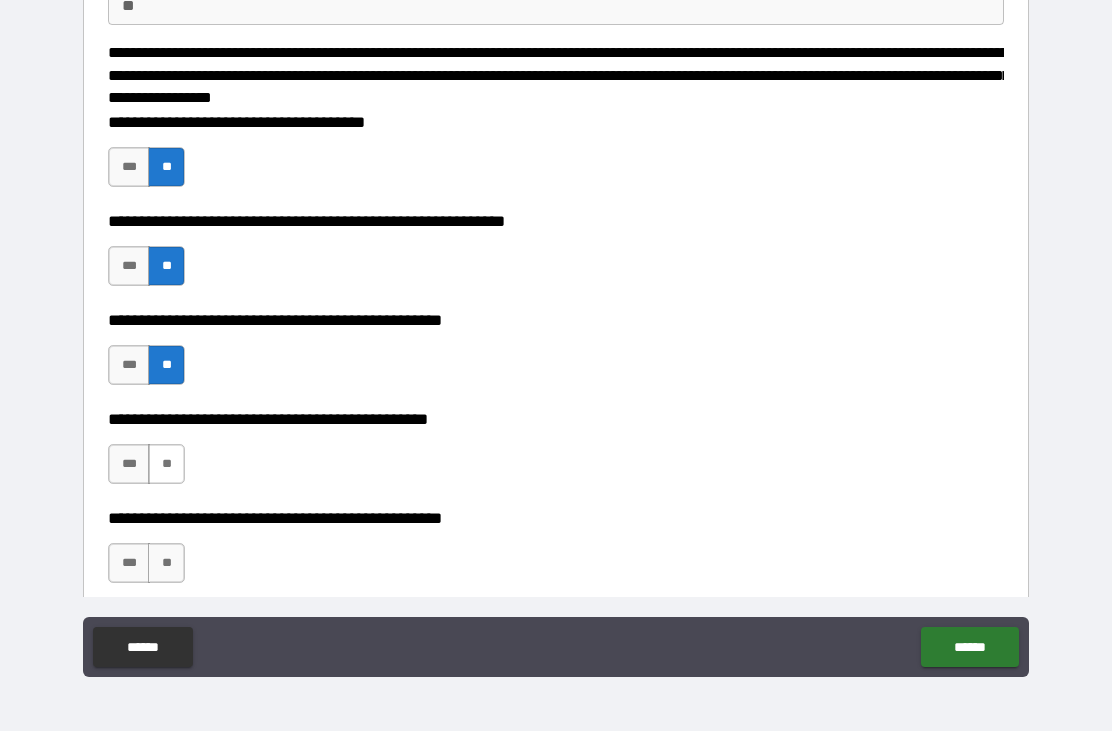 click on "**" at bounding box center [166, 464] 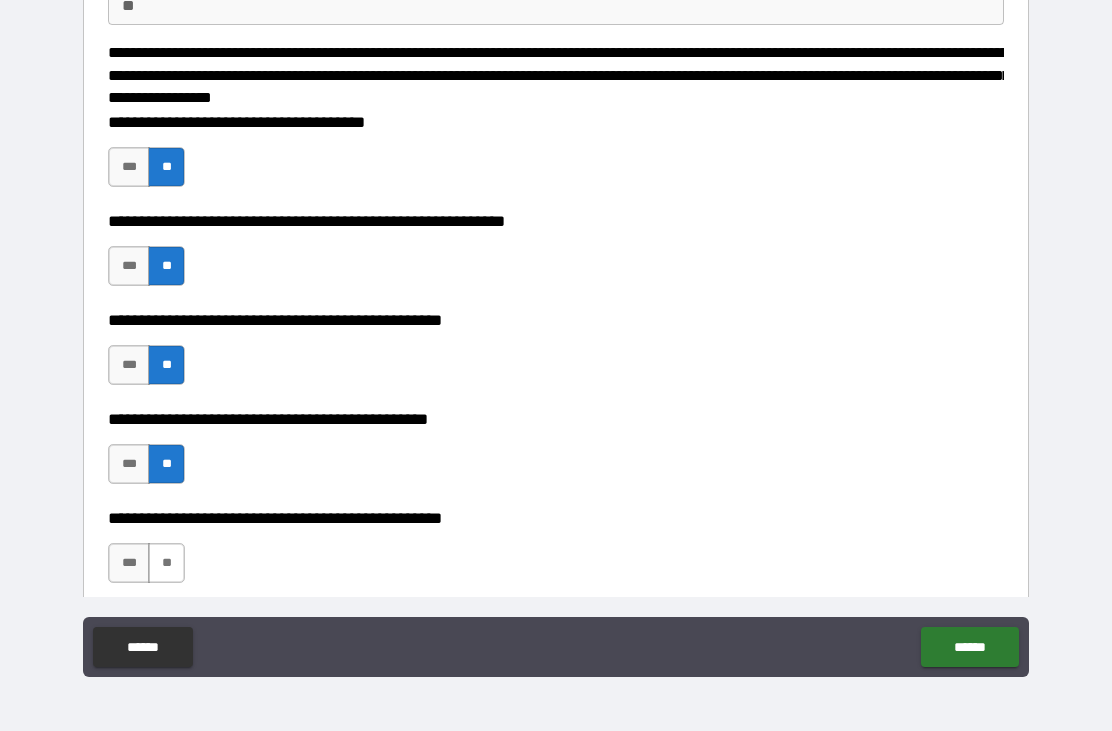 click on "**" at bounding box center [166, 563] 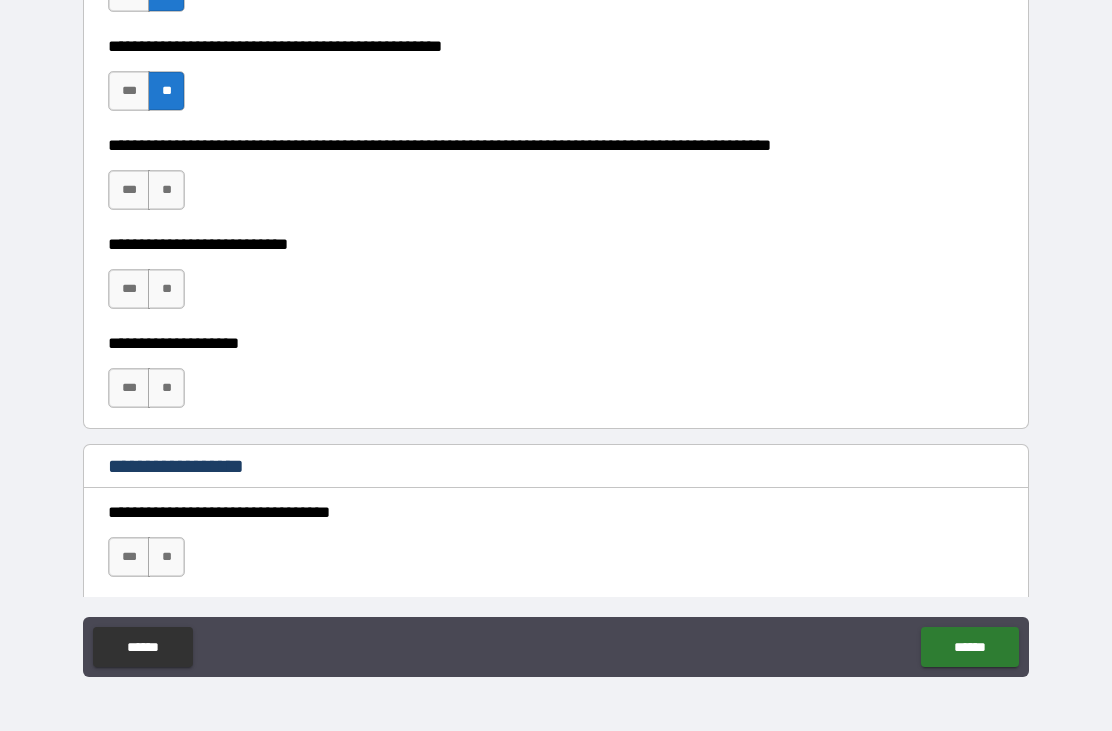 scroll, scrollTop: 667, scrollLeft: 0, axis: vertical 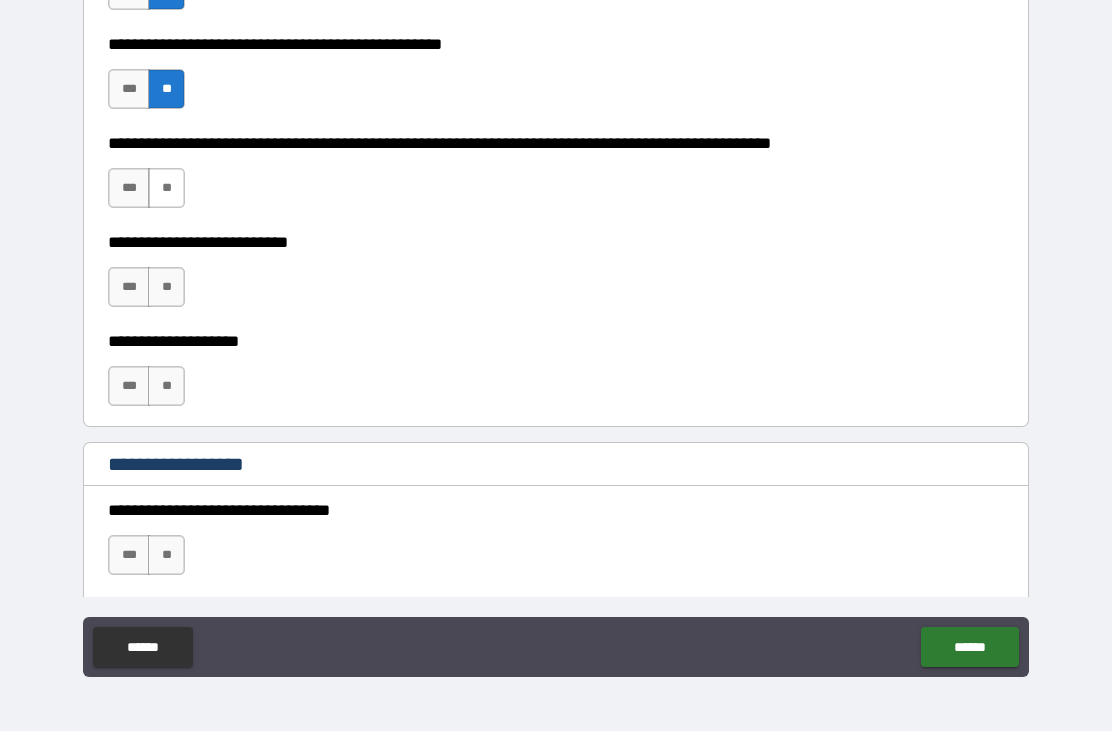 click on "**" at bounding box center (166, 188) 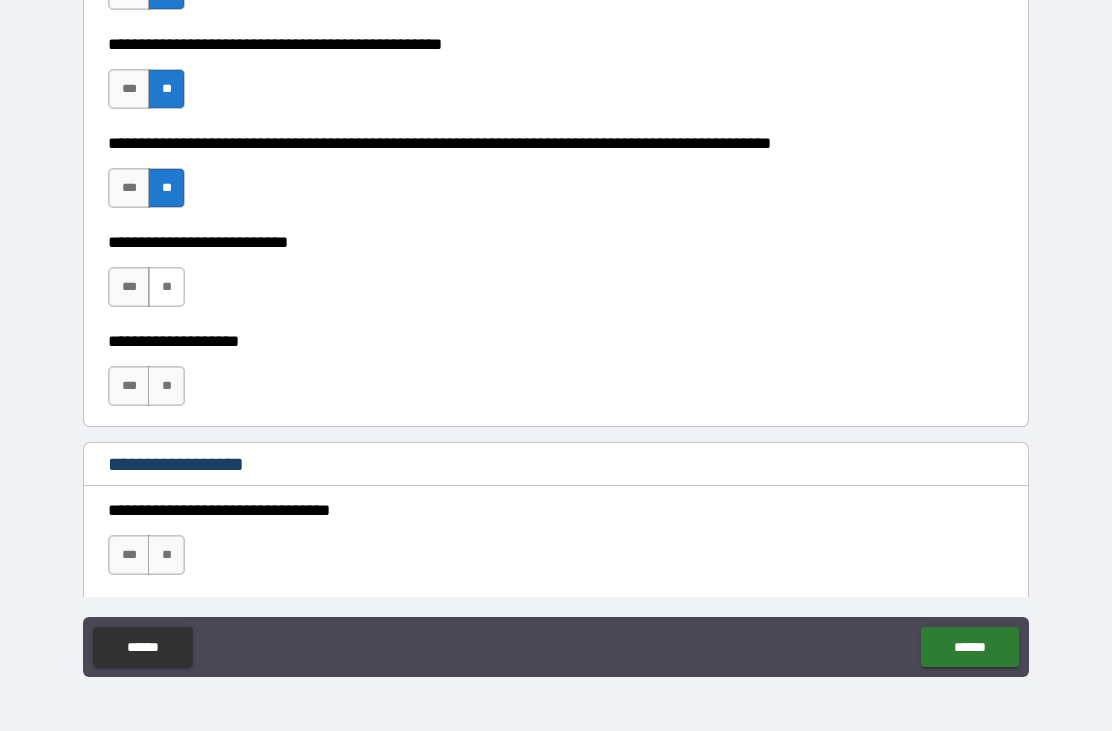 click on "**" at bounding box center (166, 287) 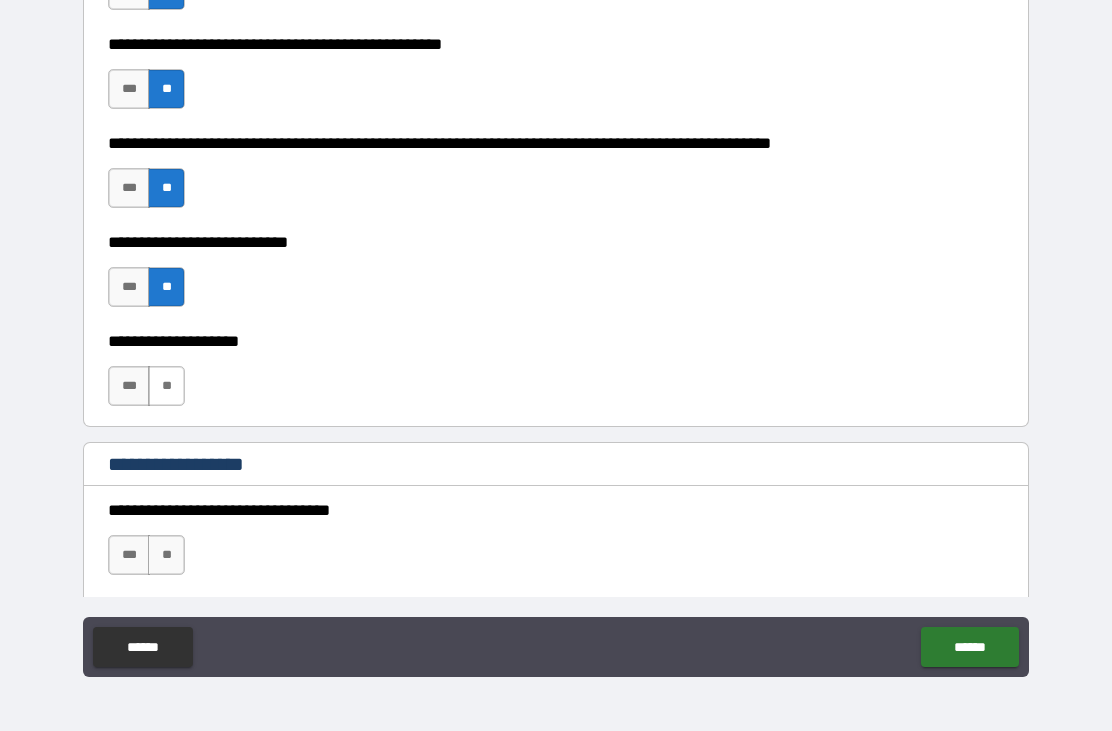 click on "**" at bounding box center [166, 386] 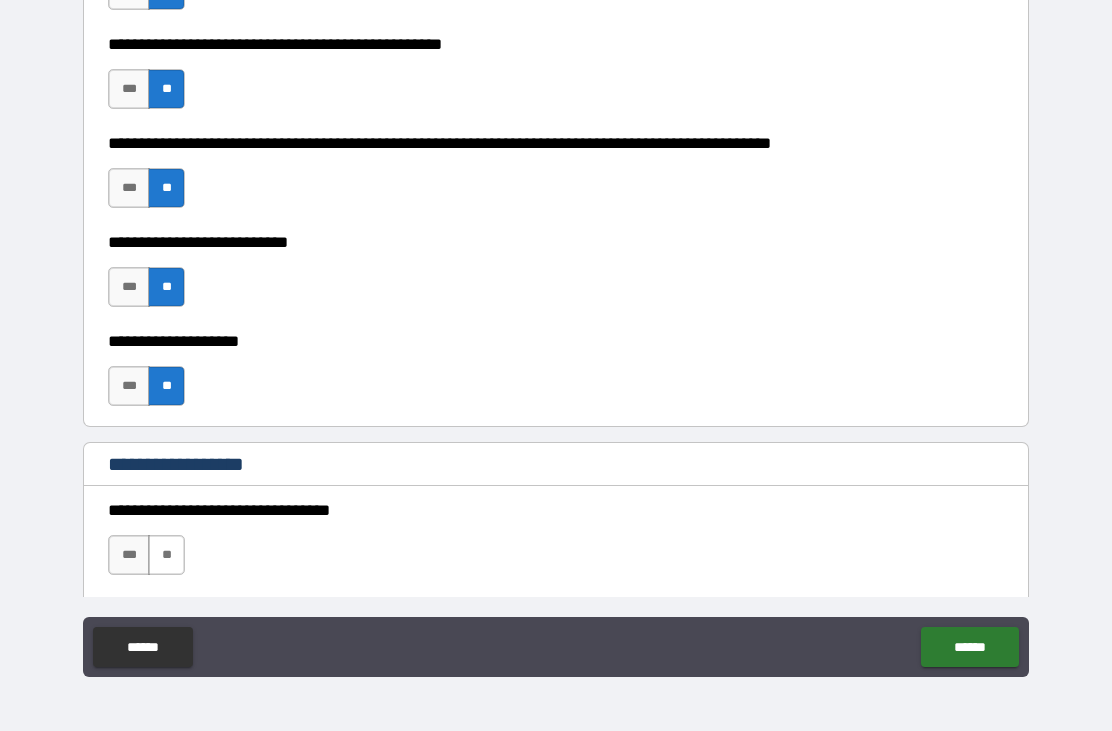 click on "**" at bounding box center (166, 555) 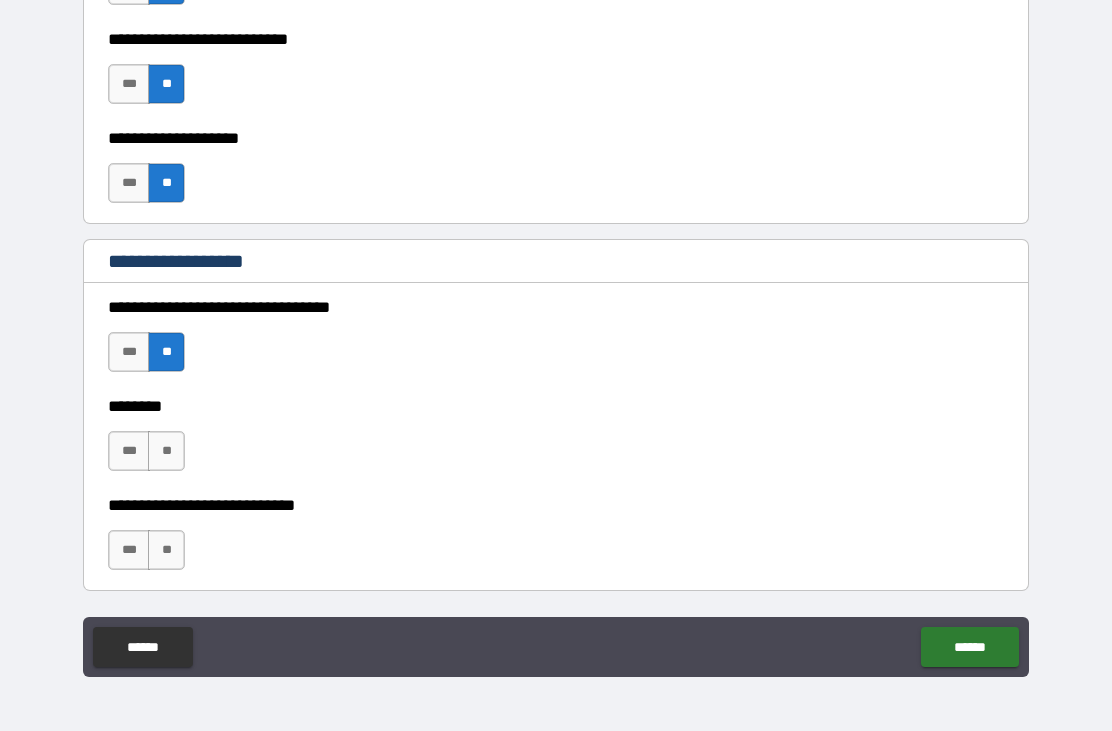 scroll, scrollTop: 918, scrollLeft: 0, axis: vertical 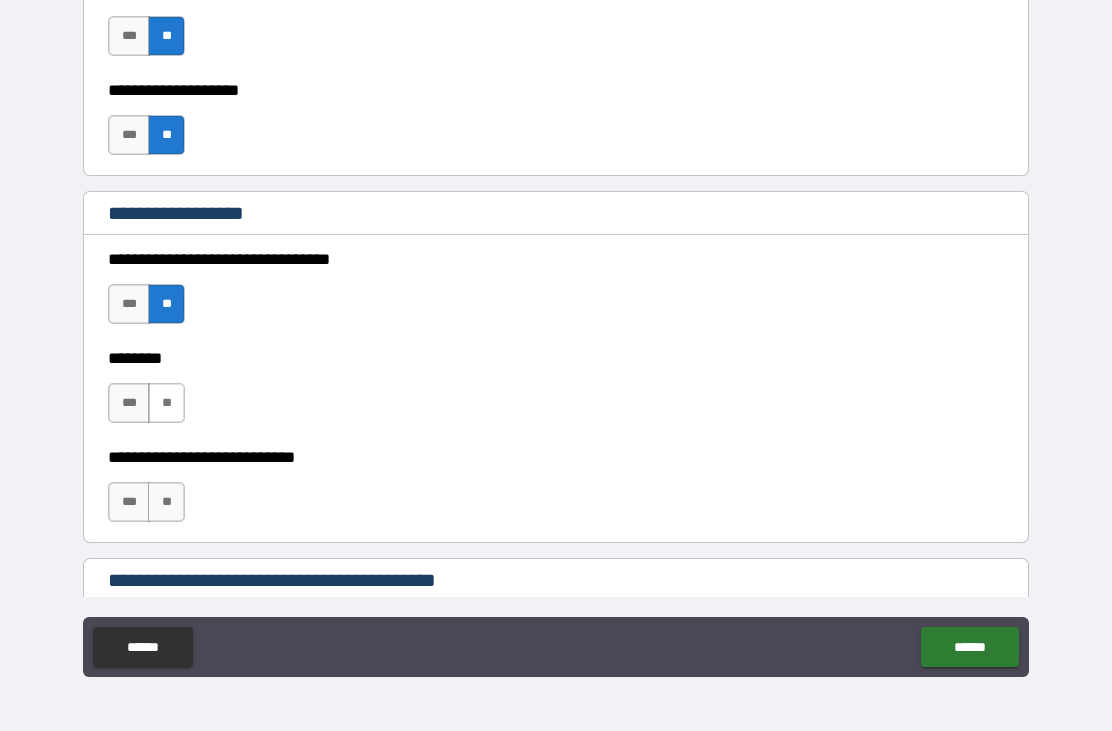click on "**" at bounding box center (166, 403) 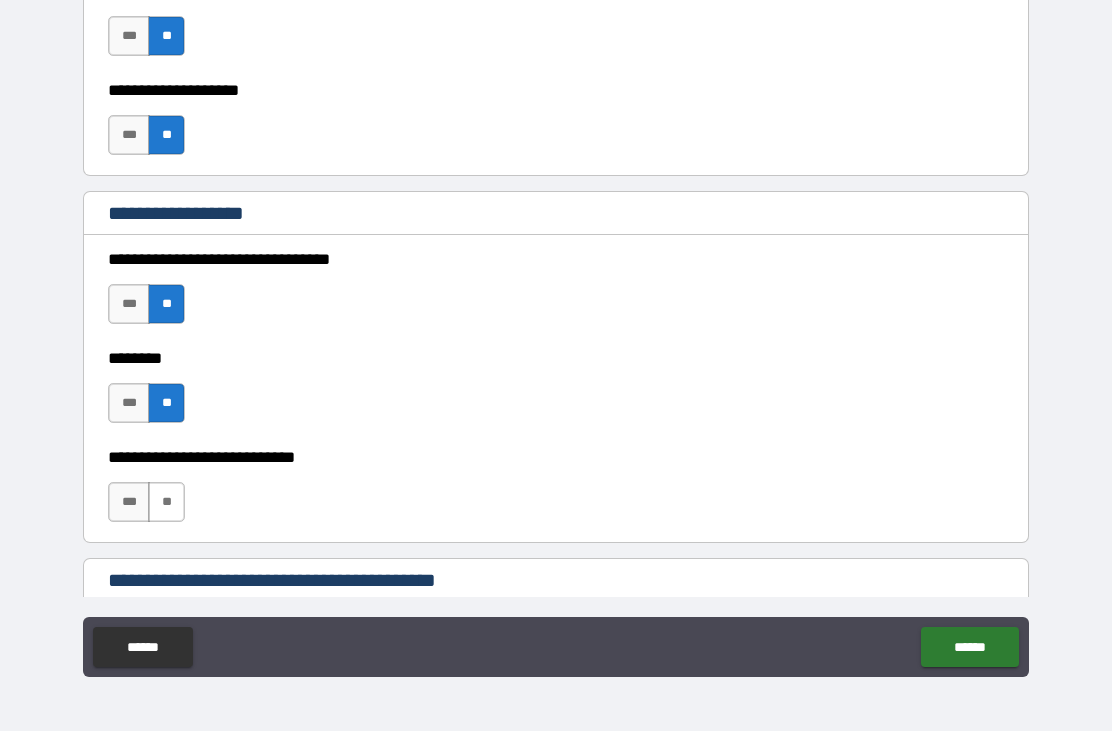 click on "**" at bounding box center (166, 502) 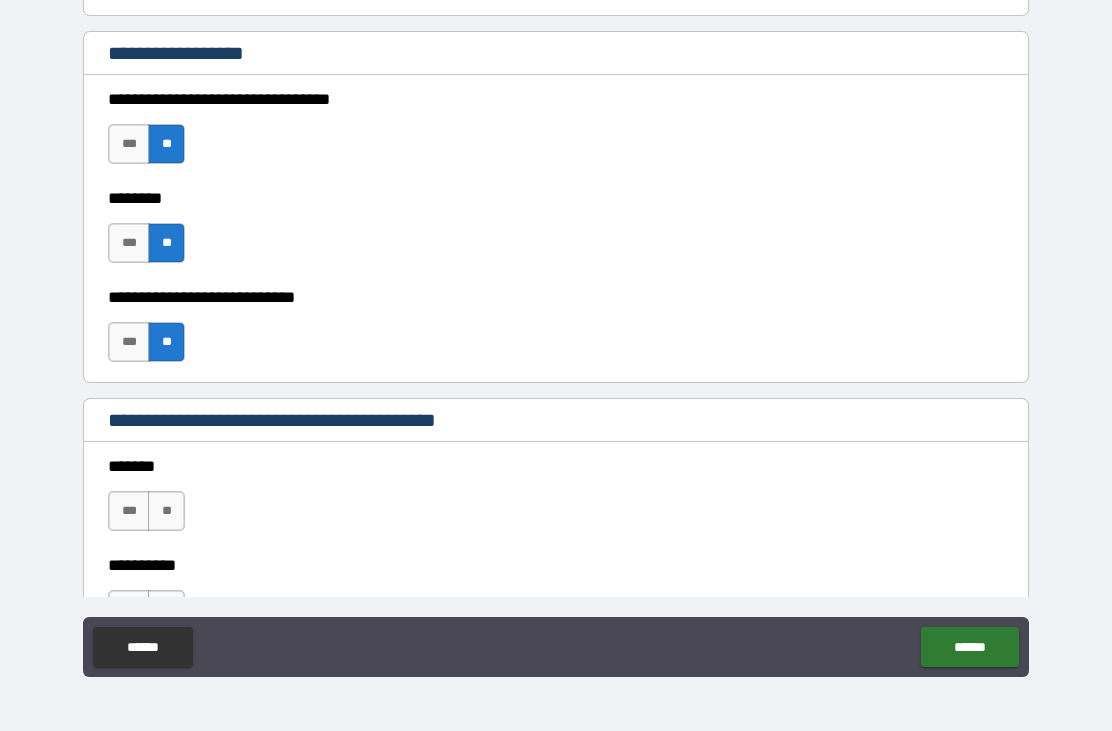scroll, scrollTop: 1087, scrollLeft: 0, axis: vertical 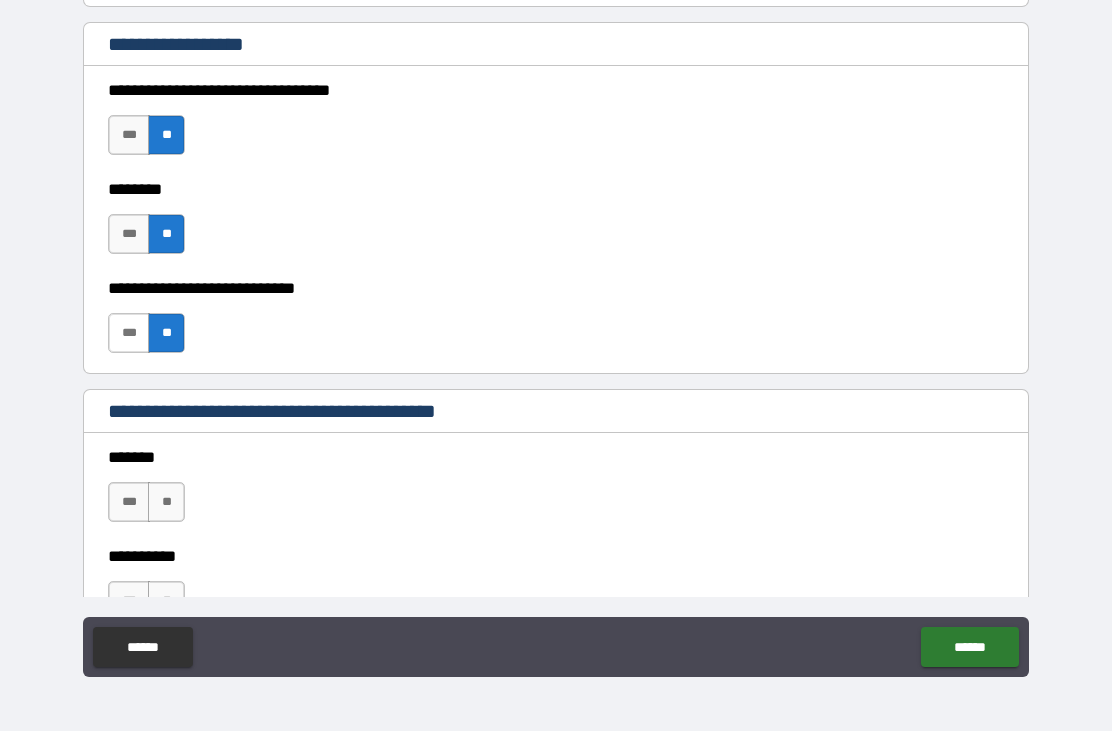 click on "***" at bounding box center [129, 333] 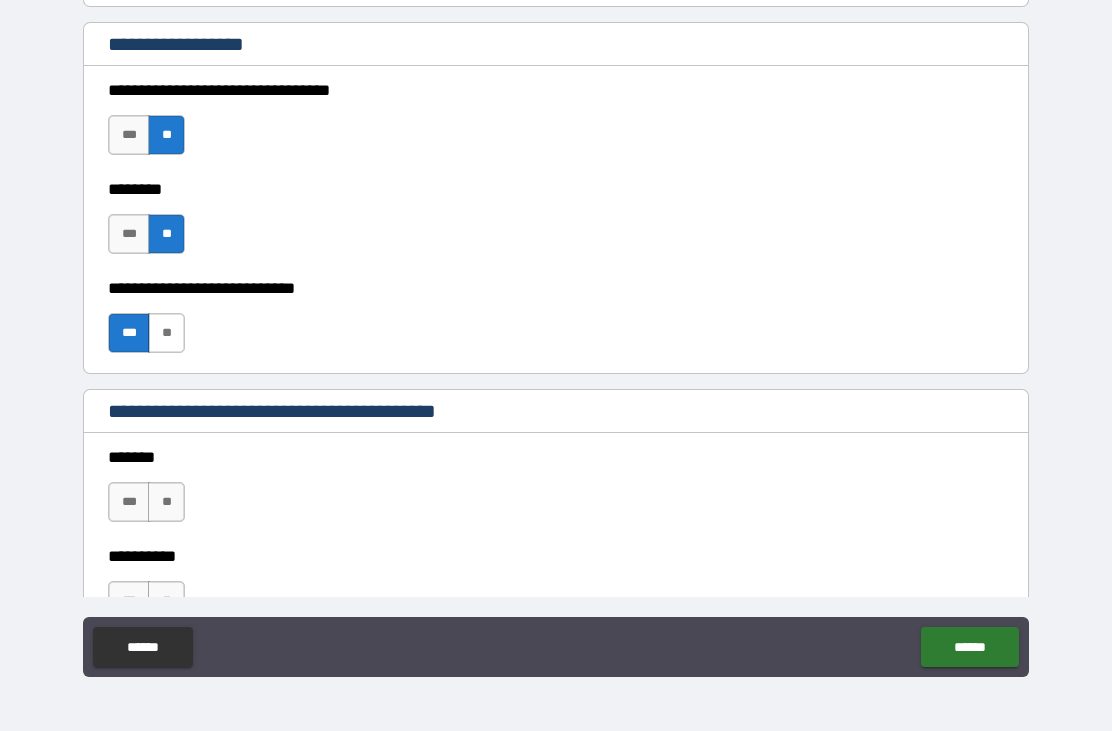 click on "**" at bounding box center [166, 333] 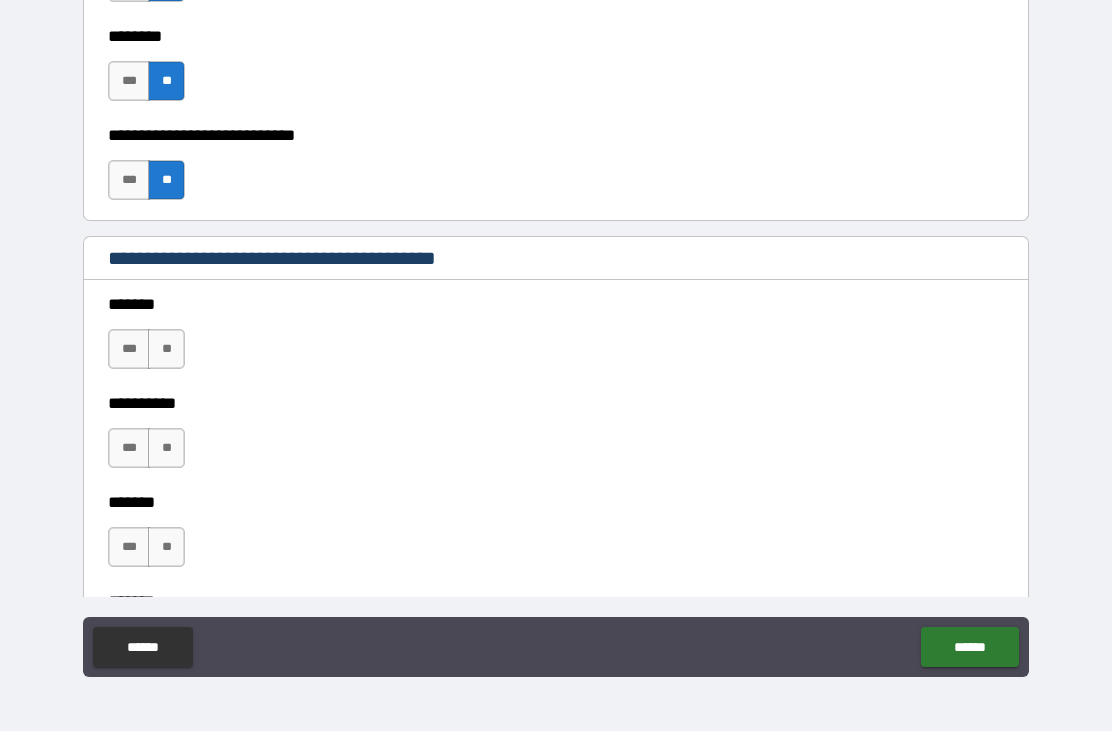 scroll, scrollTop: 1257, scrollLeft: 0, axis: vertical 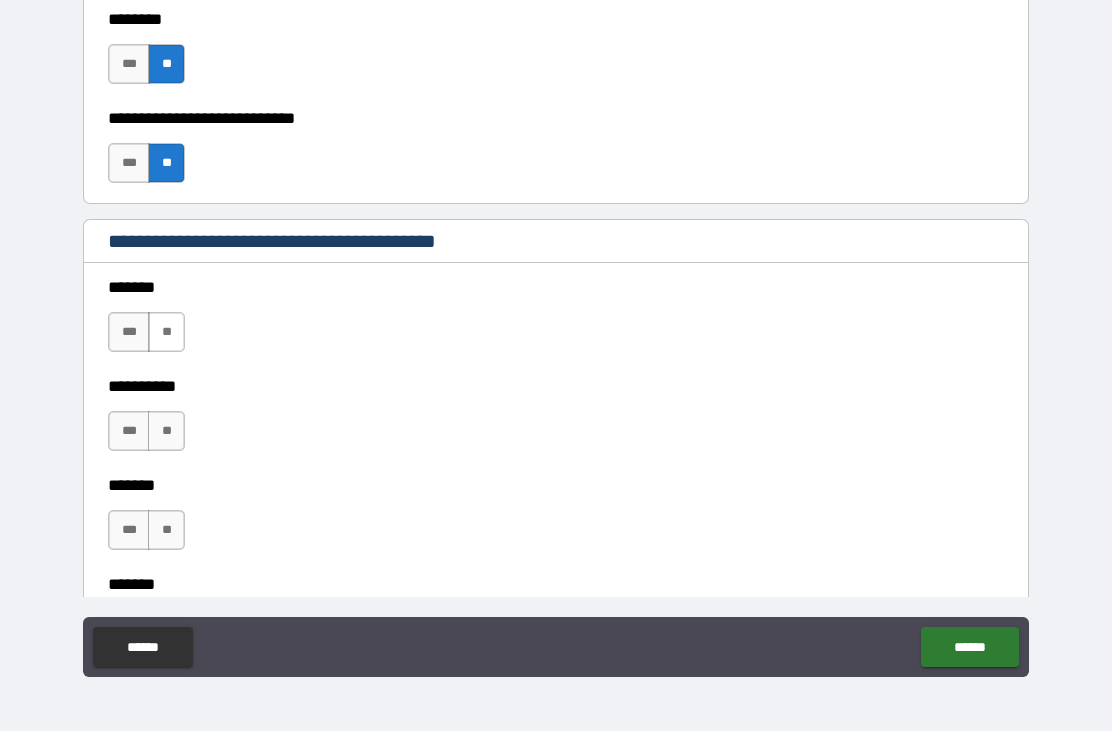 click on "**" at bounding box center [166, 332] 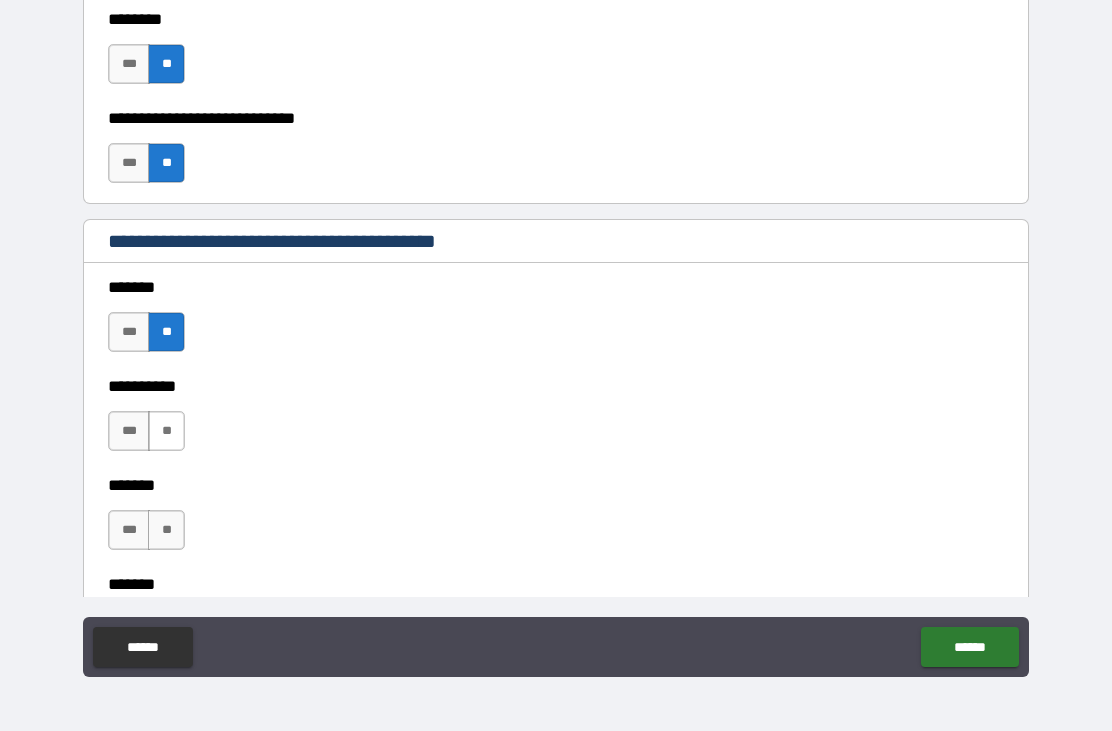 click on "**" at bounding box center (166, 431) 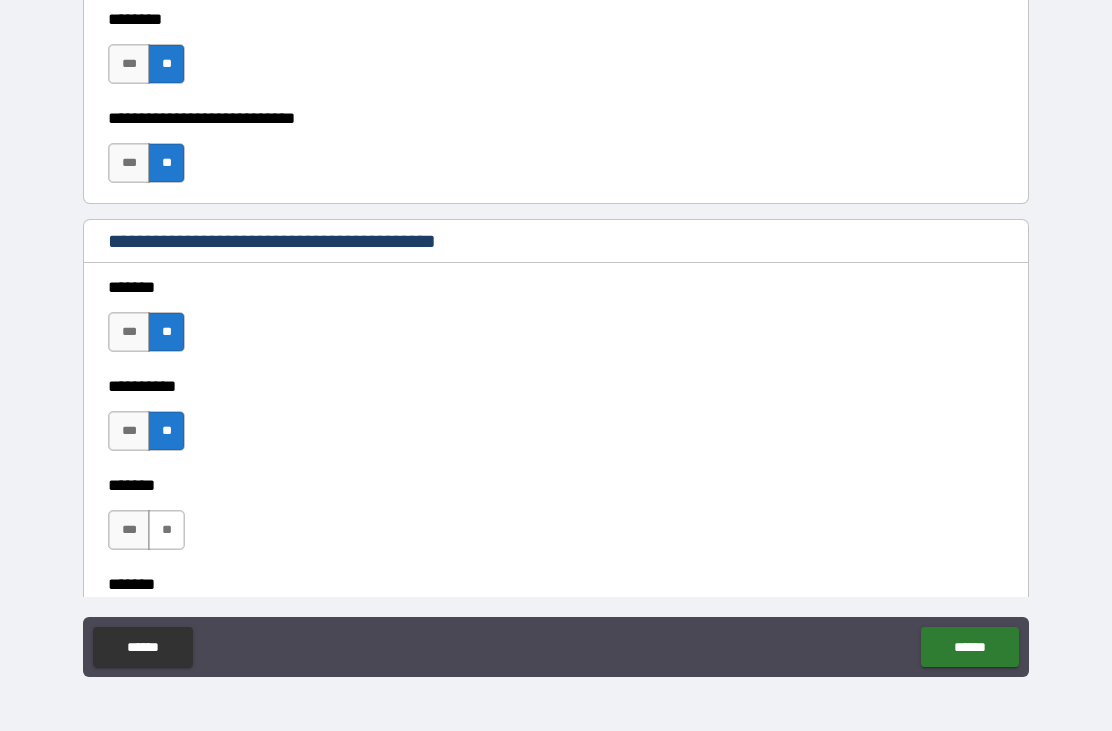 click on "**" at bounding box center (166, 530) 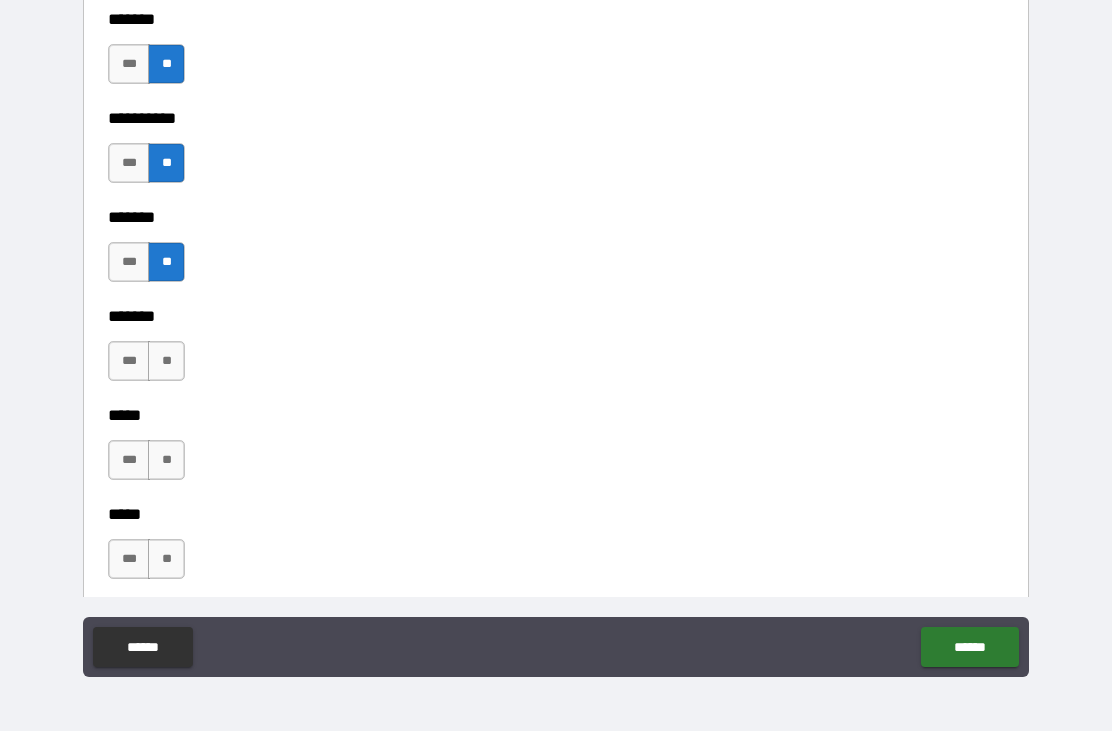 scroll, scrollTop: 1530, scrollLeft: 0, axis: vertical 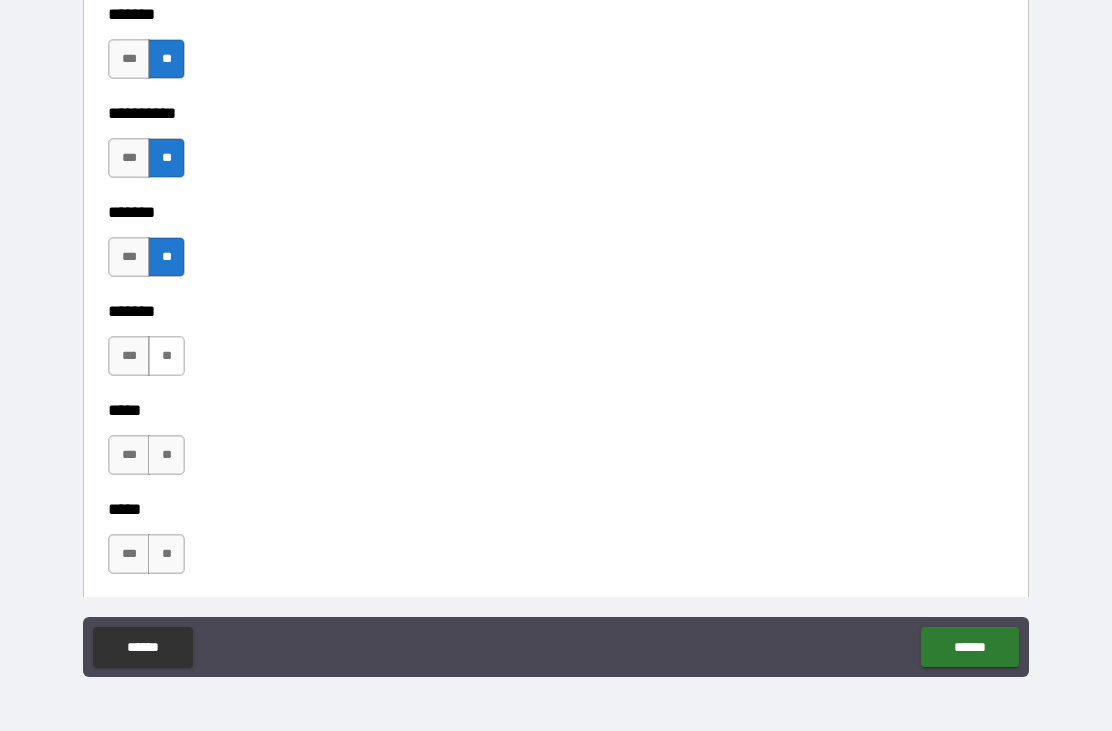 click on "**" at bounding box center (166, 356) 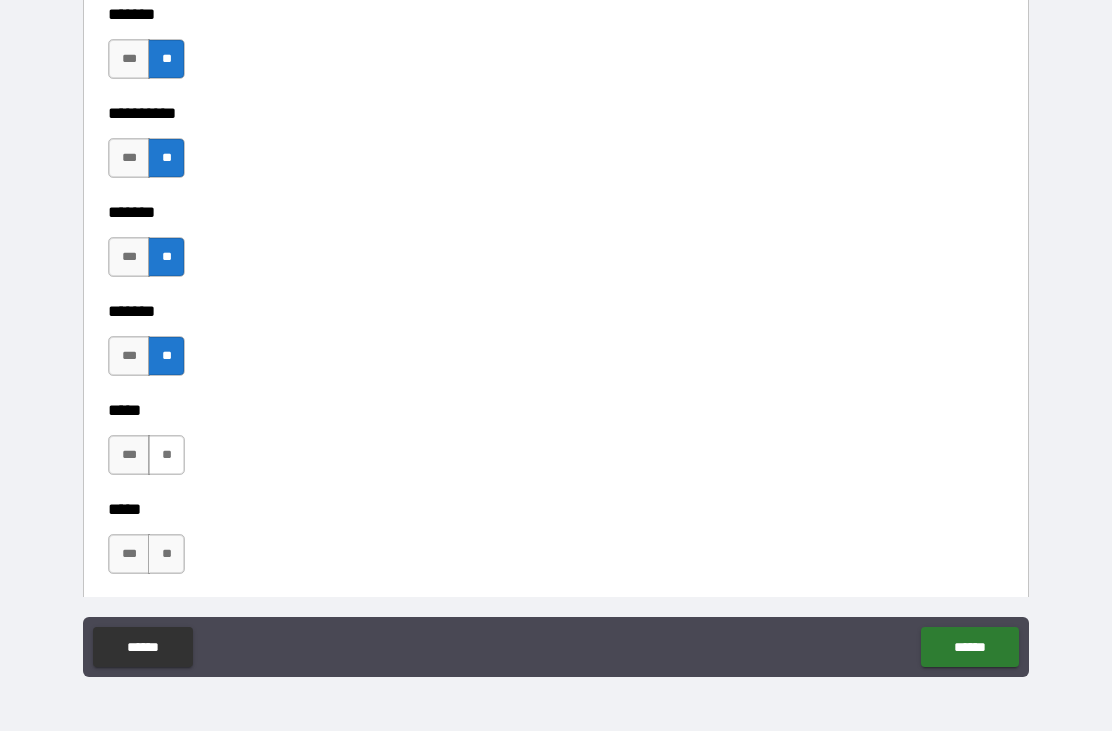 click on "**" at bounding box center (166, 455) 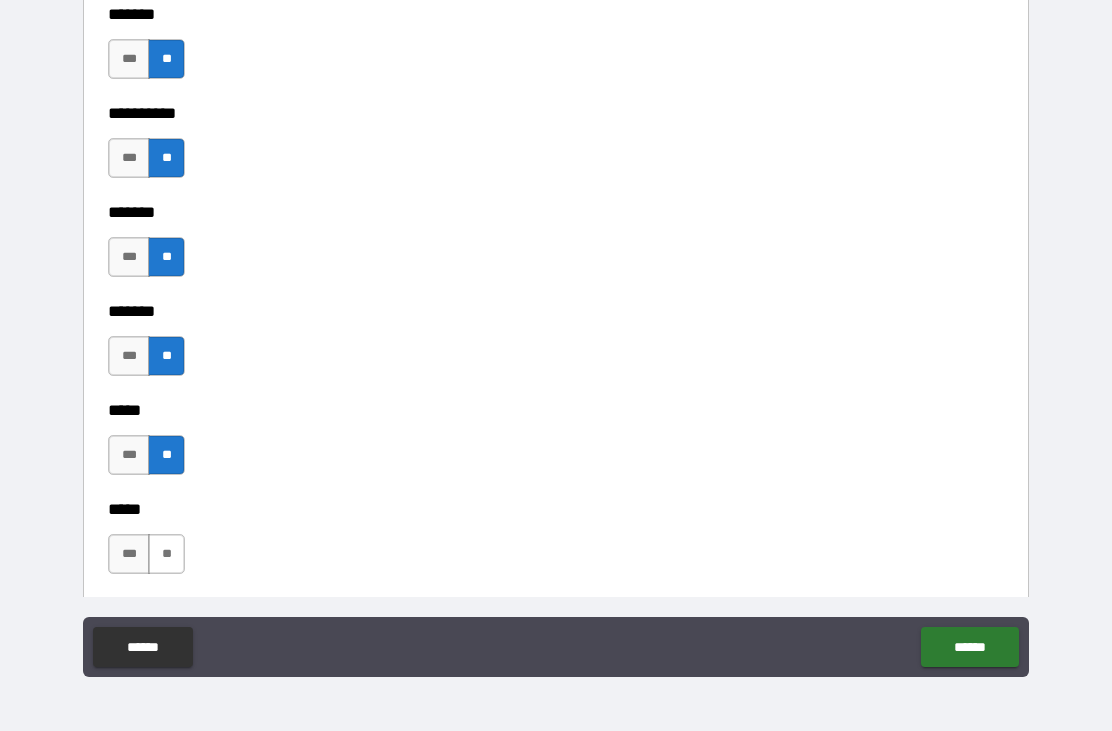 click on "**" at bounding box center (166, 554) 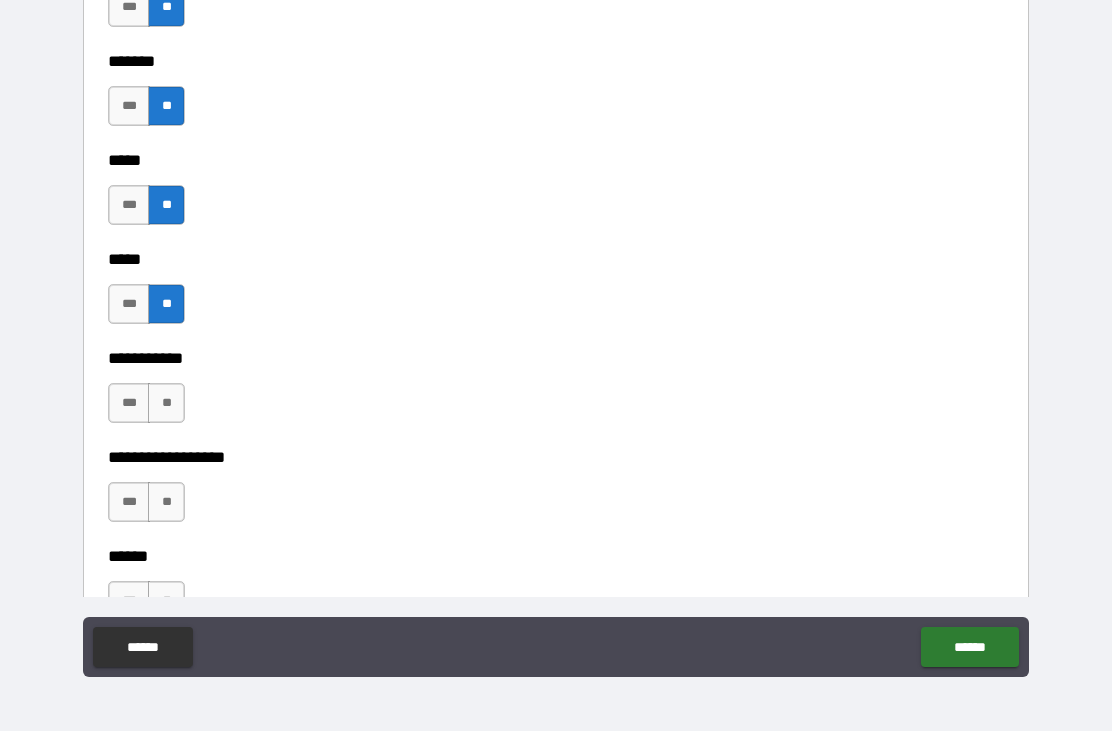 scroll, scrollTop: 1790, scrollLeft: 0, axis: vertical 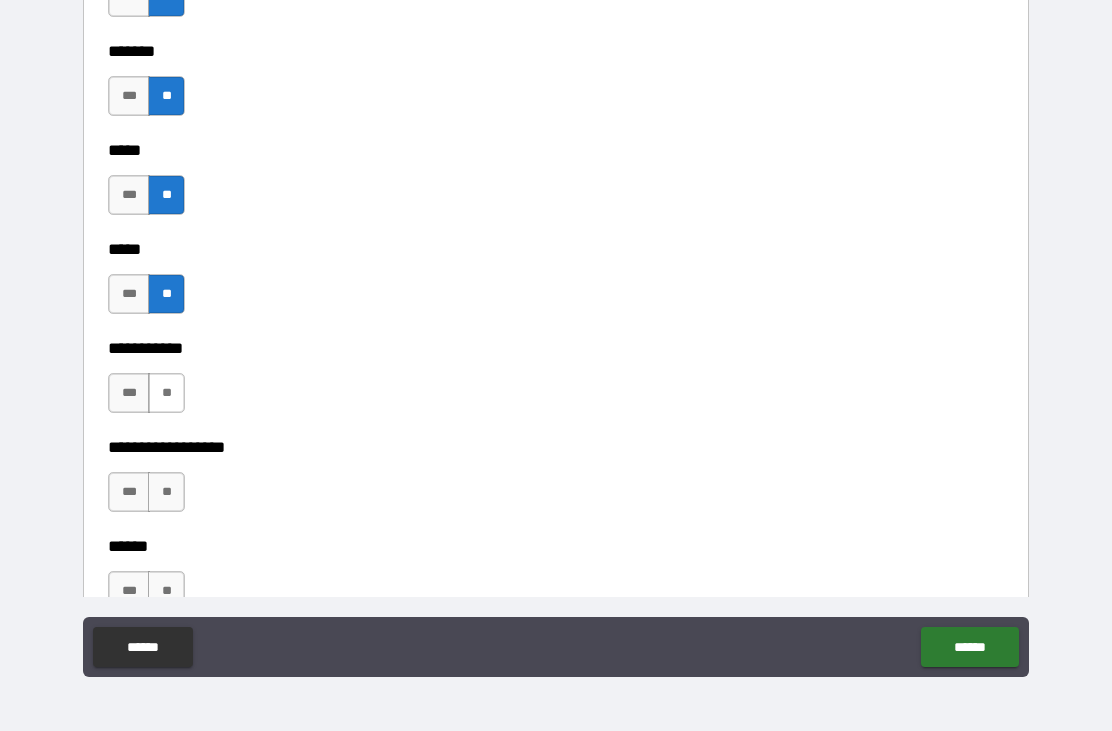 click on "**" at bounding box center (166, 393) 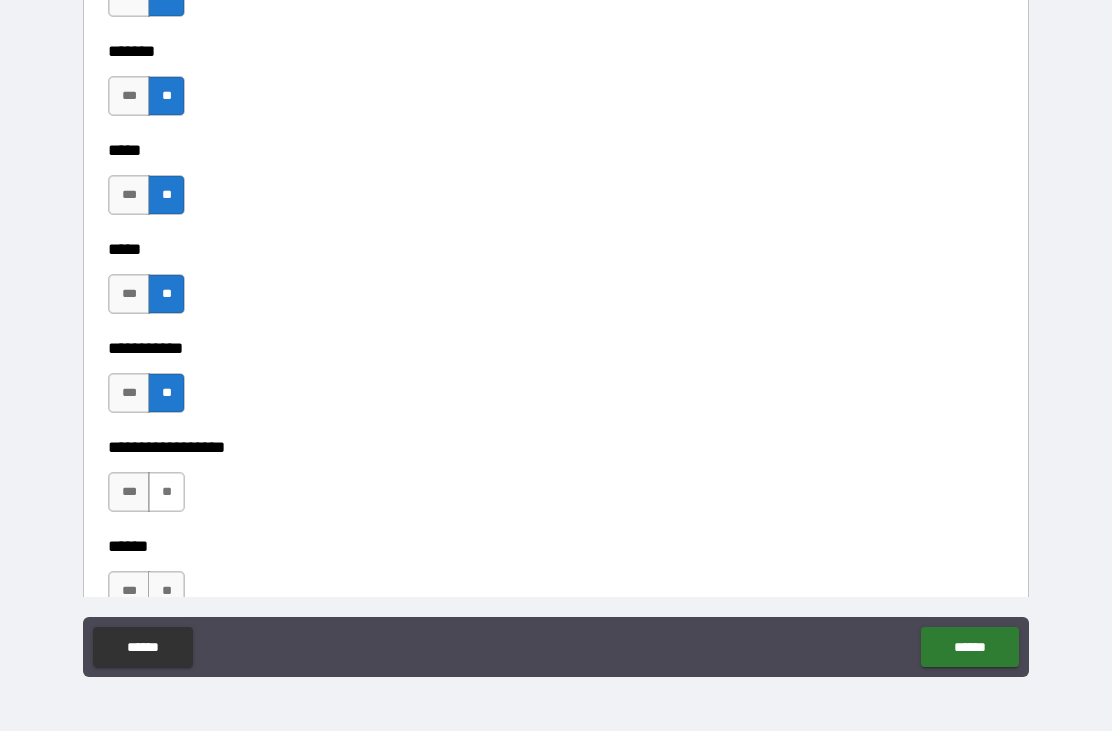 click on "**" at bounding box center [166, 492] 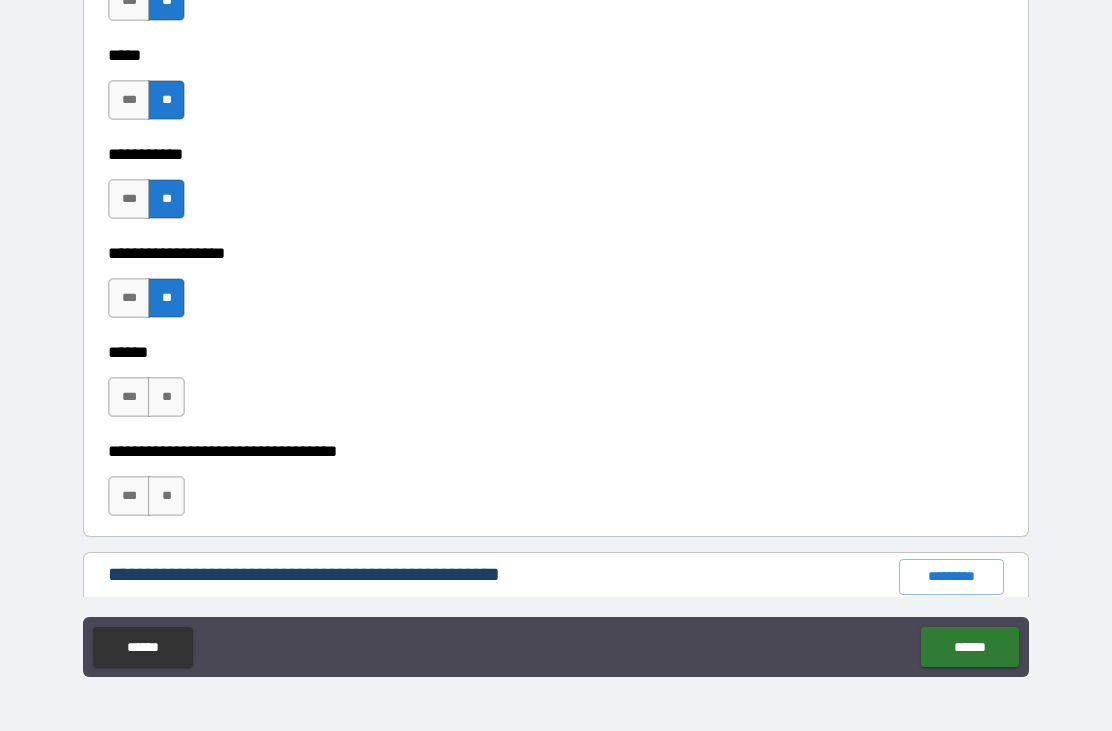 scroll, scrollTop: 1987, scrollLeft: 0, axis: vertical 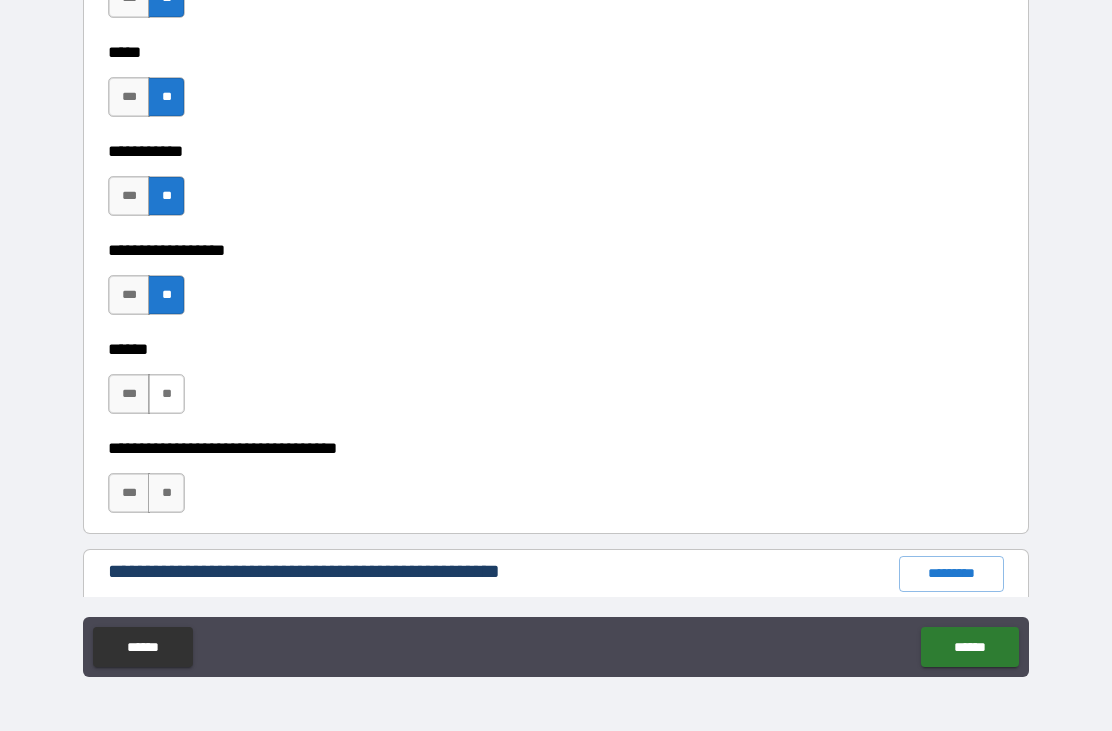 click on "**" at bounding box center (166, 394) 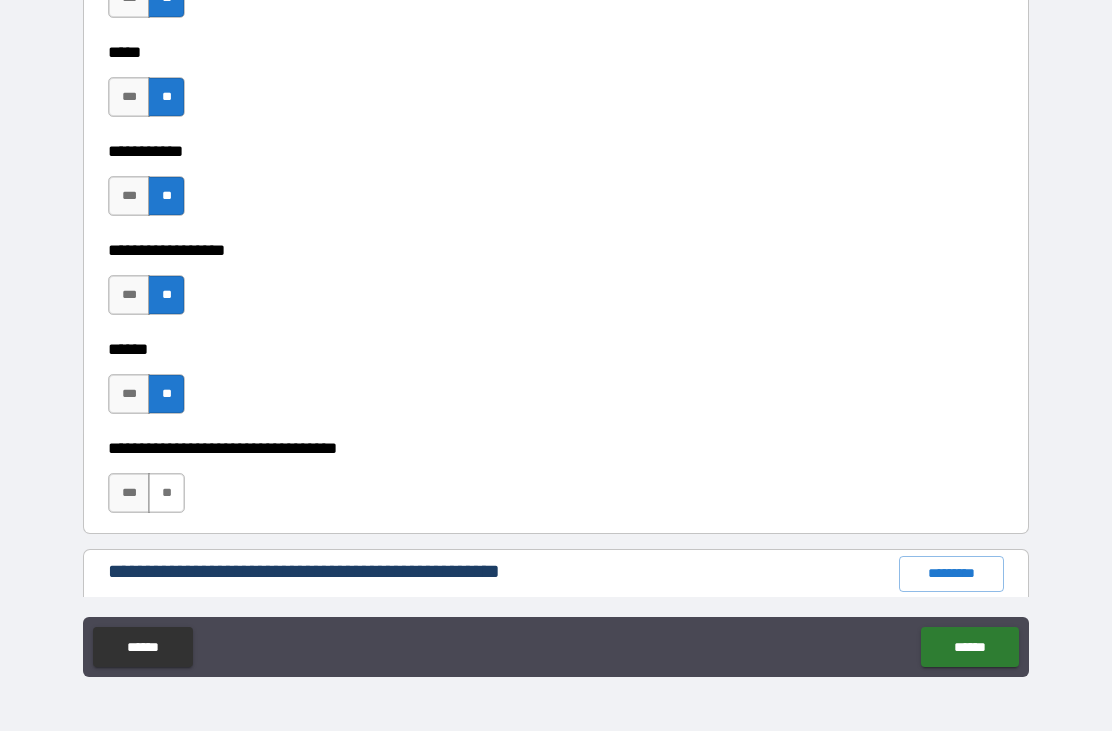 click on "**" at bounding box center [166, 493] 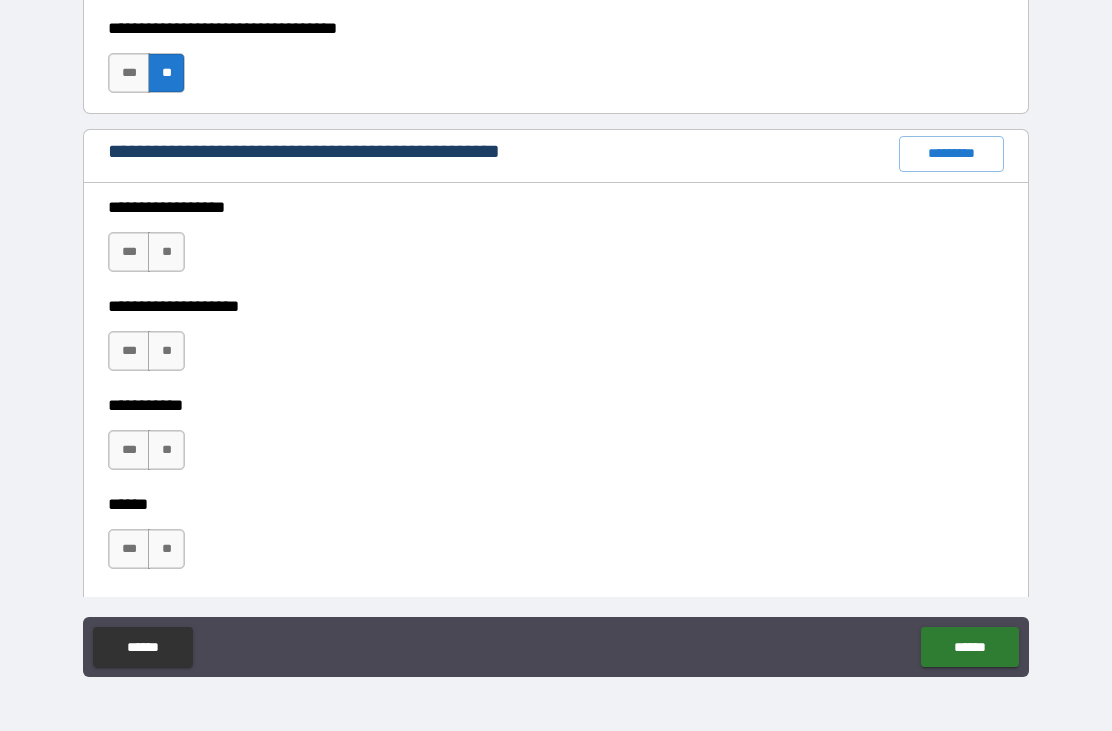 scroll, scrollTop: 2408, scrollLeft: 0, axis: vertical 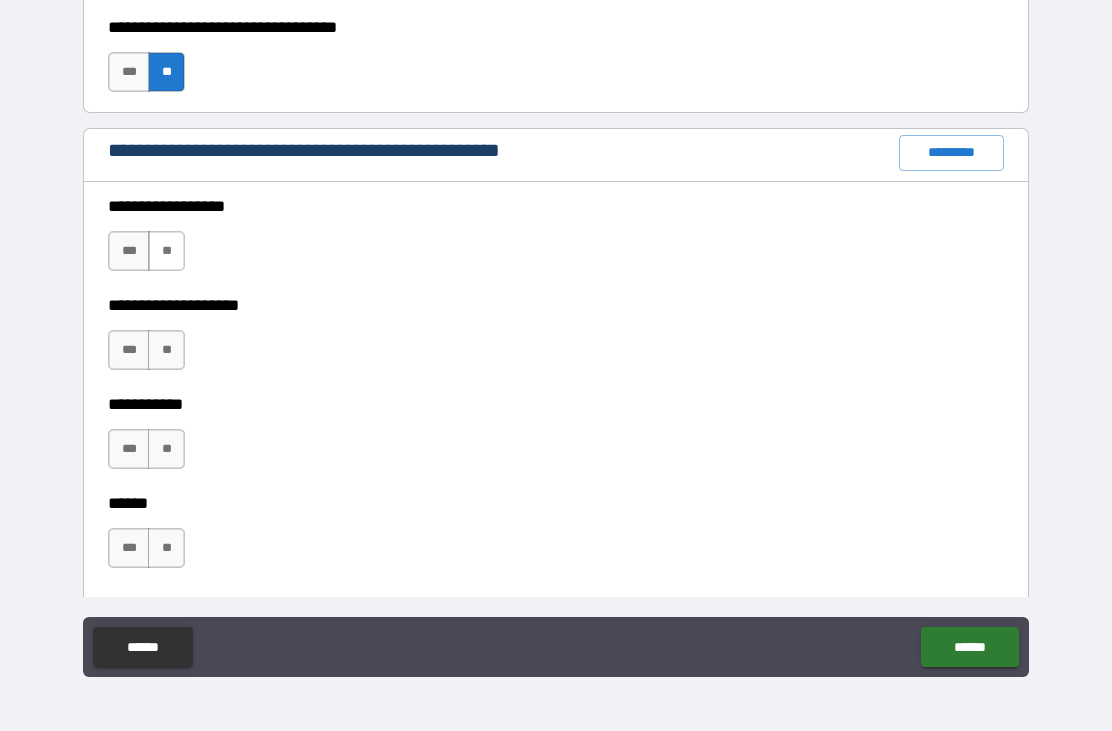 click on "**" at bounding box center [166, 251] 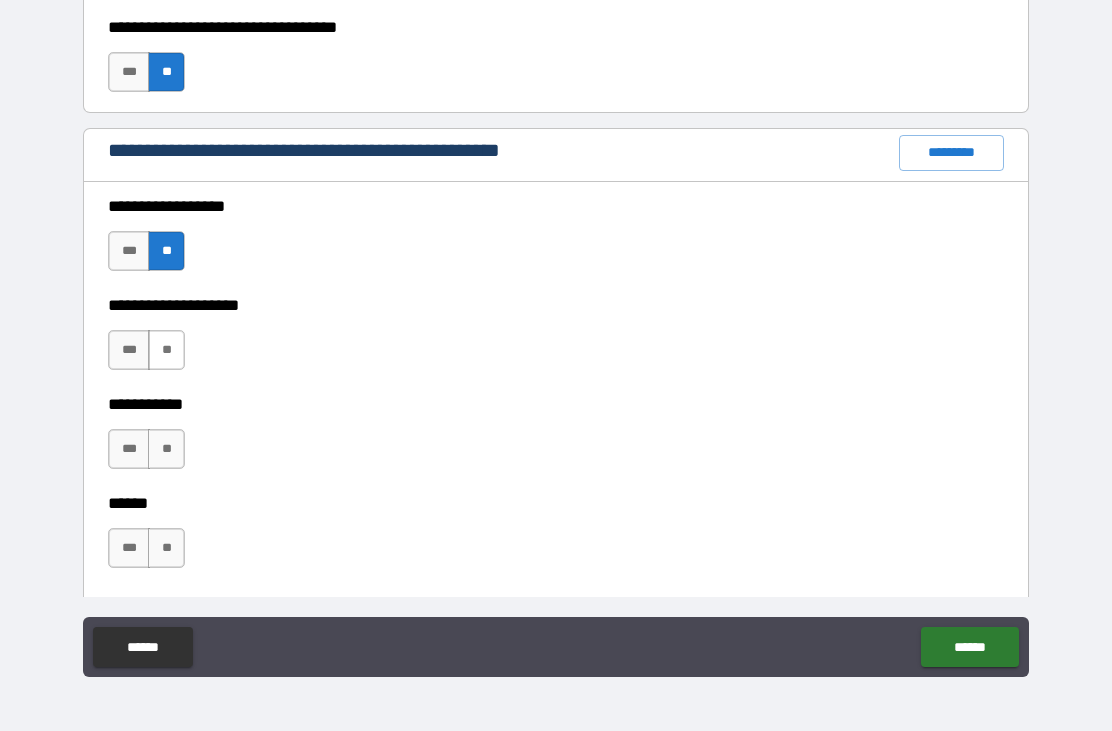 click on "**" at bounding box center (166, 350) 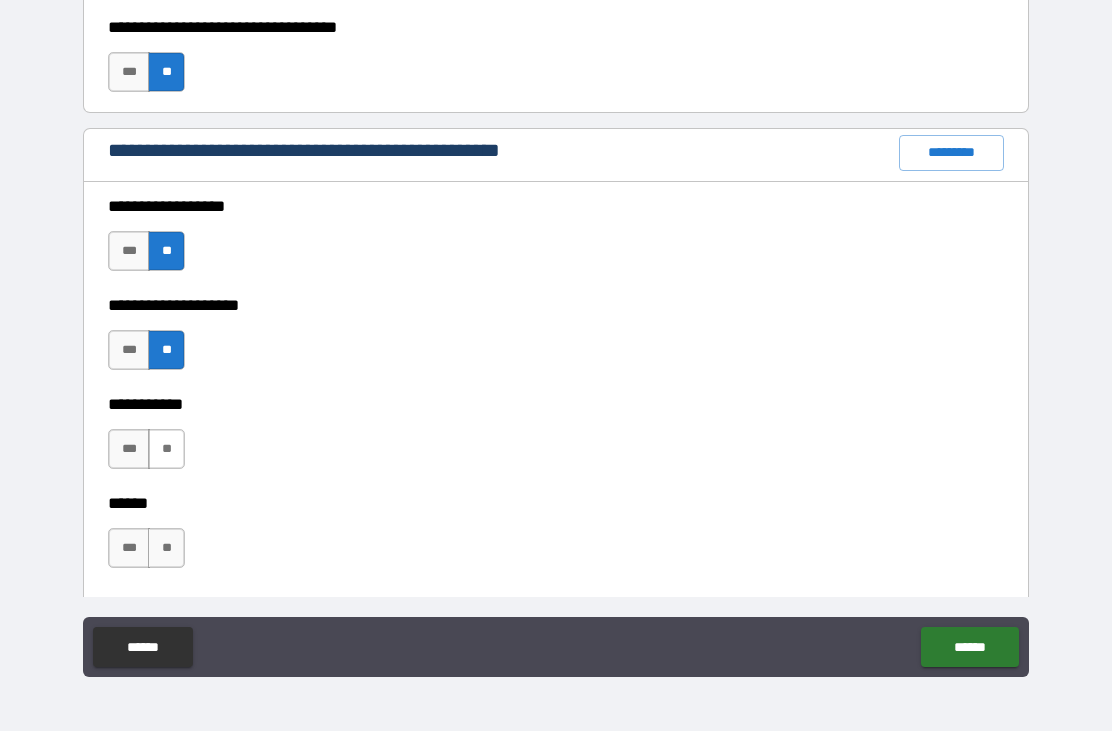 click on "**" at bounding box center (166, 449) 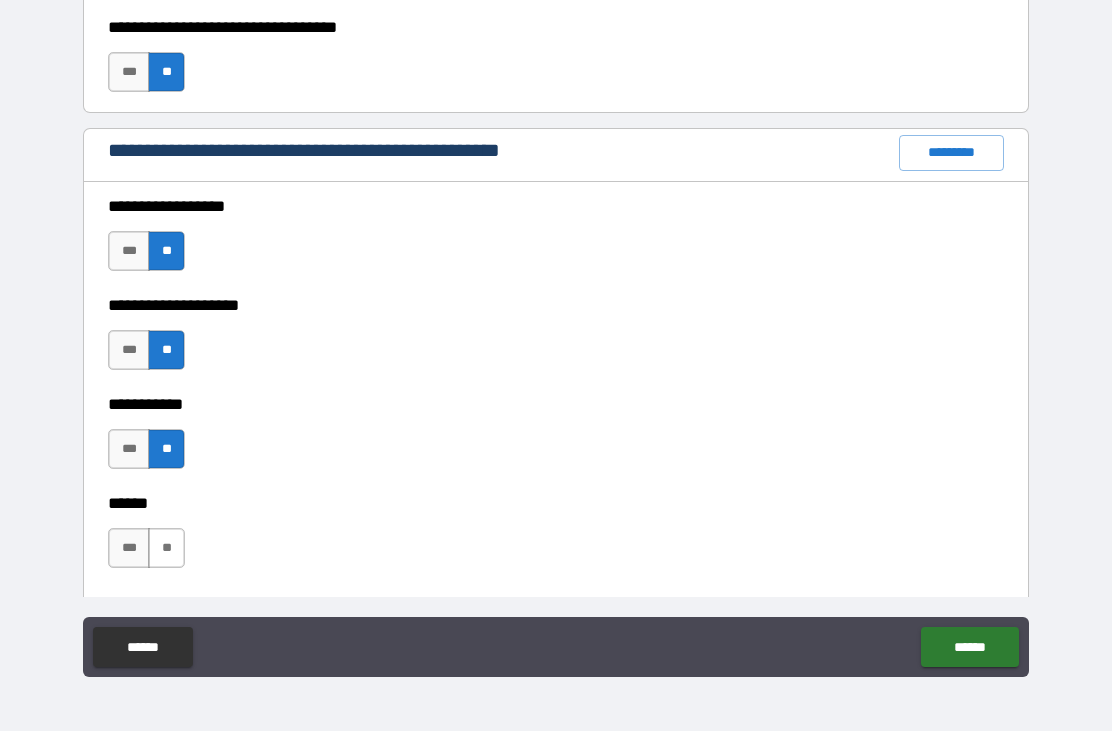 click on "**" at bounding box center [166, 548] 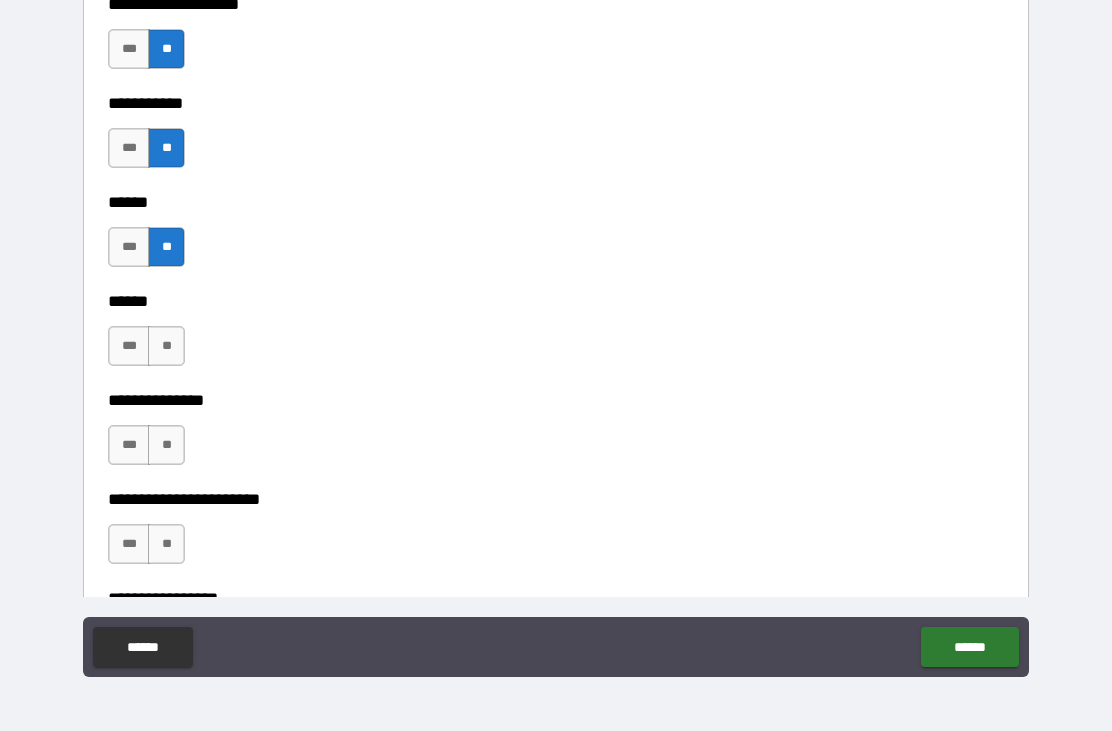 scroll, scrollTop: 2708, scrollLeft: 0, axis: vertical 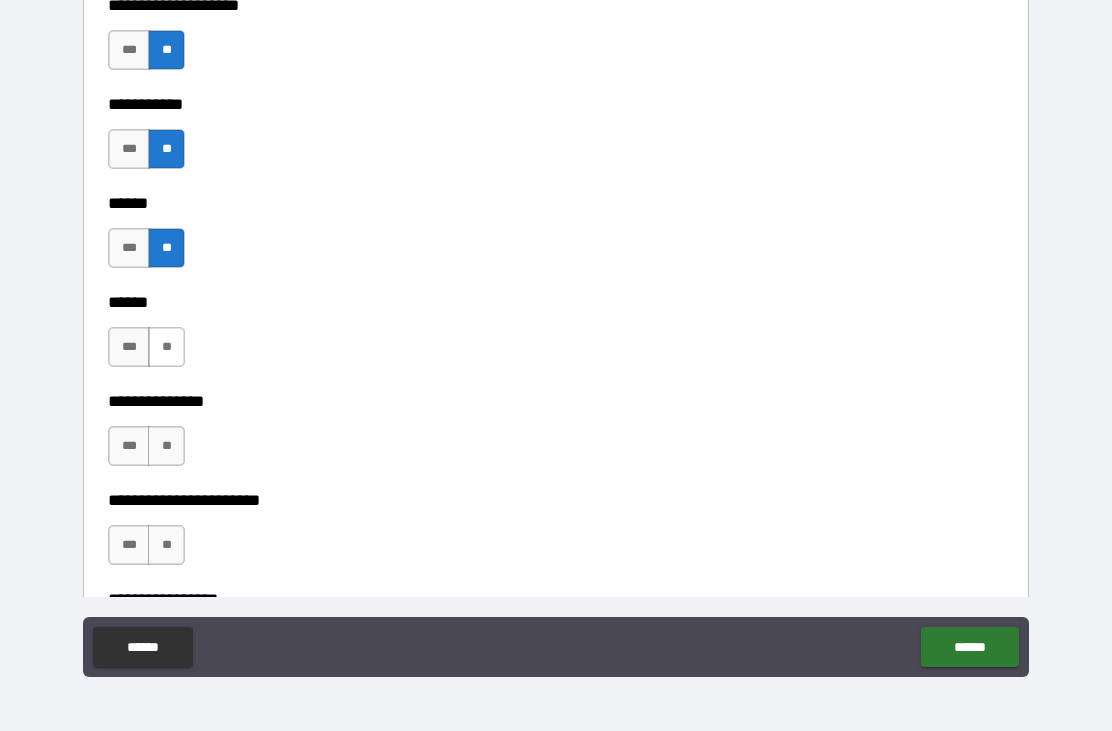 click on "**" at bounding box center [166, 347] 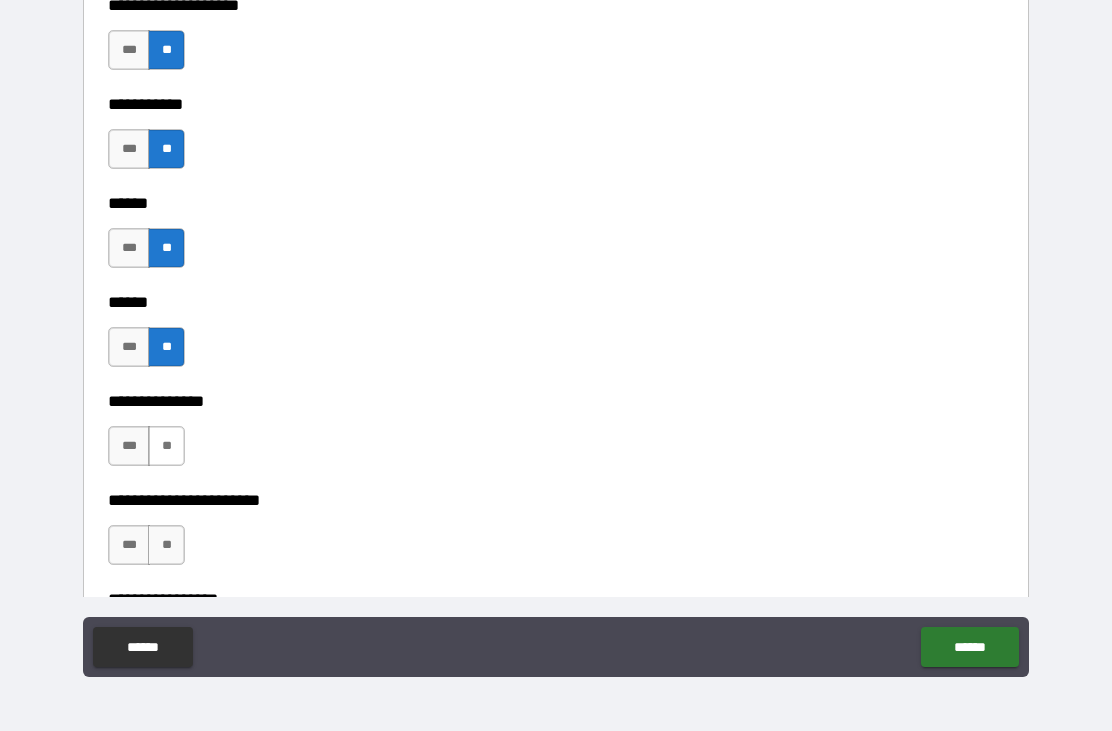 click on "**" at bounding box center [166, 446] 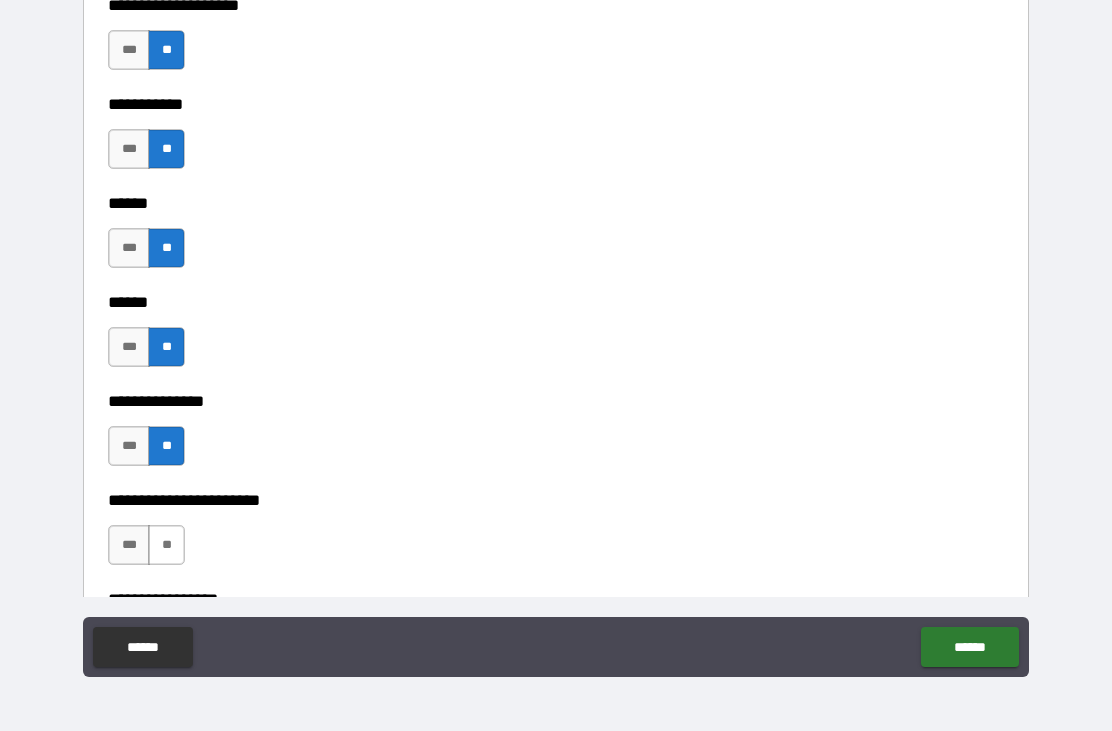 click on "**" at bounding box center (166, 545) 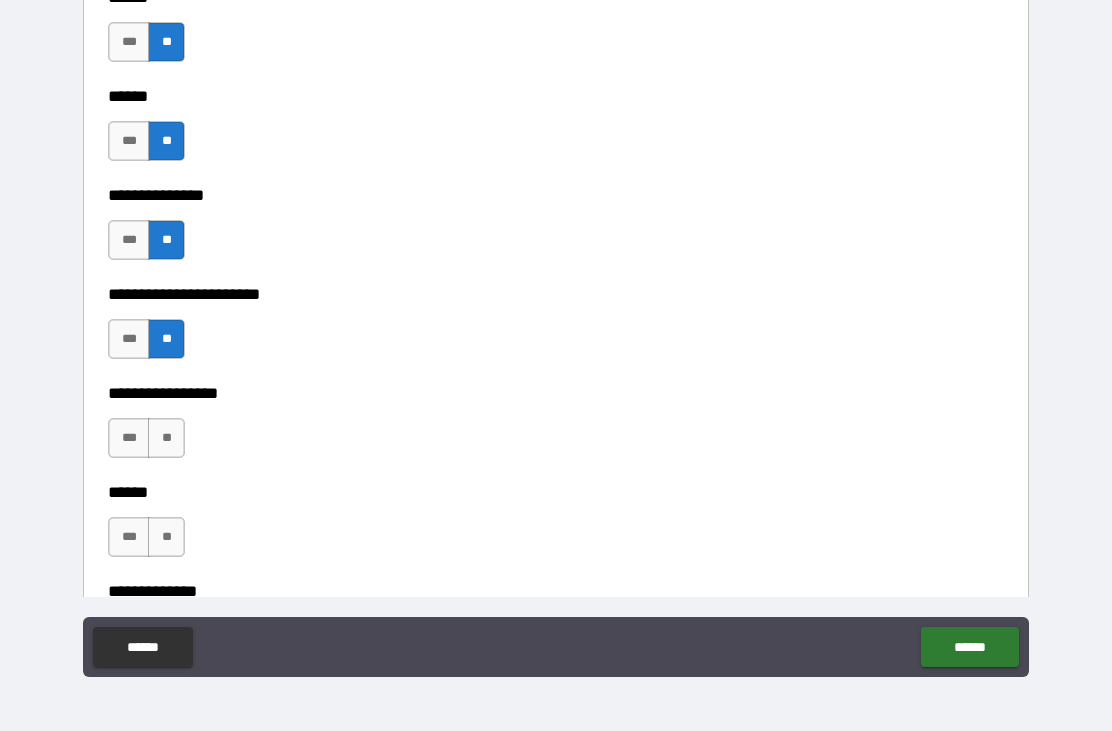 scroll, scrollTop: 2946, scrollLeft: 0, axis: vertical 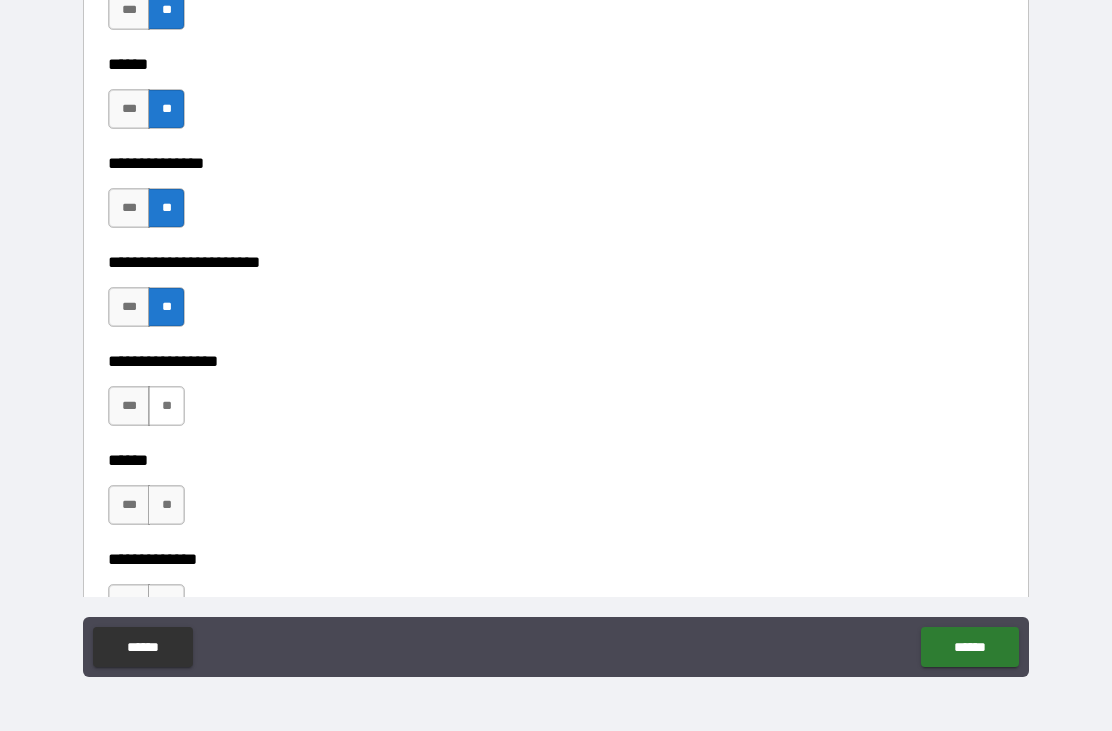 click on "**" at bounding box center (166, 406) 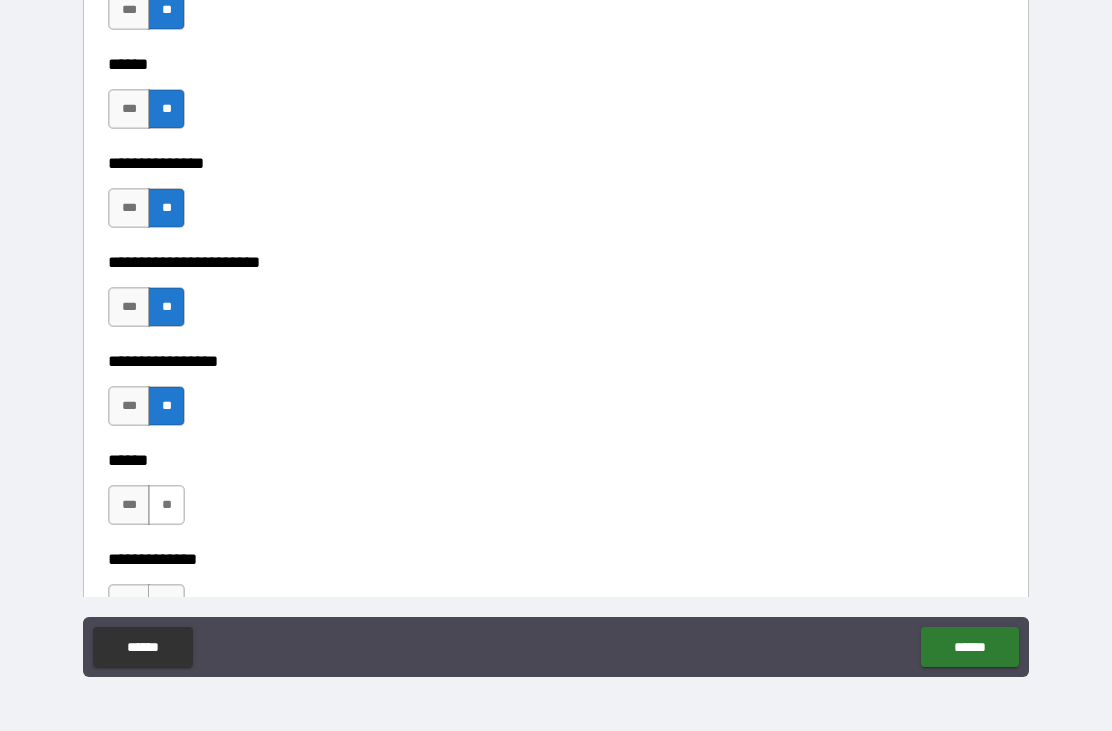 click on "**" at bounding box center [166, 505] 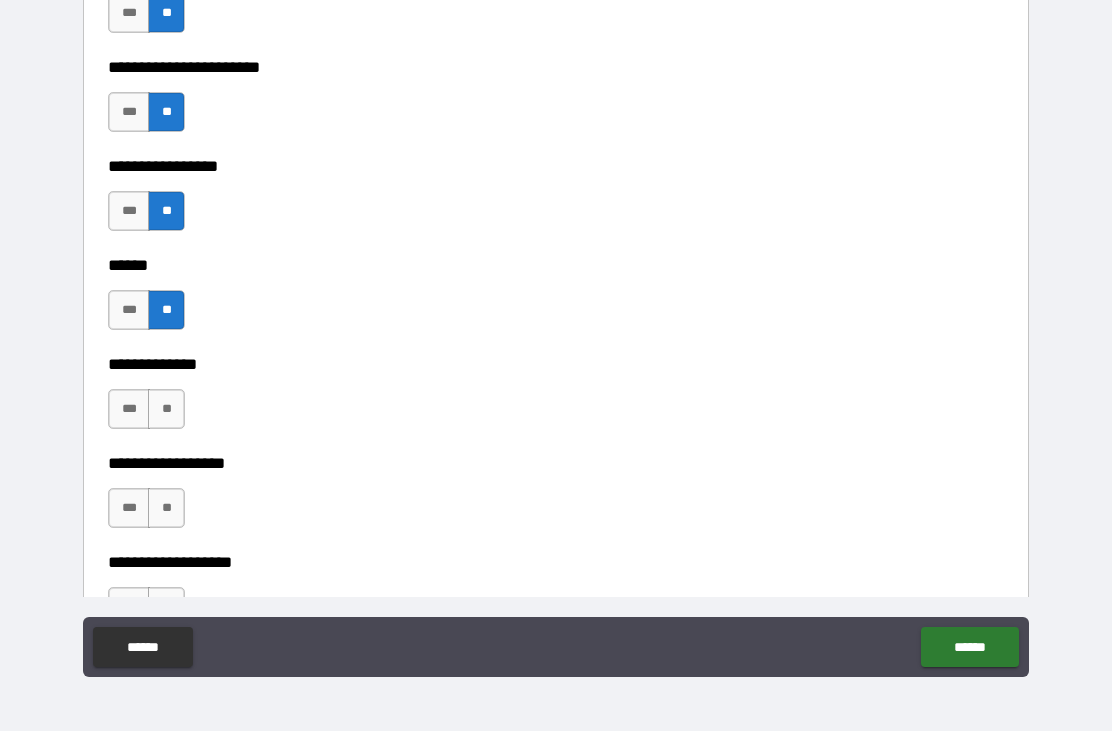 scroll, scrollTop: 3142, scrollLeft: 0, axis: vertical 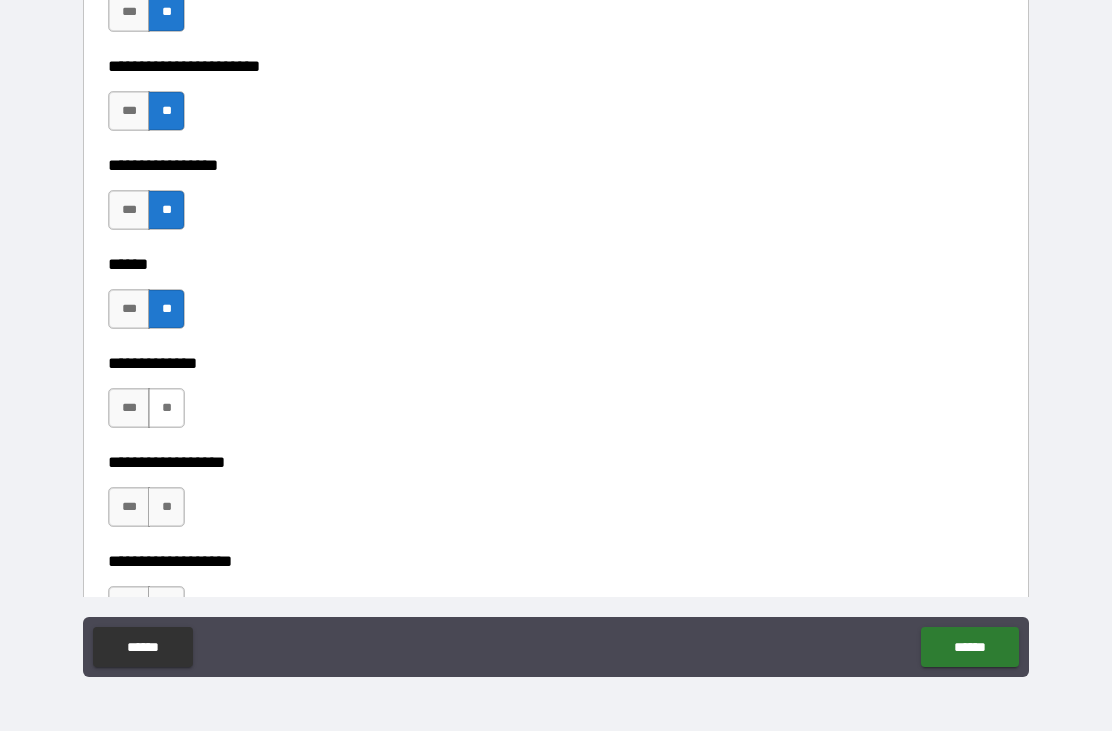 click on "**" at bounding box center [166, 408] 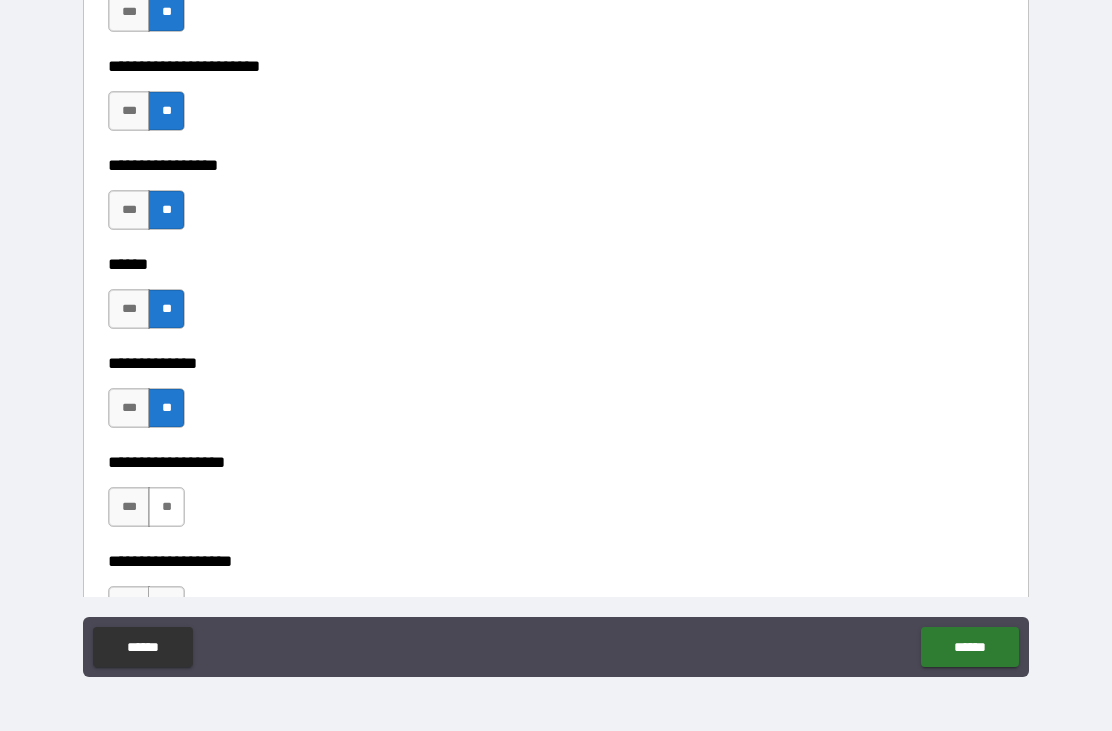 click on "**" at bounding box center [166, 507] 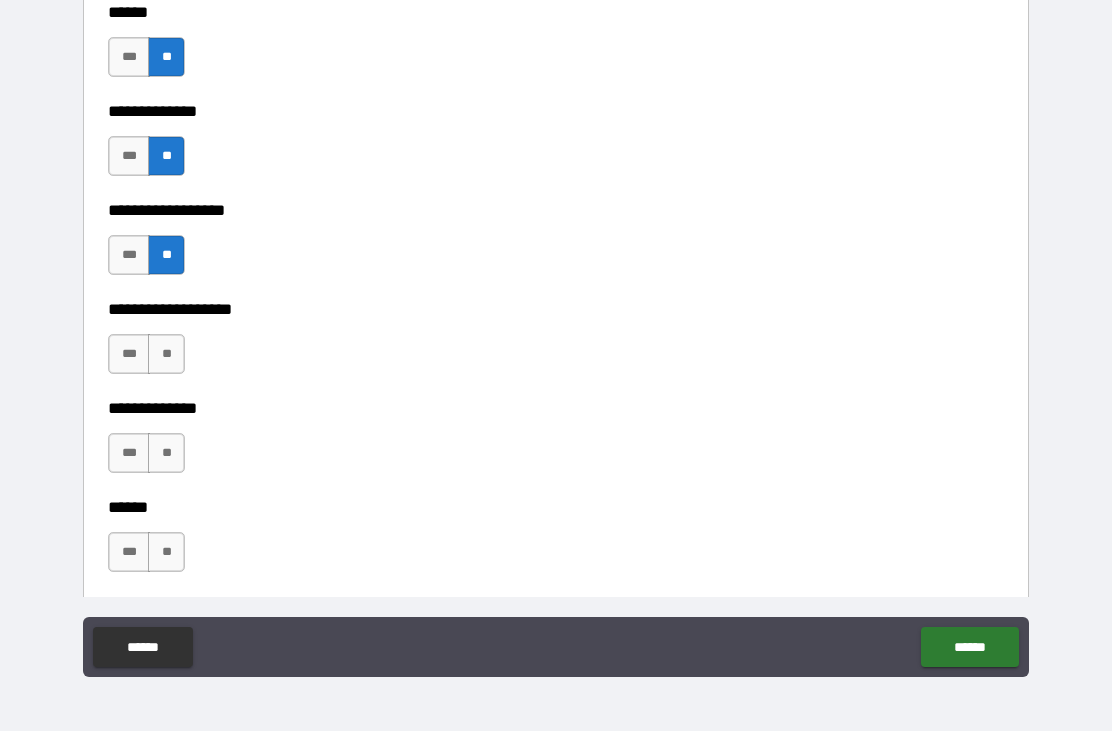 scroll, scrollTop: 3399, scrollLeft: 0, axis: vertical 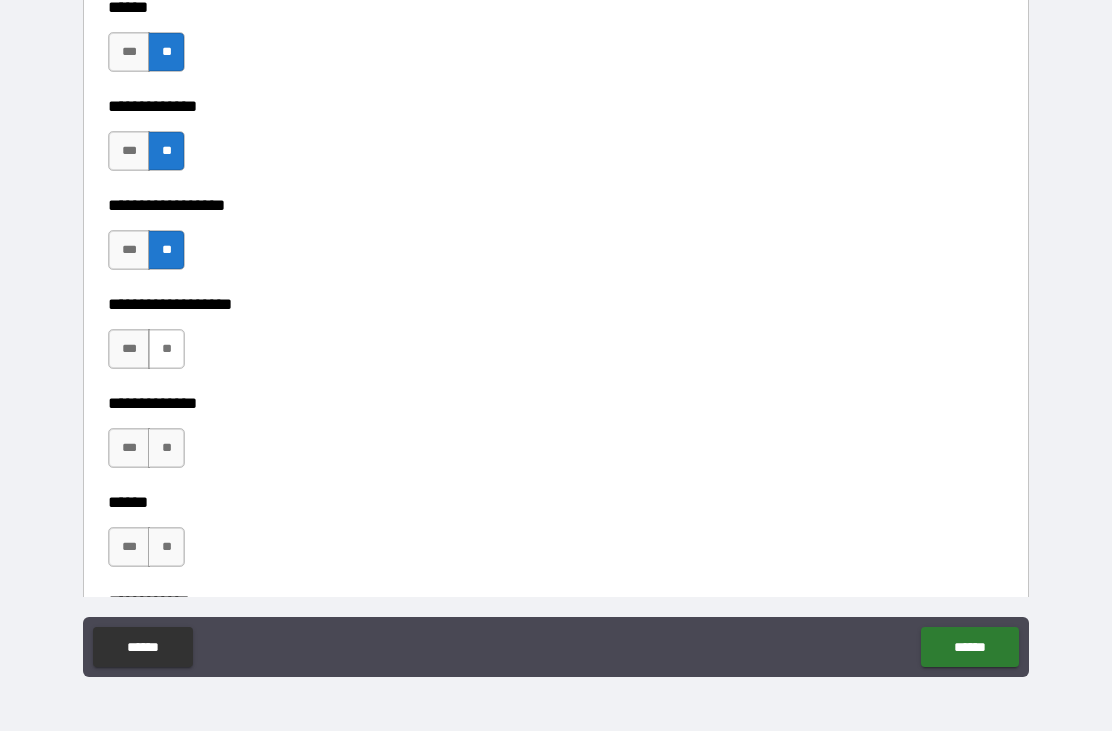 click on "**" at bounding box center [166, 349] 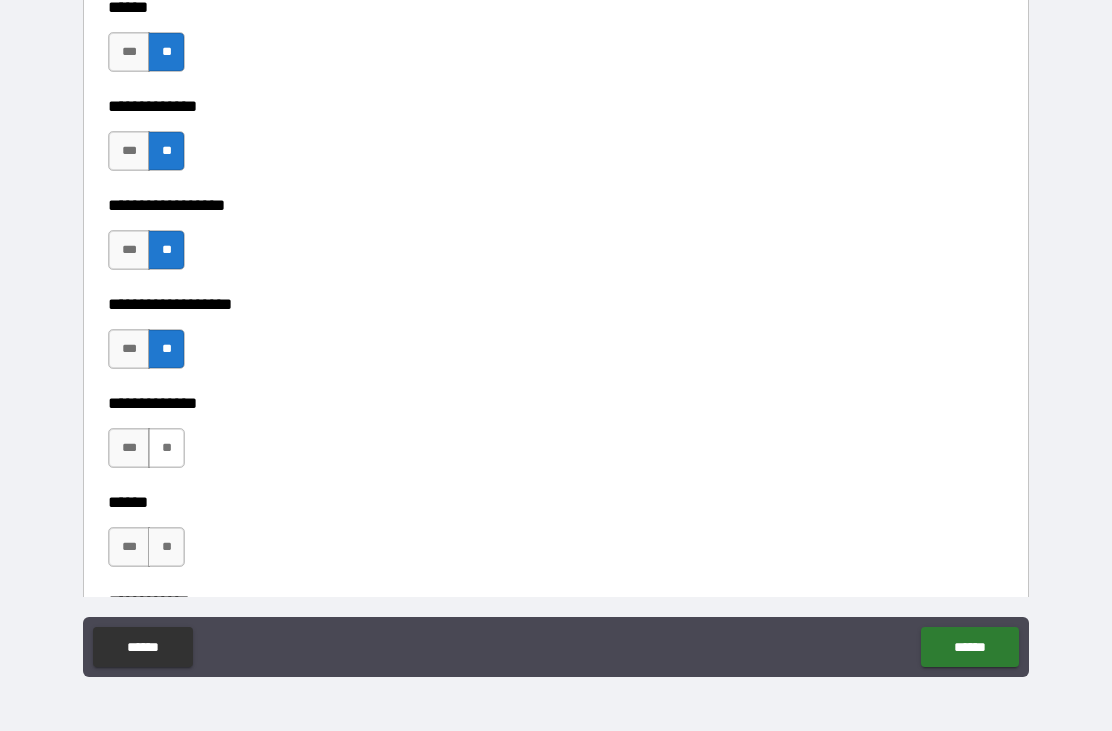 click on "**" at bounding box center (166, 448) 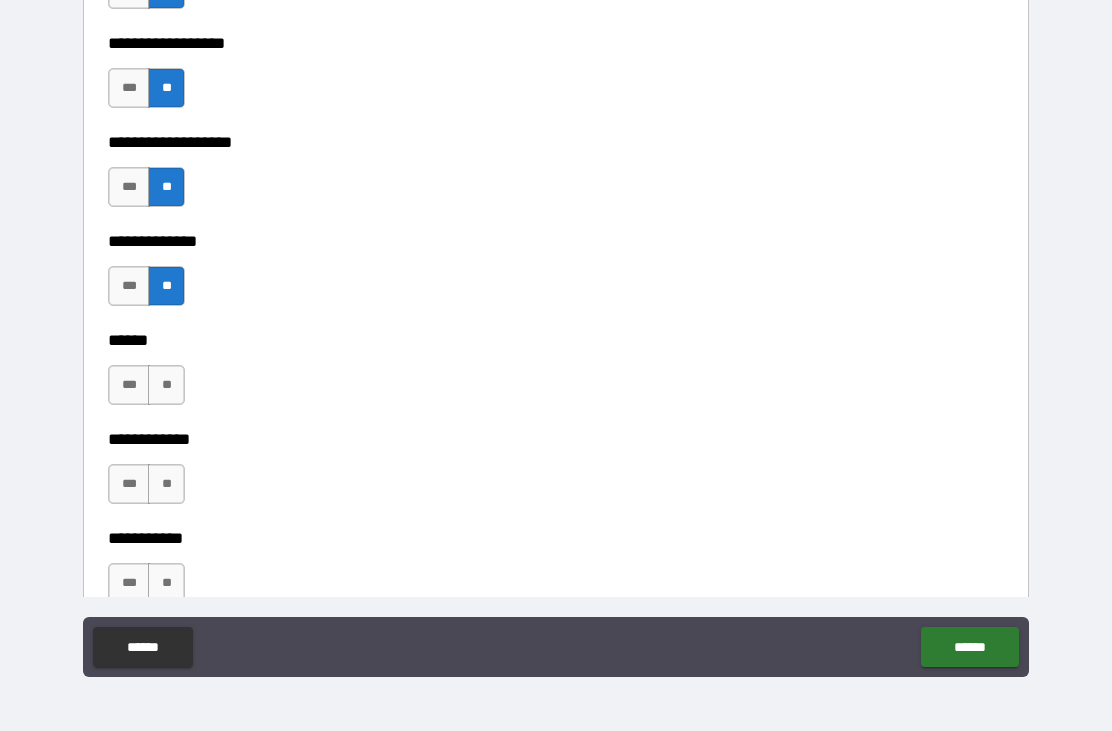 scroll, scrollTop: 3566, scrollLeft: 0, axis: vertical 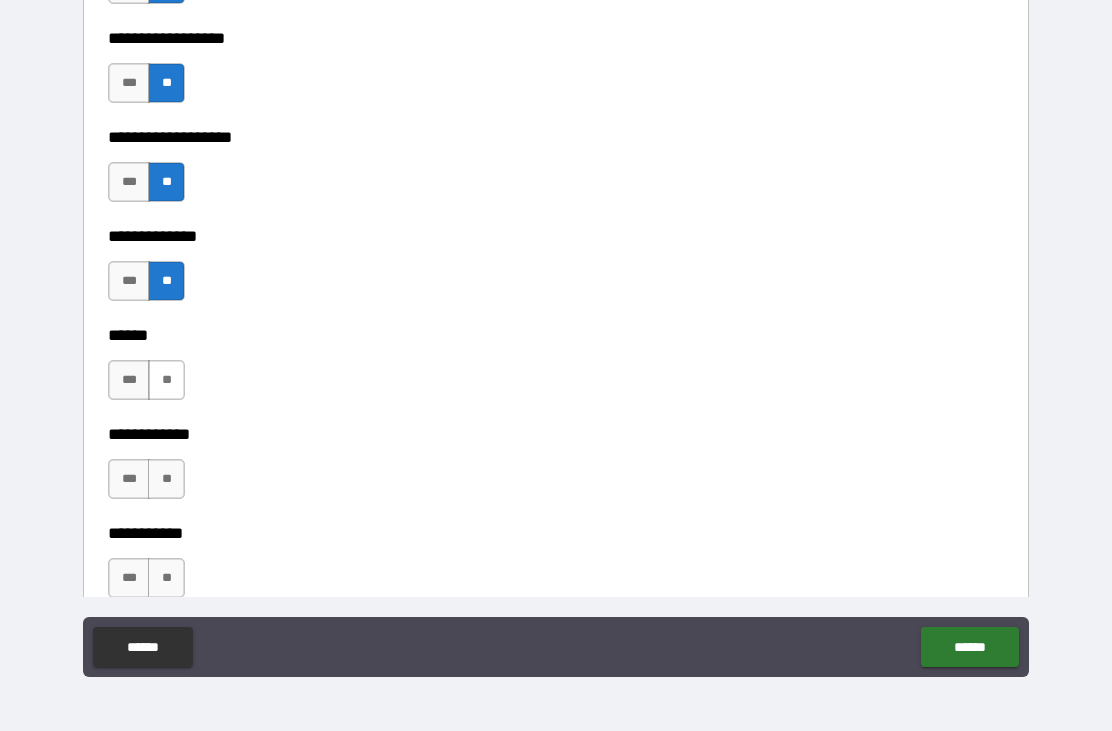 click on "**" at bounding box center [166, 380] 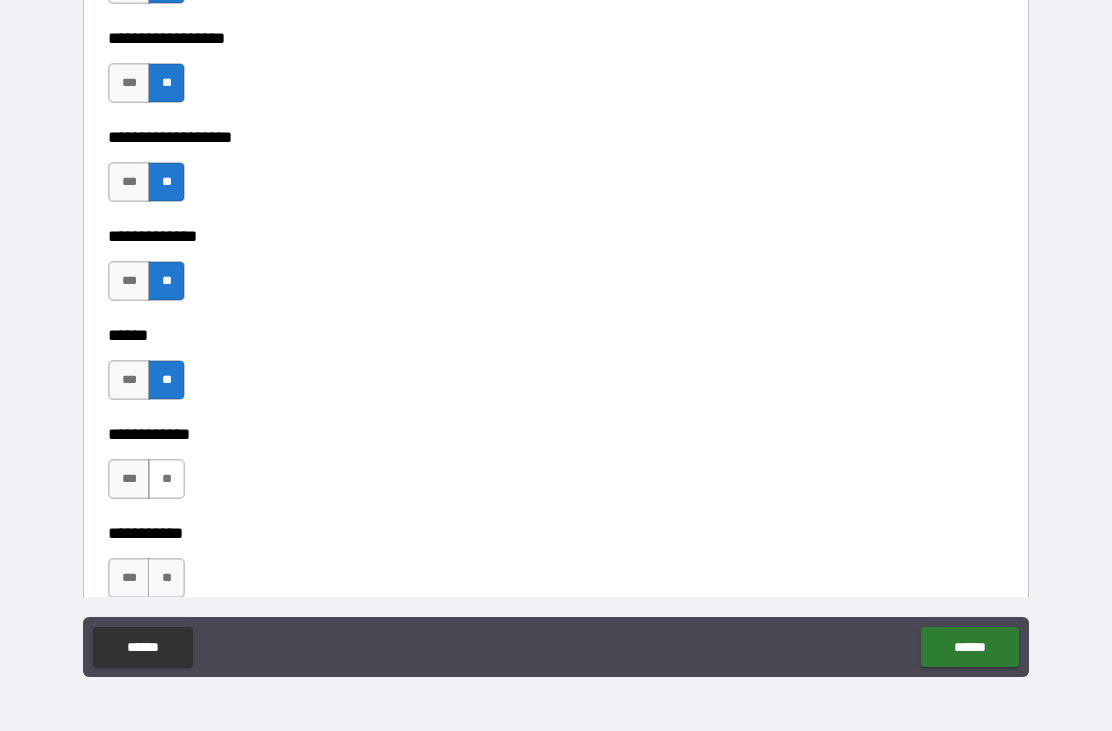 click on "**" at bounding box center (166, 479) 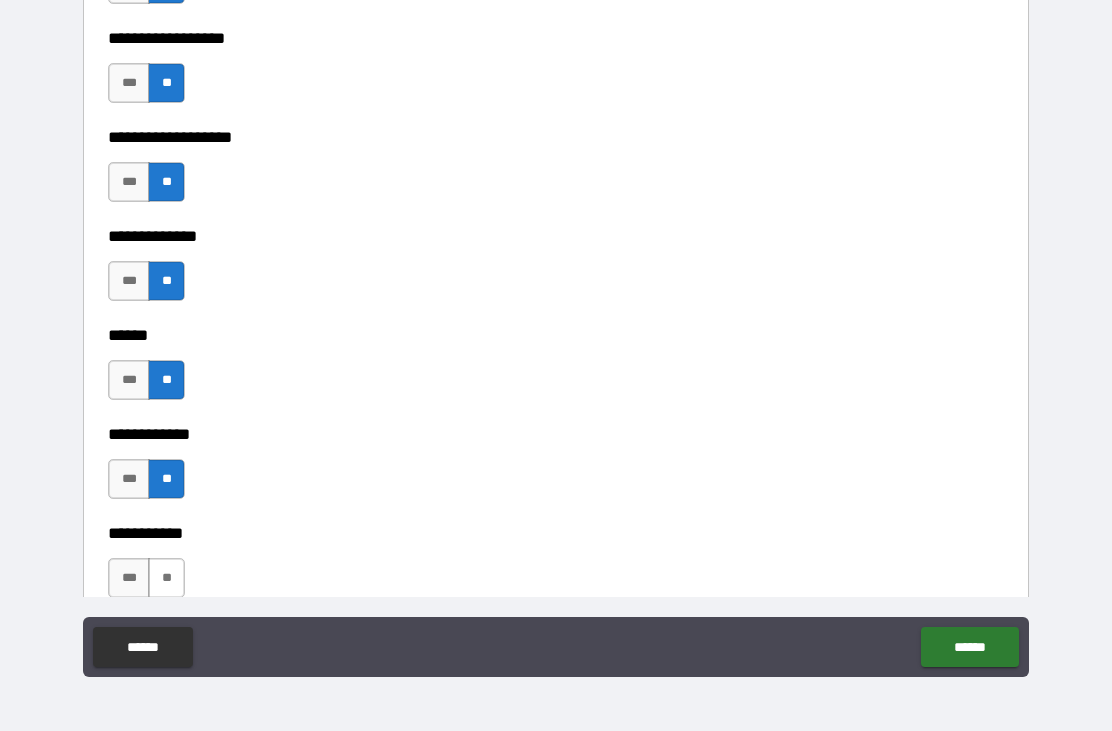 click on "**" at bounding box center [166, 578] 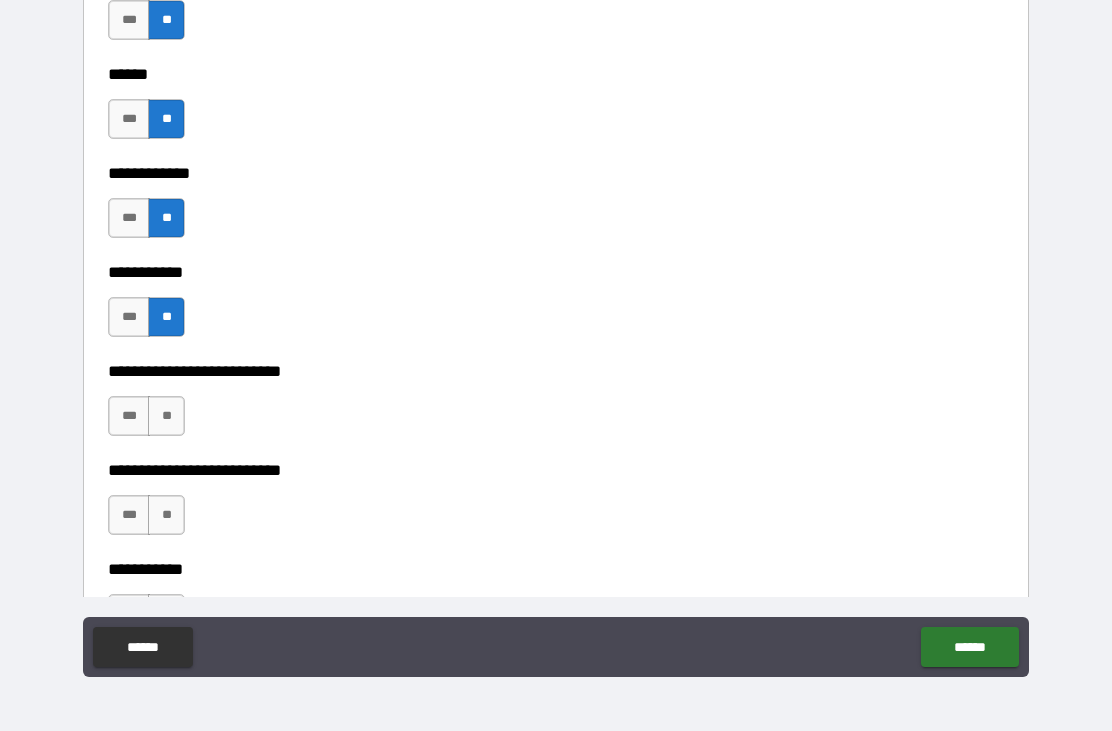 scroll, scrollTop: 3835, scrollLeft: 0, axis: vertical 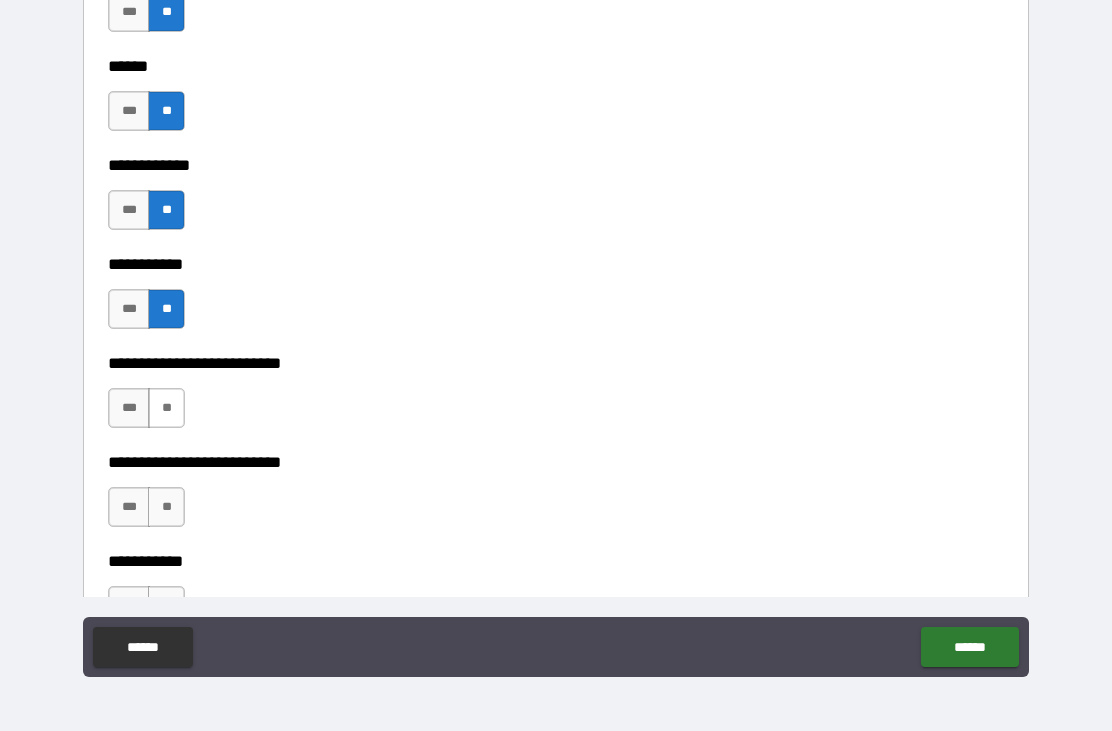 click on "**" at bounding box center [166, 408] 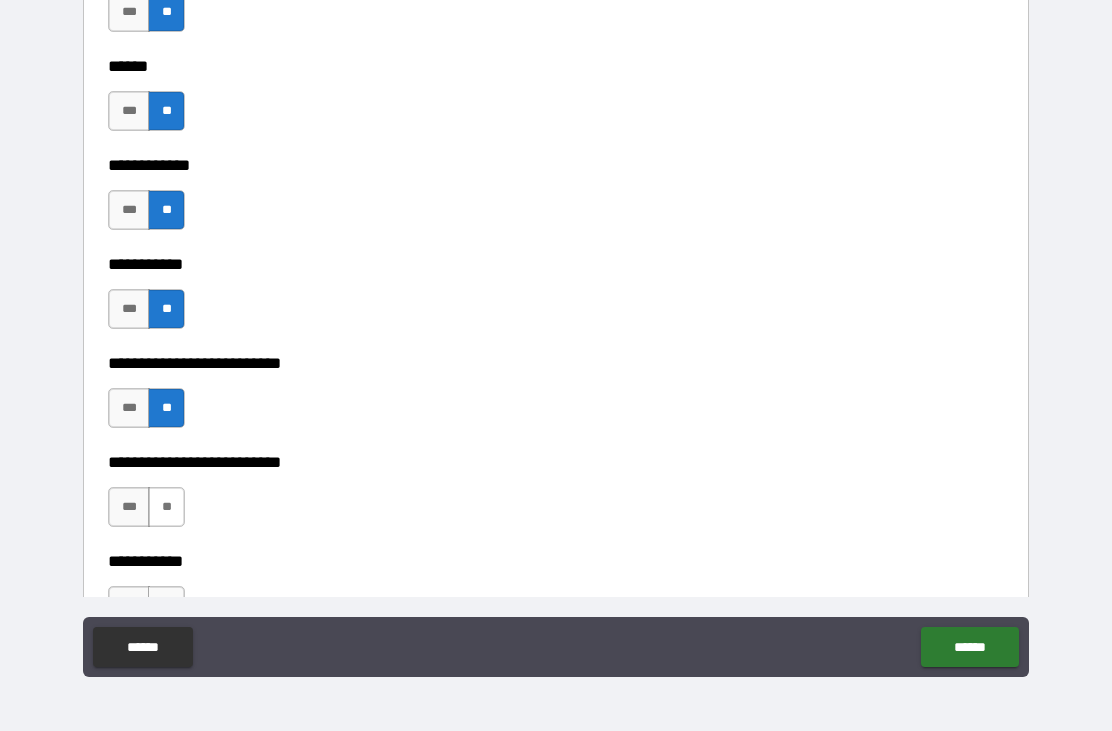 click on "**" at bounding box center (166, 507) 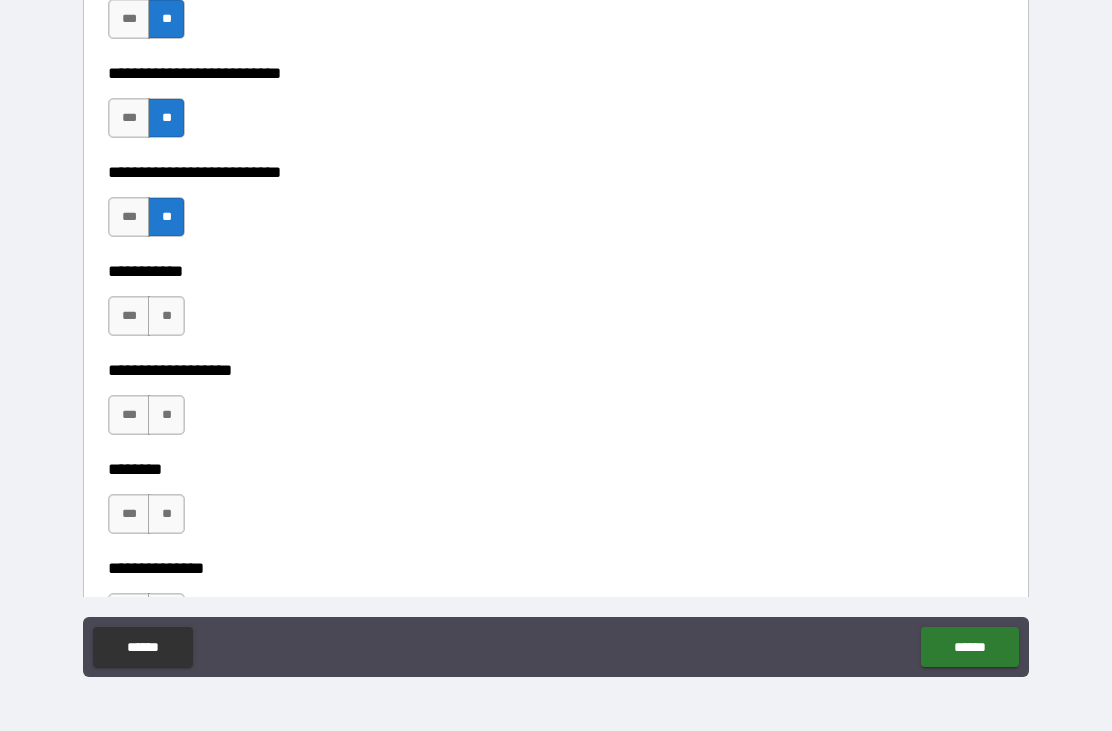 scroll, scrollTop: 4145, scrollLeft: 0, axis: vertical 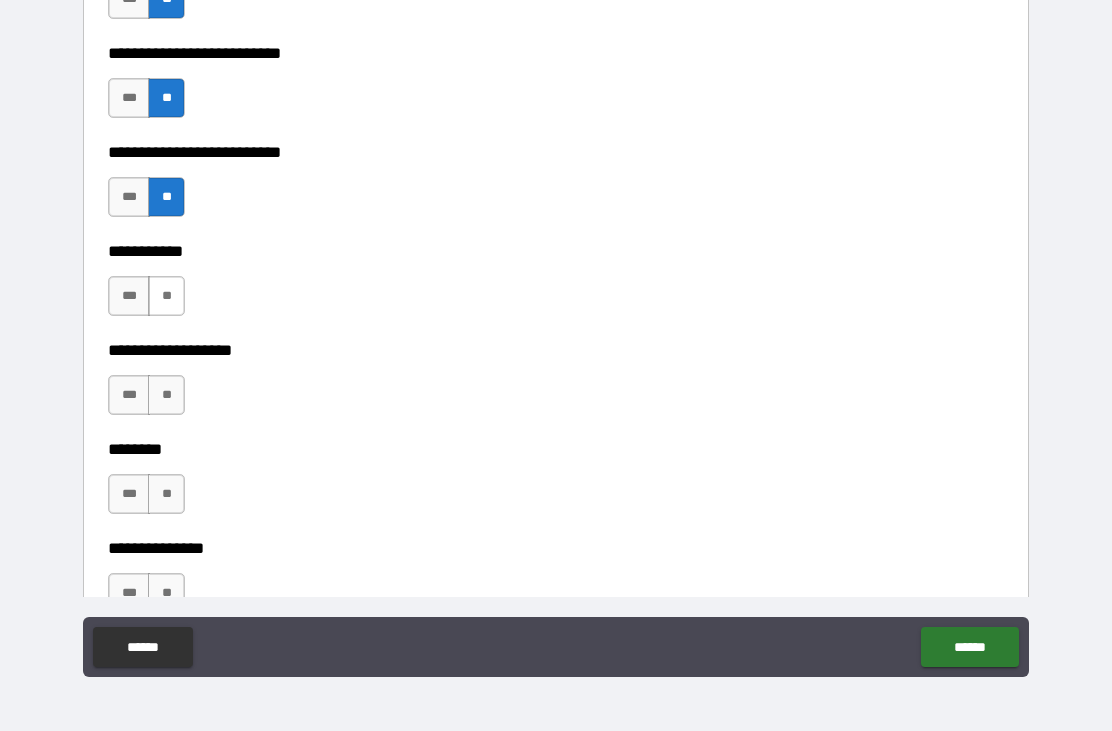 click on "**" at bounding box center [166, 296] 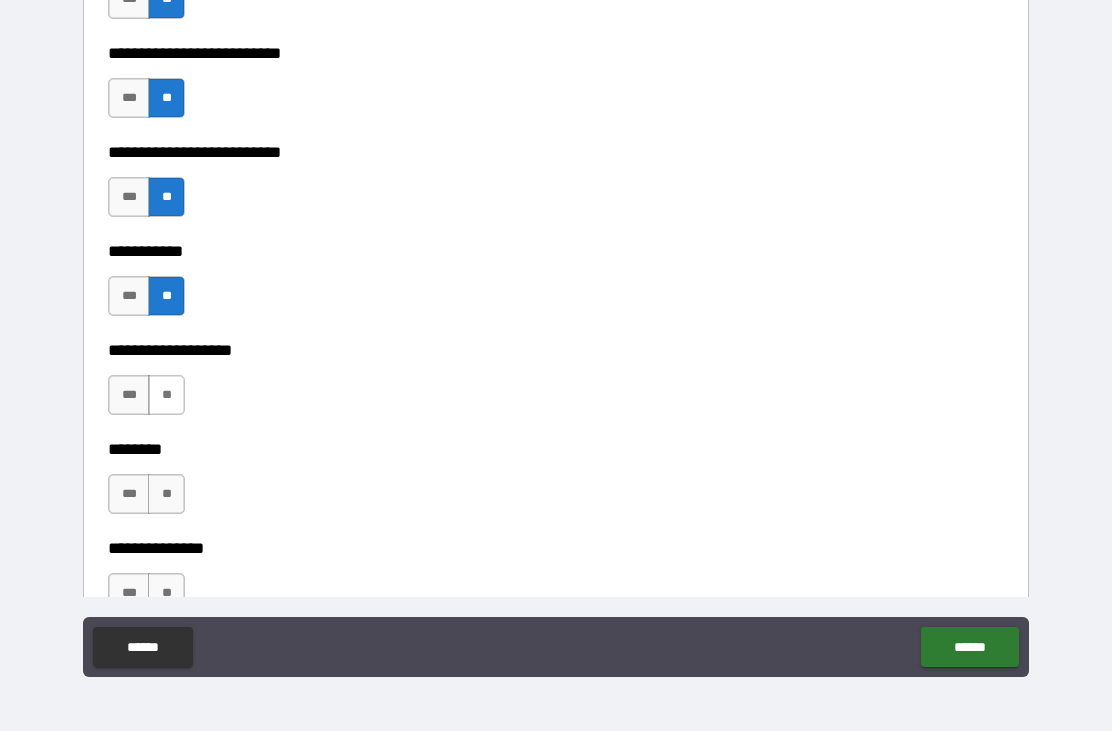 click on "**" at bounding box center (166, 395) 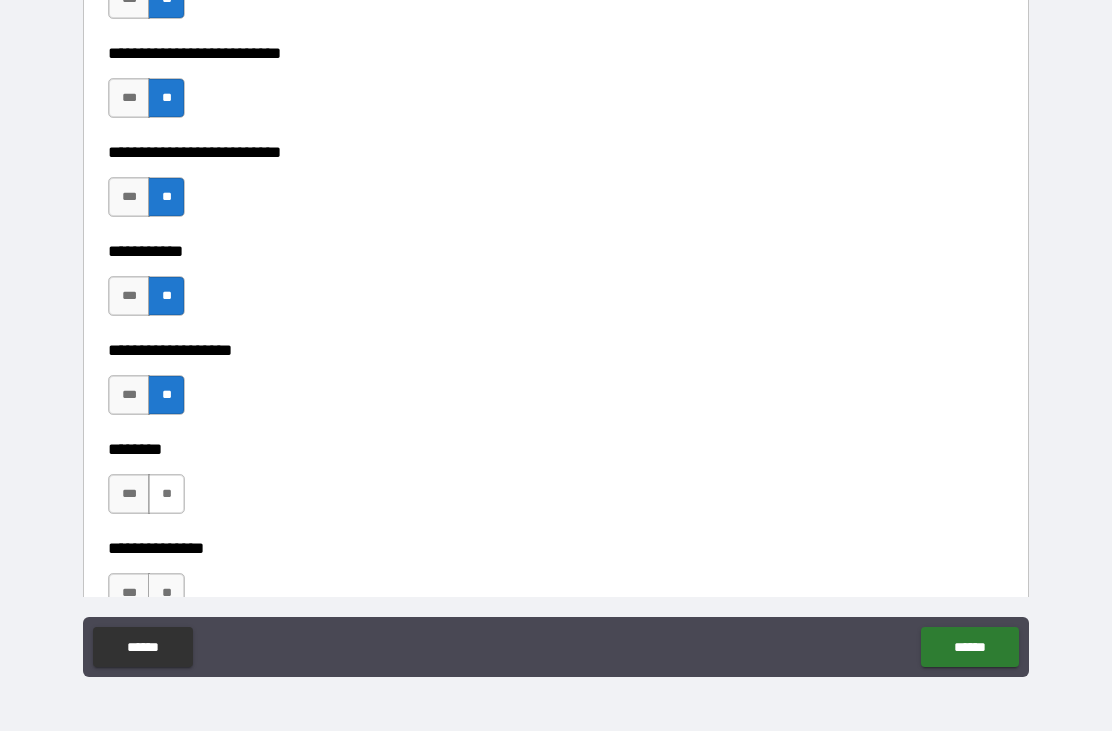 click on "**" at bounding box center [166, 494] 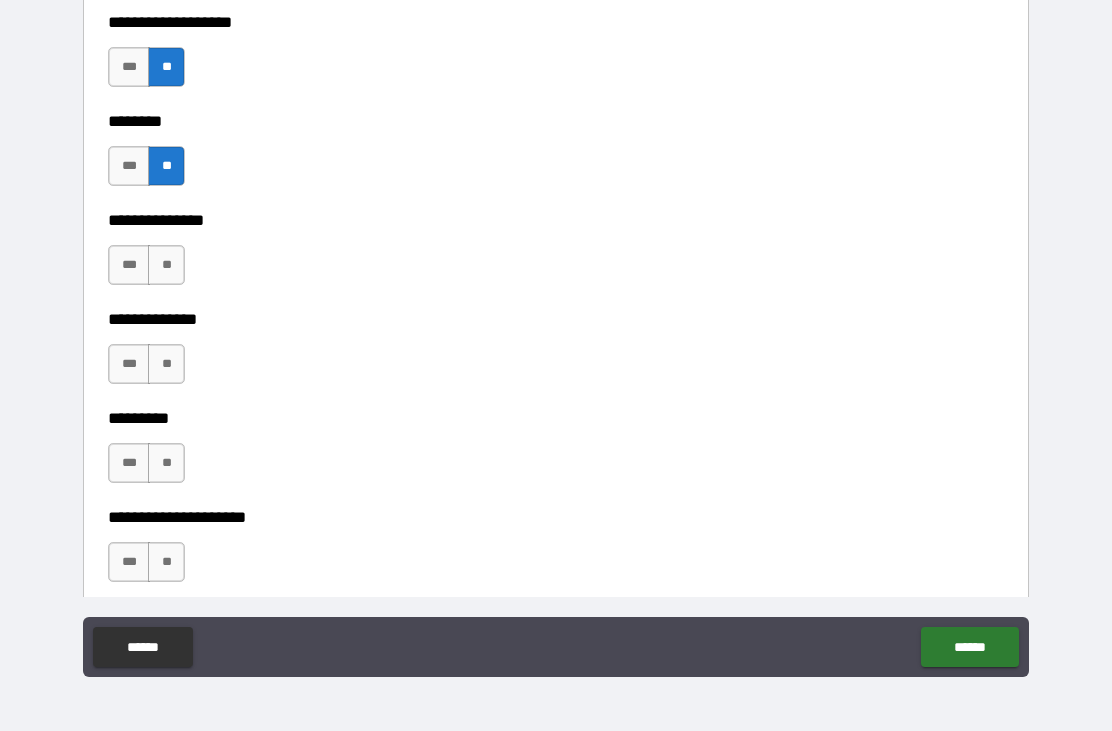 scroll, scrollTop: 4486, scrollLeft: 0, axis: vertical 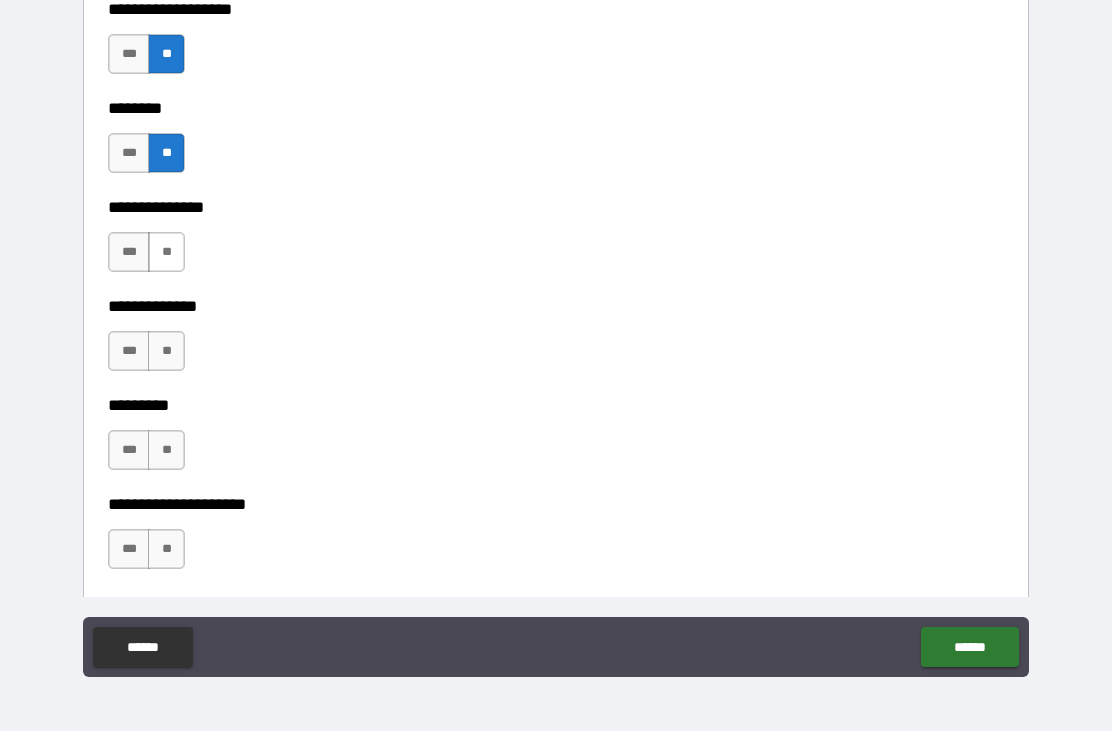 click on "**" at bounding box center [166, 252] 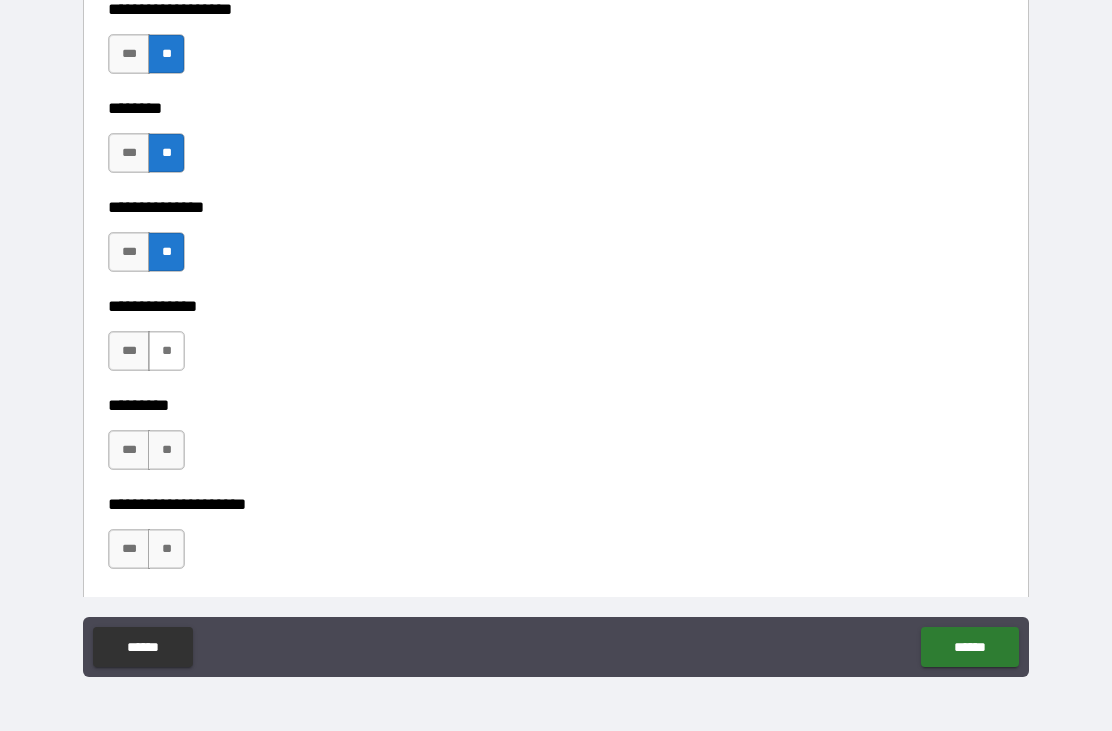 click on "**" at bounding box center (166, 351) 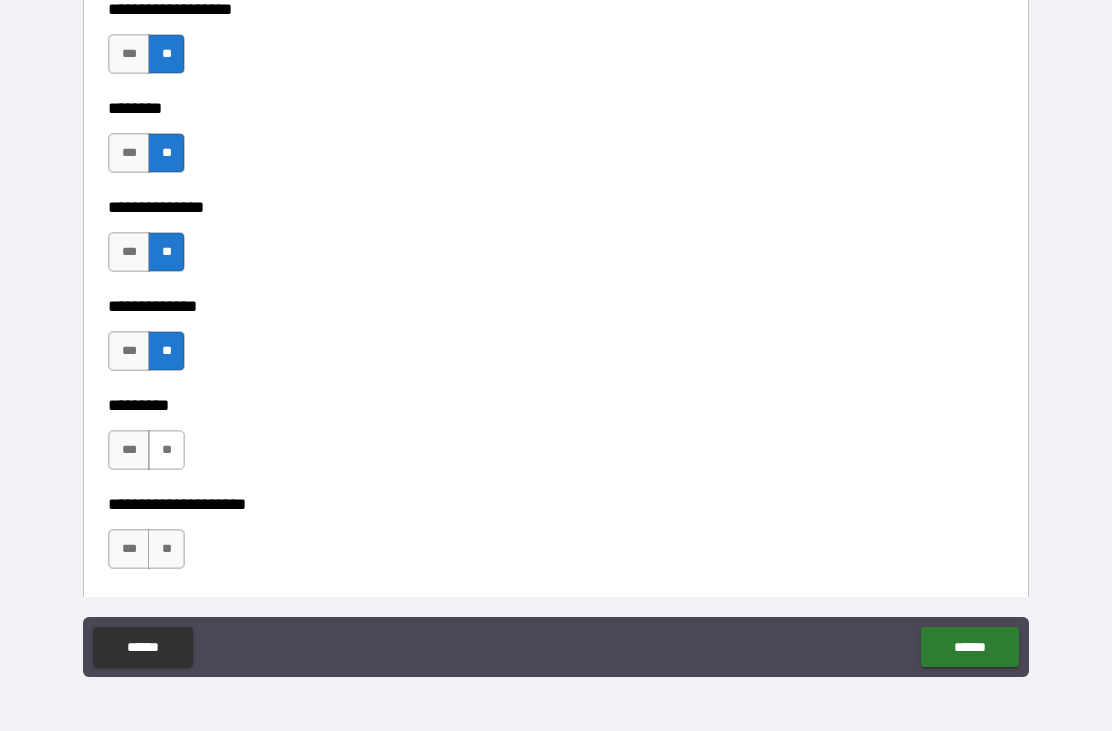 click on "**" at bounding box center (166, 450) 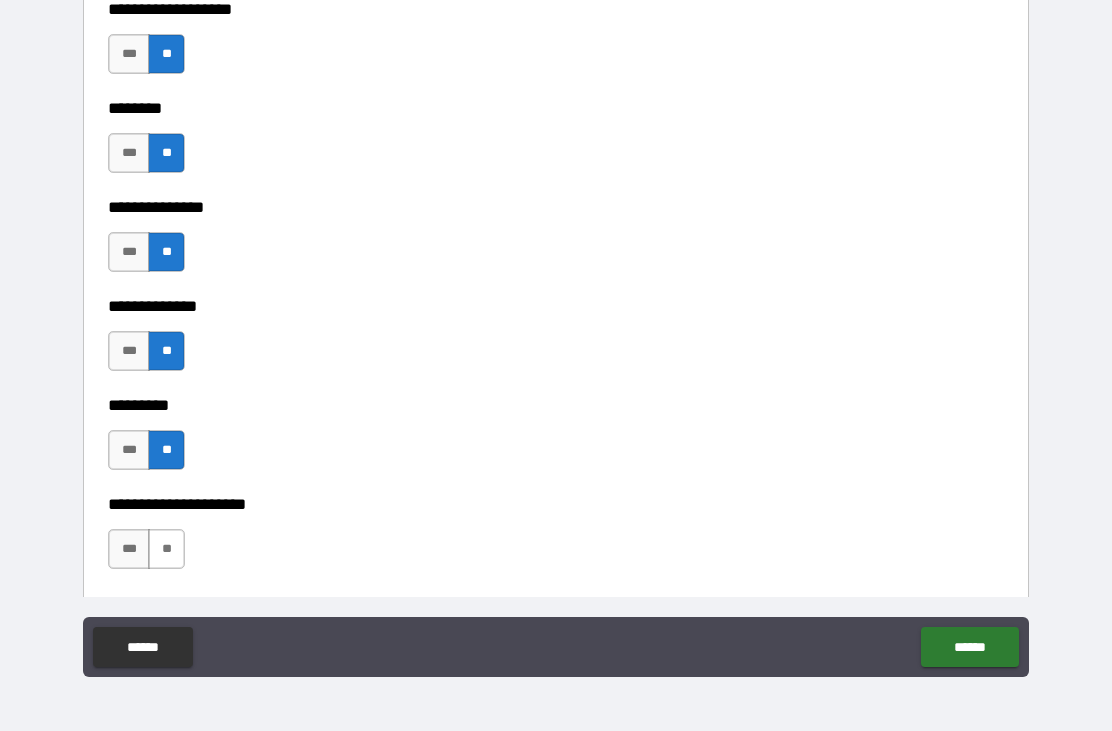 click on "**" at bounding box center (166, 549) 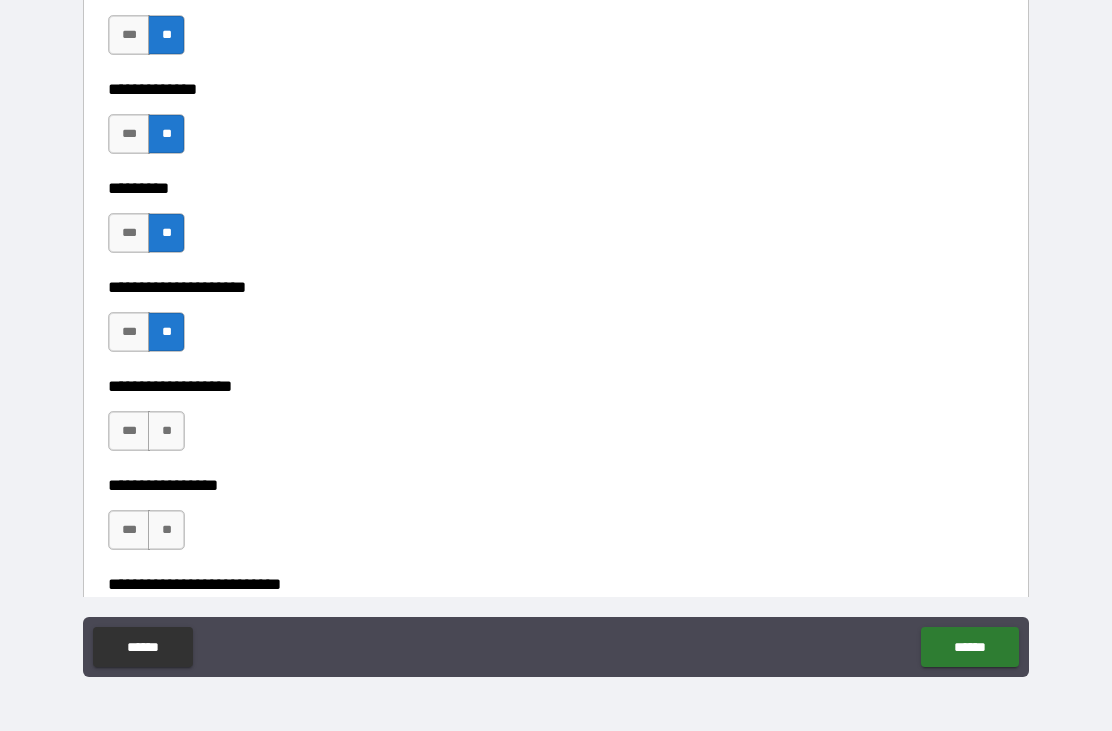 scroll, scrollTop: 4758, scrollLeft: 0, axis: vertical 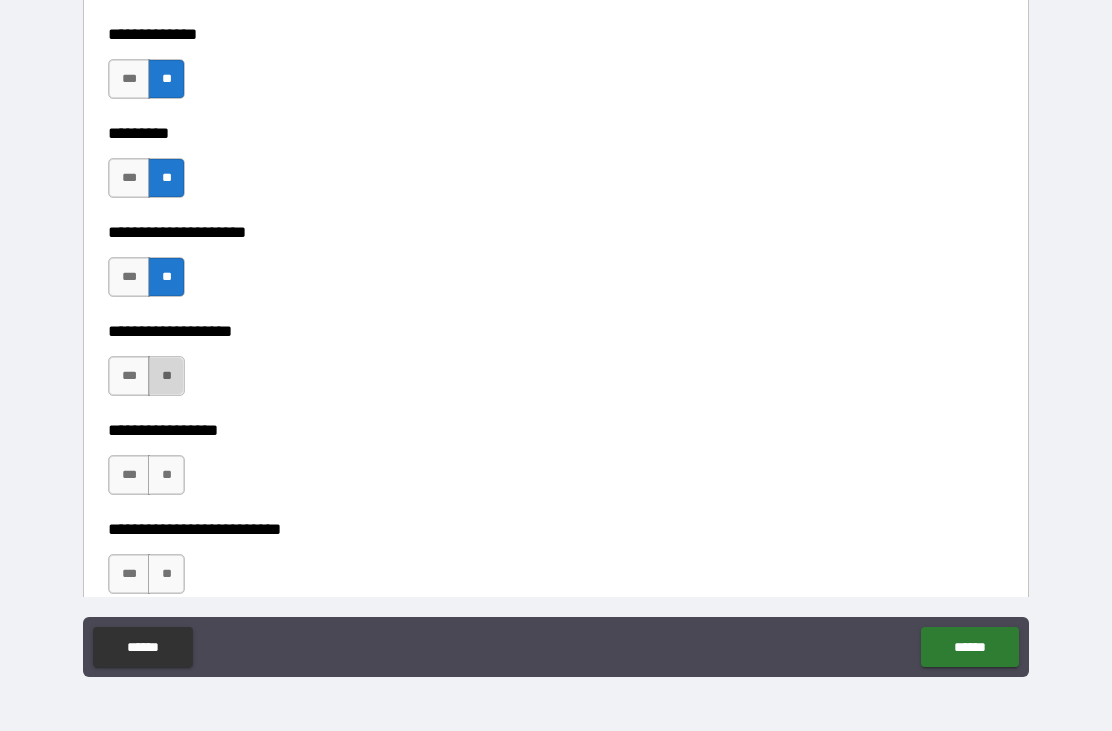 click on "**" at bounding box center (166, 376) 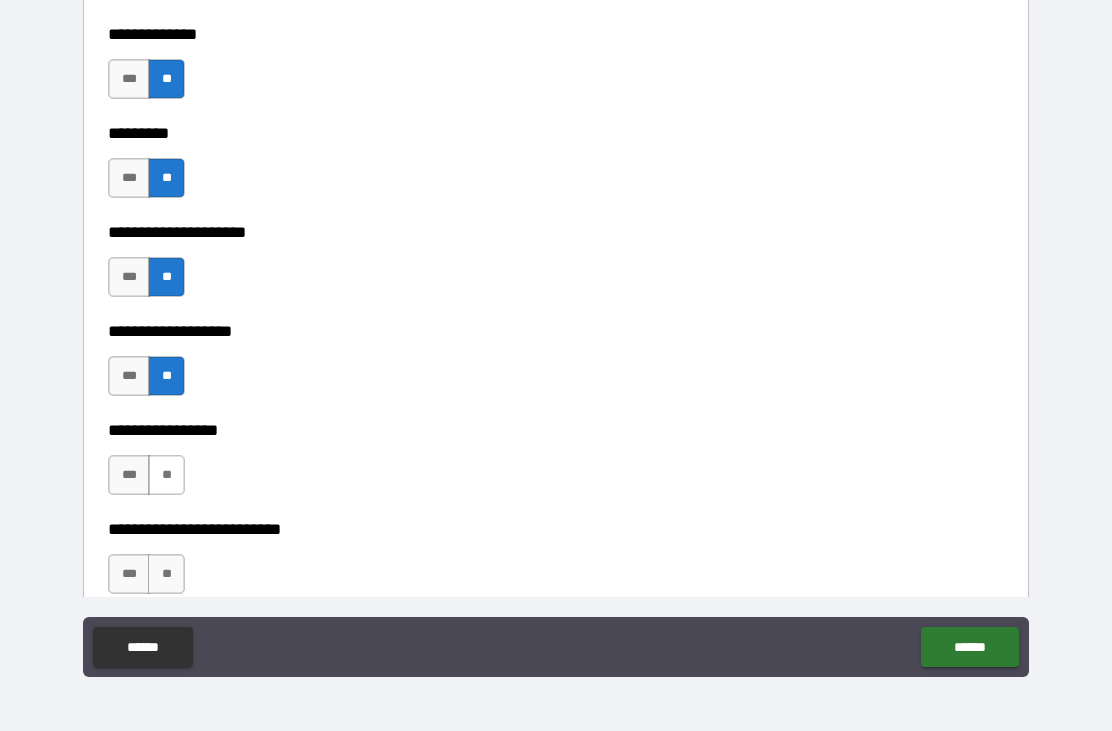 click on "**" at bounding box center (166, 475) 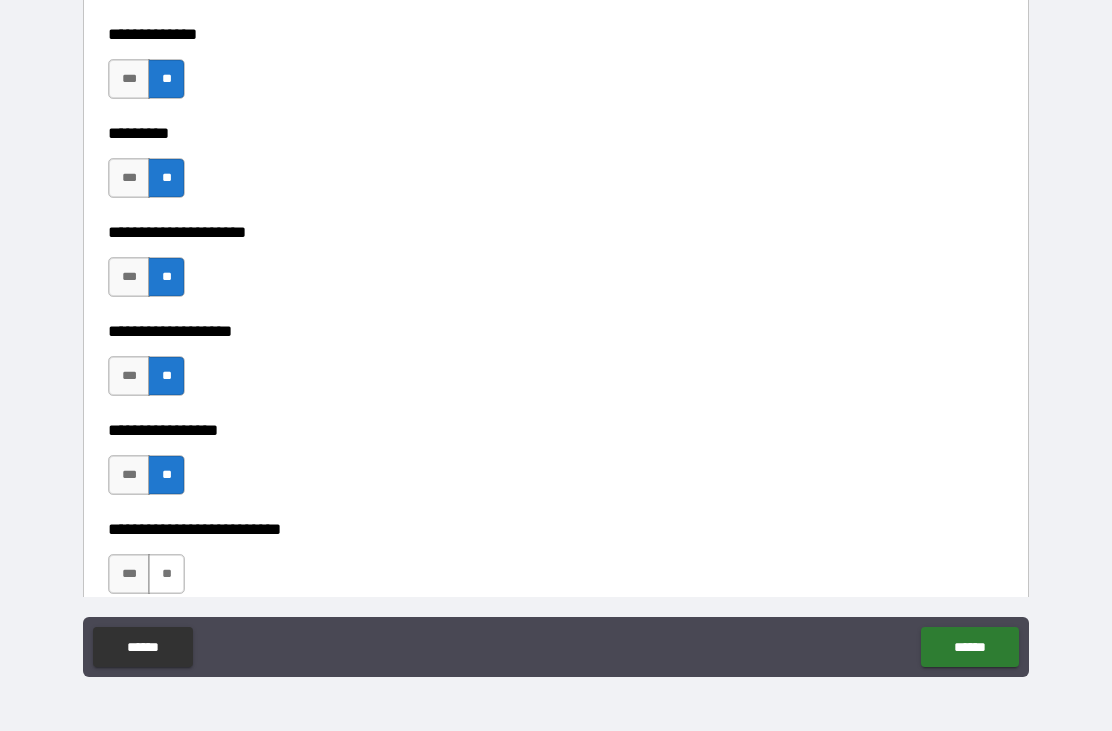 click on "**" at bounding box center (166, 574) 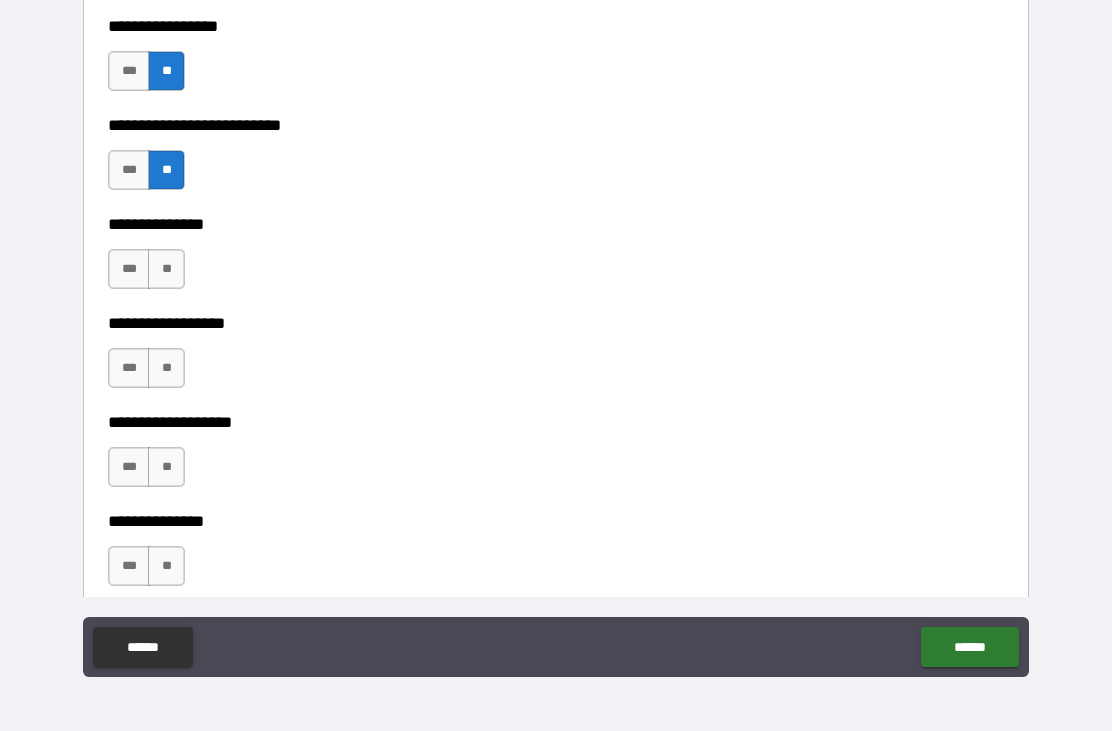 scroll, scrollTop: 5168, scrollLeft: 0, axis: vertical 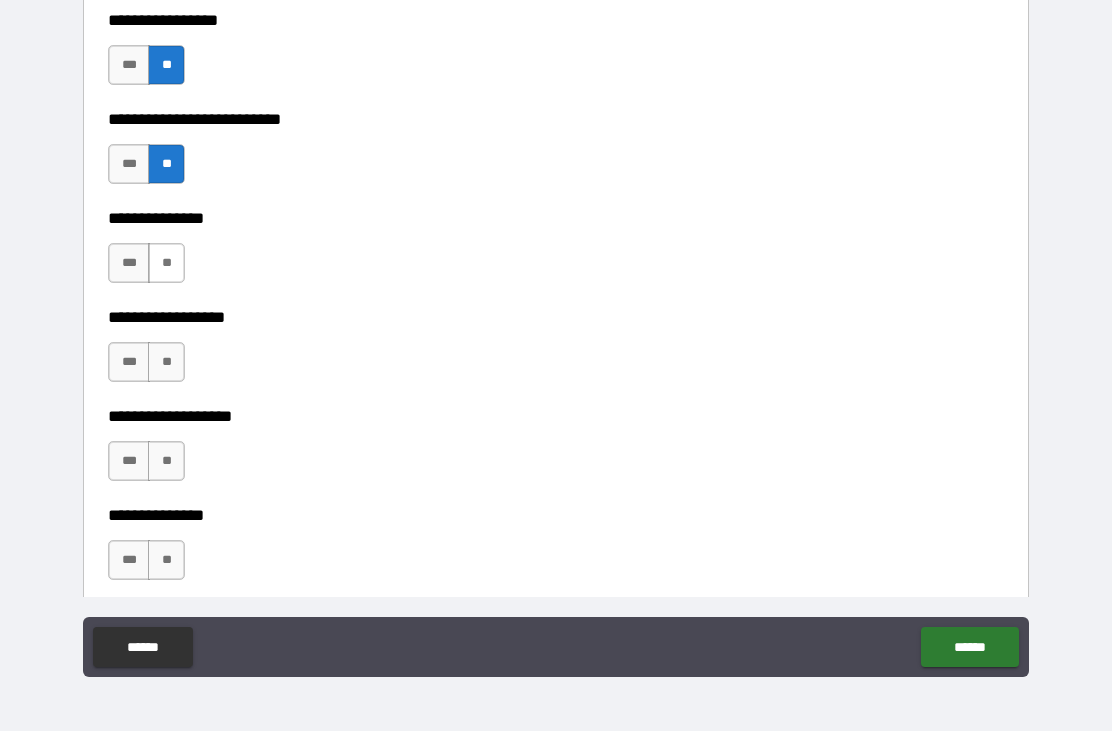 click on "**" at bounding box center (166, 263) 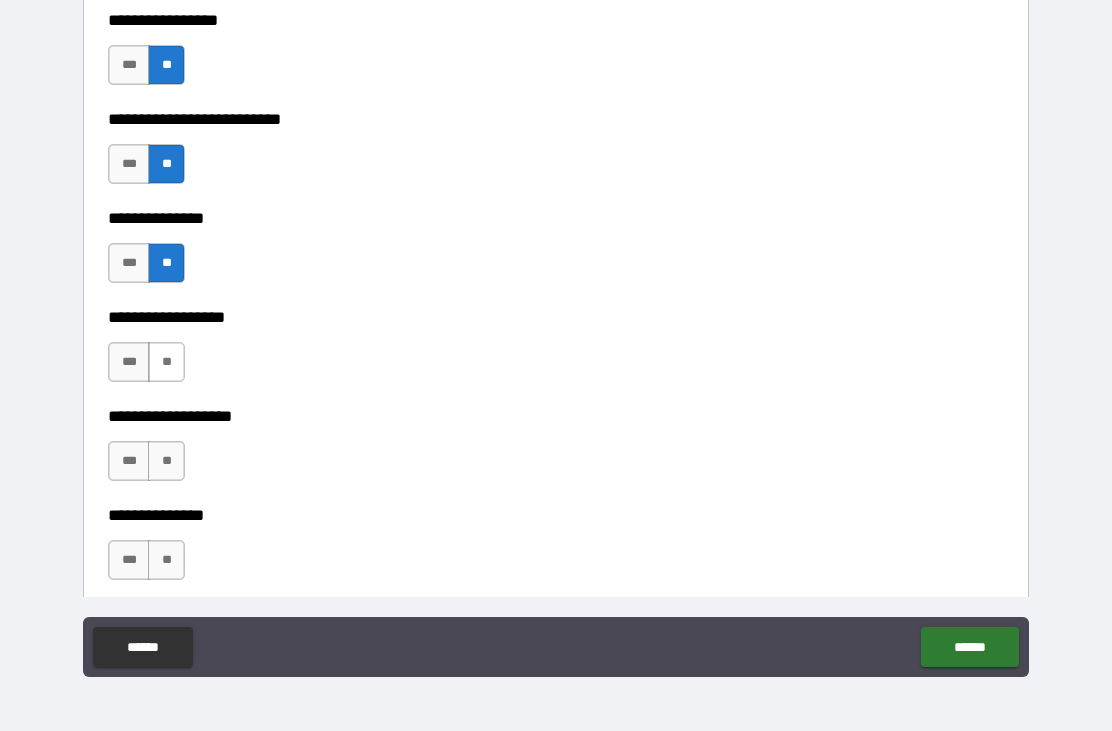 click on "**" at bounding box center [166, 362] 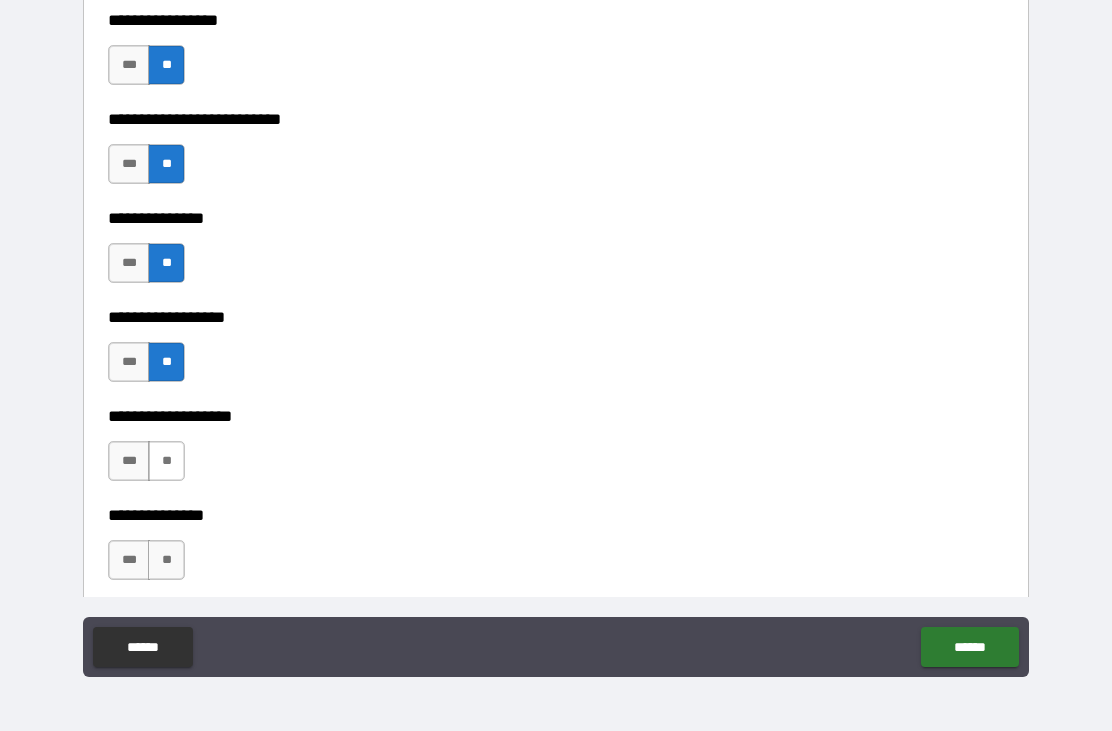click on "**" at bounding box center [166, 461] 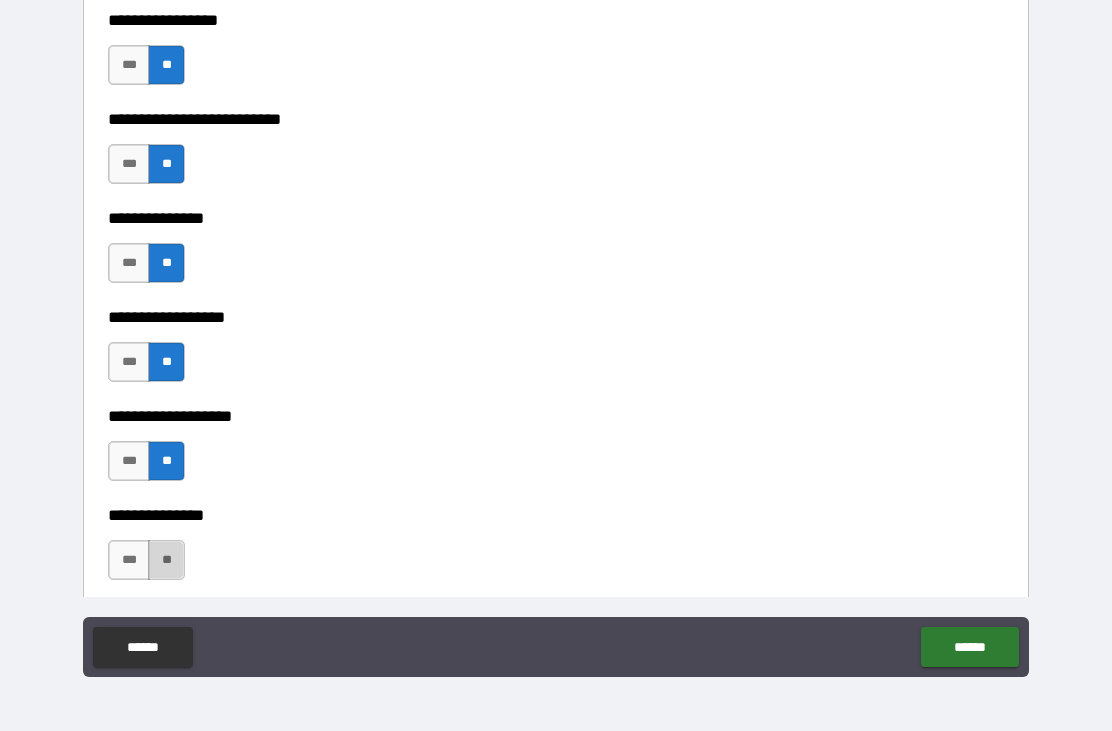 click on "**" at bounding box center [166, 560] 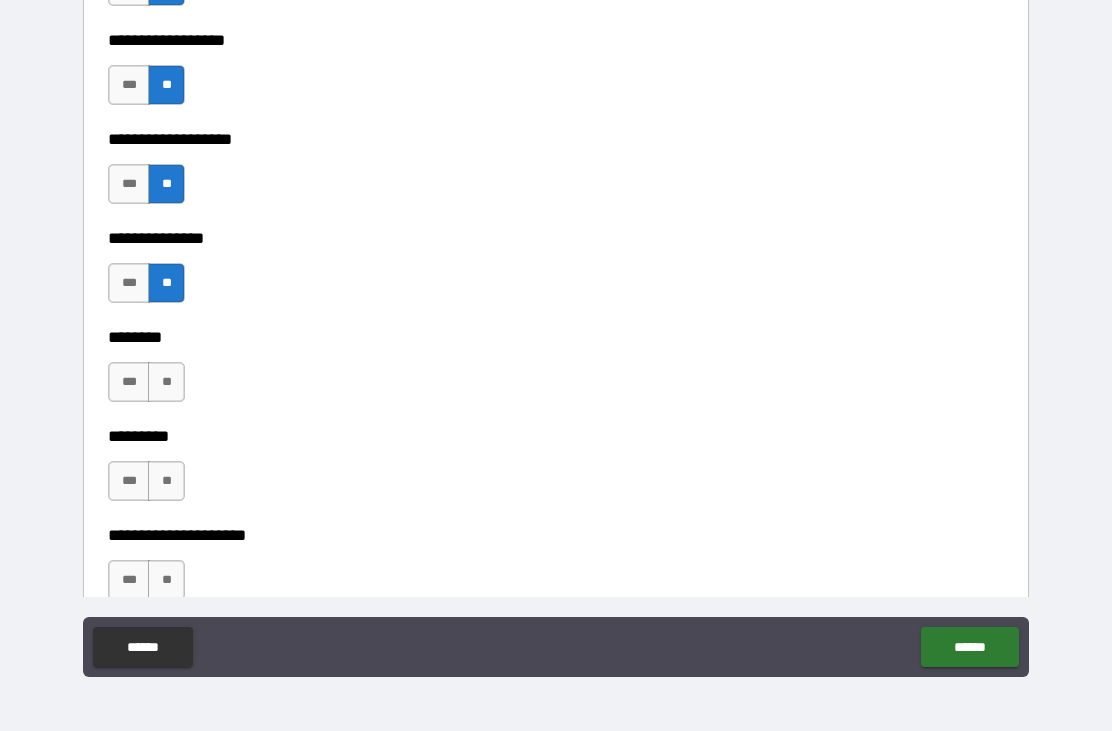 scroll, scrollTop: 5444, scrollLeft: 0, axis: vertical 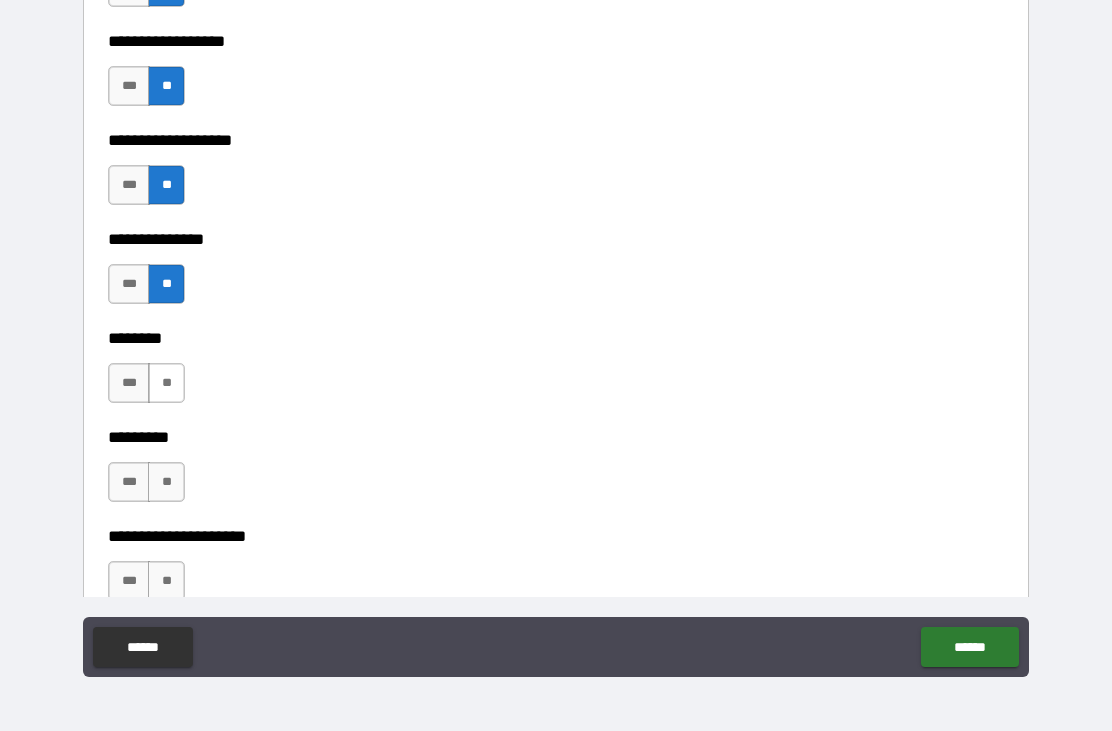 click on "**" at bounding box center (166, 383) 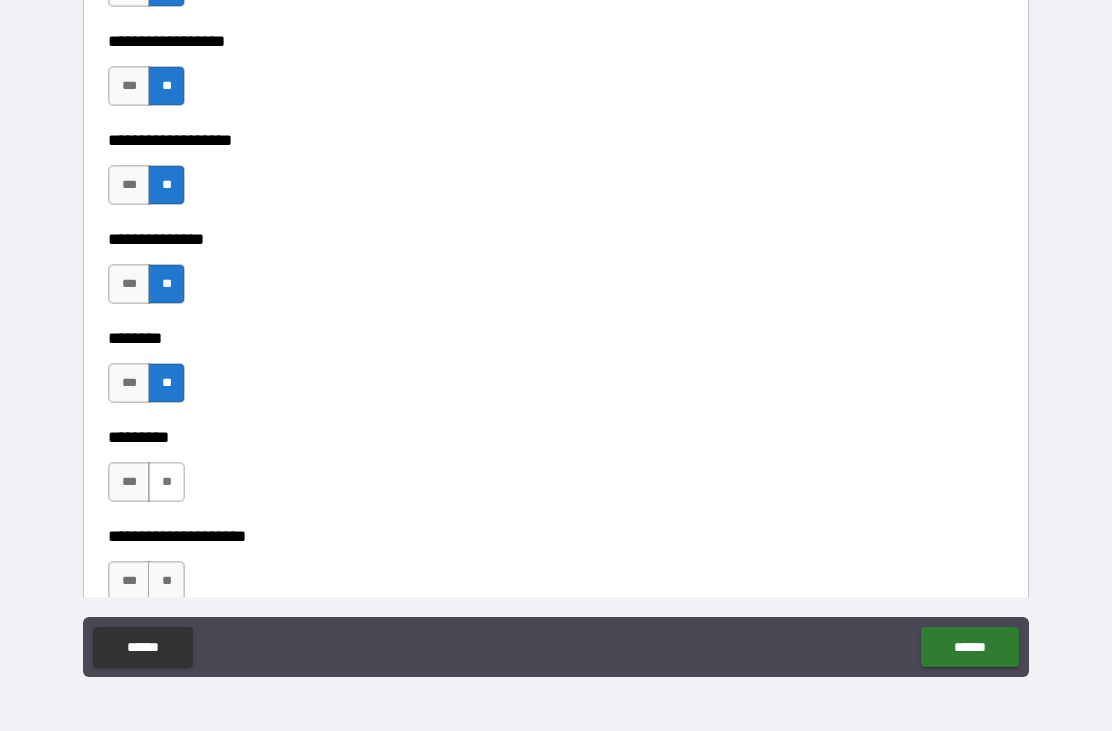 click on "**" at bounding box center [166, 482] 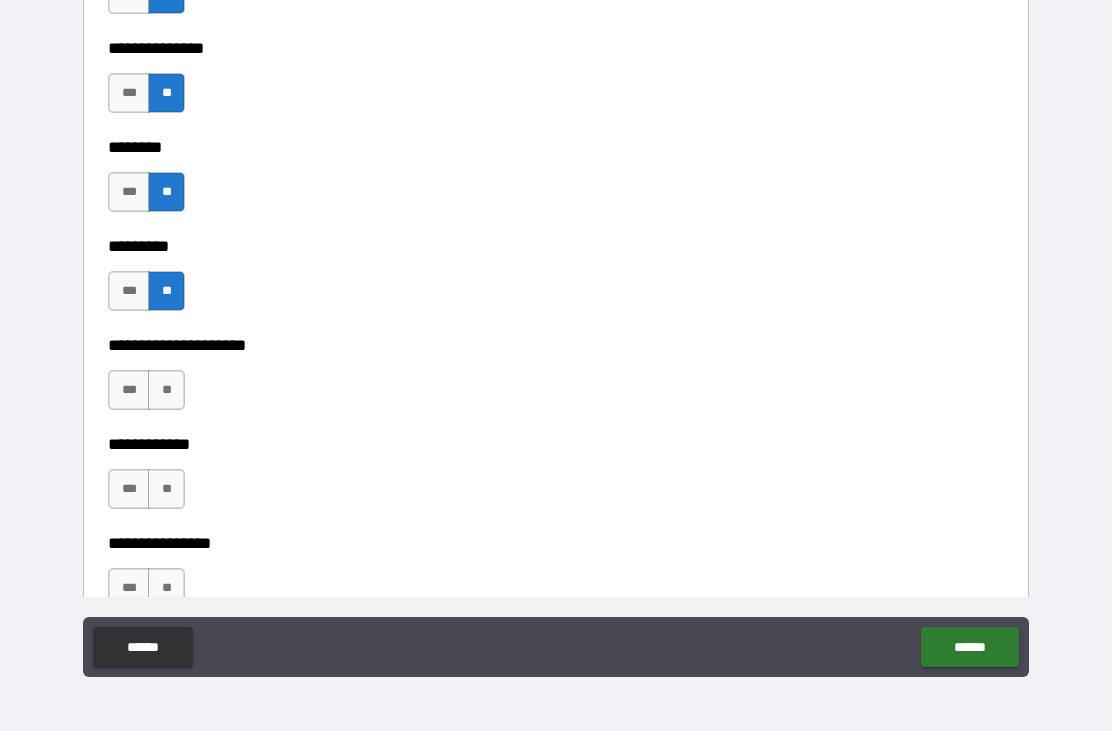 scroll, scrollTop: 5649, scrollLeft: 0, axis: vertical 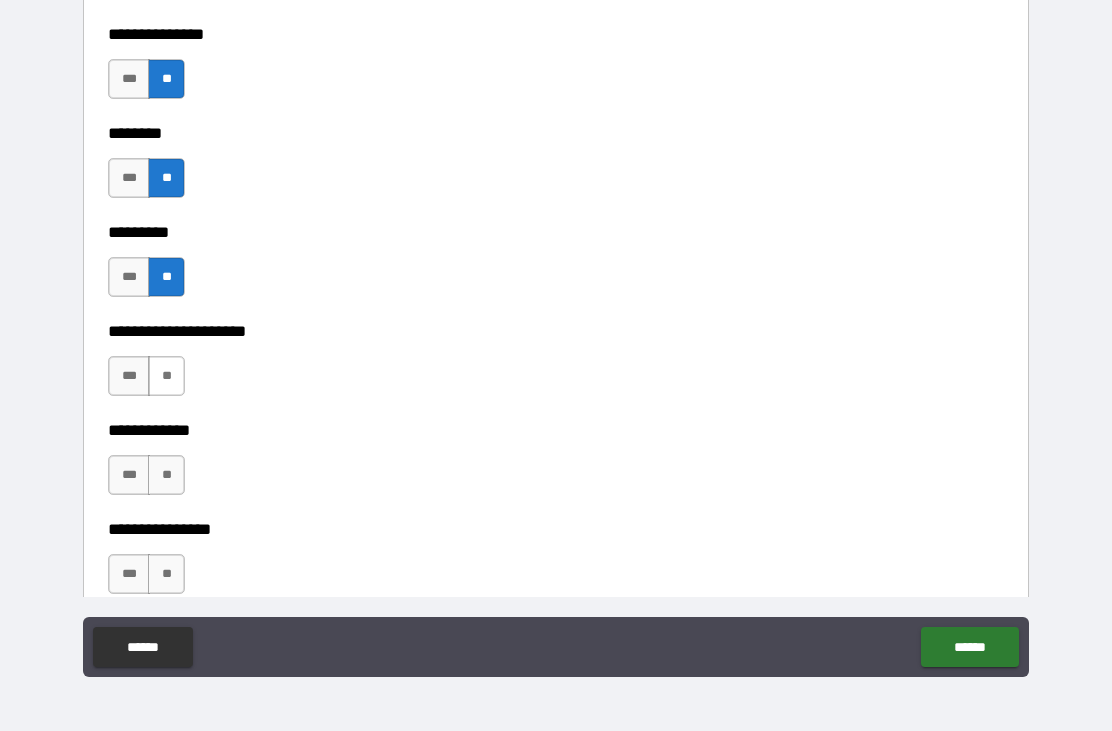 click on "**" at bounding box center [166, 376] 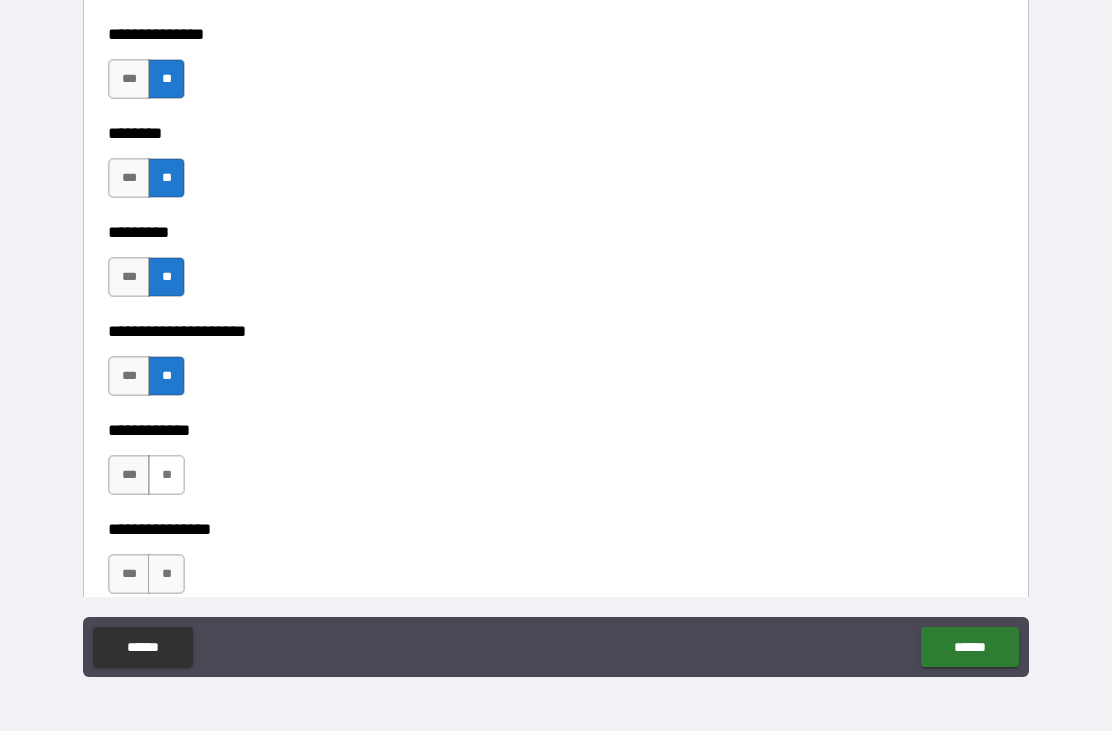 click on "**" at bounding box center [166, 475] 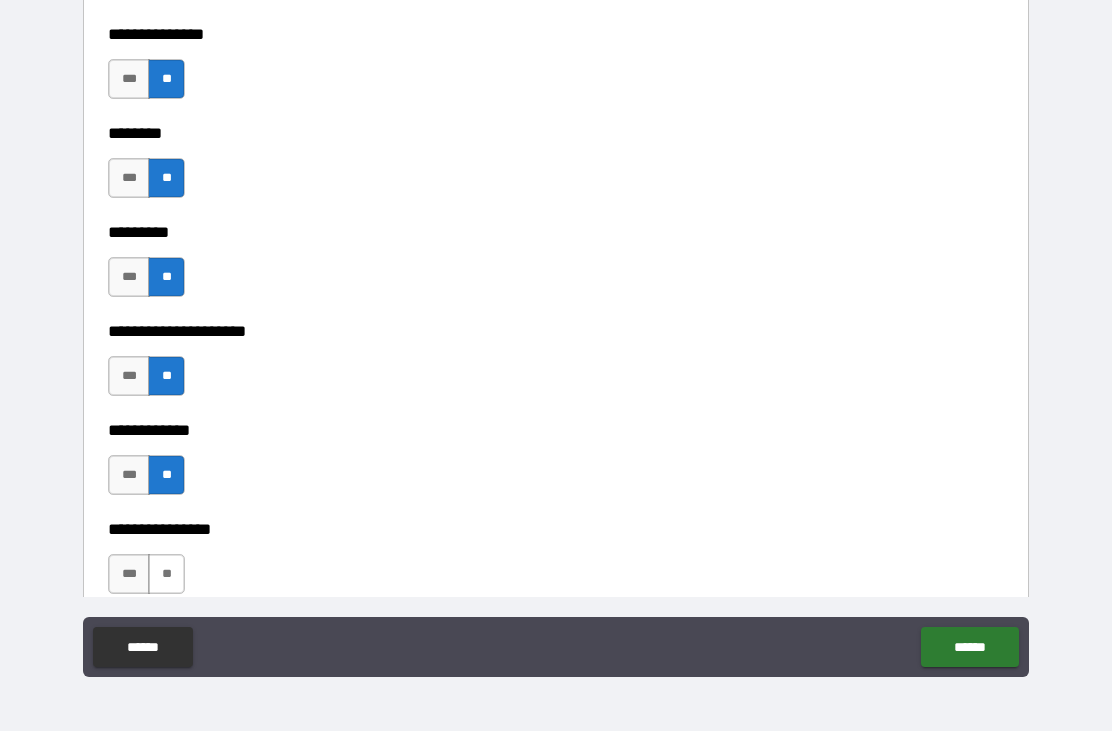 click on "**" at bounding box center (166, 574) 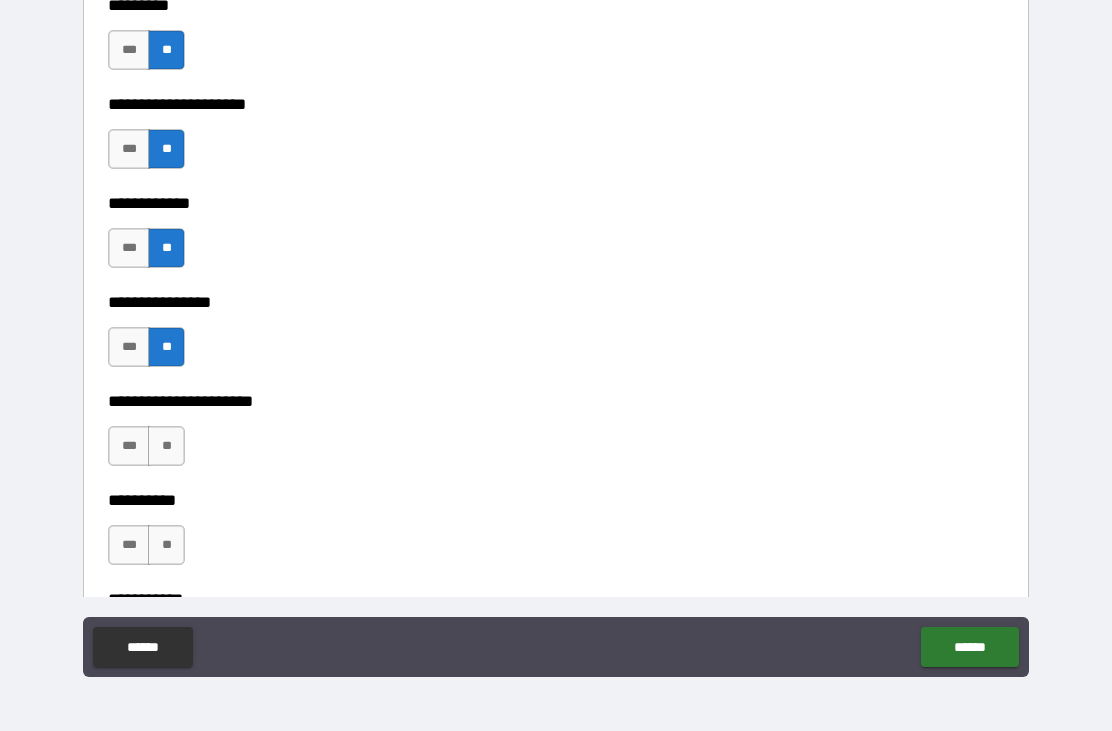 scroll, scrollTop: 5884, scrollLeft: 0, axis: vertical 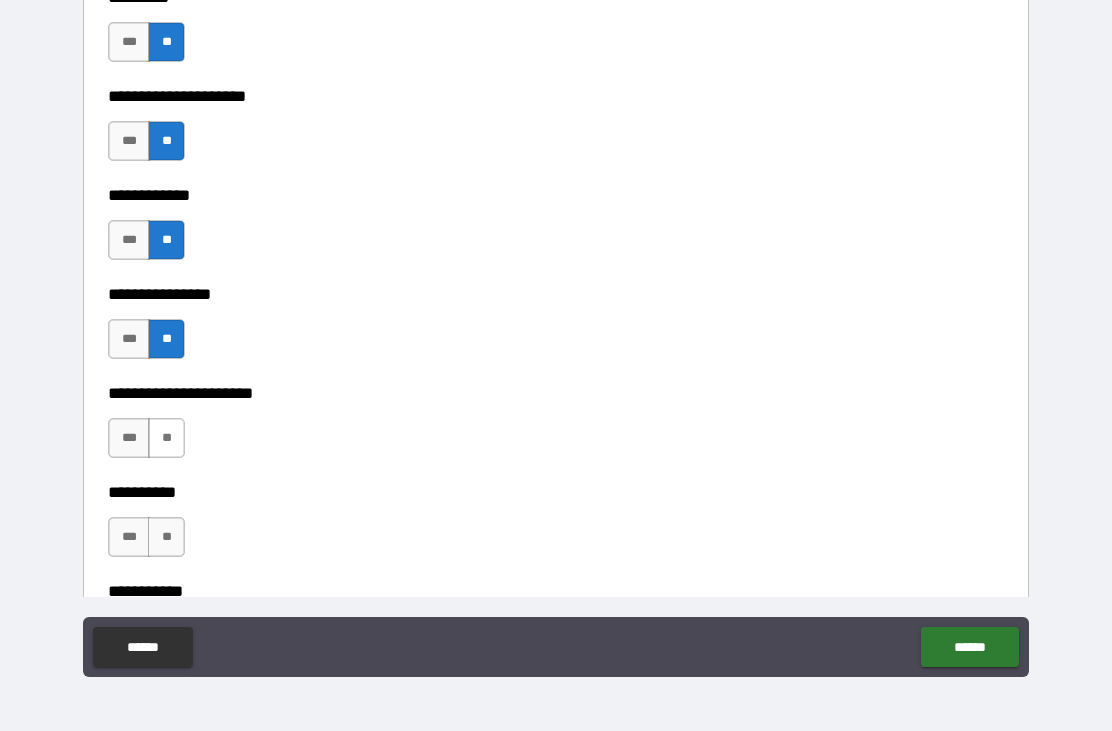 click on "**" at bounding box center [166, 438] 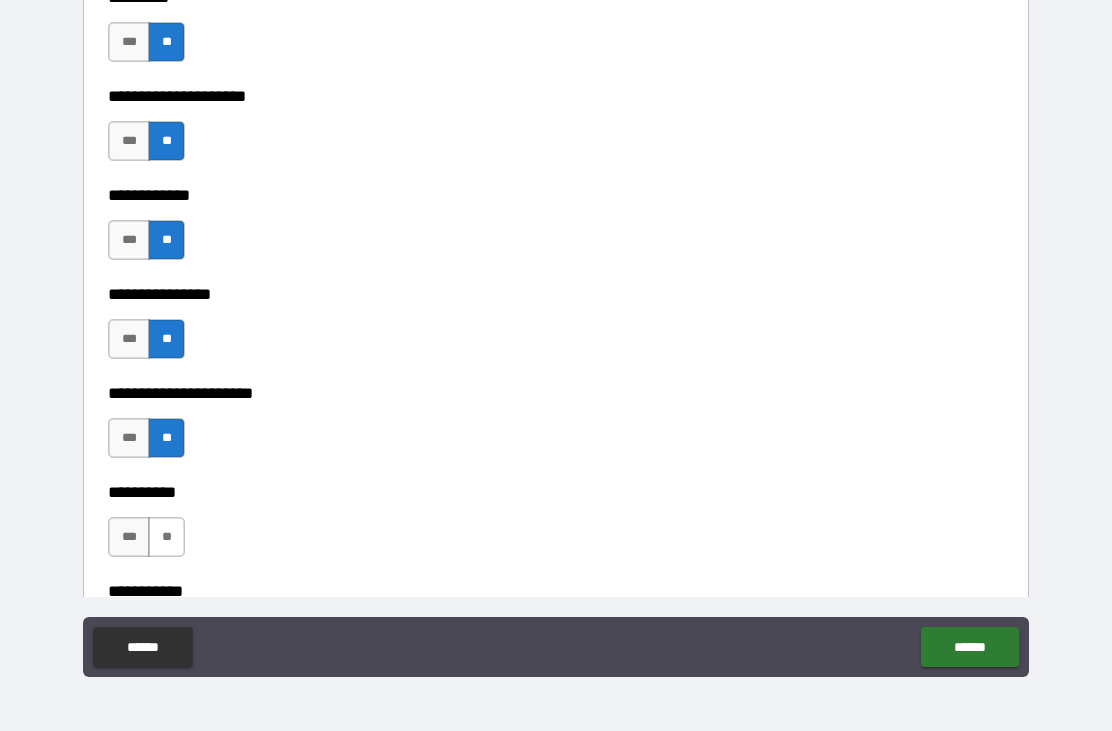 click on "**" at bounding box center [166, 537] 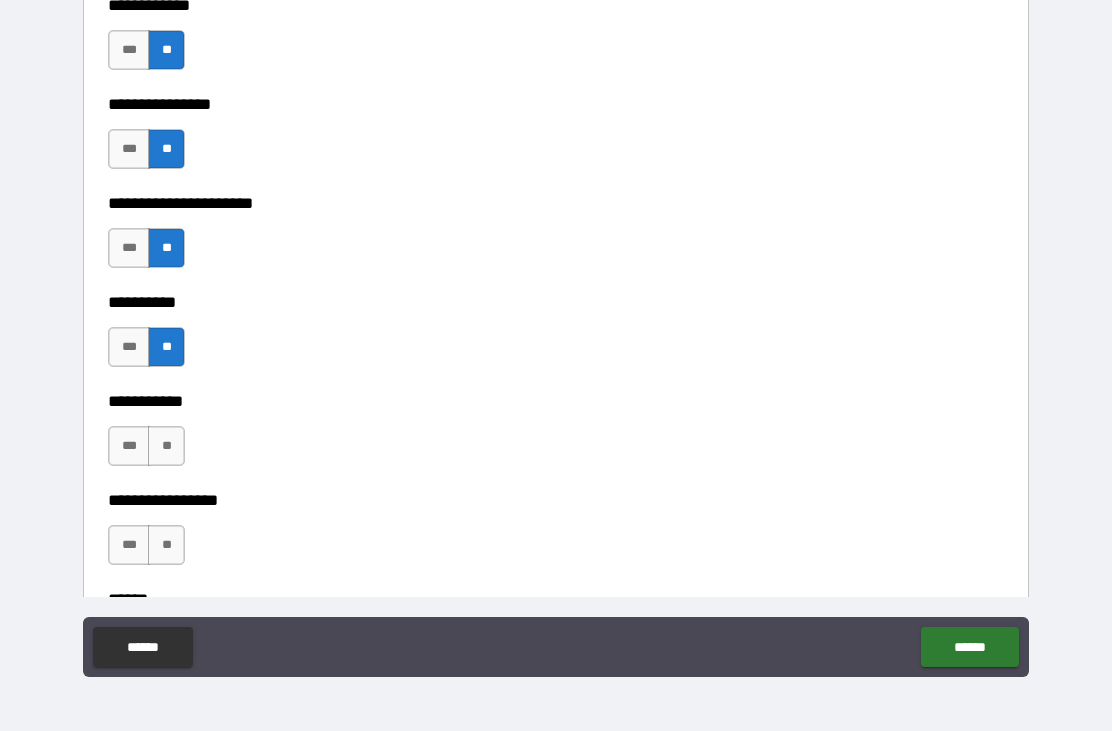 scroll, scrollTop: 6078, scrollLeft: 0, axis: vertical 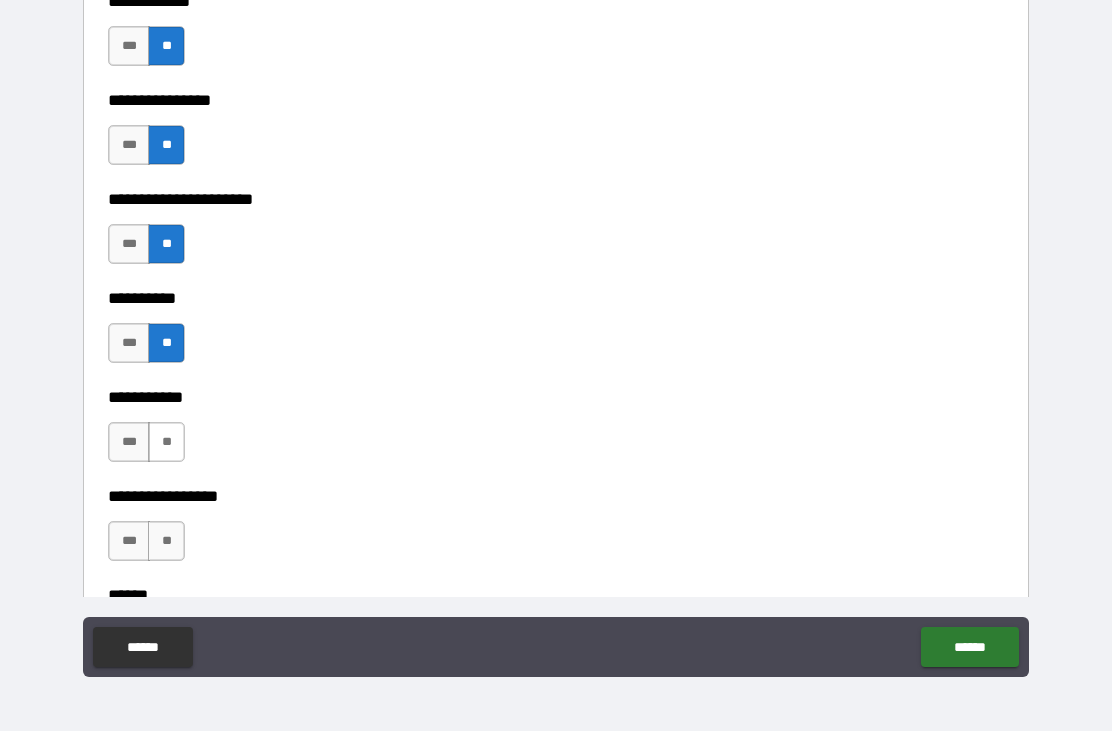 click on "**" at bounding box center [166, 442] 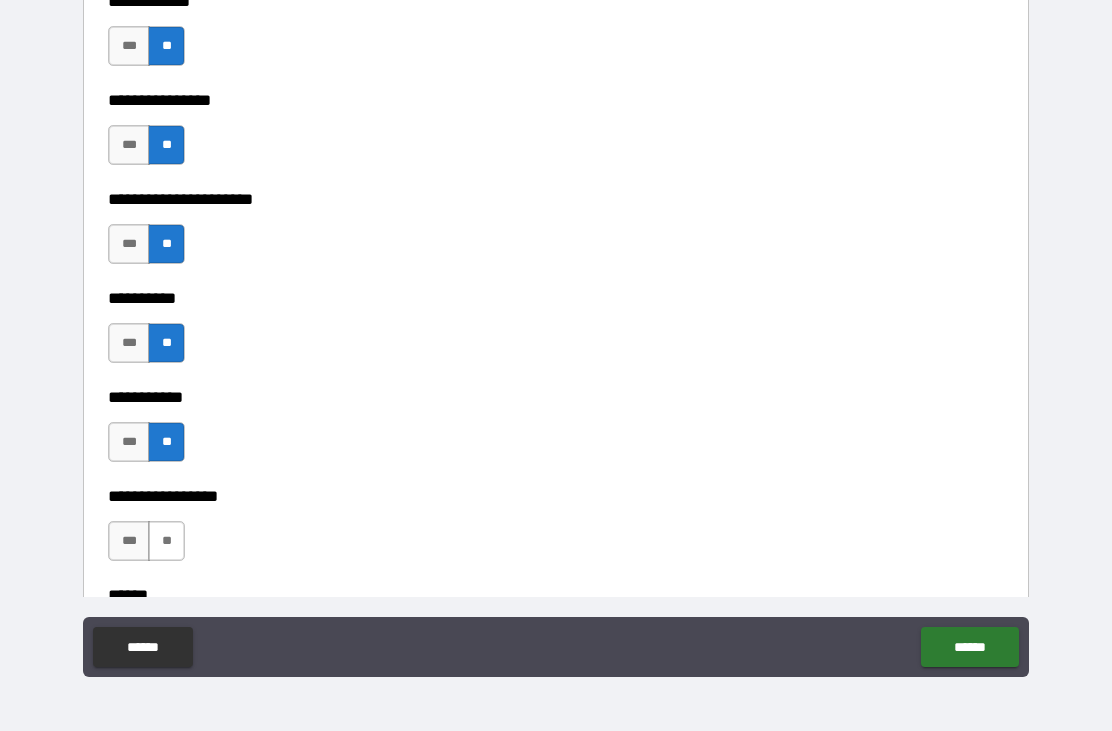 click on "**" at bounding box center [166, 541] 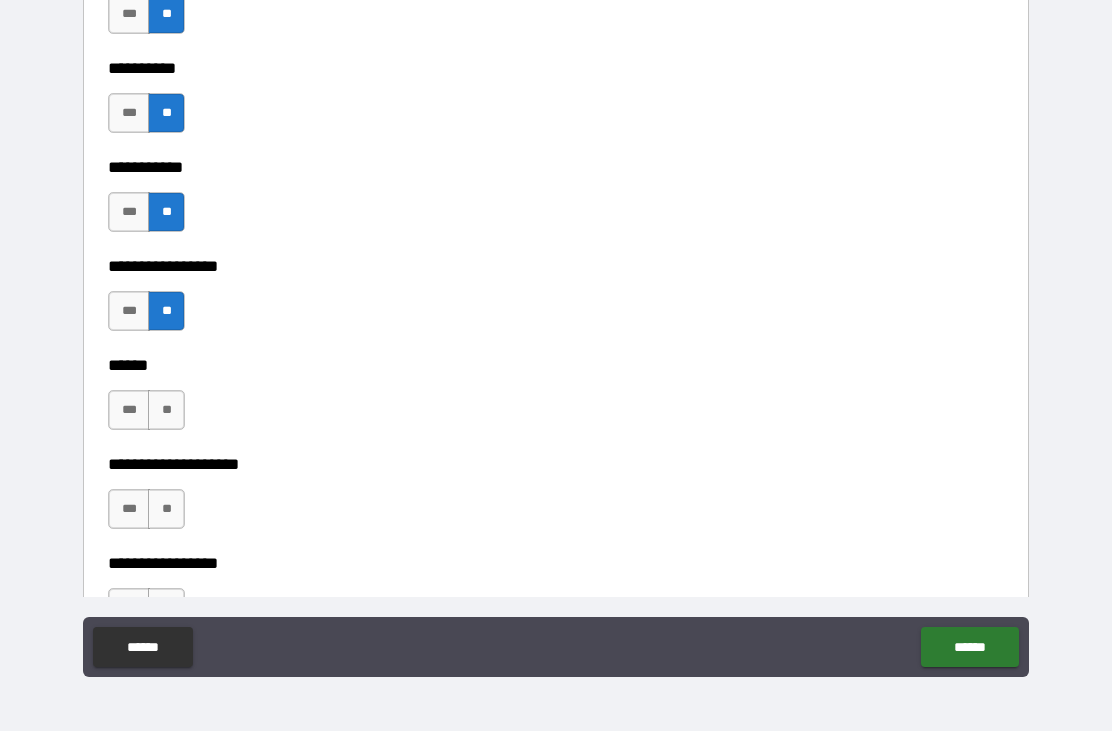 scroll, scrollTop: 6307, scrollLeft: 0, axis: vertical 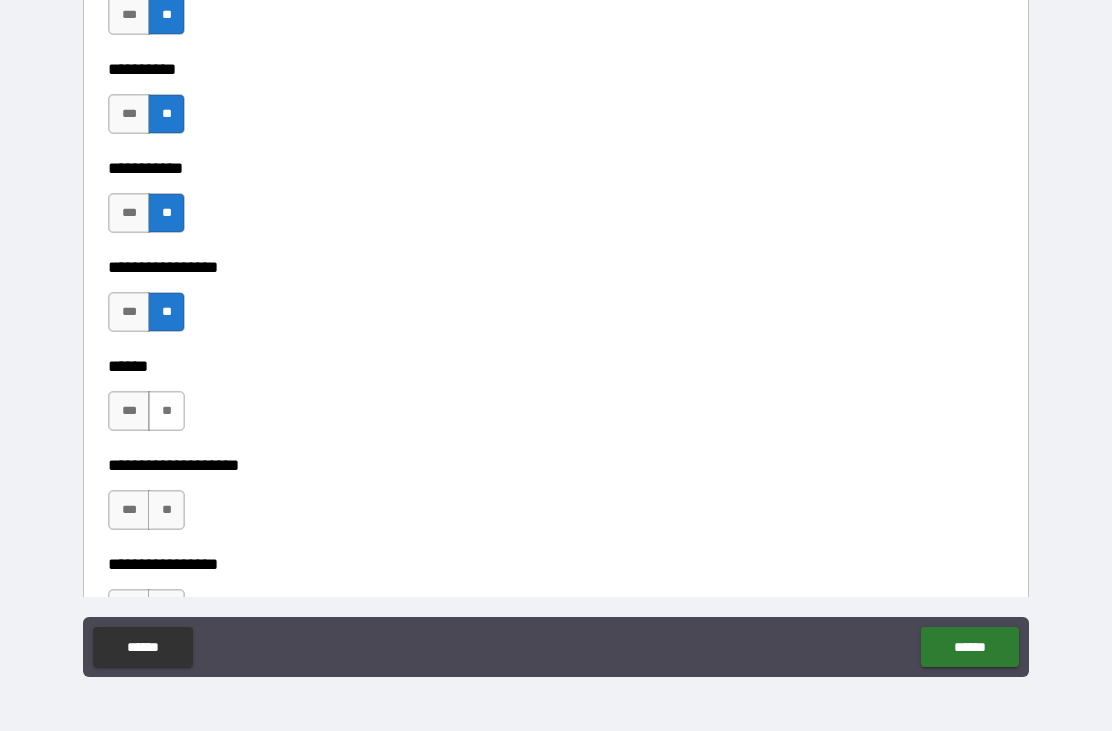 click on "**" at bounding box center (166, 411) 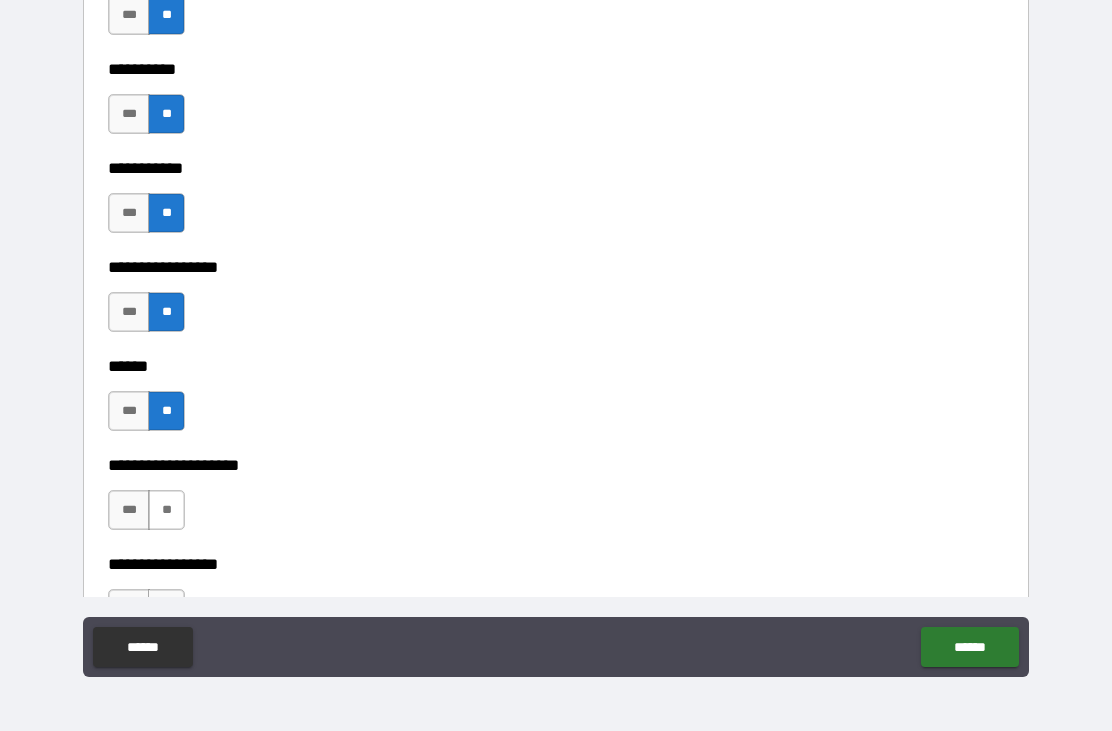 click on "**" at bounding box center (166, 510) 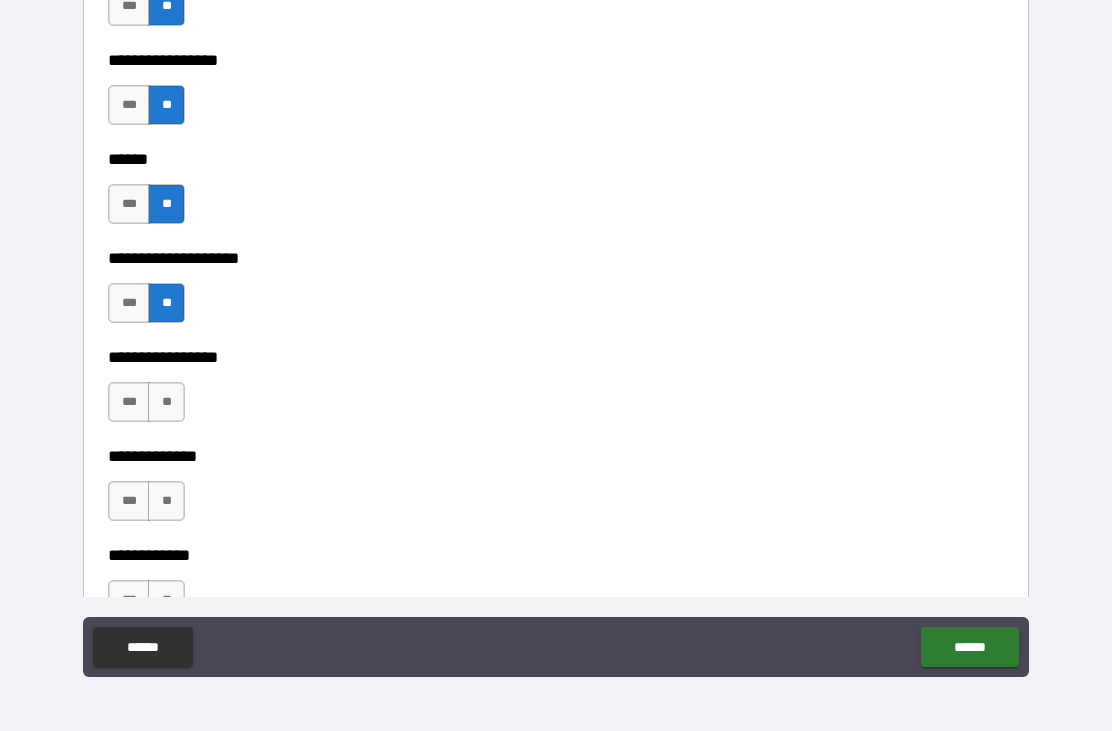 scroll, scrollTop: 6516, scrollLeft: 0, axis: vertical 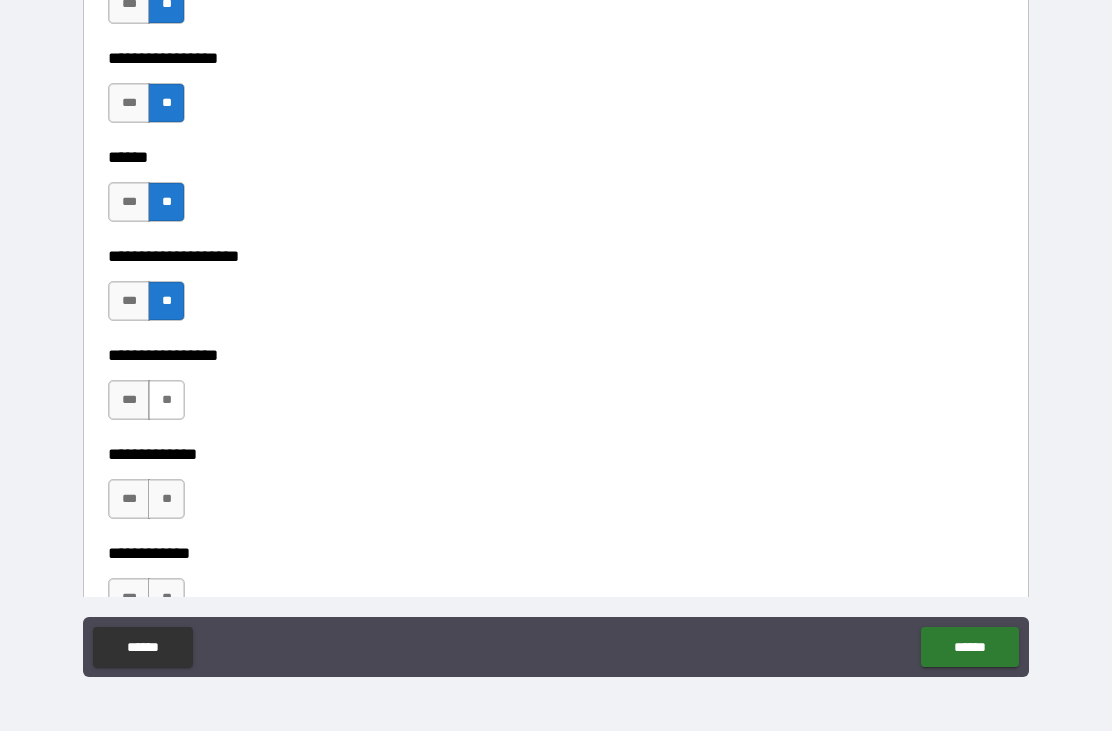 click on "**" at bounding box center (166, 400) 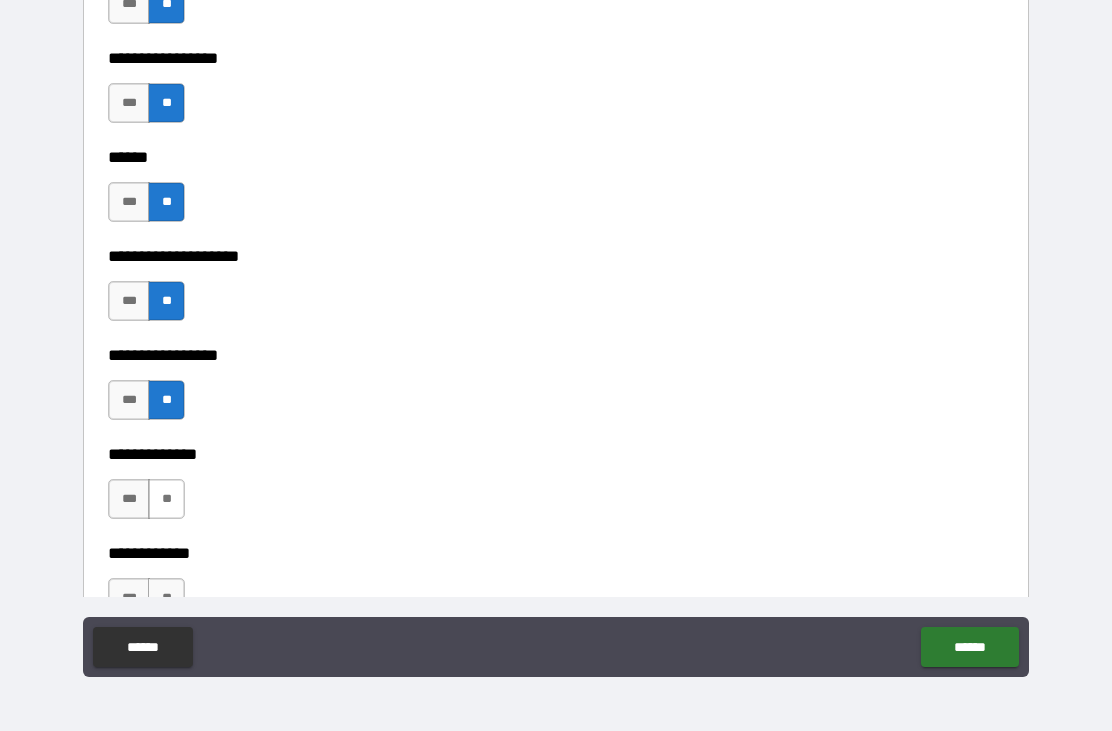 click on "**" at bounding box center (166, 499) 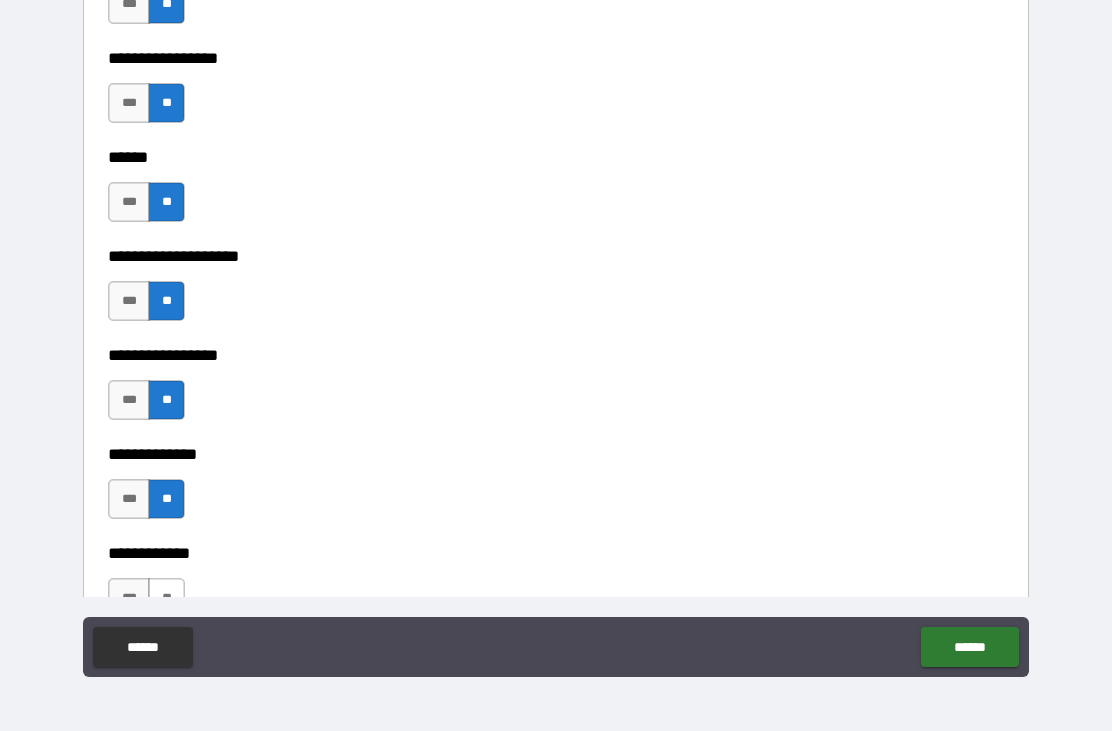click on "**" at bounding box center [166, 598] 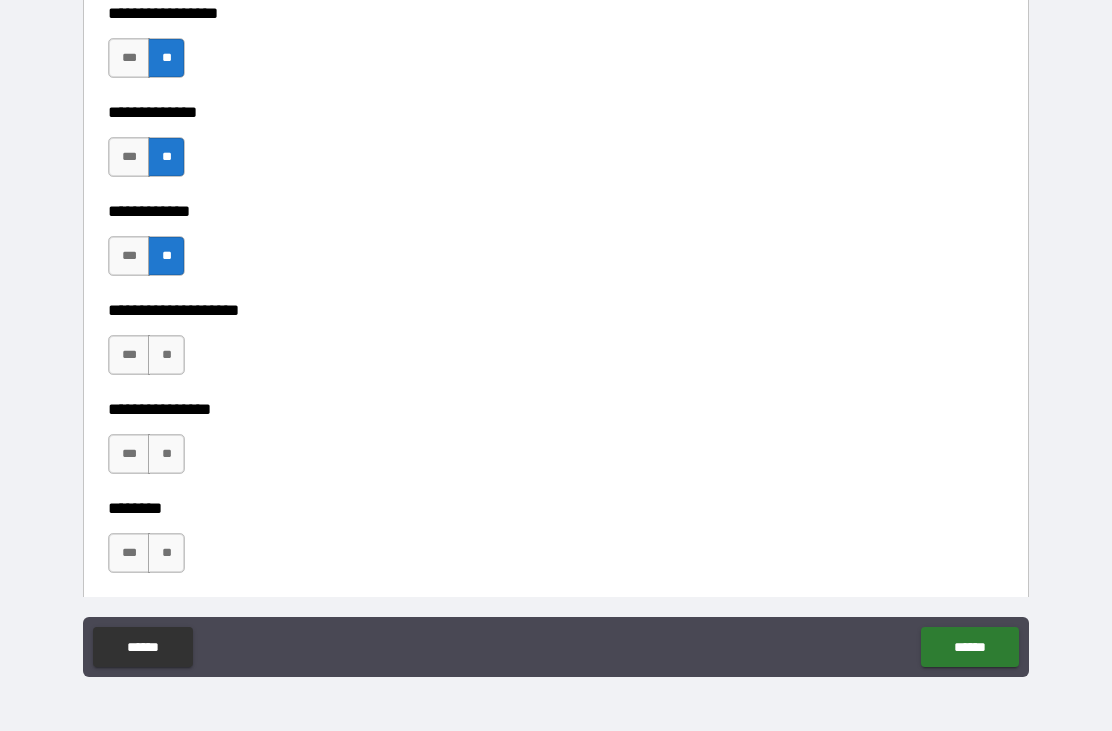 scroll, scrollTop: 6876, scrollLeft: 0, axis: vertical 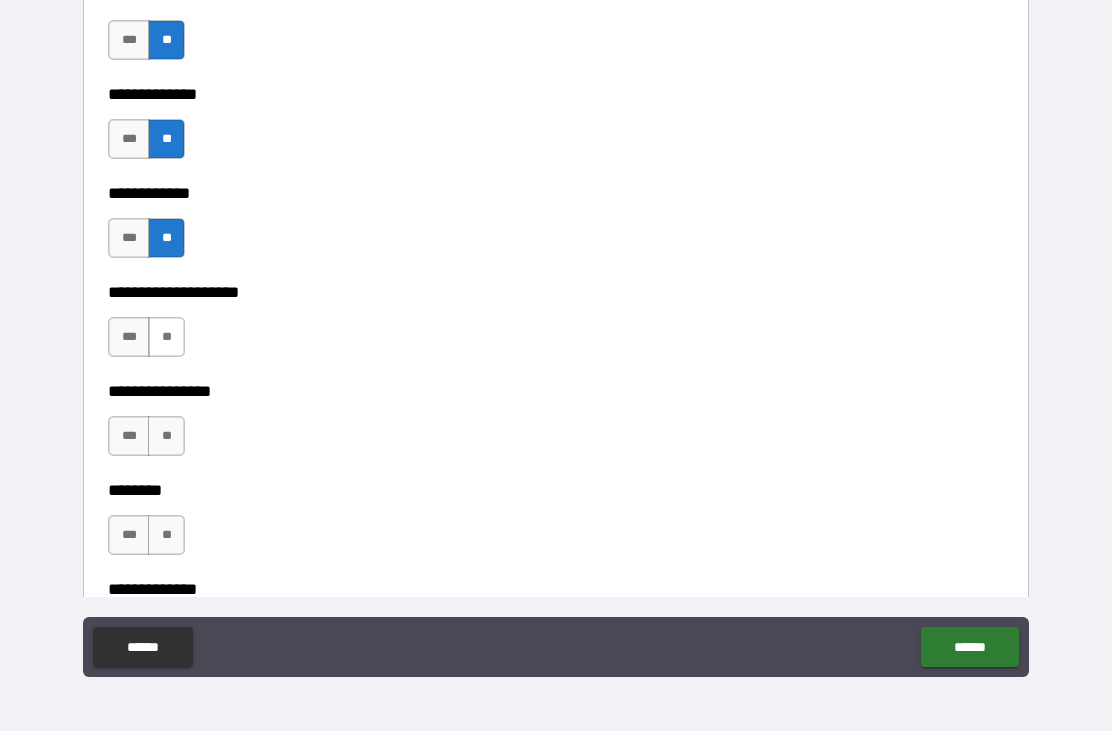 click on "**" at bounding box center [166, 337] 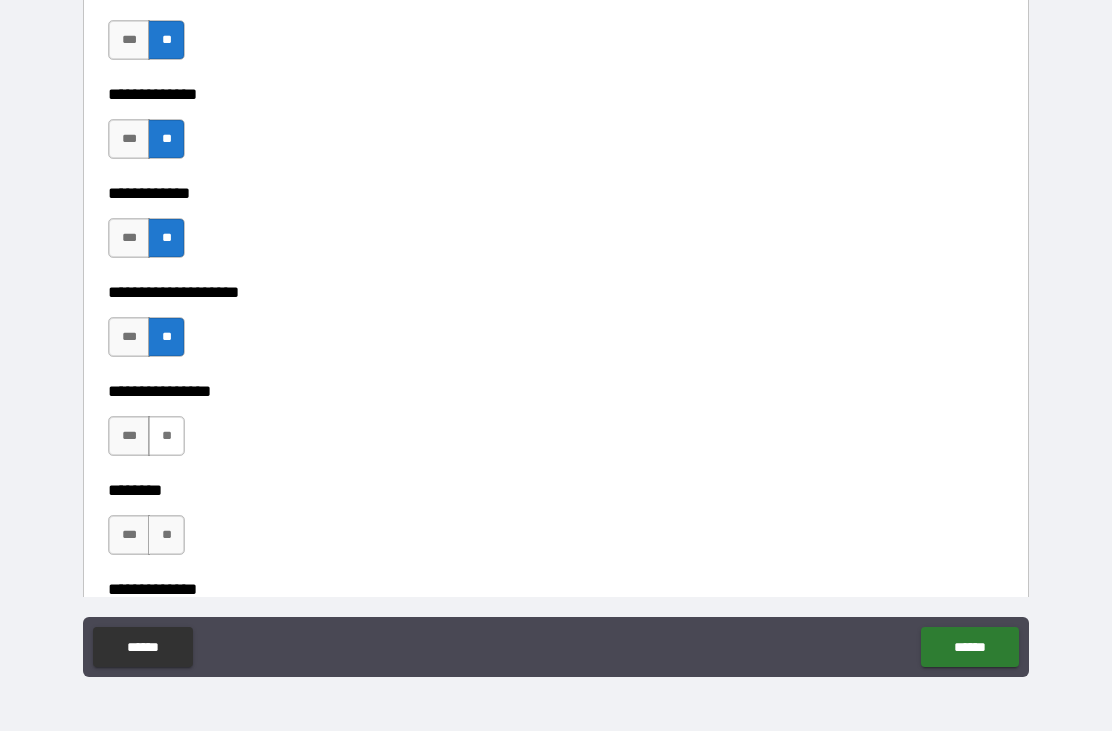 click on "**" at bounding box center (166, 436) 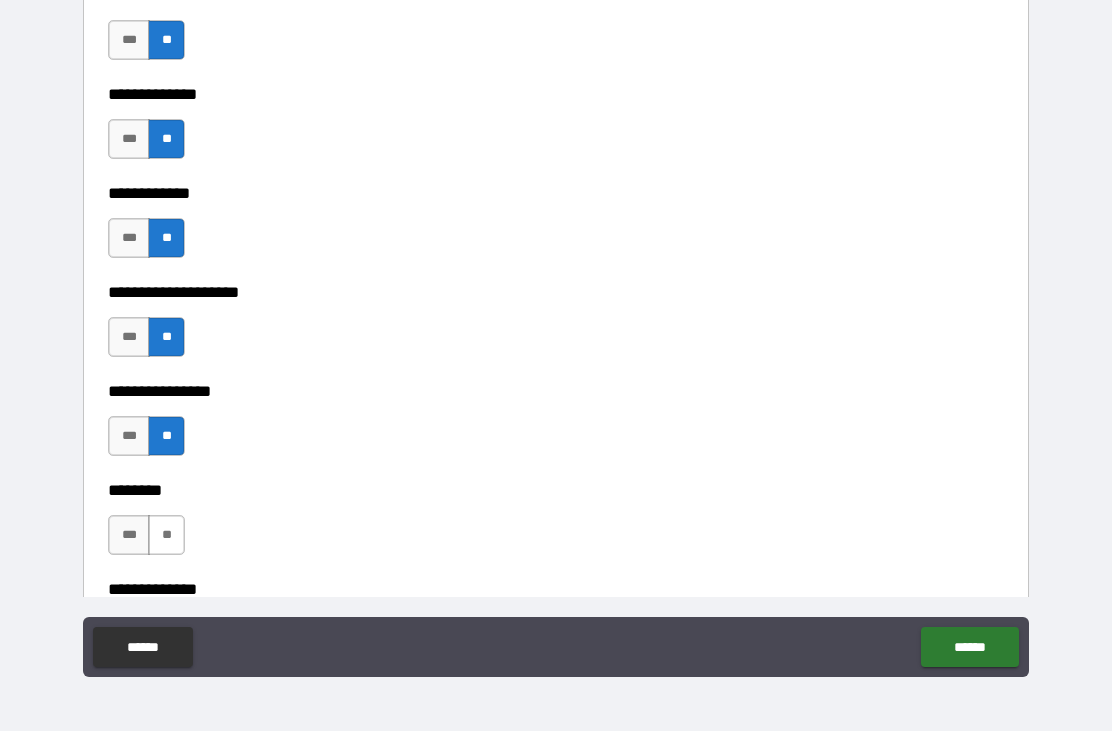 click on "**" at bounding box center [166, 535] 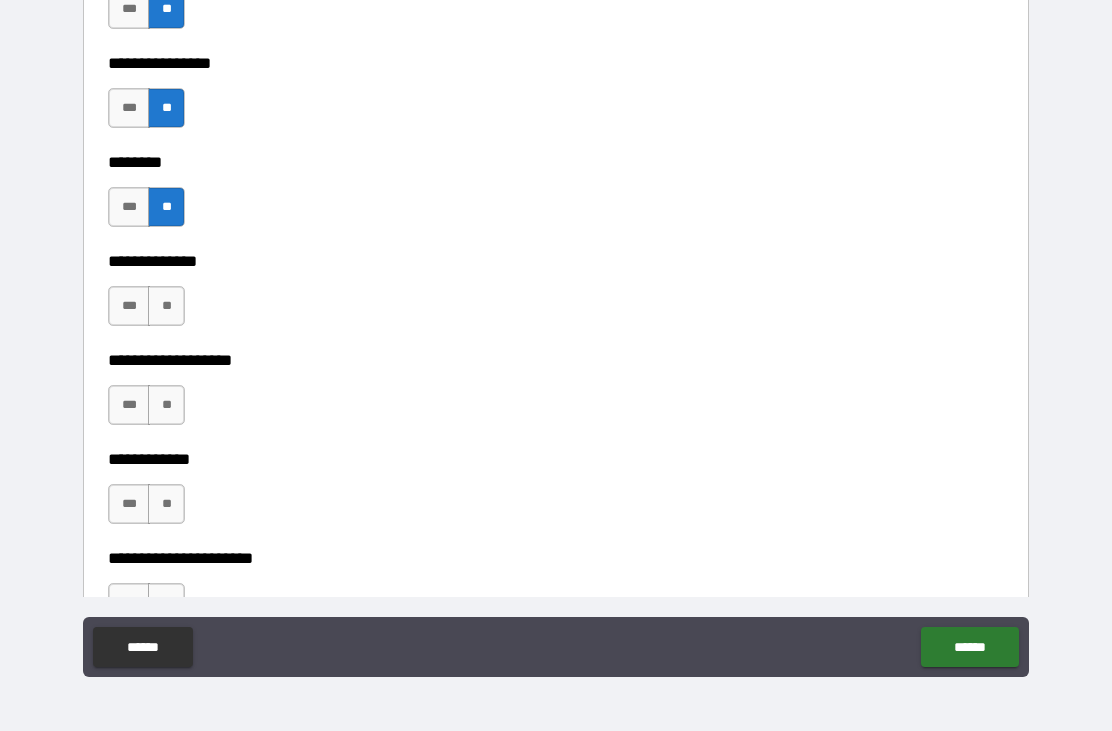 scroll, scrollTop: 7217, scrollLeft: 0, axis: vertical 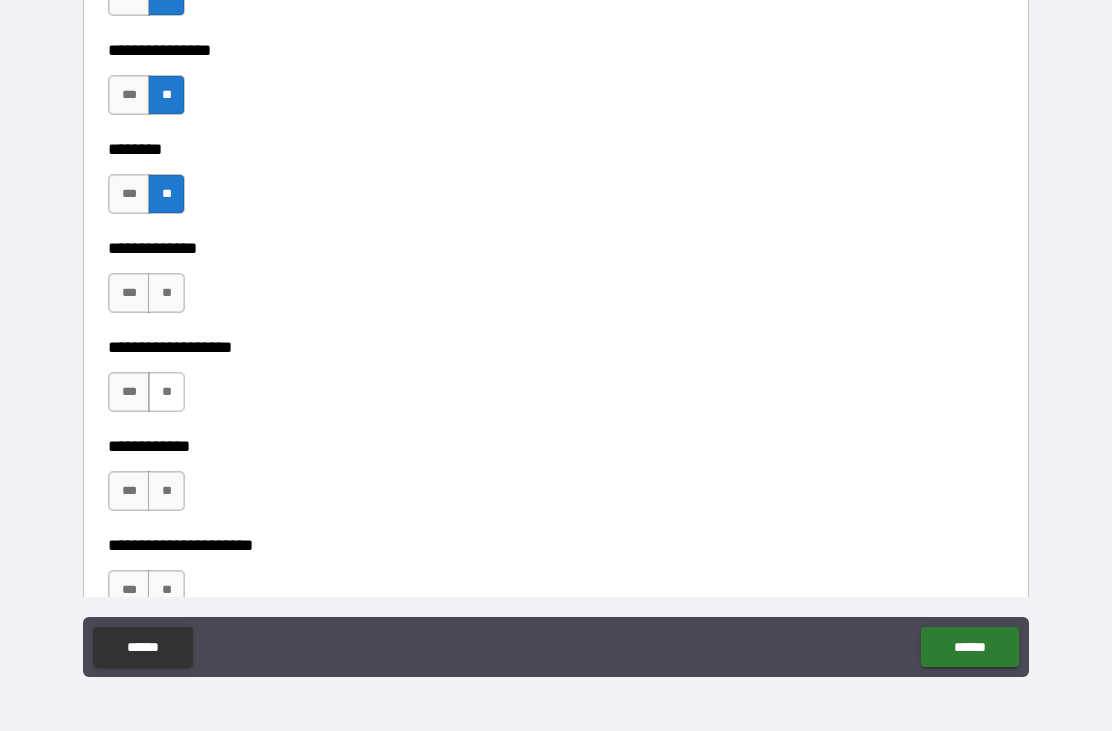 click on "**" at bounding box center [166, 392] 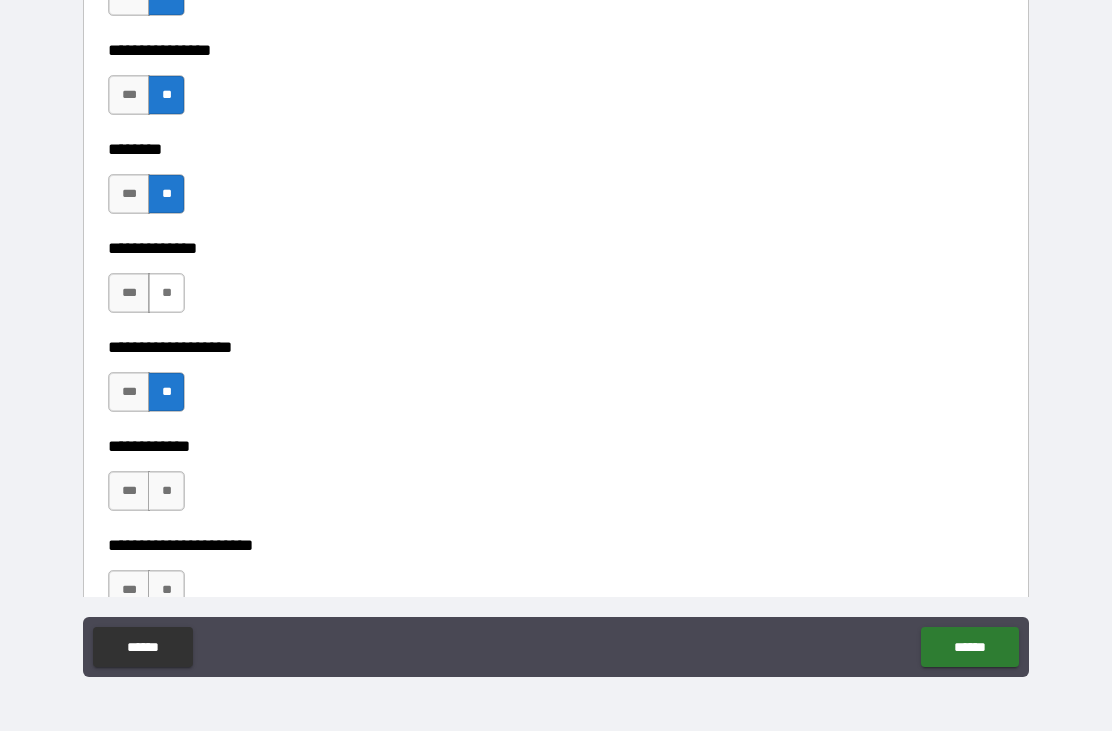 click on "**" at bounding box center (166, 293) 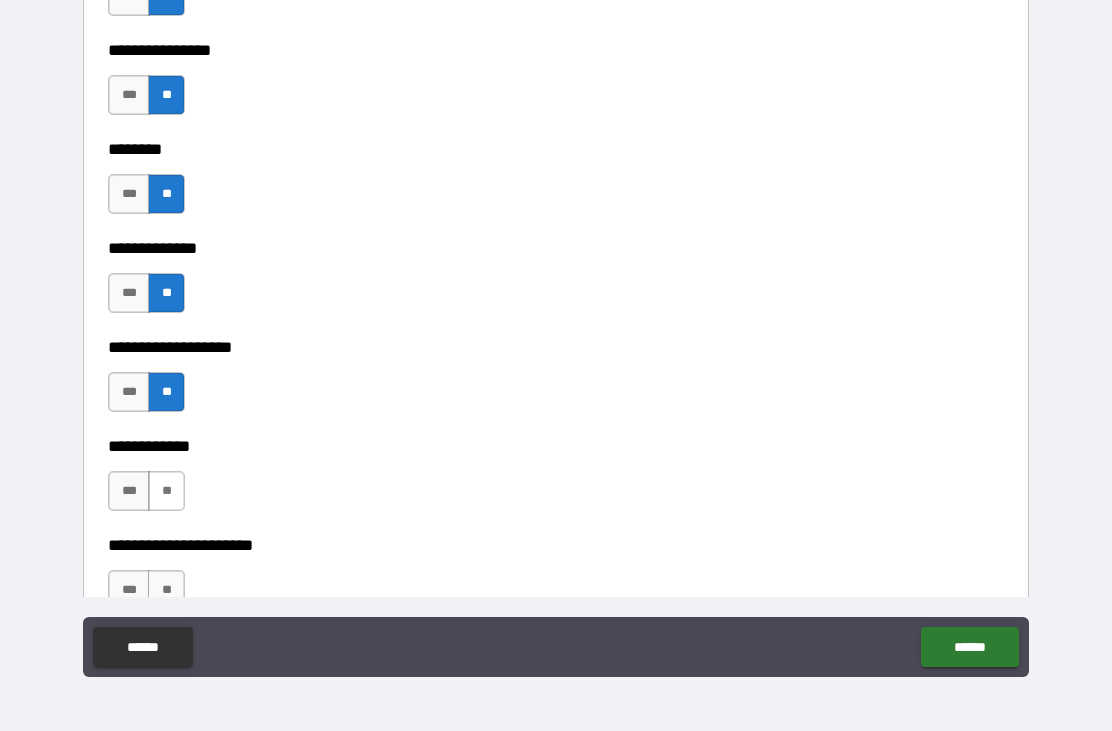 click on "**" at bounding box center (166, 491) 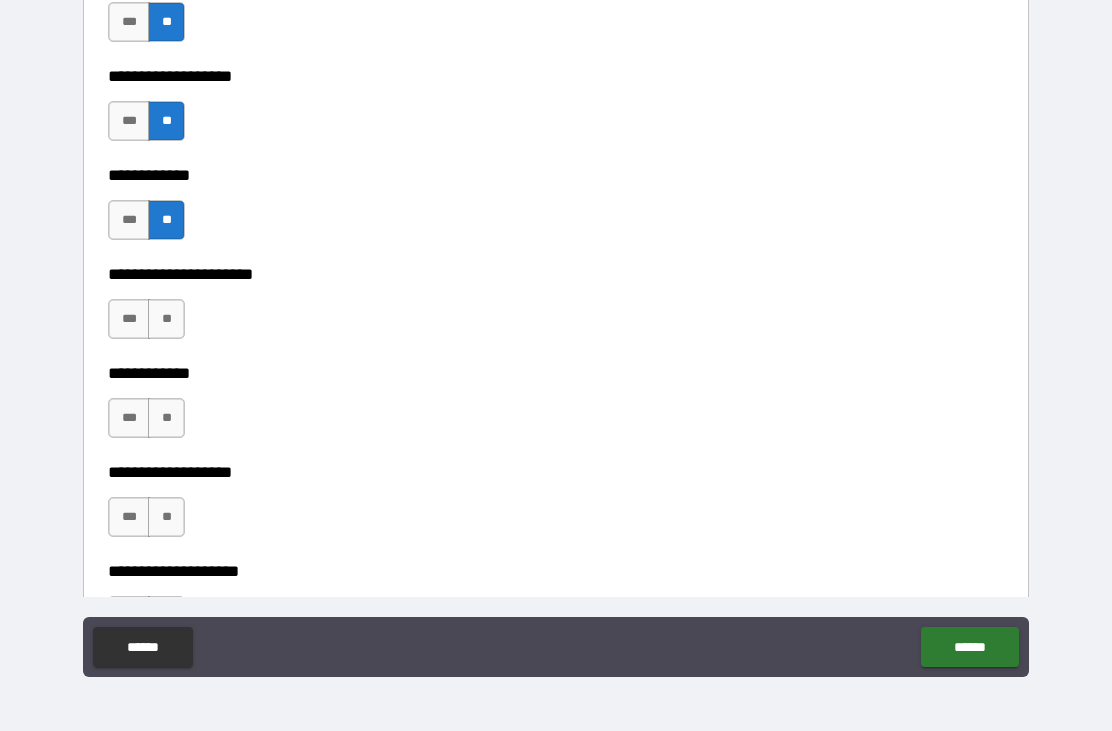 scroll, scrollTop: 7484, scrollLeft: 0, axis: vertical 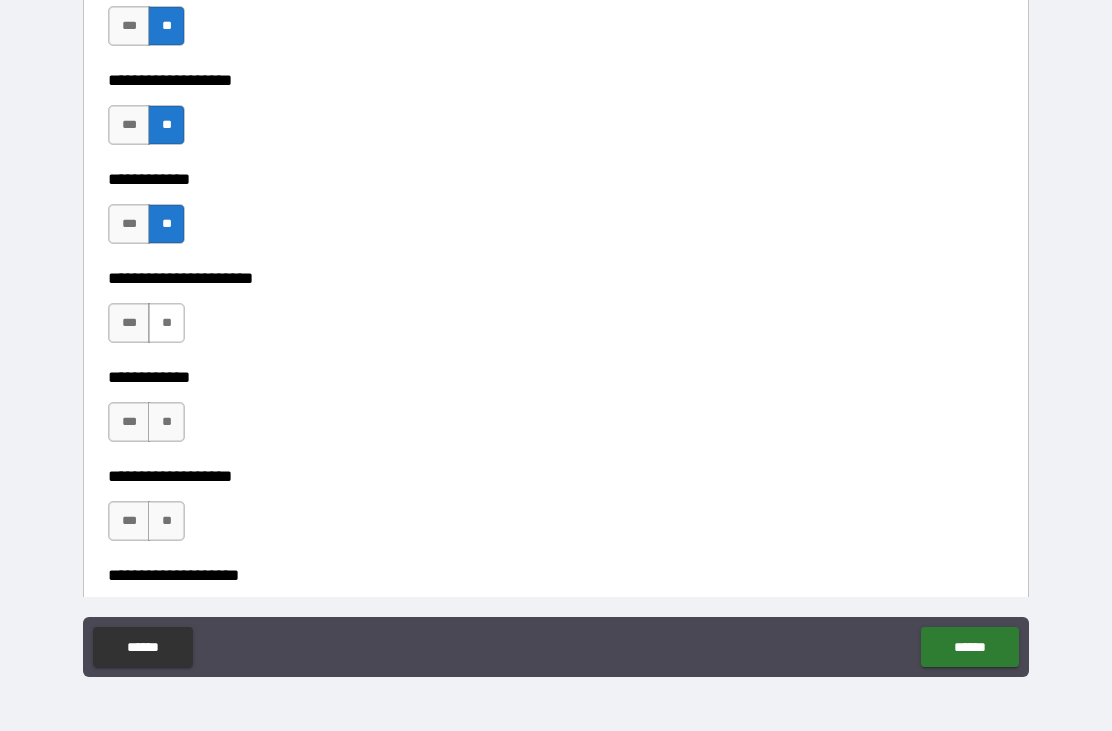 click on "**" at bounding box center (166, 323) 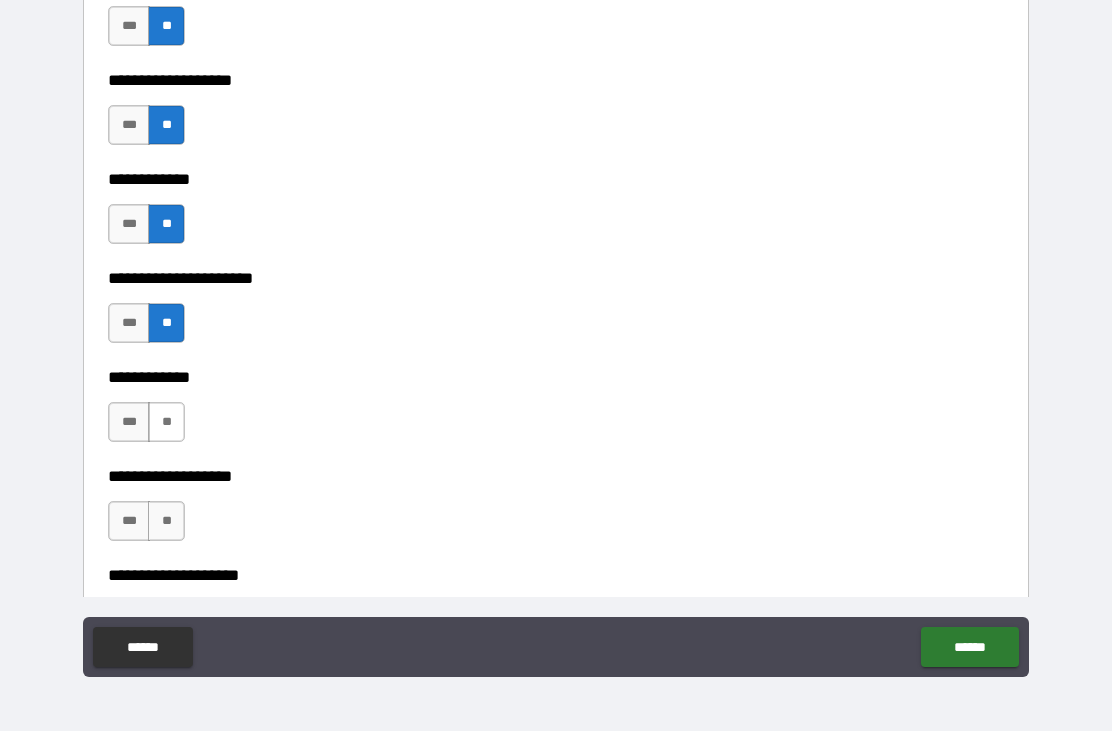 click on "**" at bounding box center (166, 422) 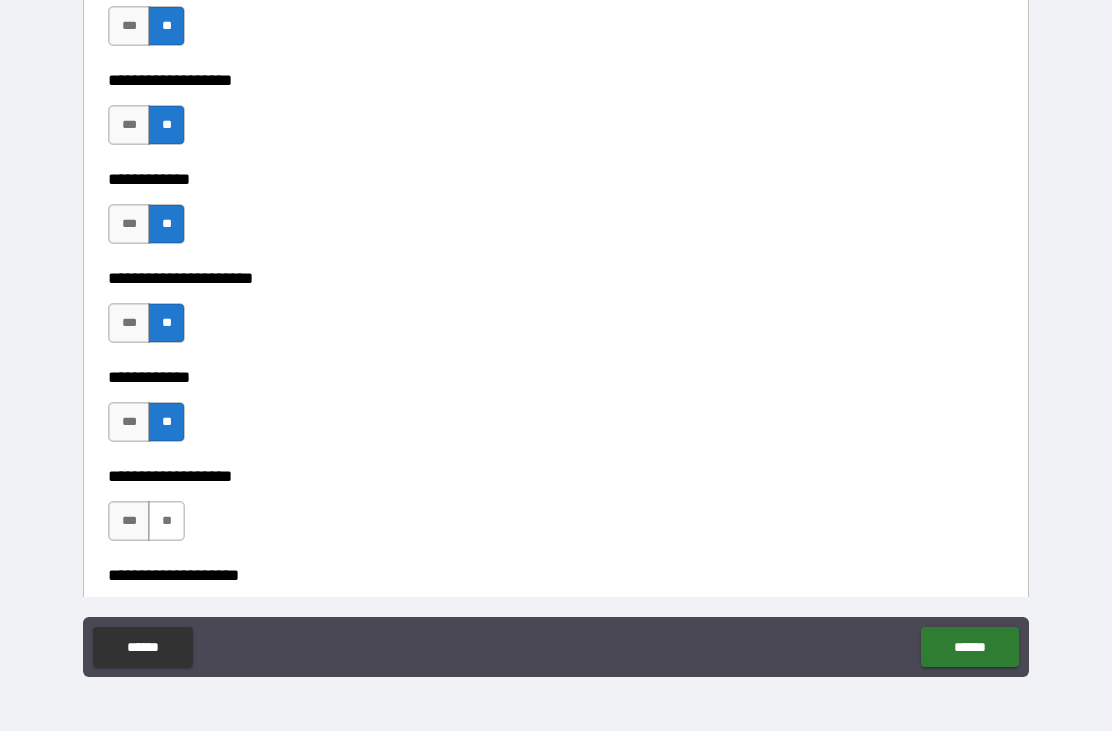 click on "**" at bounding box center (166, 521) 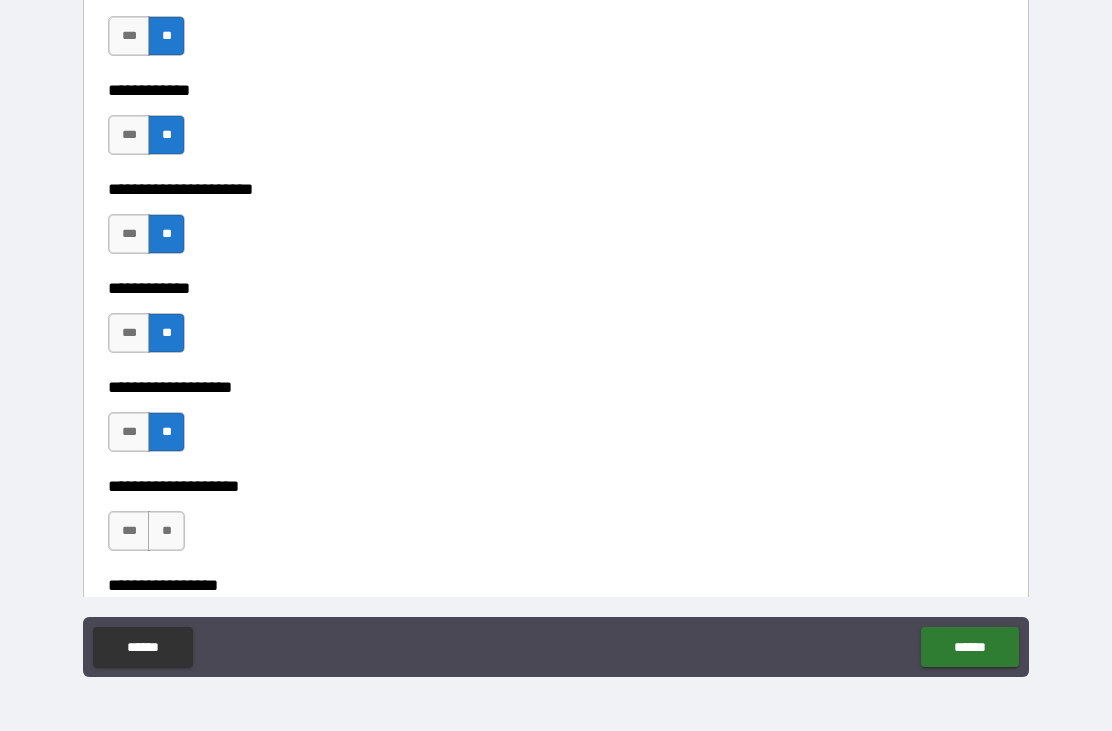 scroll, scrollTop: 7667, scrollLeft: 0, axis: vertical 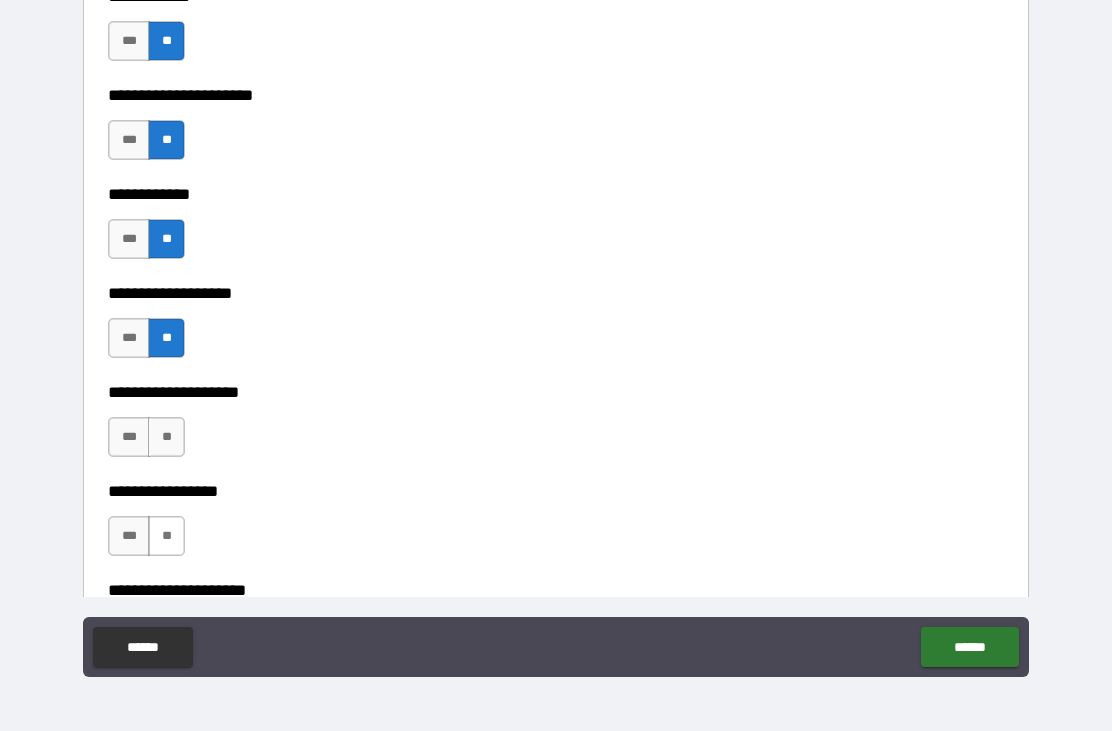 click on "**" at bounding box center [166, 536] 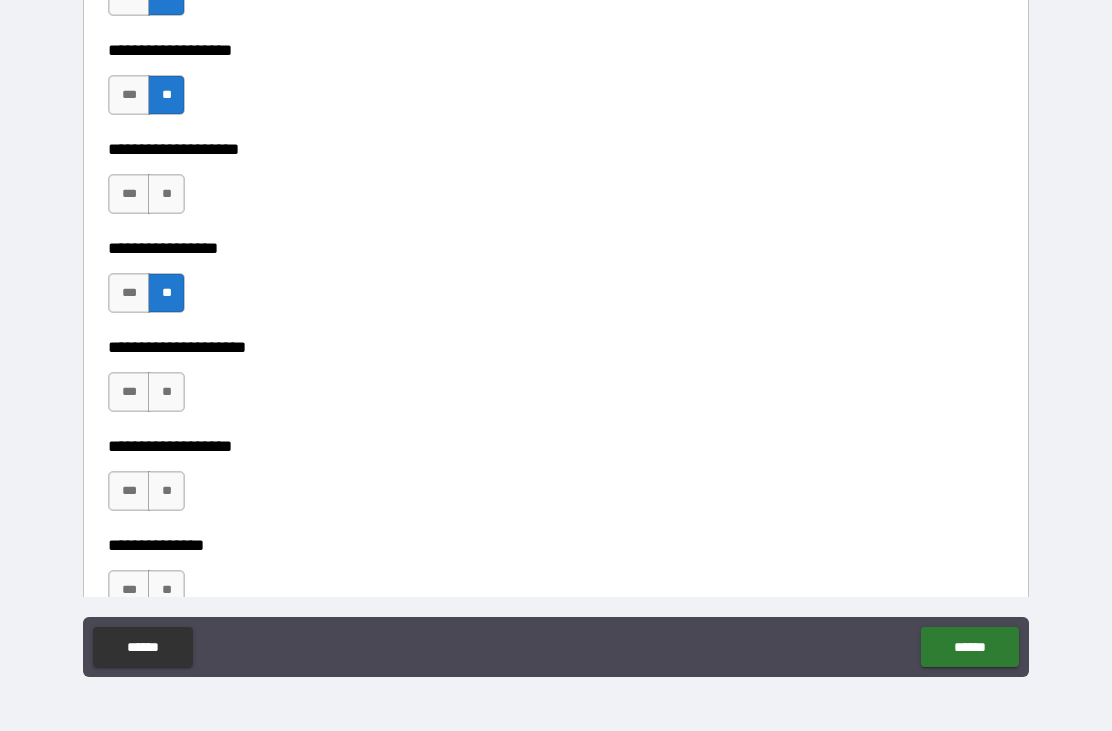 scroll, scrollTop: 7912, scrollLeft: 0, axis: vertical 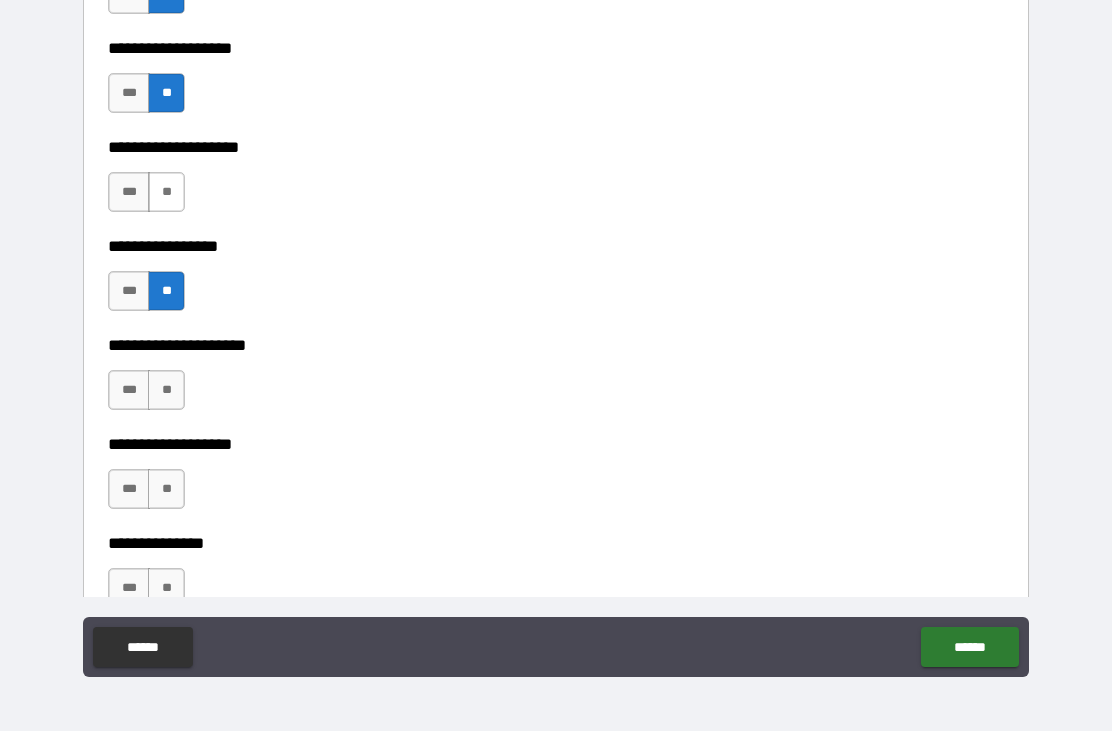 click on "**" at bounding box center [166, 192] 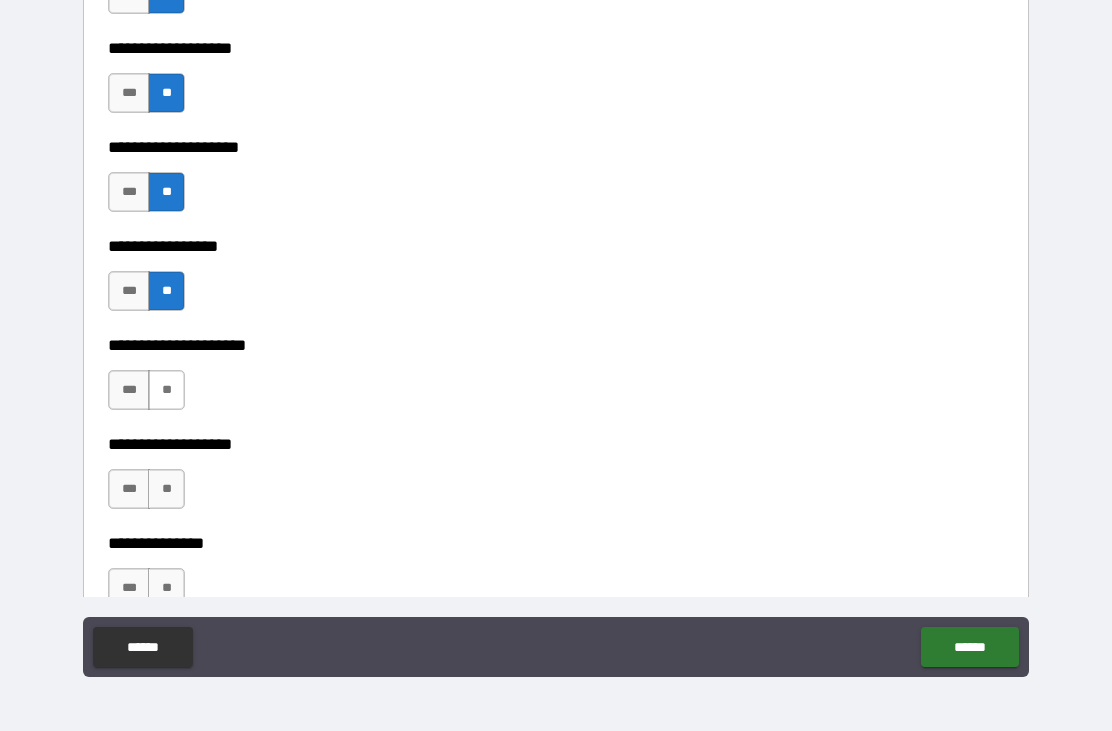 click on "**" at bounding box center [166, 390] 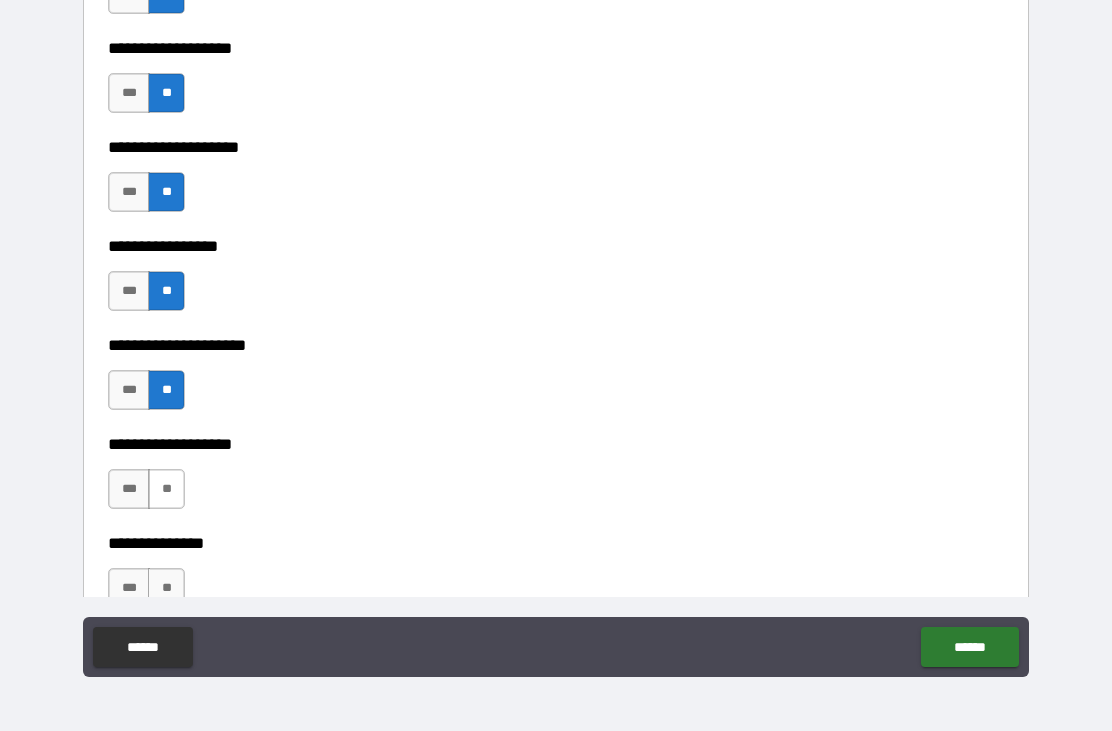 click on "**" at bounding box center [166, 489] 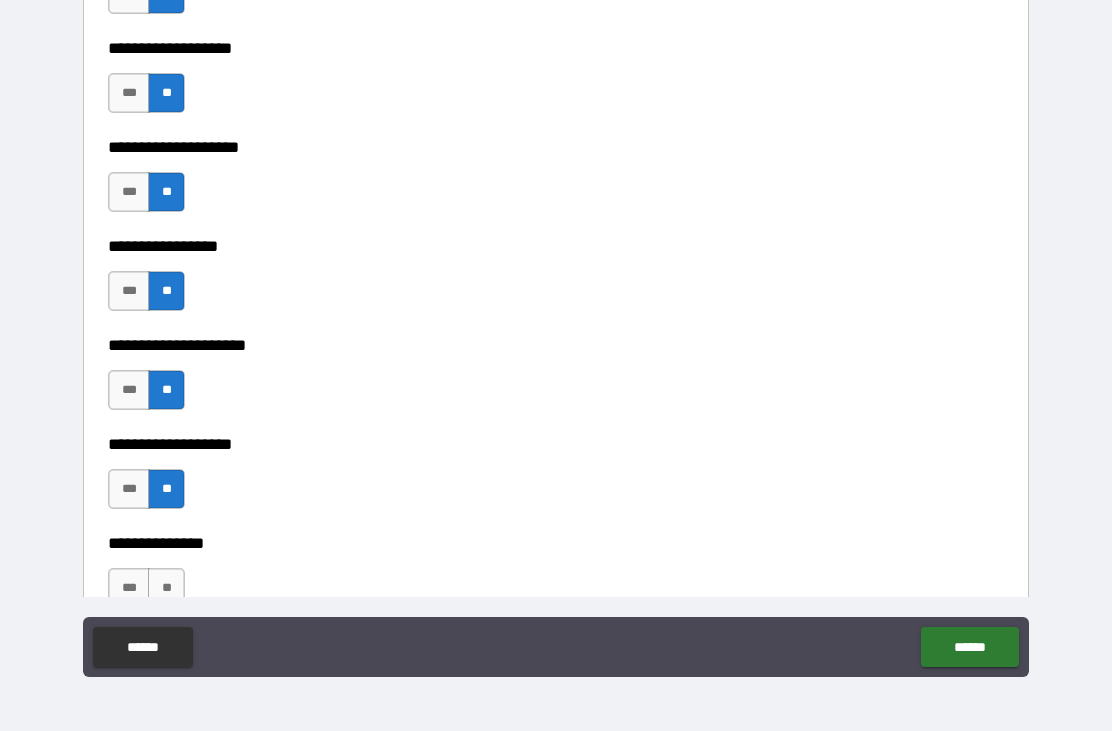 click on "**********" at bounding box center (556, 529) 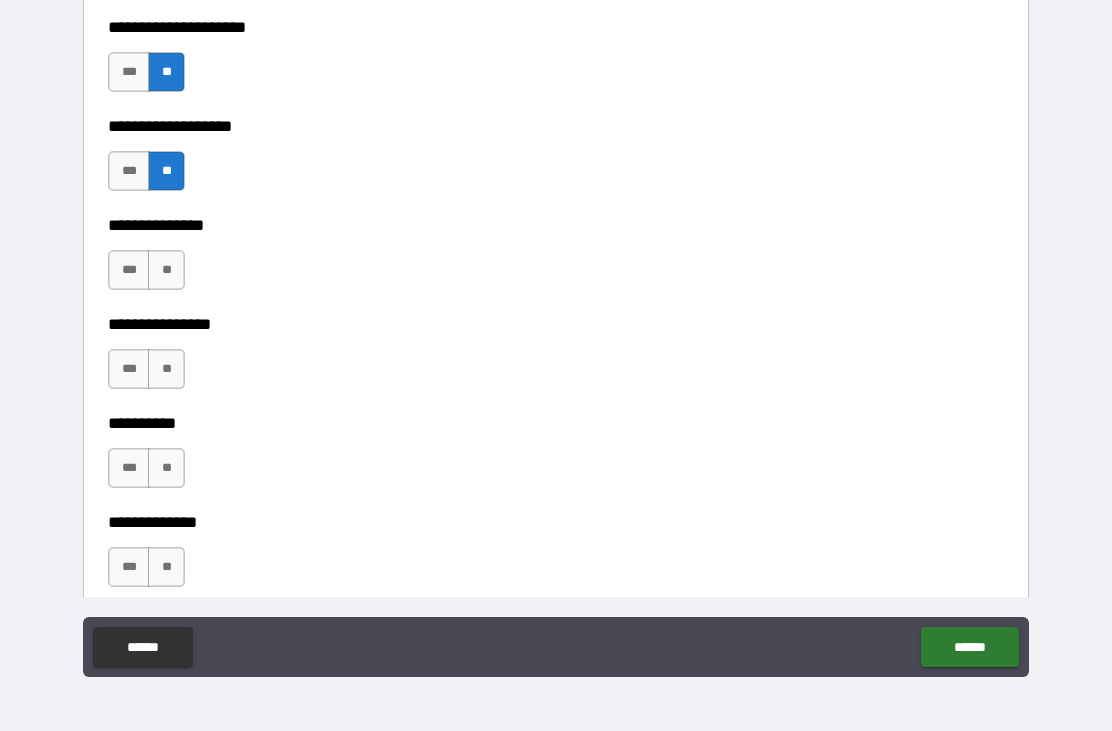 scroll, scrollTop: 8235, scrollLeft: 0, axis: vertical 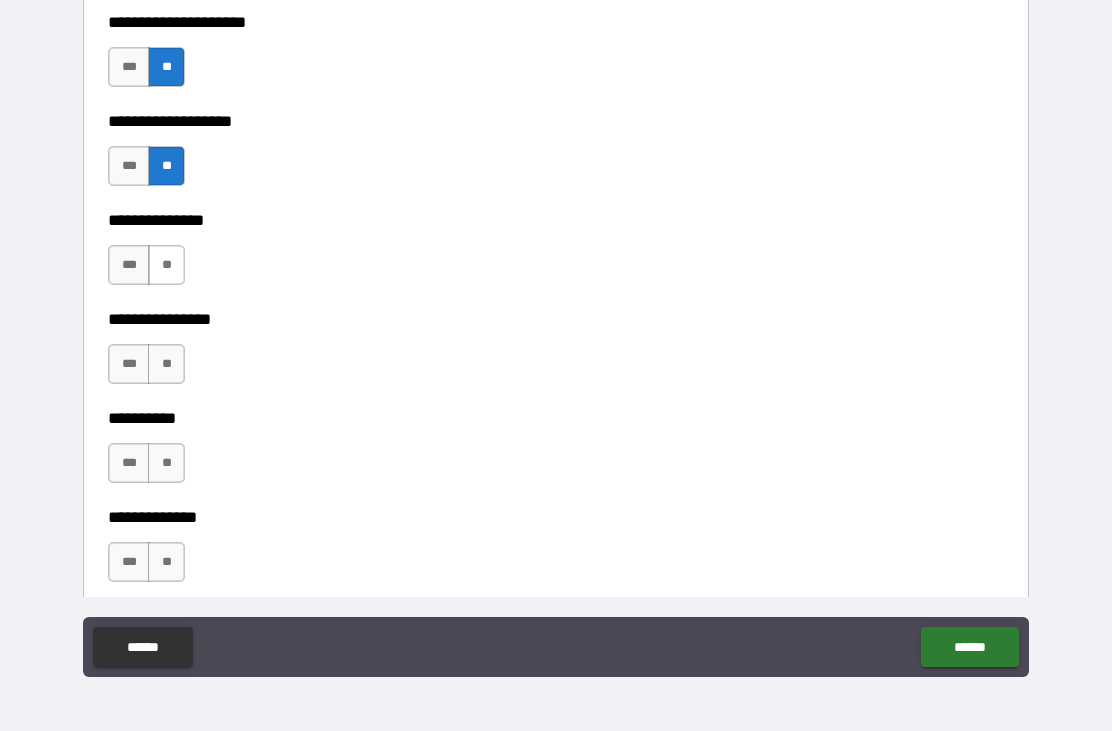 click on "**" at bounding box center (166, 265) 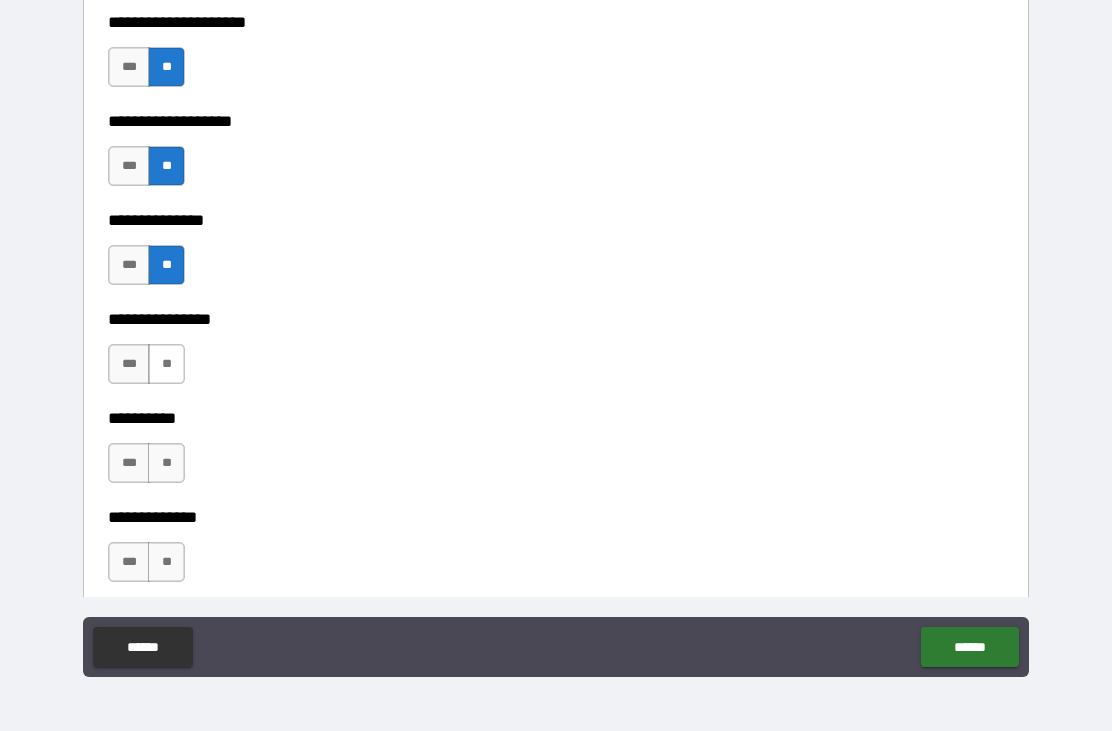 click on "**" at bounding box center [166, 364] 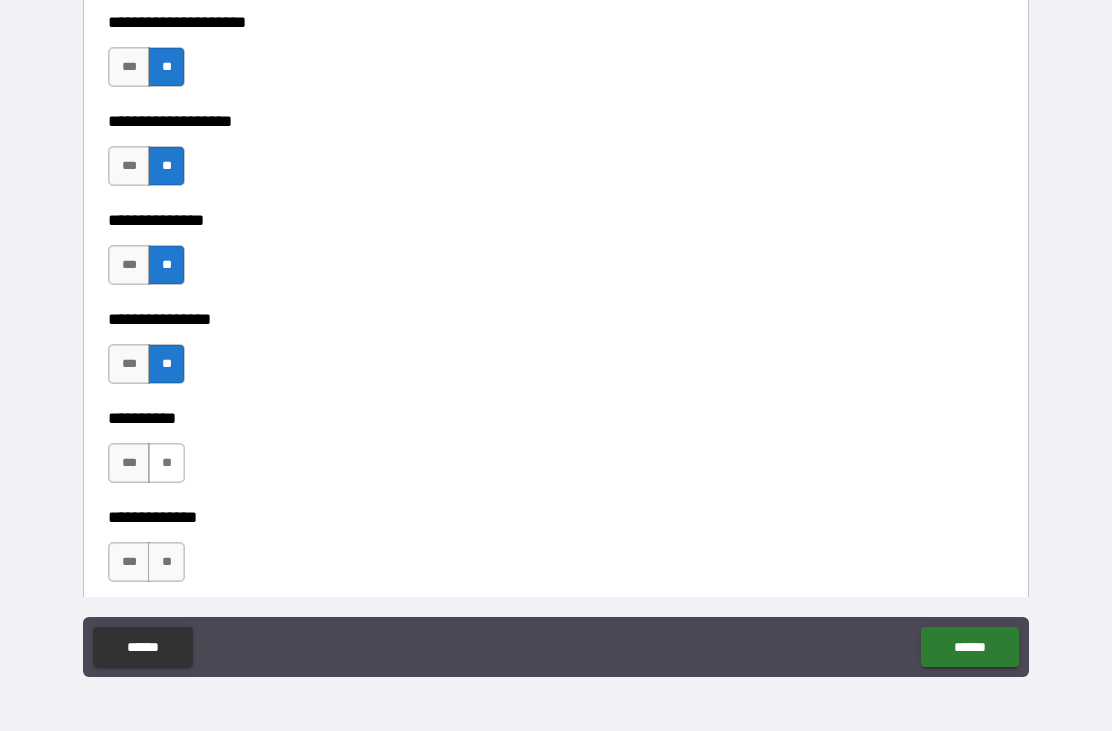 click on "**" at bounding box center [166, 463] 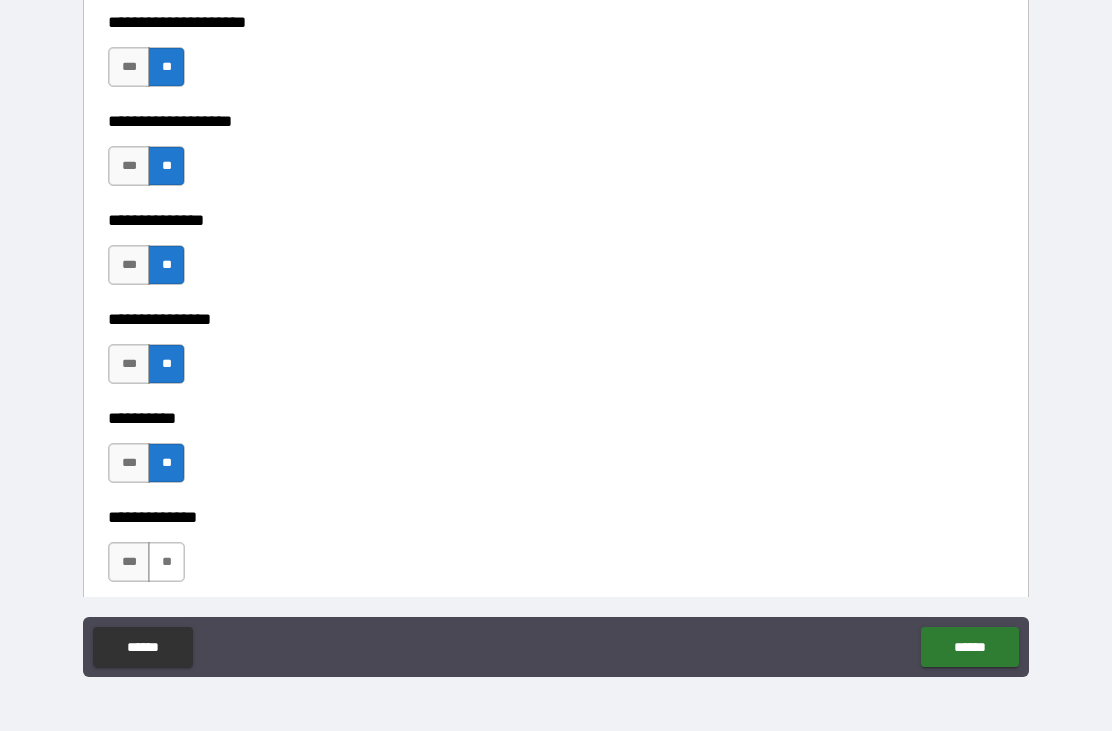 click on "**" at bounding box center [166, 562] 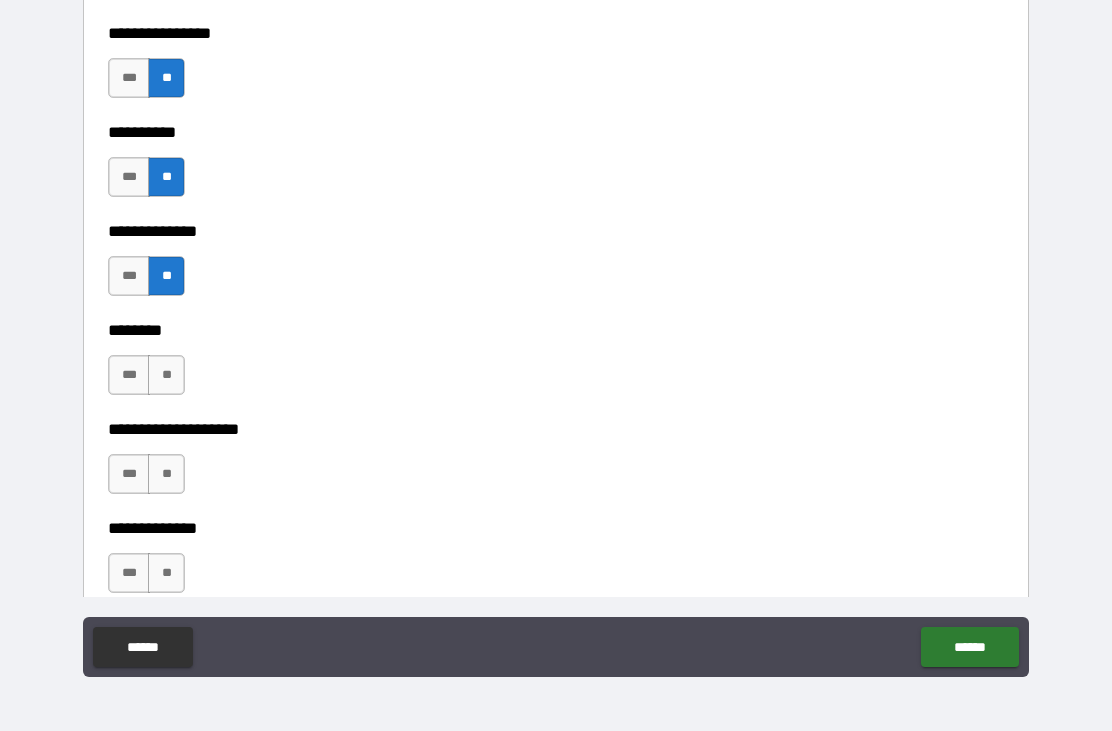 scroll, scrollTop: 8543, scrollLeft: 0, axis: vertical 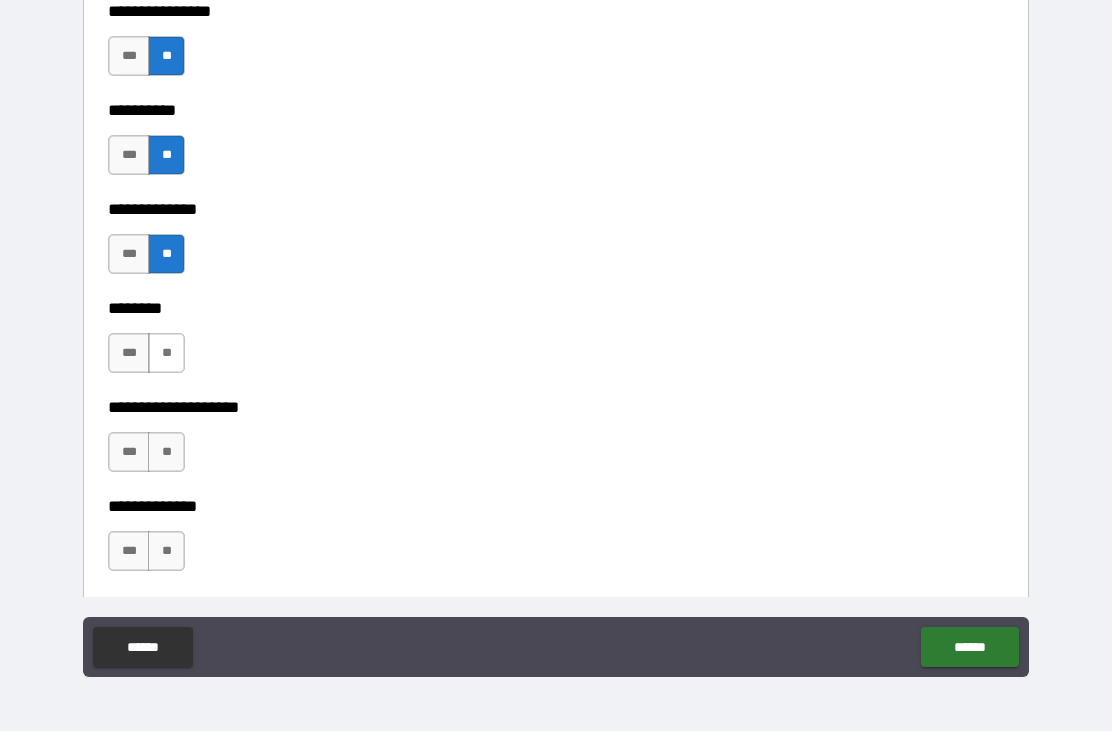 click on "**" at bounding box center [166, 353] 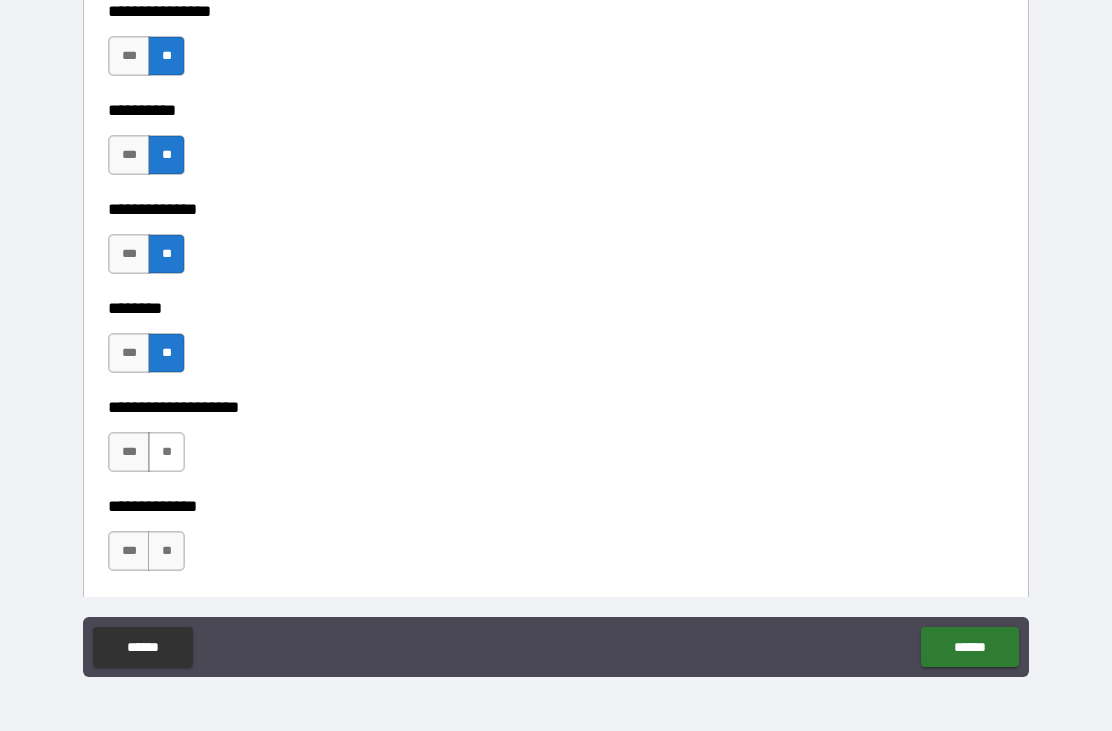 click on "**" at bounding box center [166, 452] 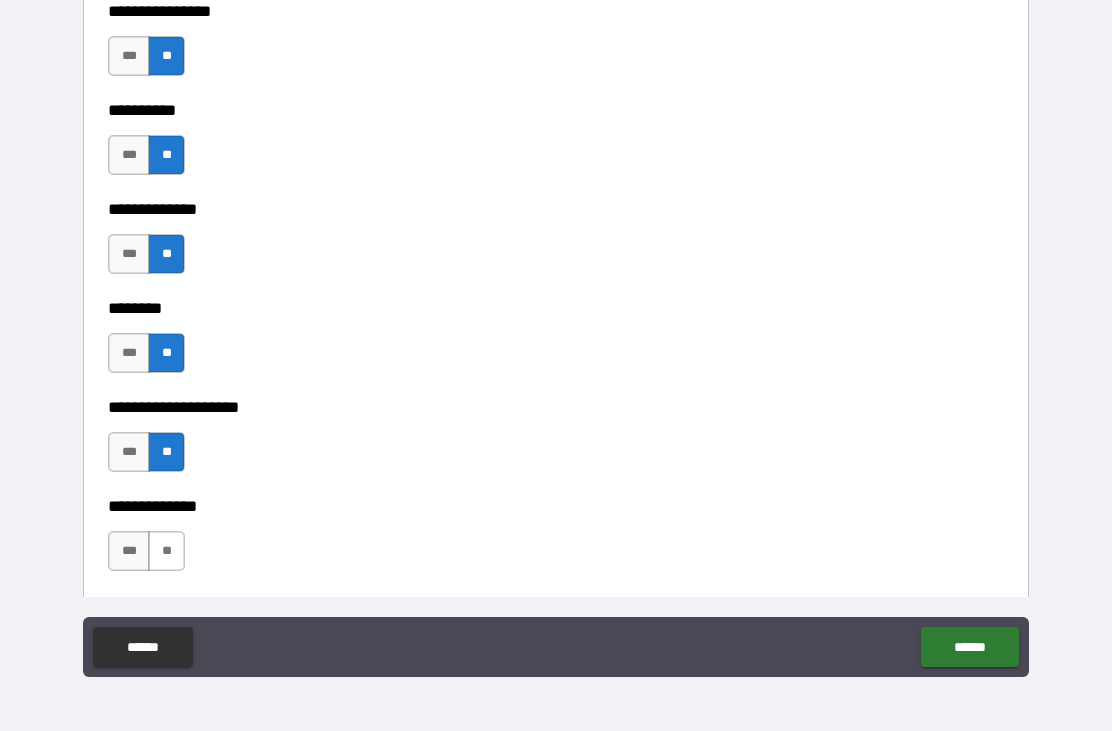 click on "**" at bounding box center (166, 551) 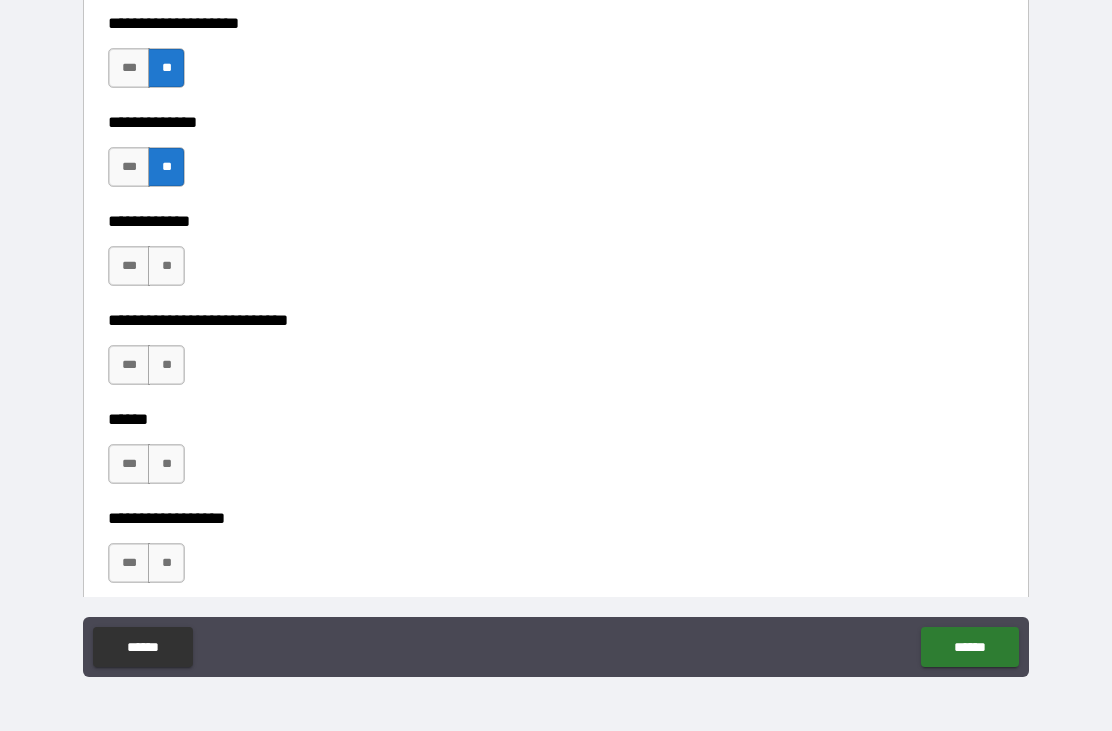 scroll, scrollTop: 8952, scrollLeft: 0, axis: vertical 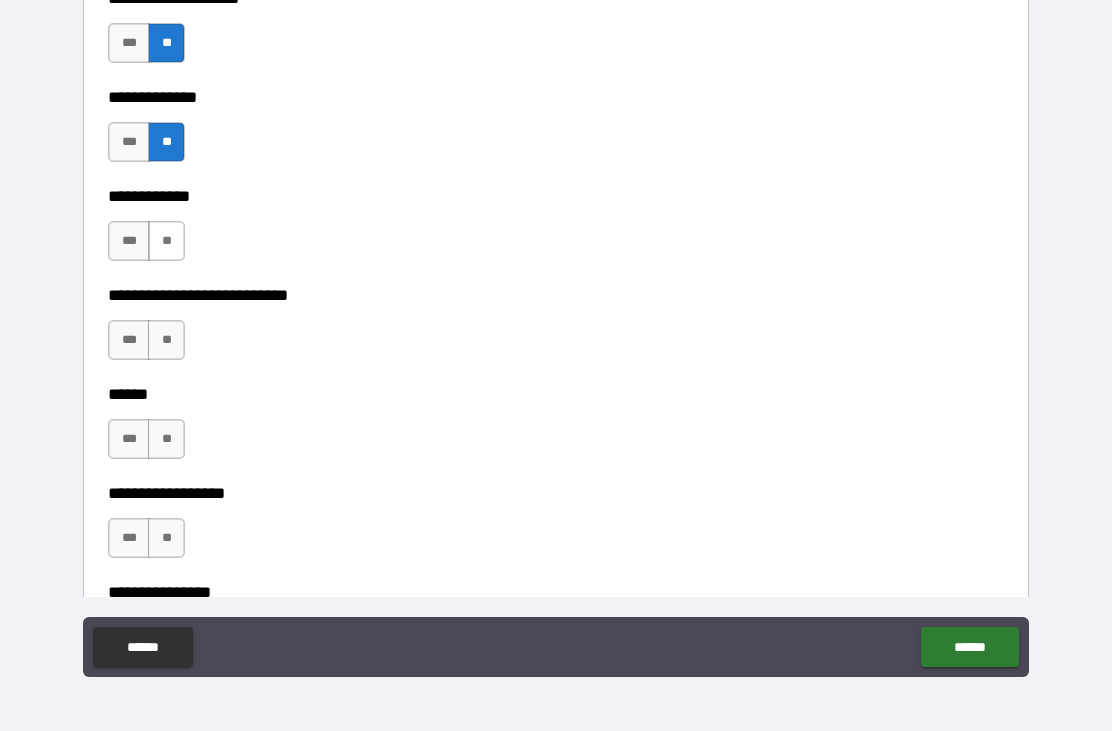 click on "**" at bounding box center [166, 241] 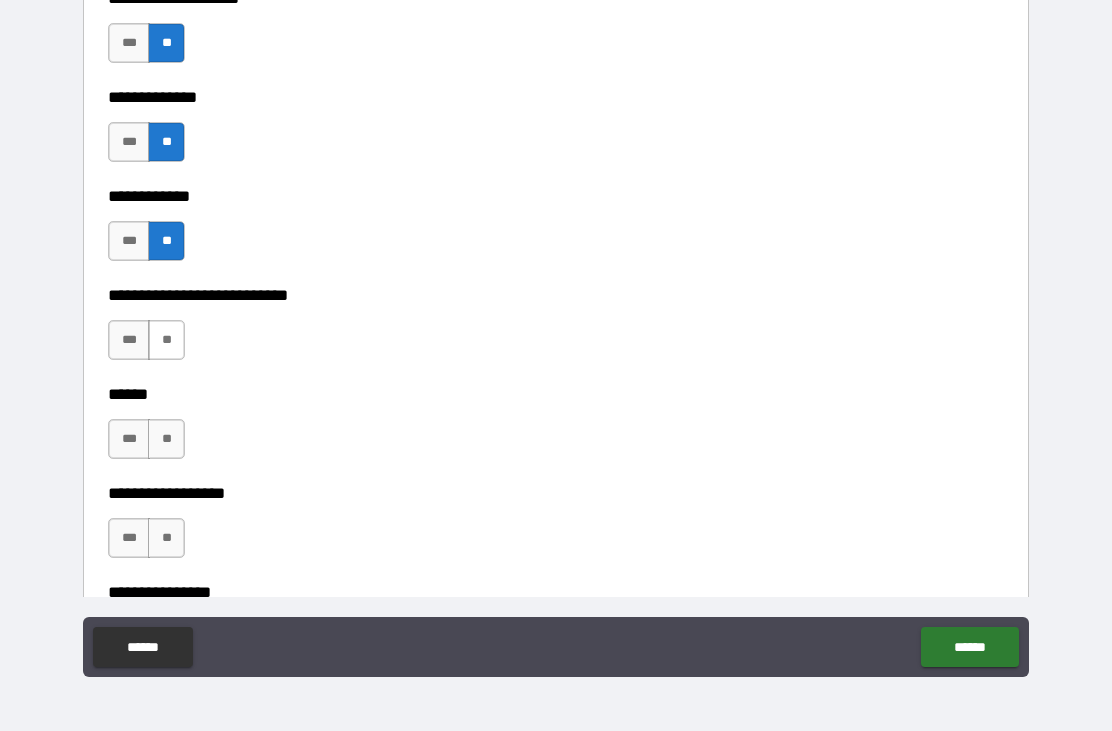 click on "**" at bounding box center [166, 340] 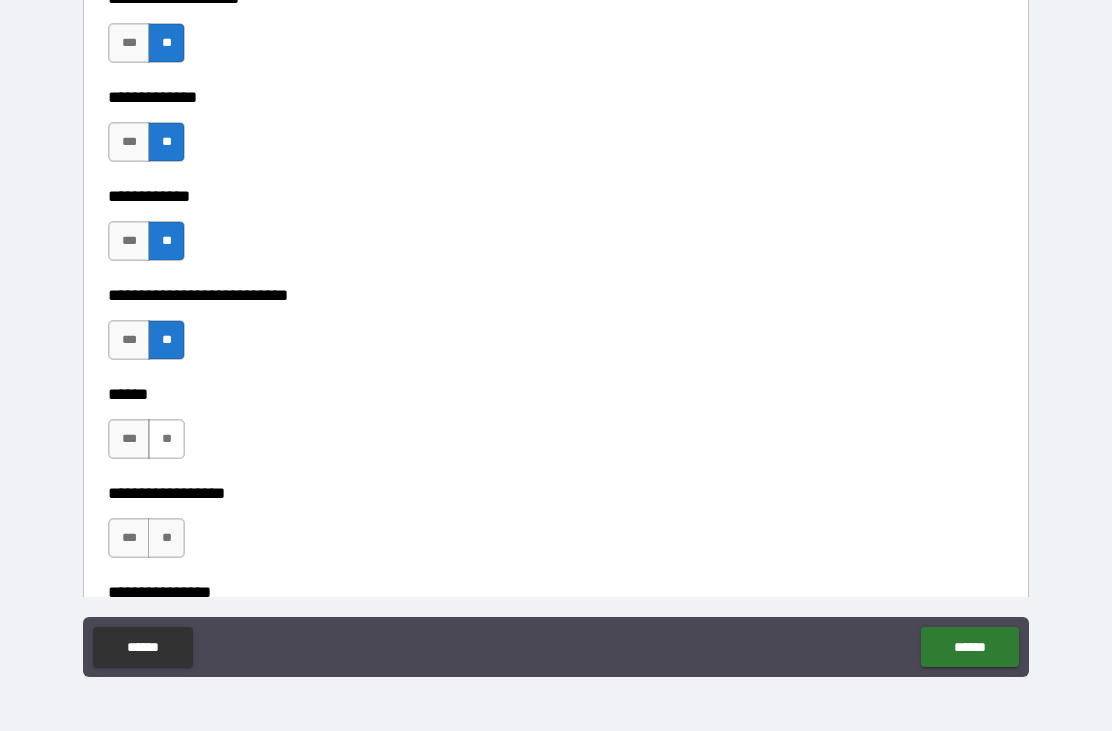 click on "**" at bounding box center (166, 439) 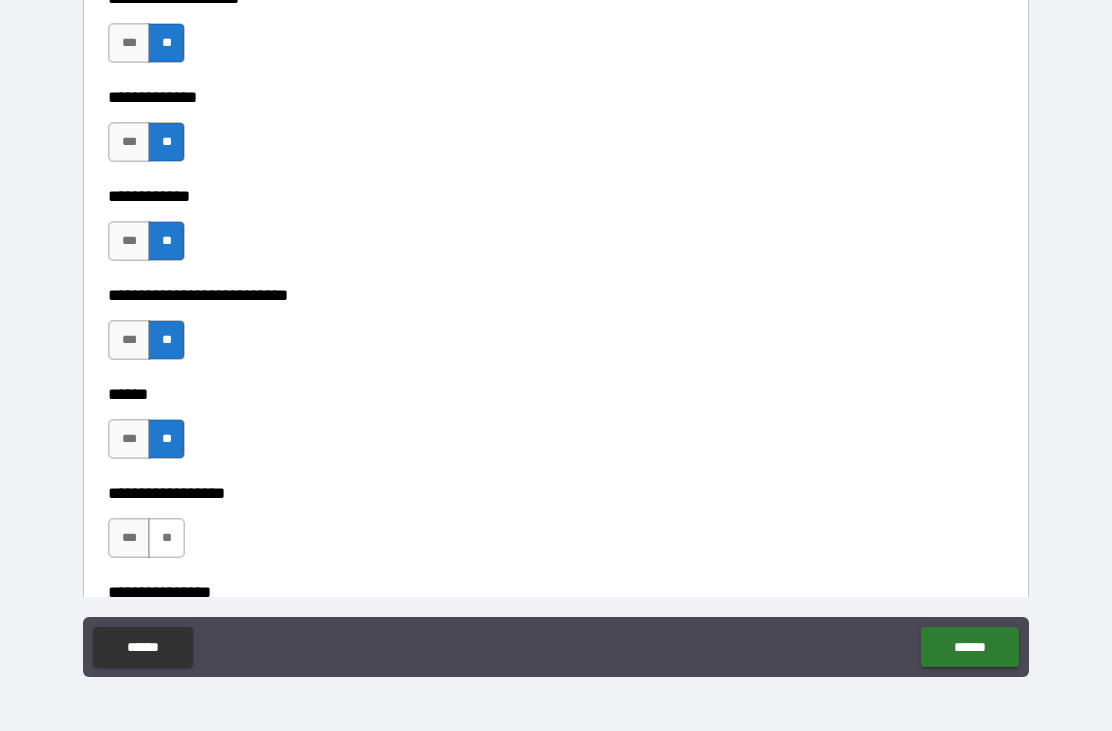 click on "**" at bounding box center [166, 538] 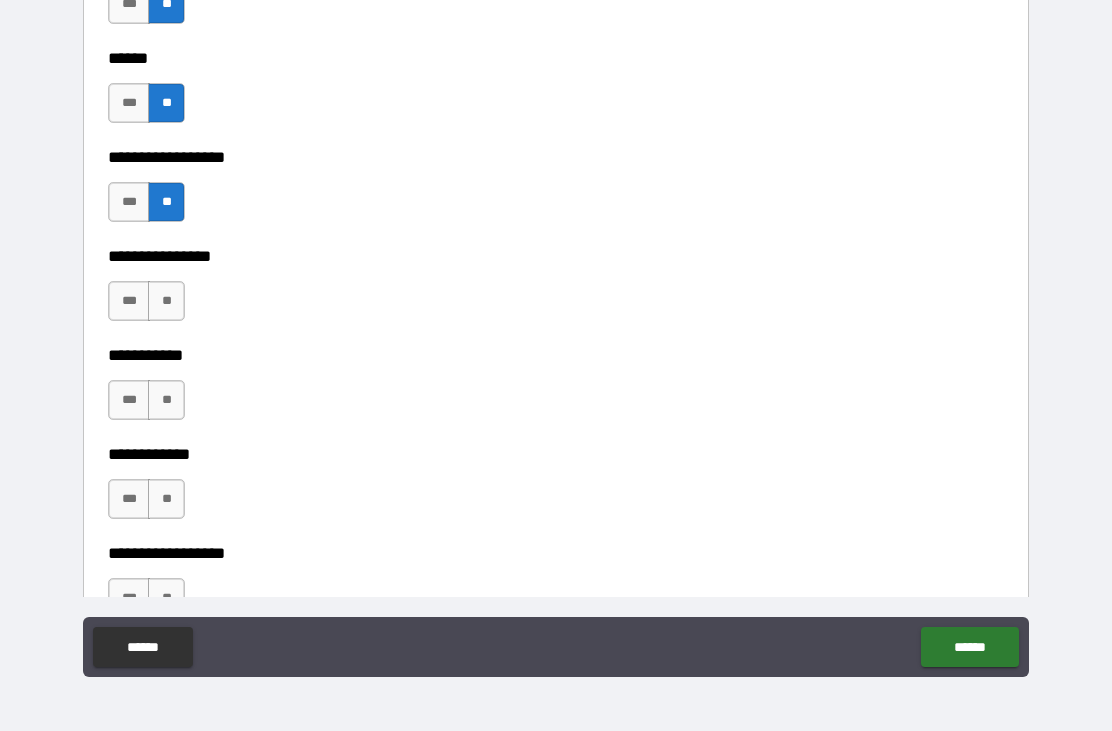 scroll, scrollTop: 9307, scrollLeft: 0, axis: vertical 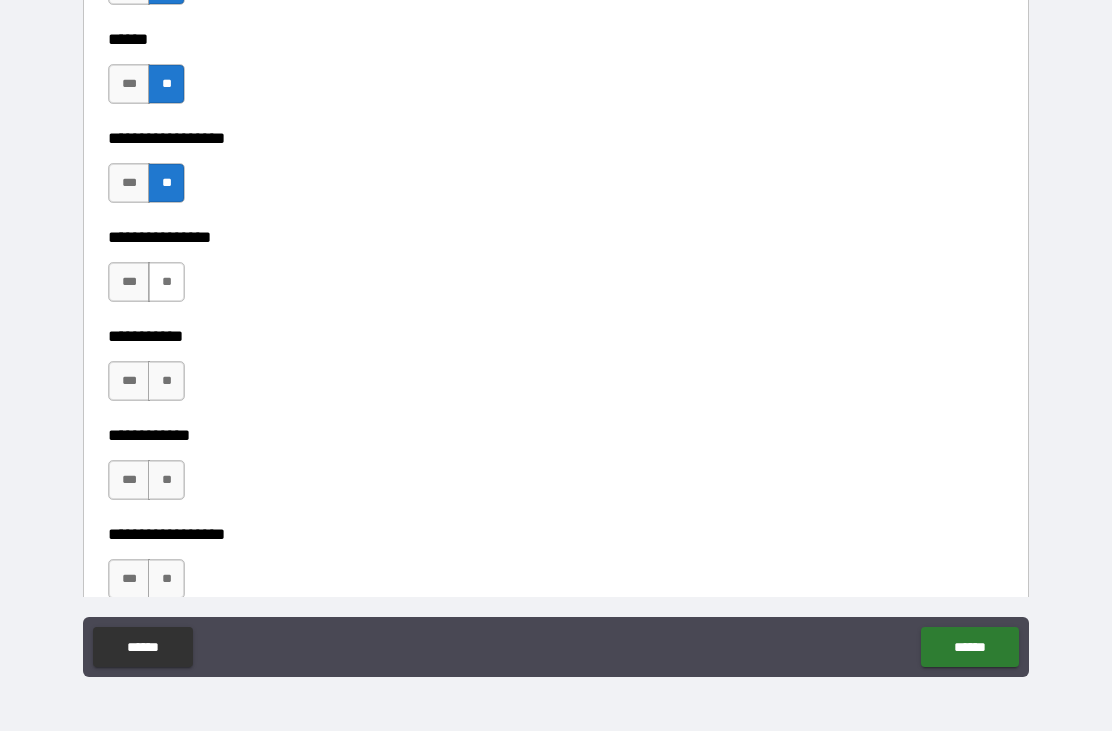 click on "**" at bounding box center (166, 282) 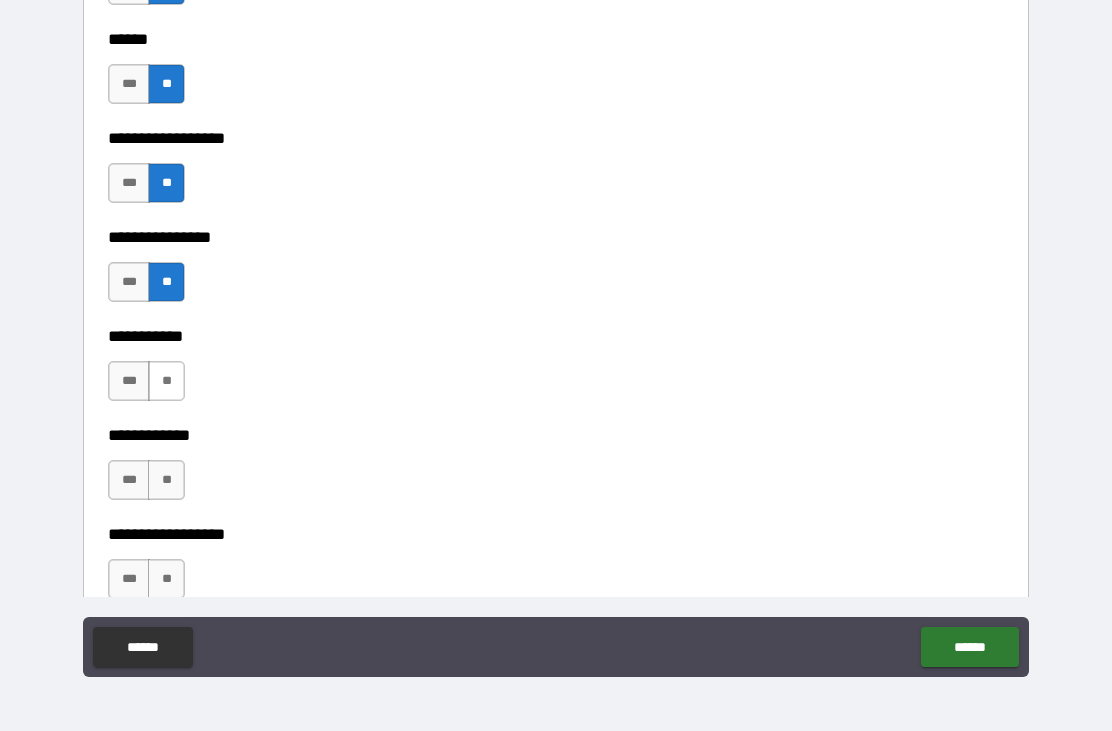 click on "**" at bounding box center [166, 381] 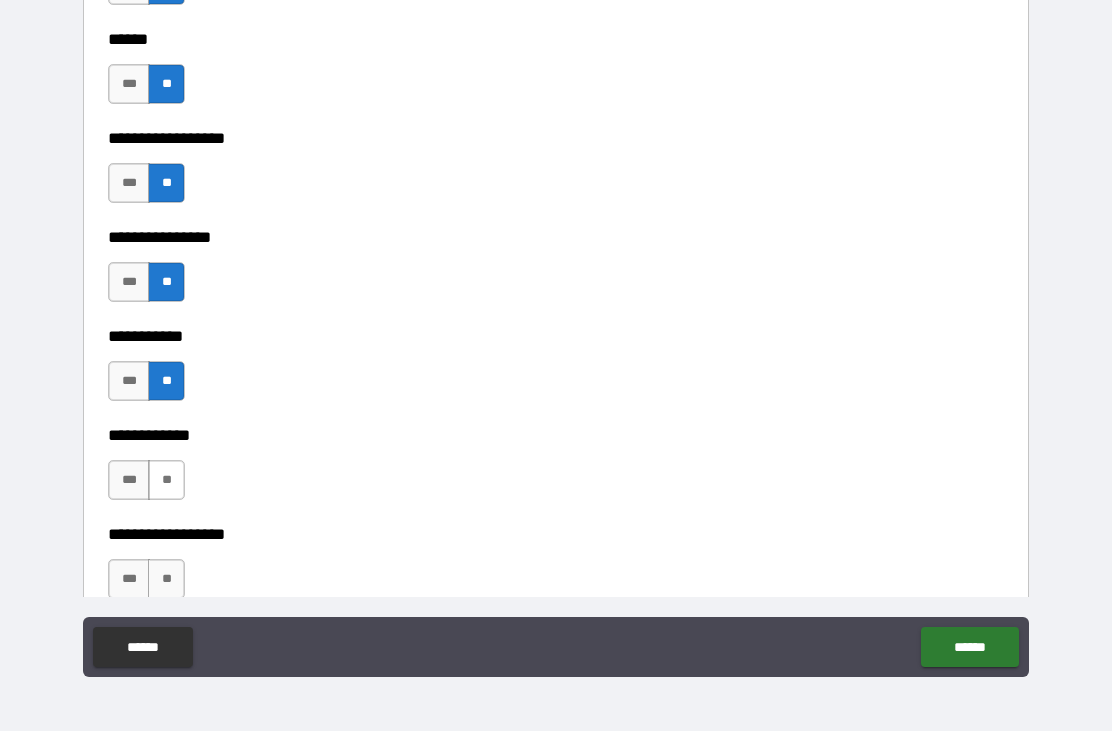 click on "**" at bounding box center [166, 480] 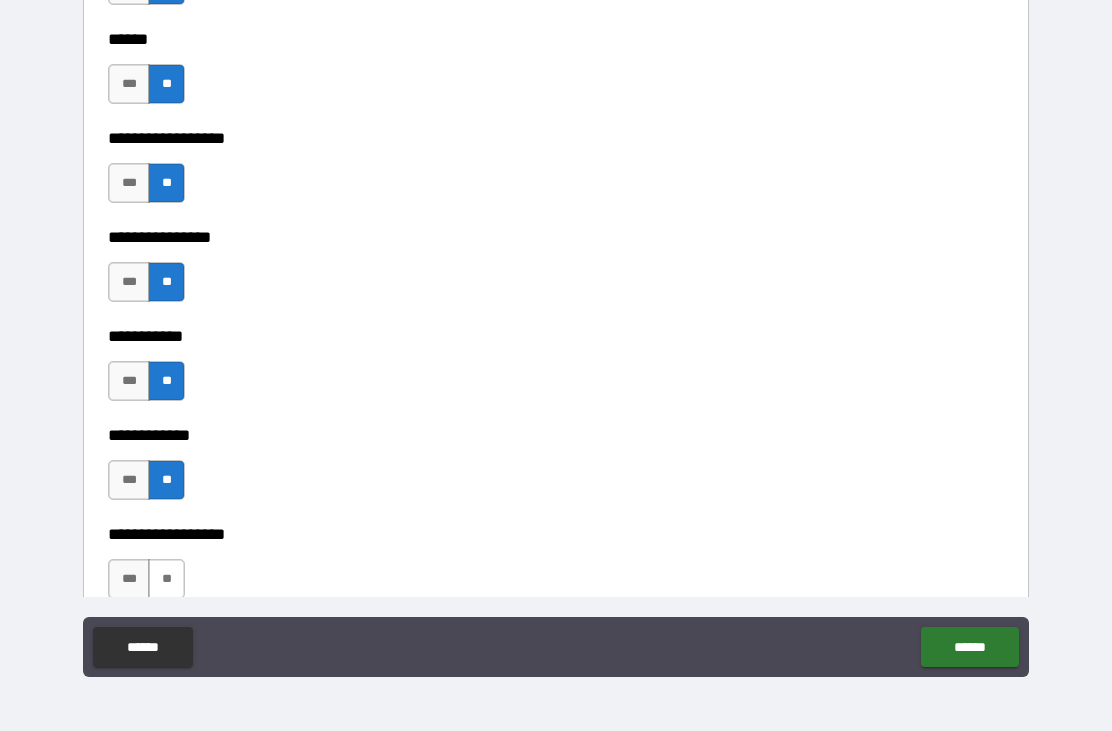 click on "**" at bounding box center (166, 579) 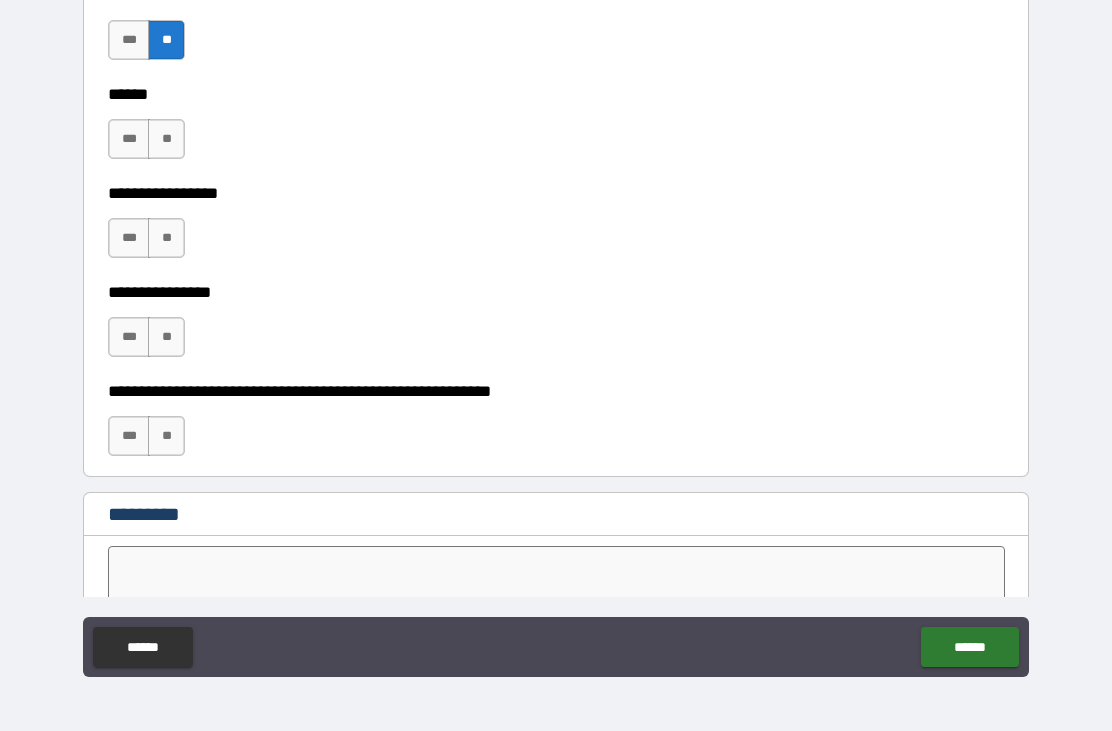 scroll, scrollTop: 9846, scrollLeft: 0, axis: vertical 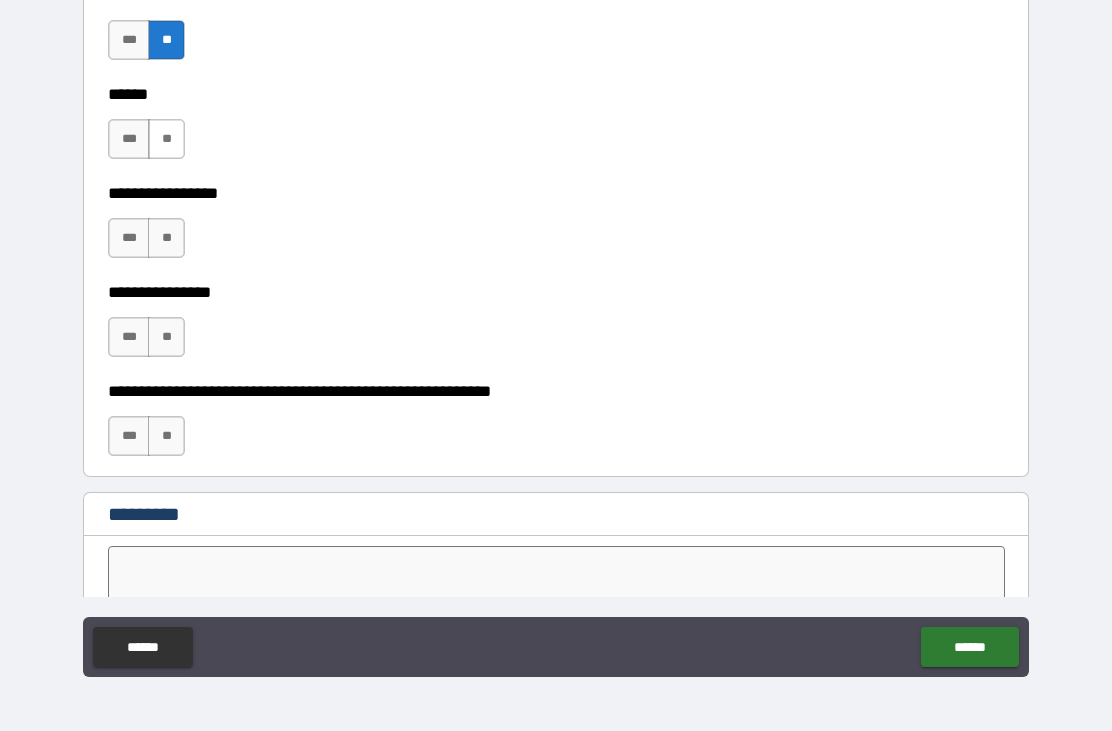click on "**" at bounding box center (166, 139) 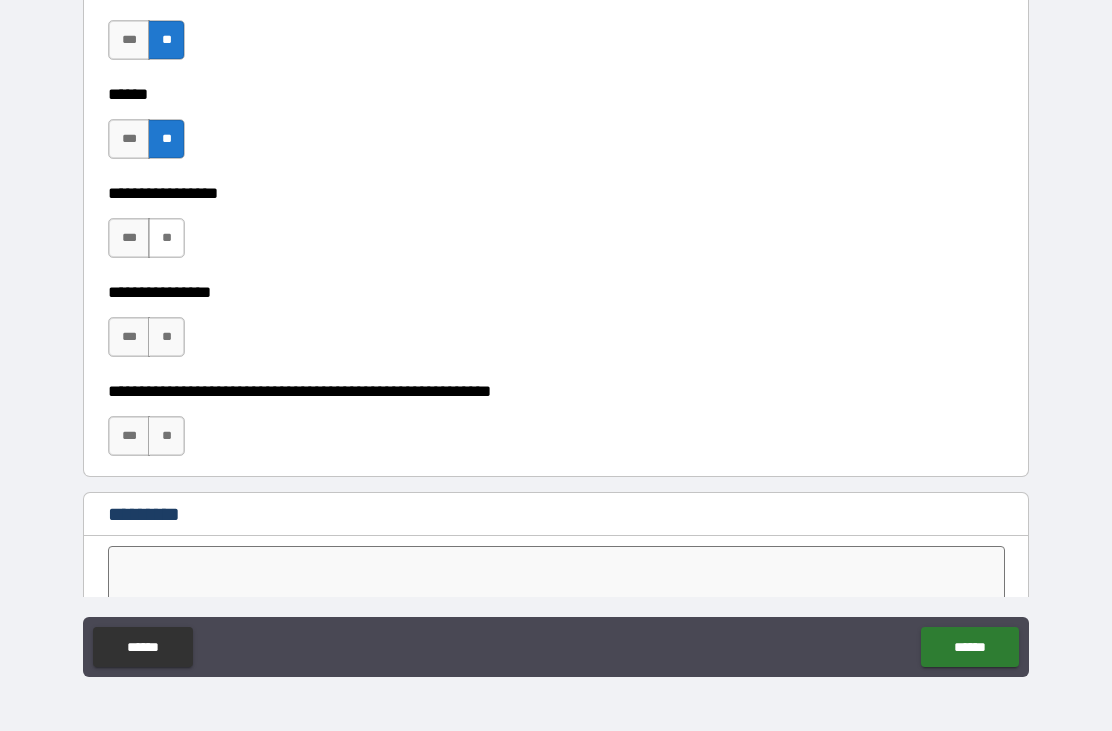 click on "**" at bounding box center (166, 238) 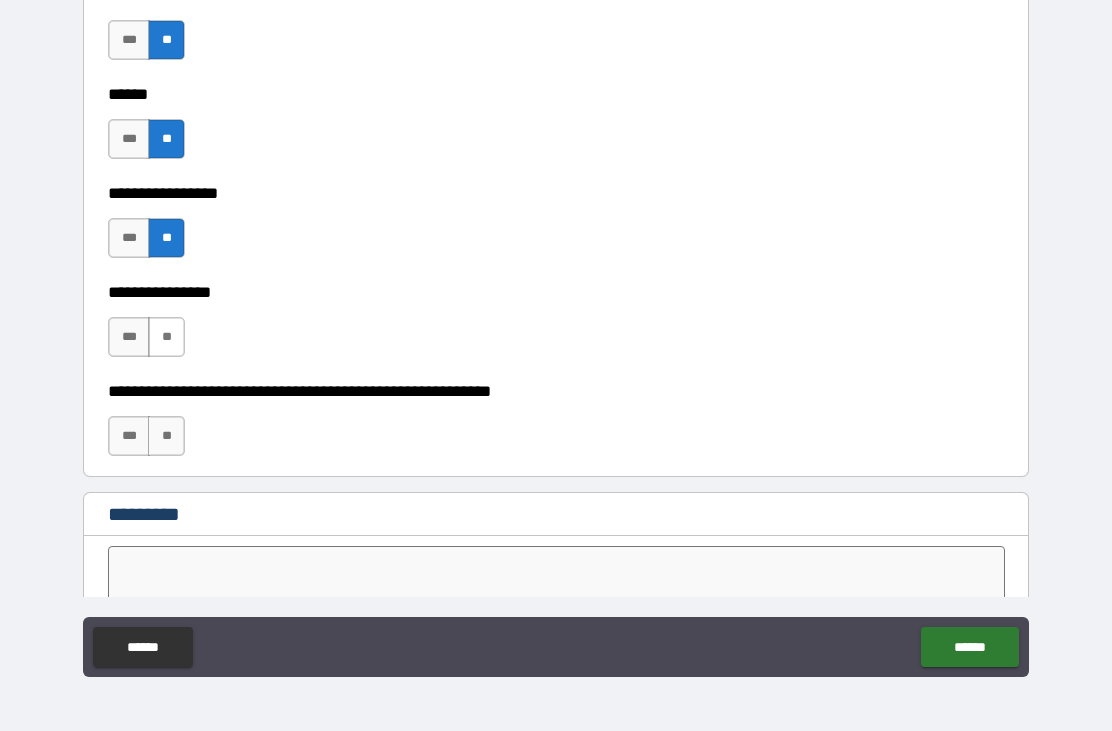 click on "**" at bounding box center (166, 337) 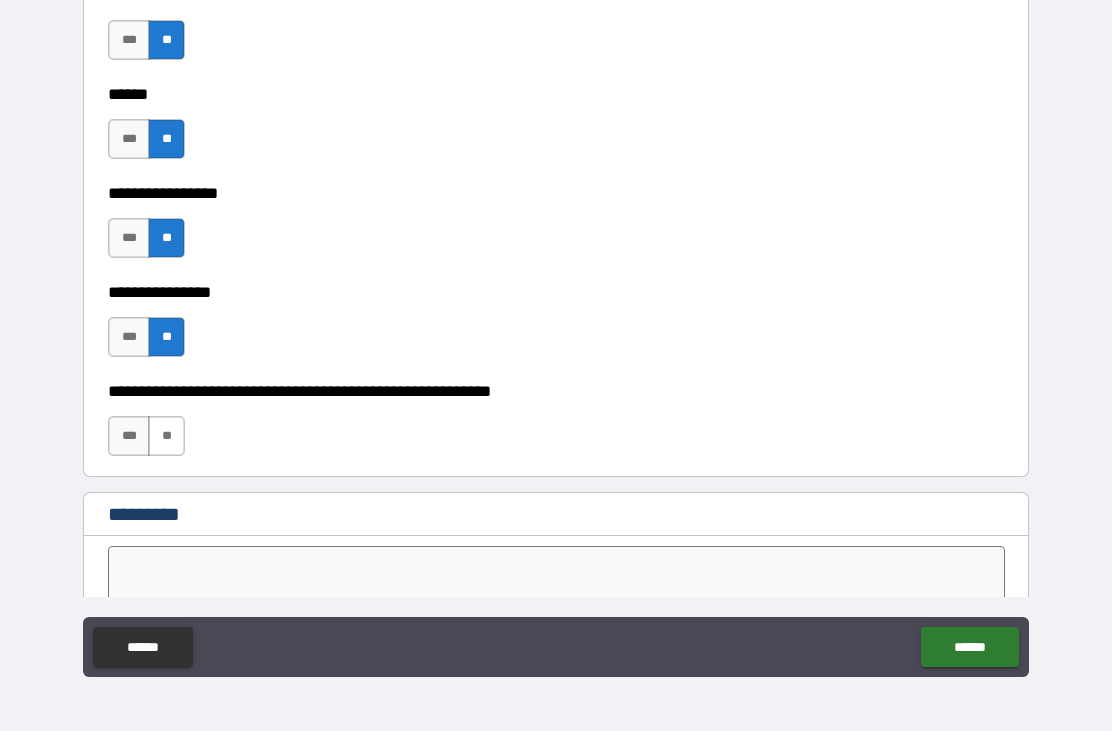 click on "**" at bounding box center (166, 436) 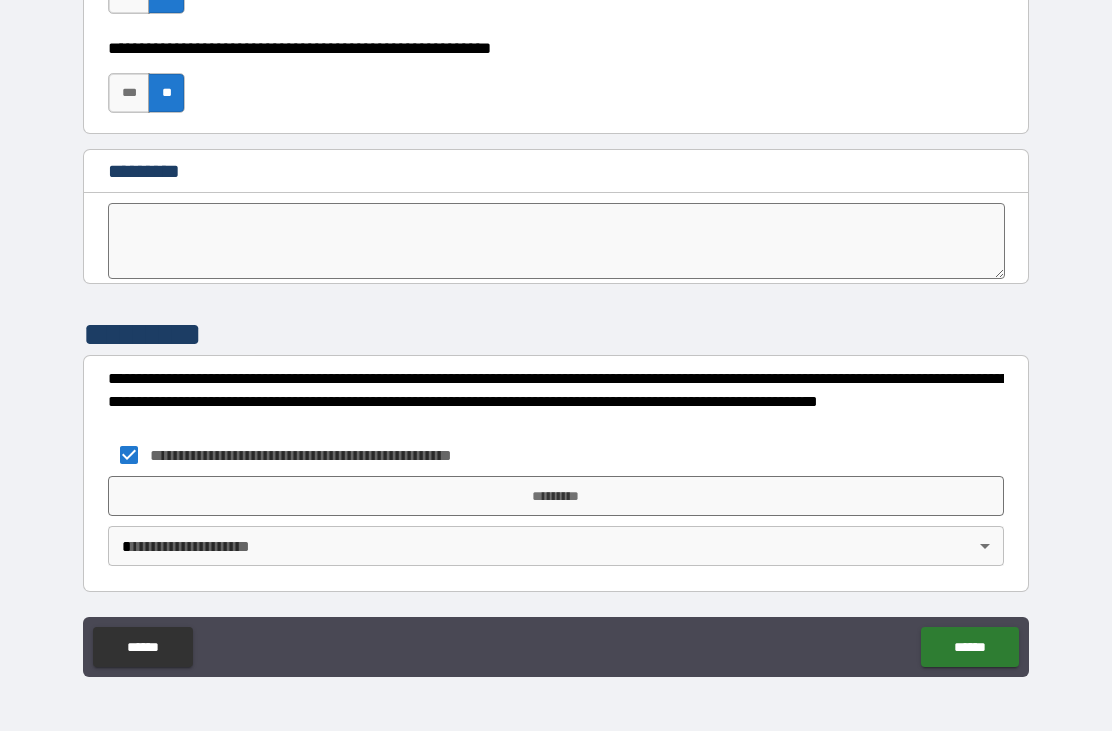 scroll, scrollTop: 10189, scrollLeft: 0, axis: vertical 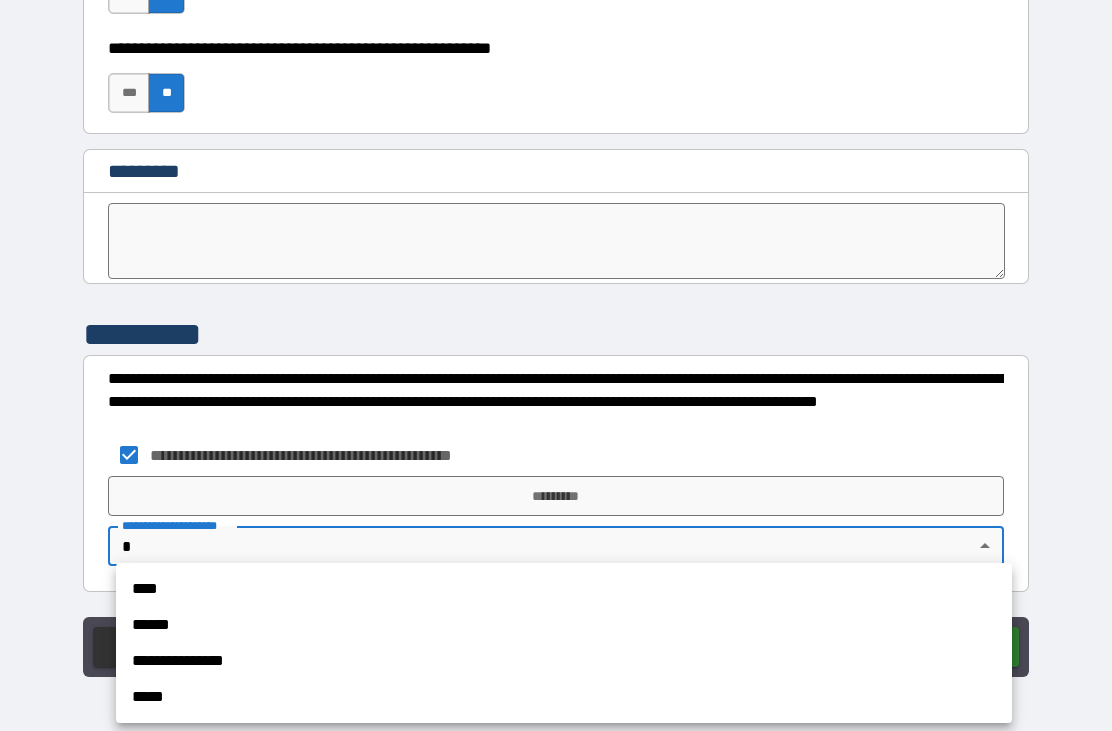 click on "****" at bounding box center (564, 589) 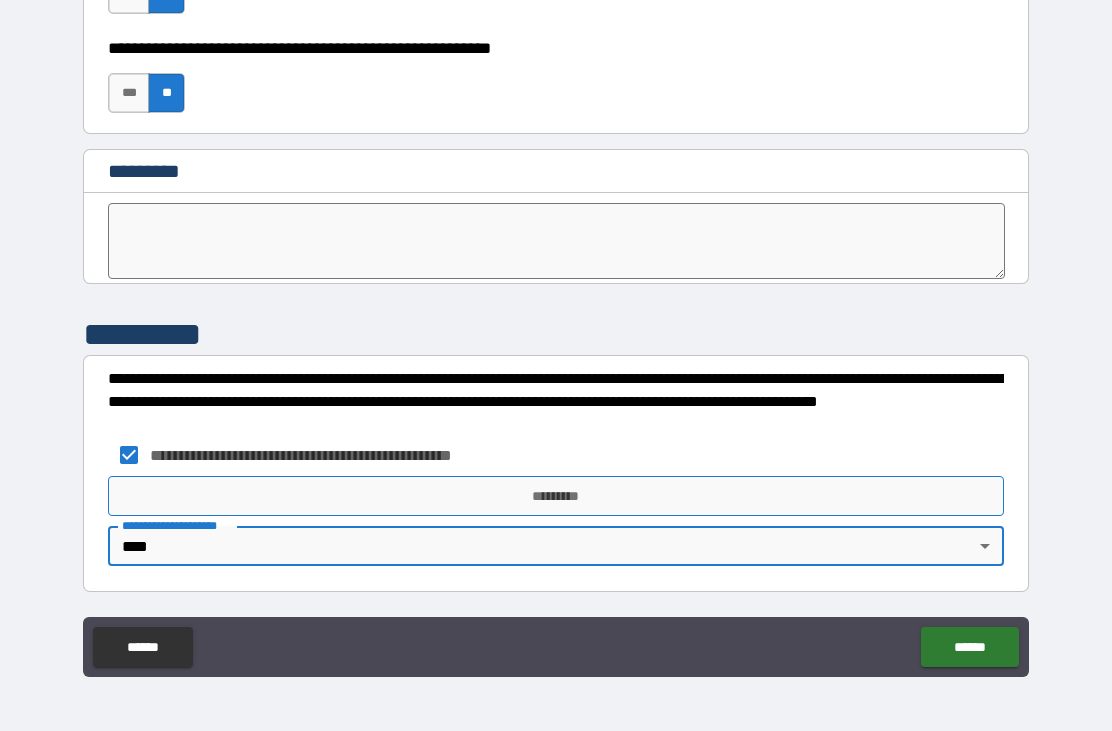 click on "*********" at bounding box center [556, 496] 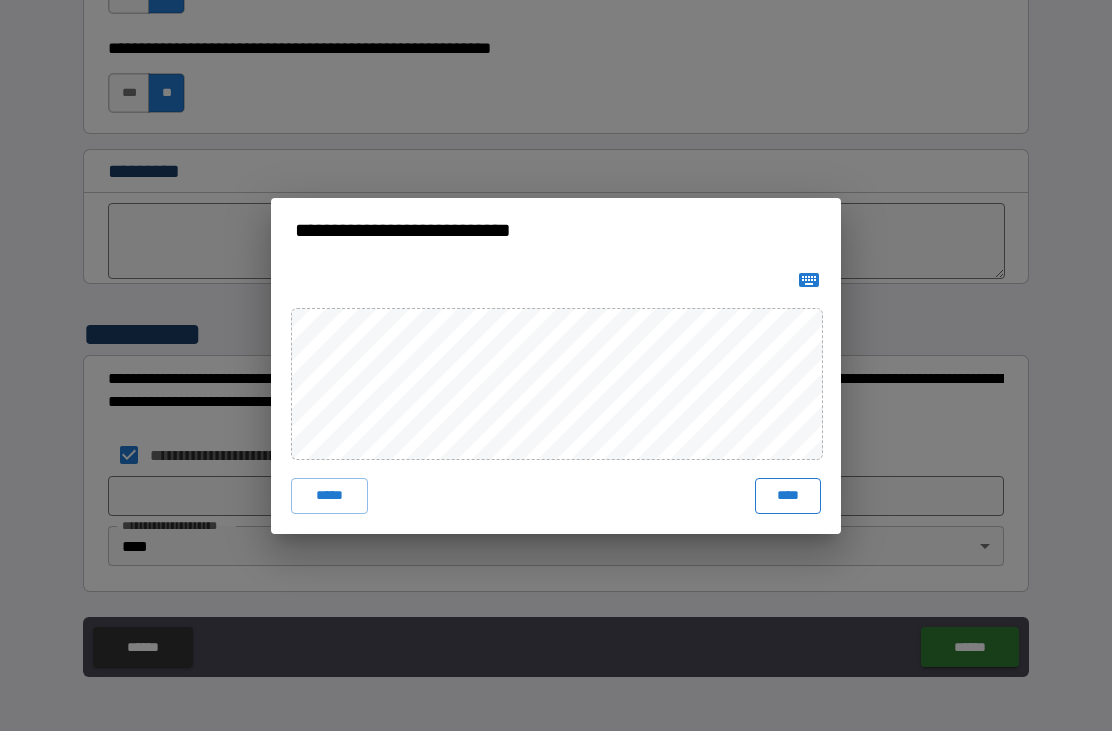 click on "****" at bounding box center (788, 496) 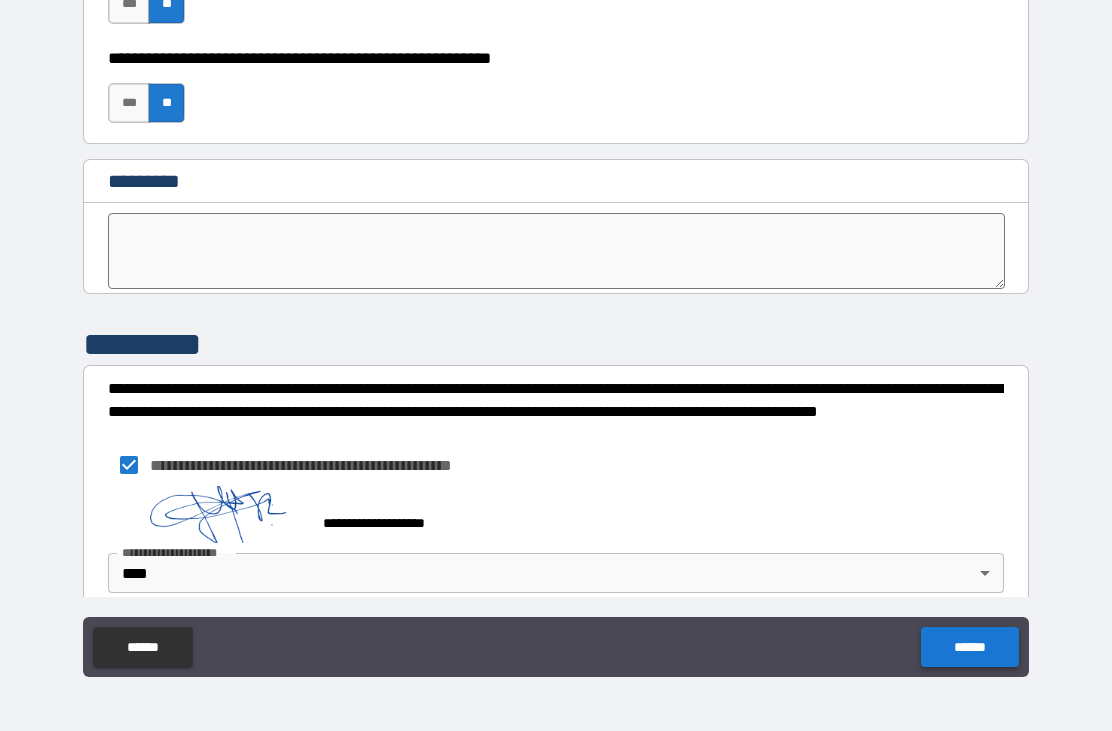 click on "******" at bounding box center (969, 647) 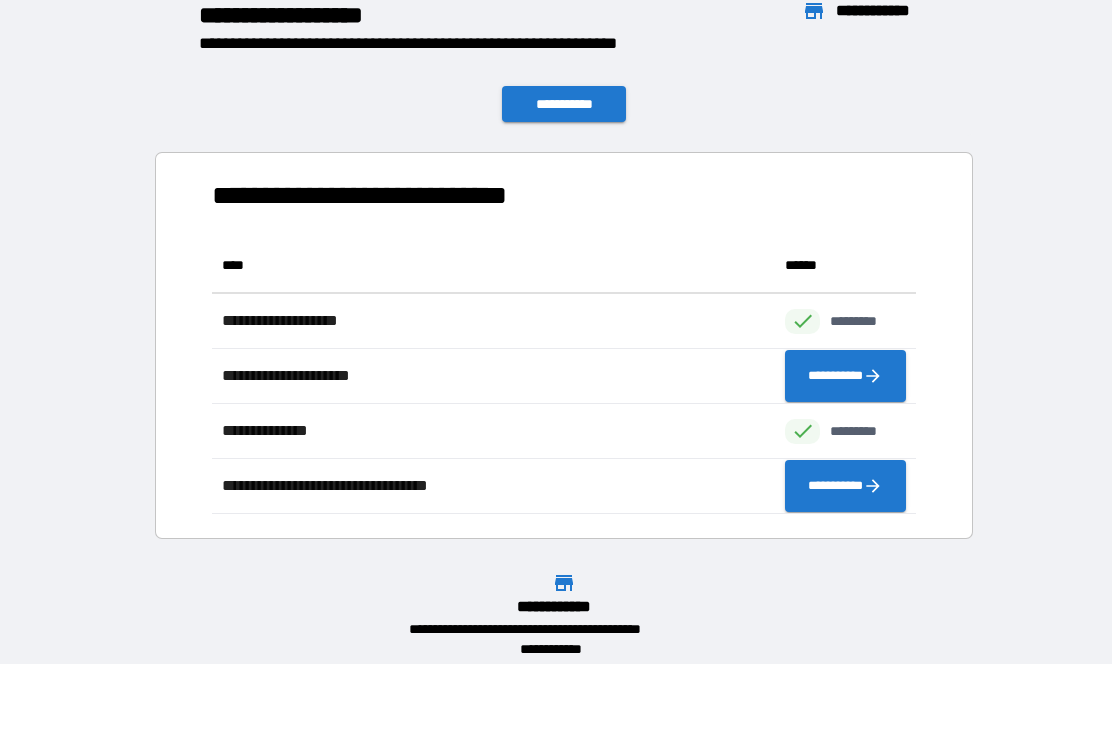 scroll, scrollTop: 1, scrollLeft: 1, axis: both 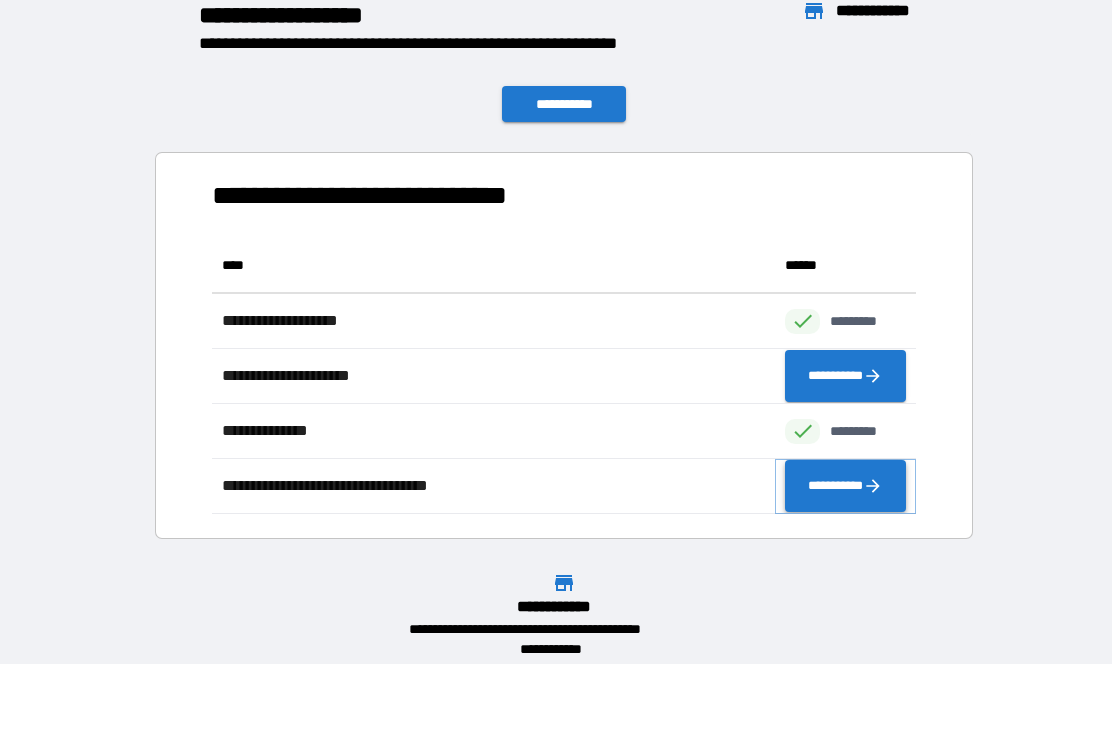 click on "**********" at bounding box center [845, 486] 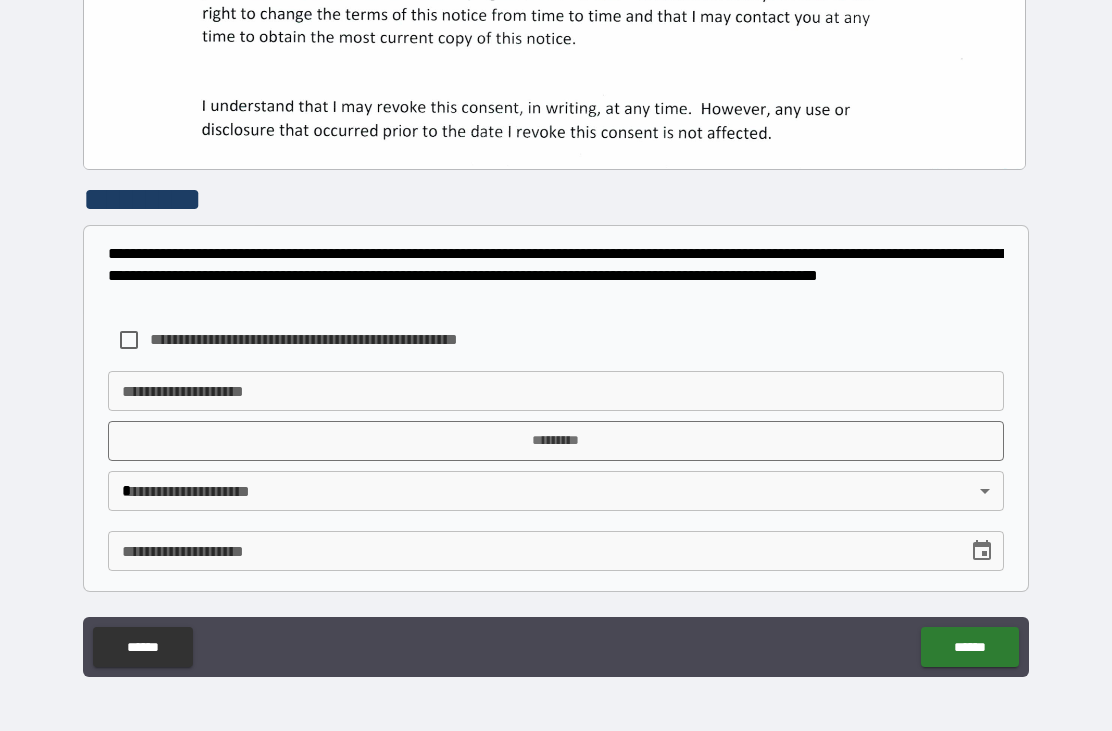 scroll, scrollTop: 579, scrollLeft: 0, axis: vertical 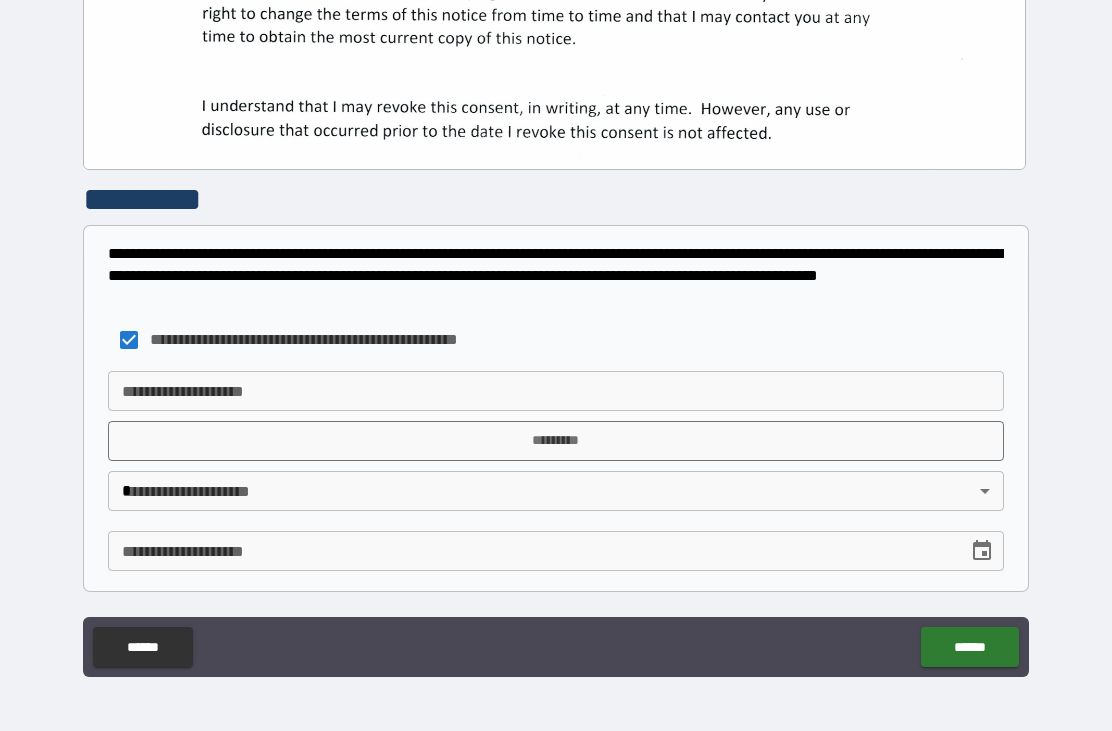 click on "**********" at bounding box center (556, 391) 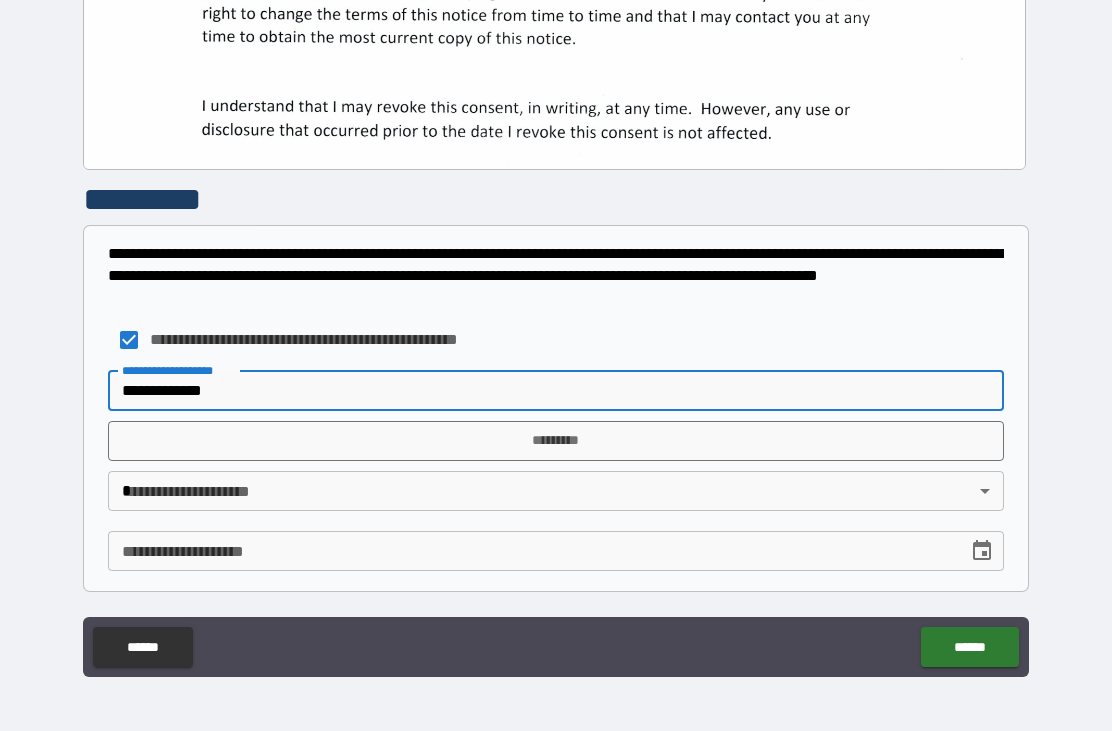 type on "**********" 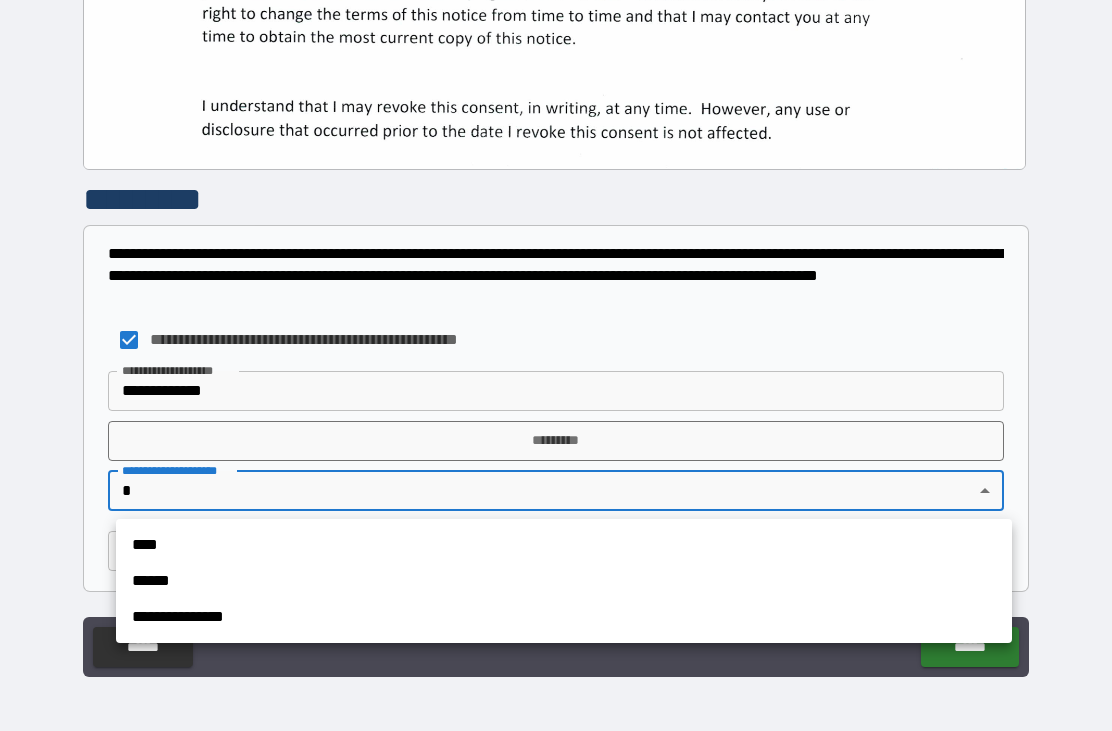 click on "****" at bounding box center (564, 545) 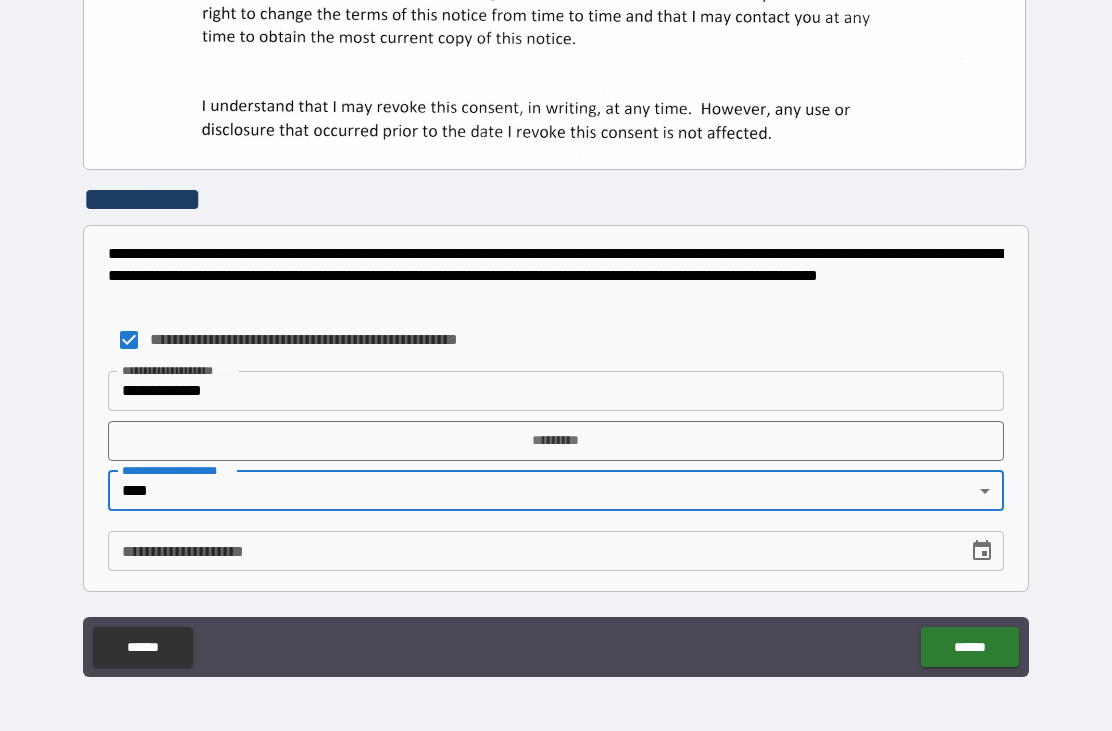 type on "****" 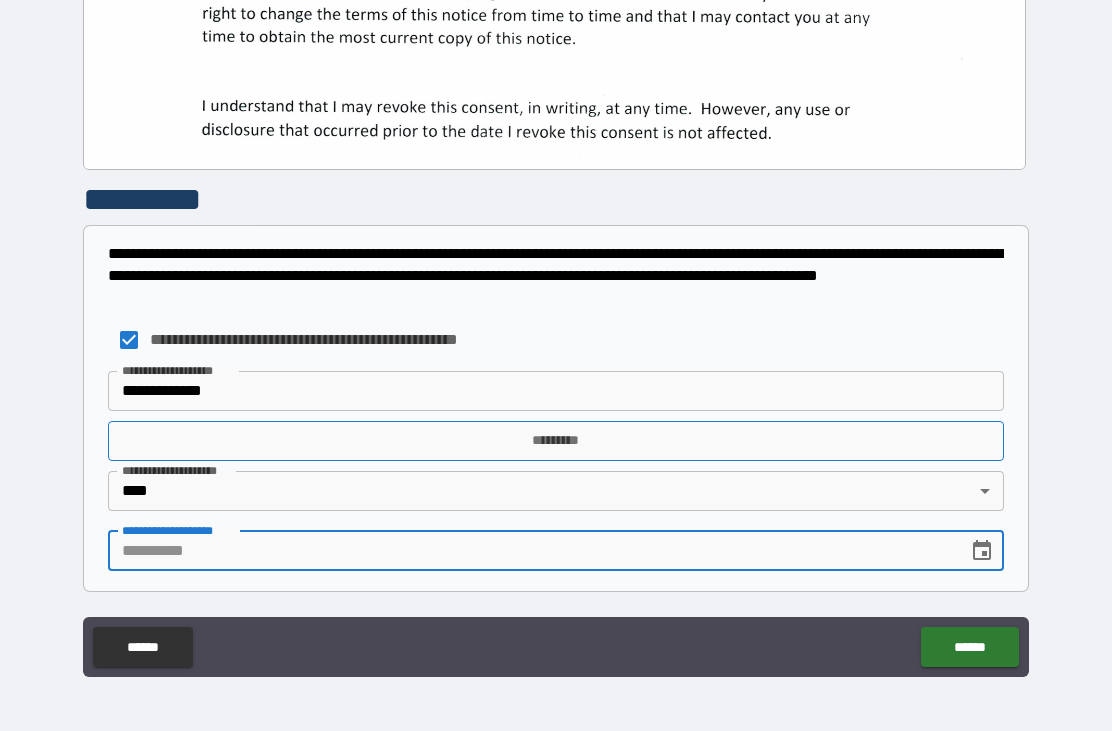 click on "*********" at bounding box center (556, 441) 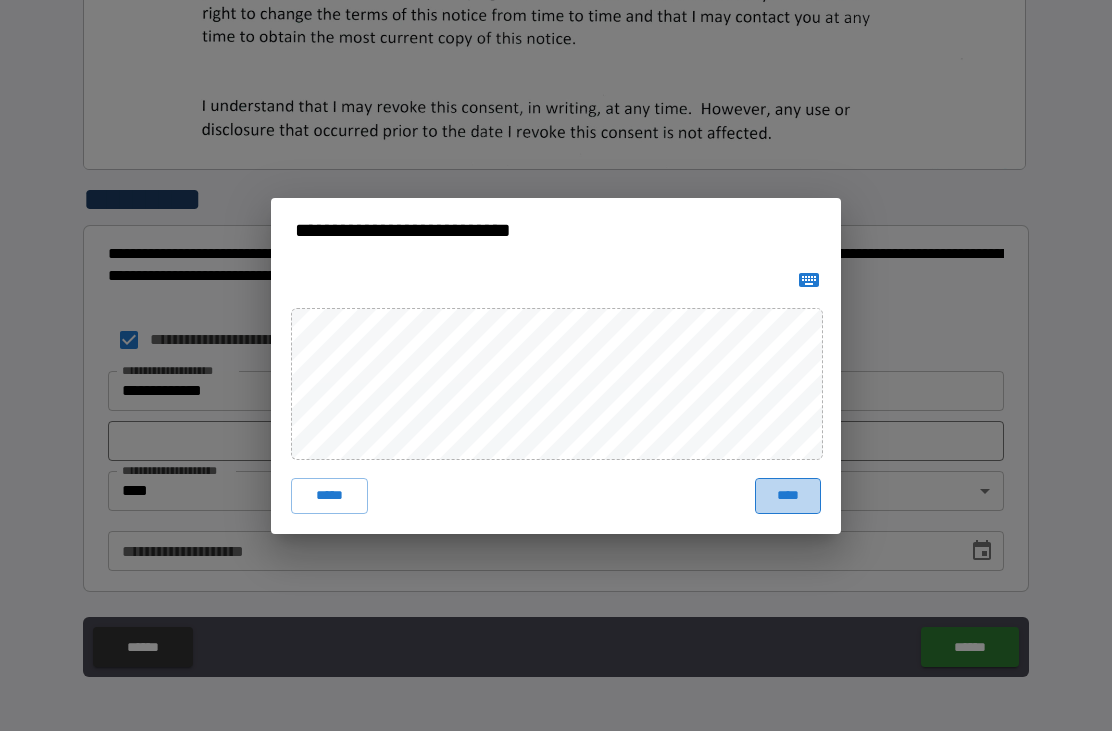 click on "****" at bounding box center (788, 496) 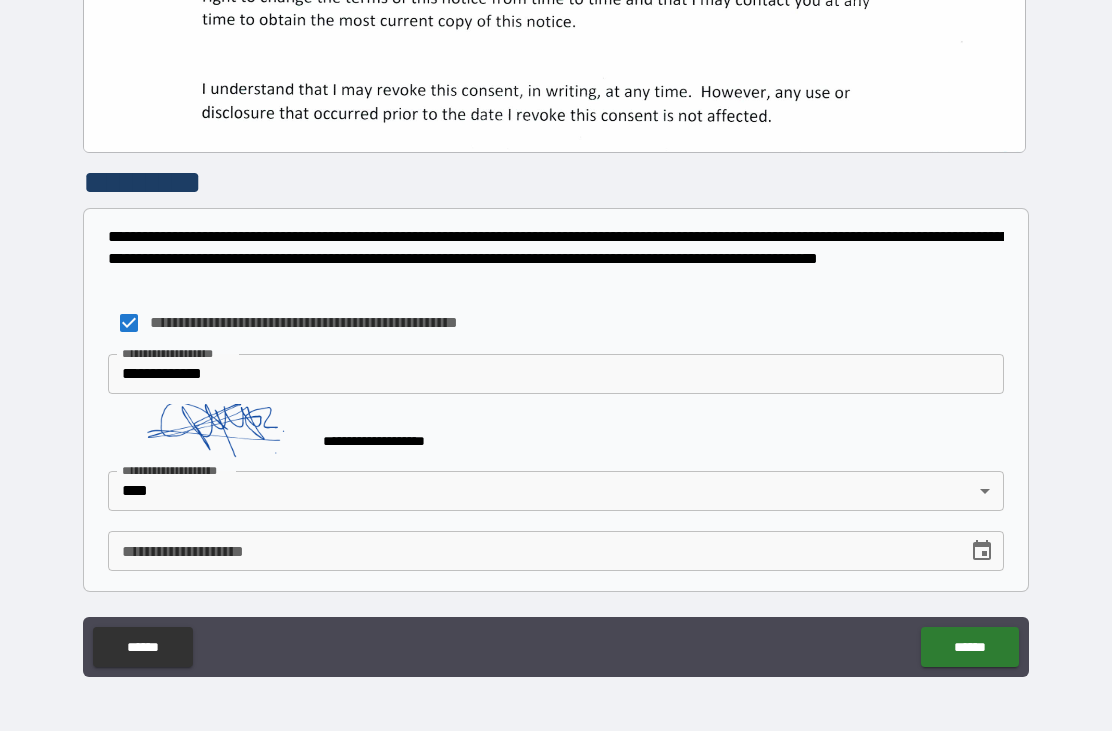 scroll, scrollTop: 596, scrollLeft: 0, axis: vertical 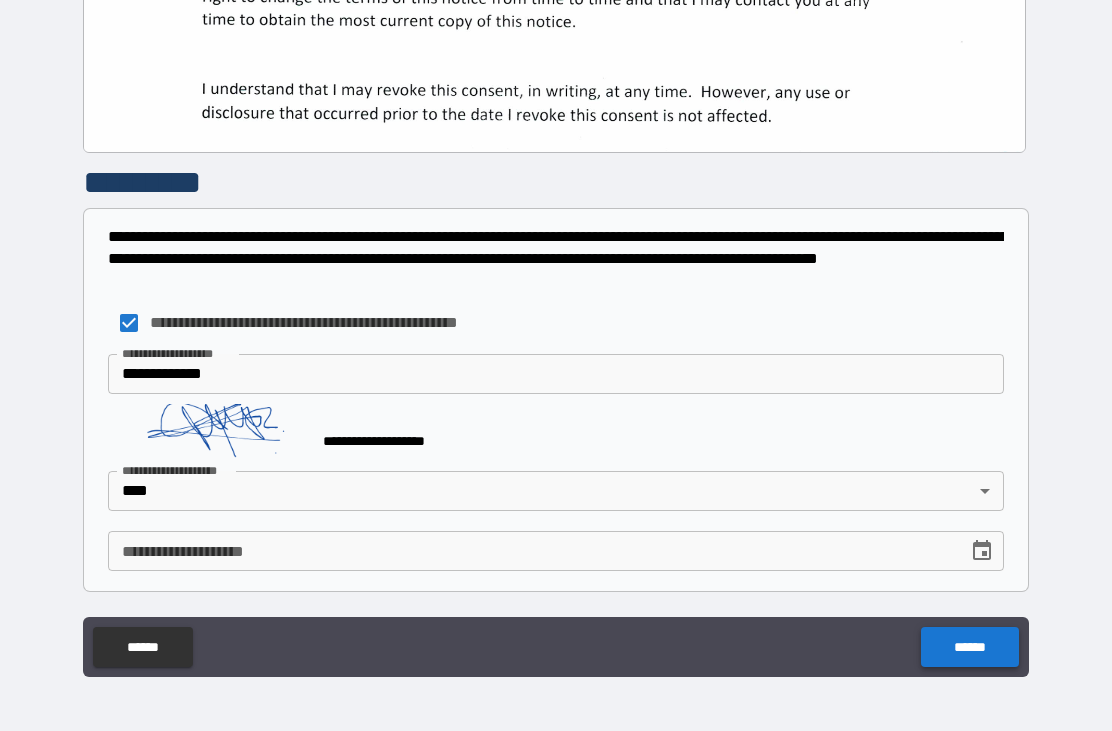 click on "******" at bounding box center [969, 647] 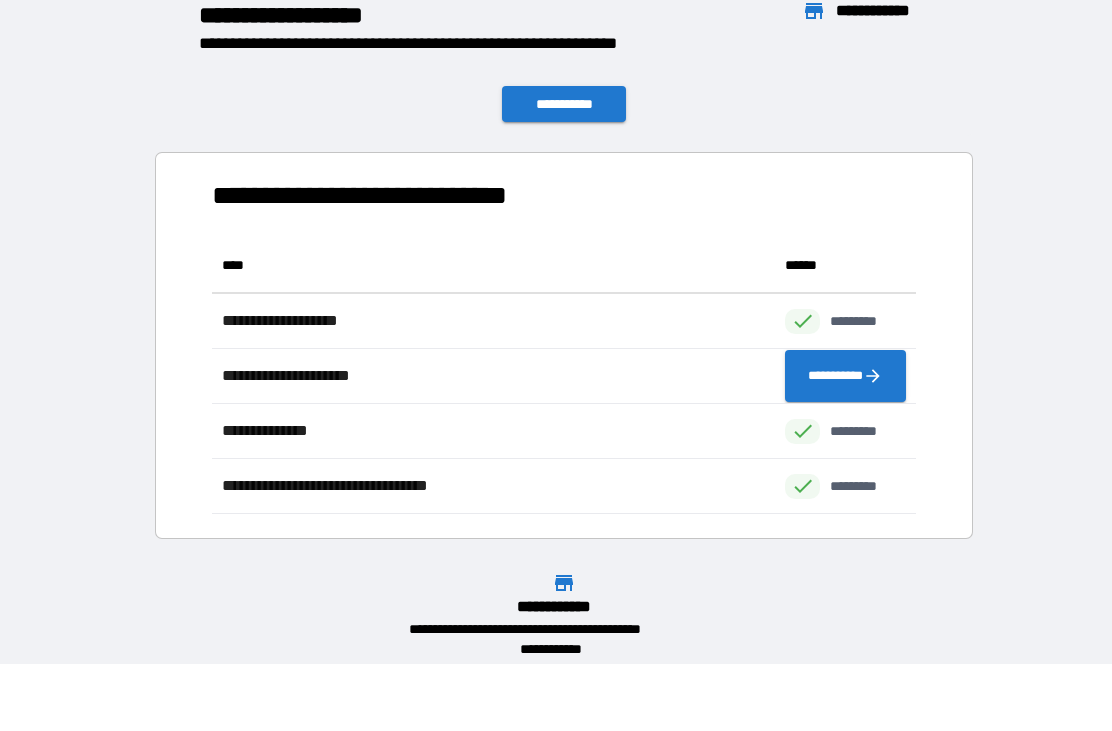 scroll, scrollTop: 1, scrollLeft: 1, axis: both 